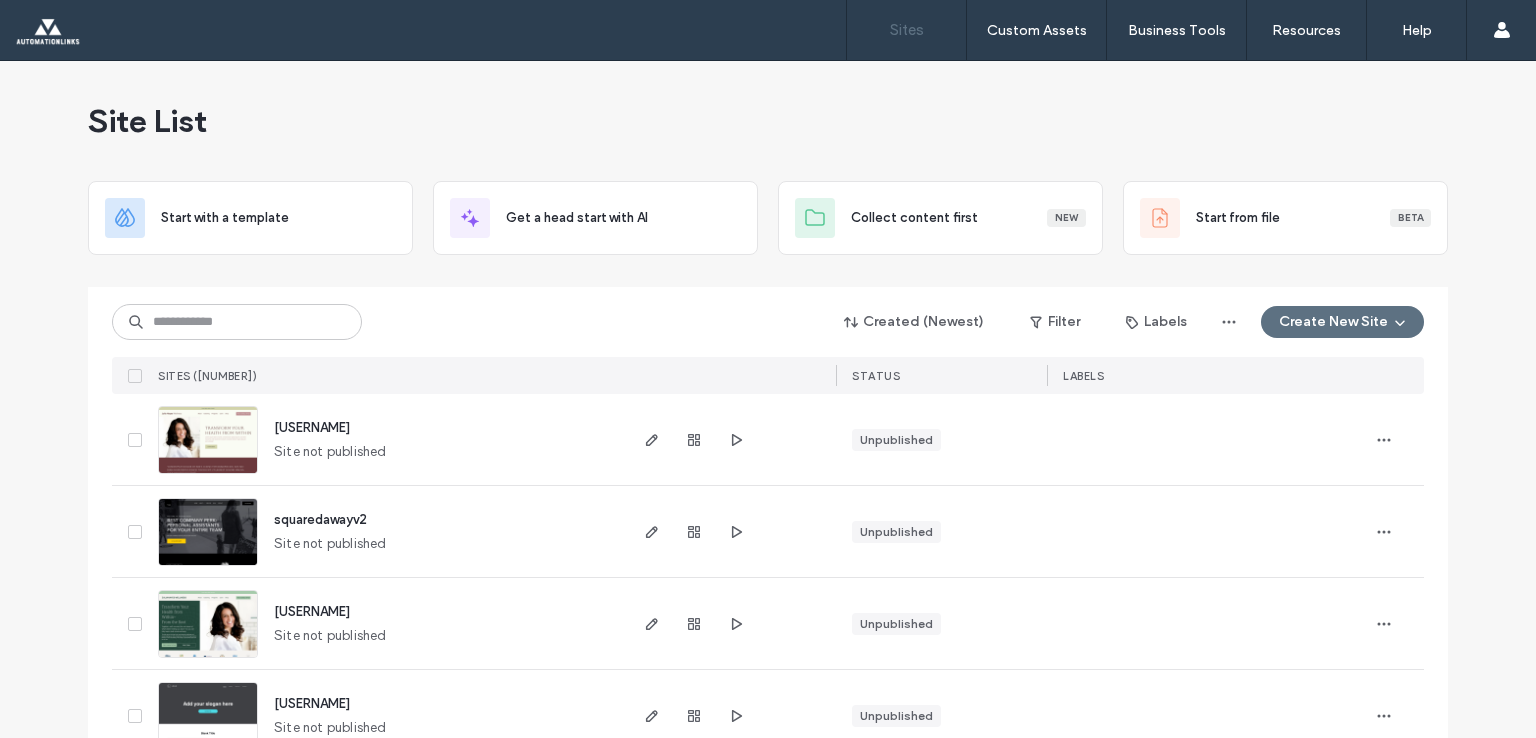 scroll, scrollTop: 0, scrollLeft: 0, axis: both 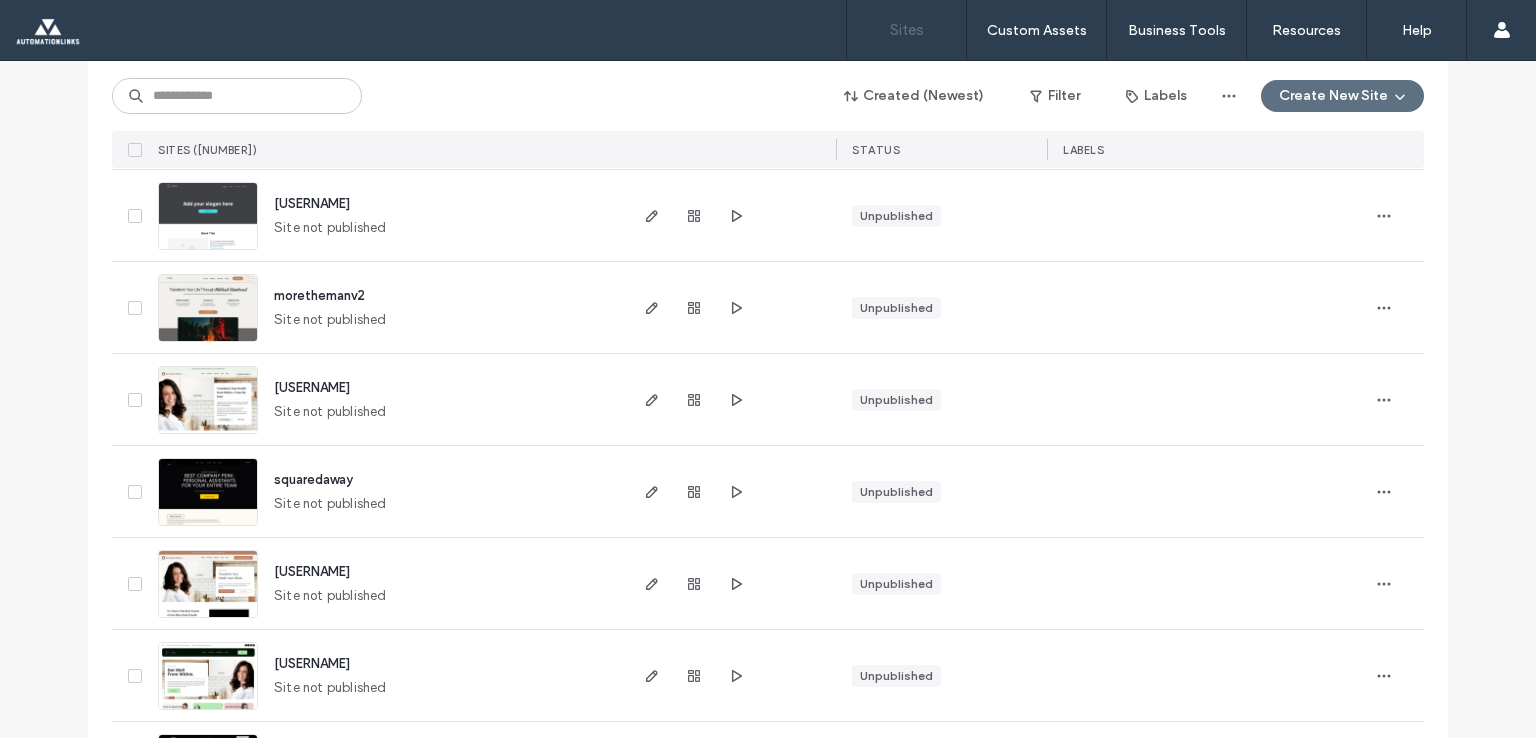 click on "squaredaway Site not published" at bounding box center [441, 491] 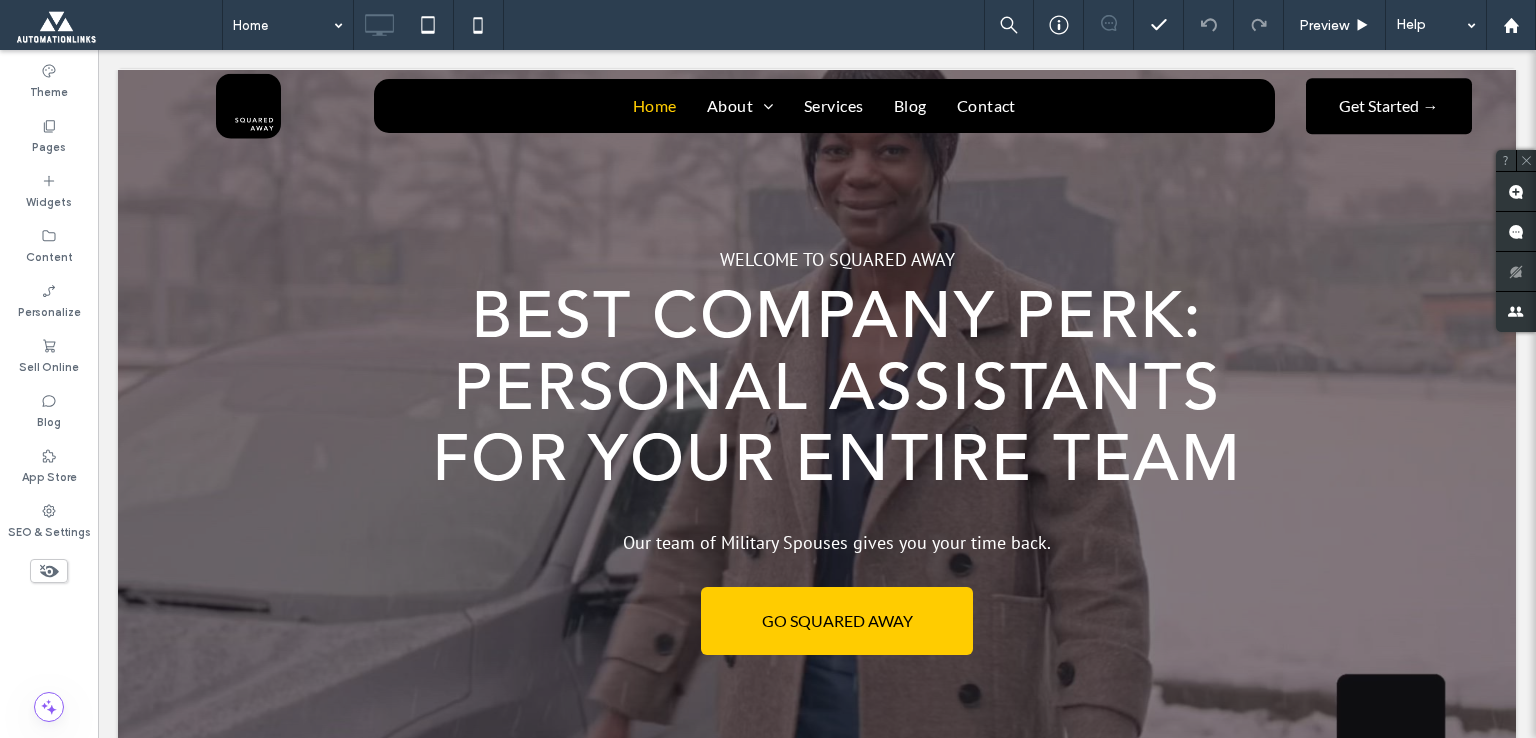 scroll, scrollTop: 400, scrollLeft: 0, axis: vertical 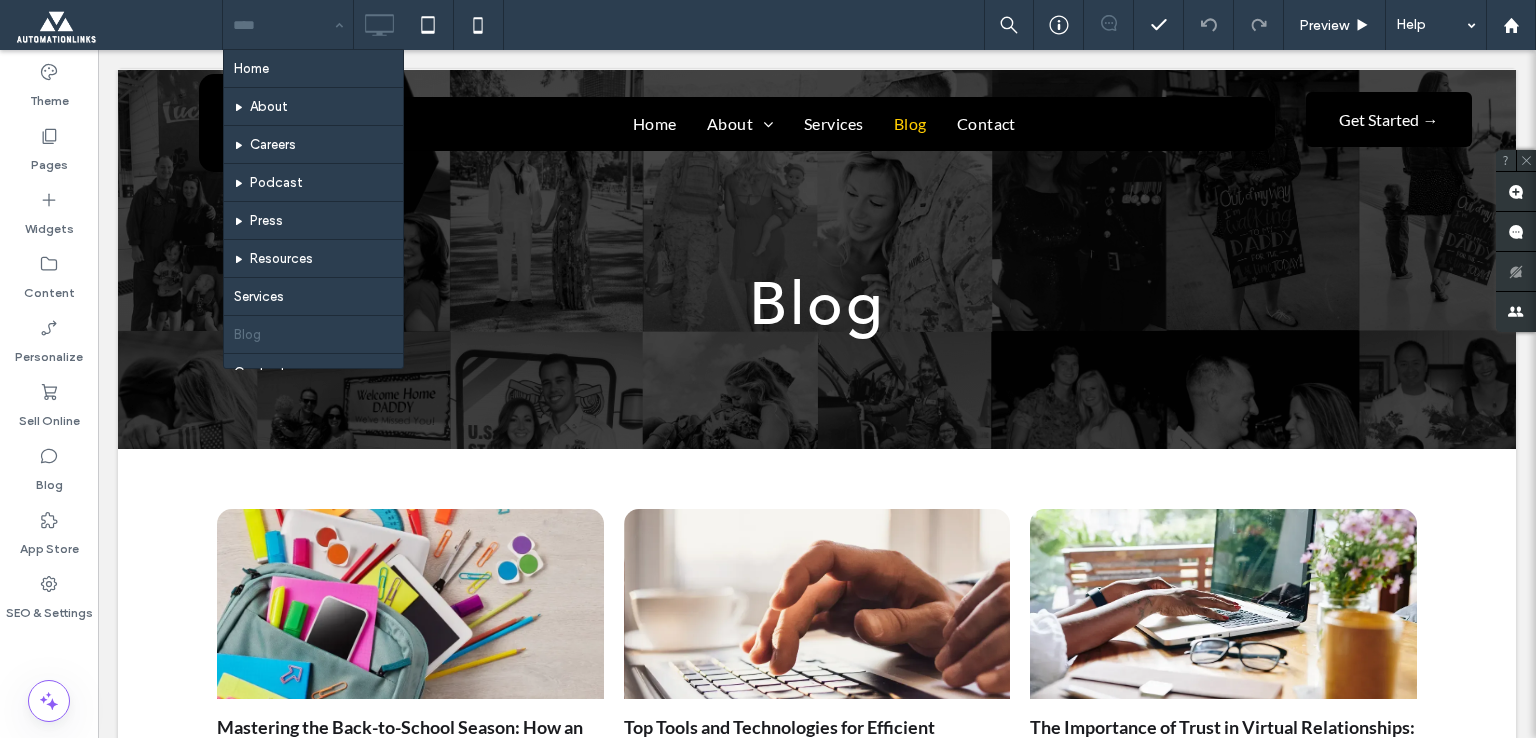 click at bounding box center [283, 25] 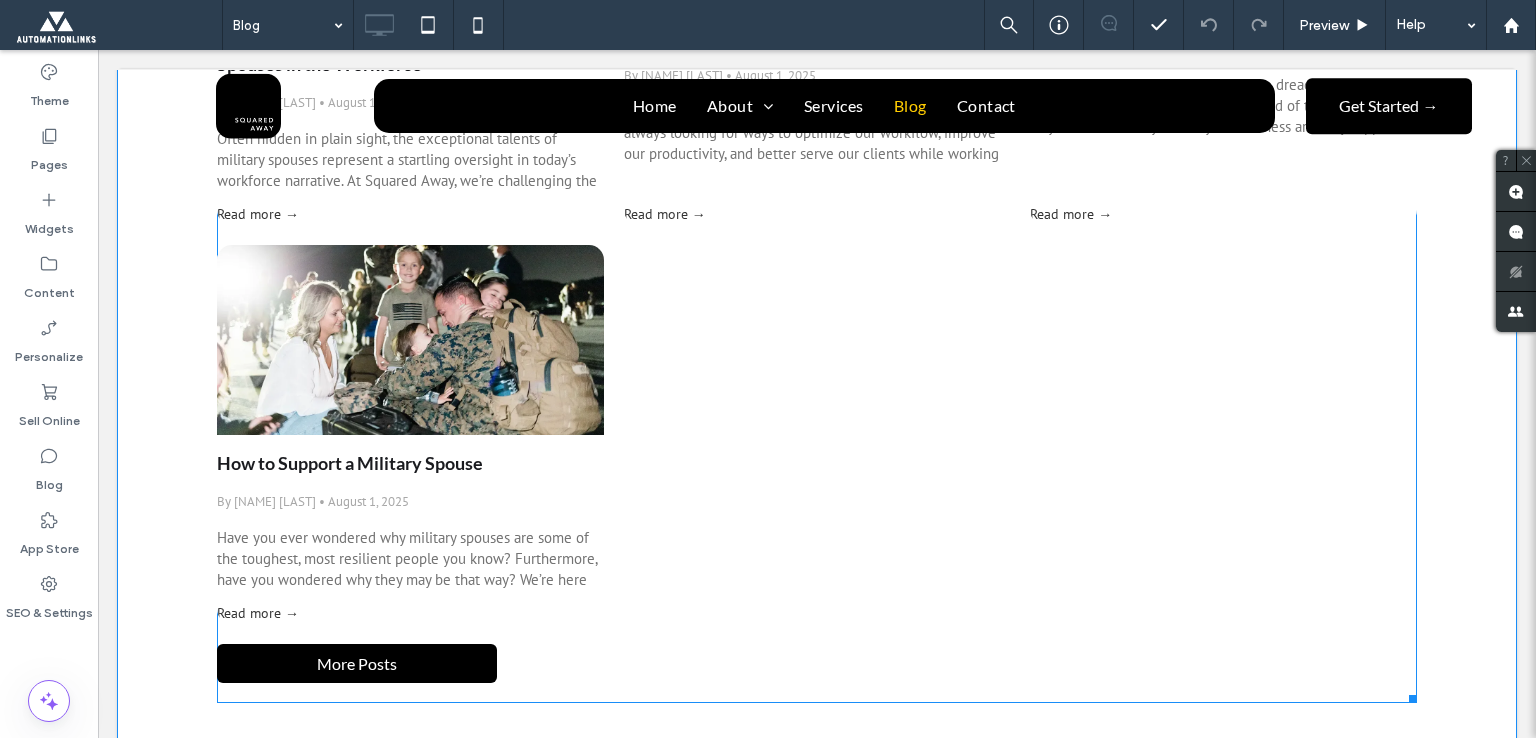 scroll, scrollTop: 1500, scrollLeft: 0, axis: vertical 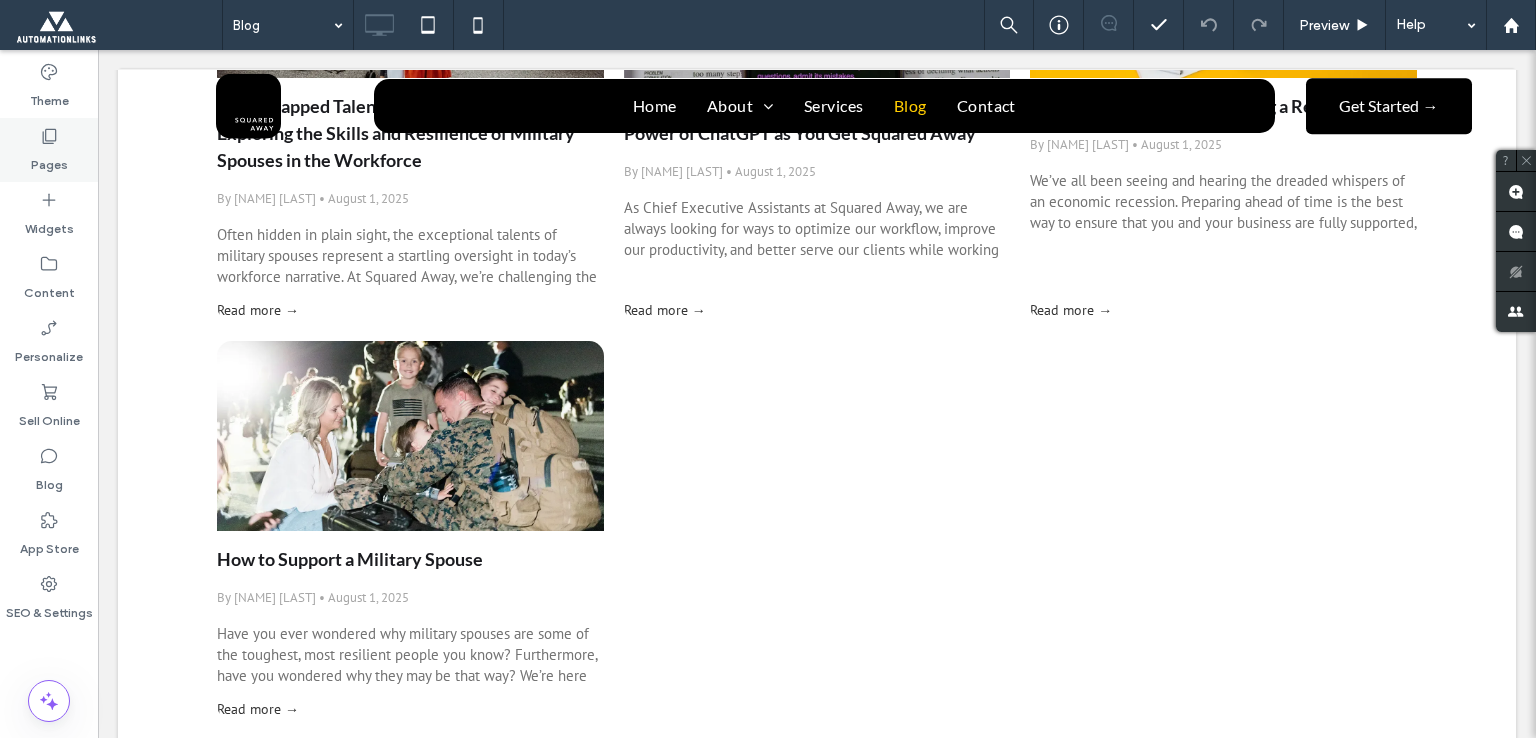 click on "Pages" at bounding box center [49, 160] 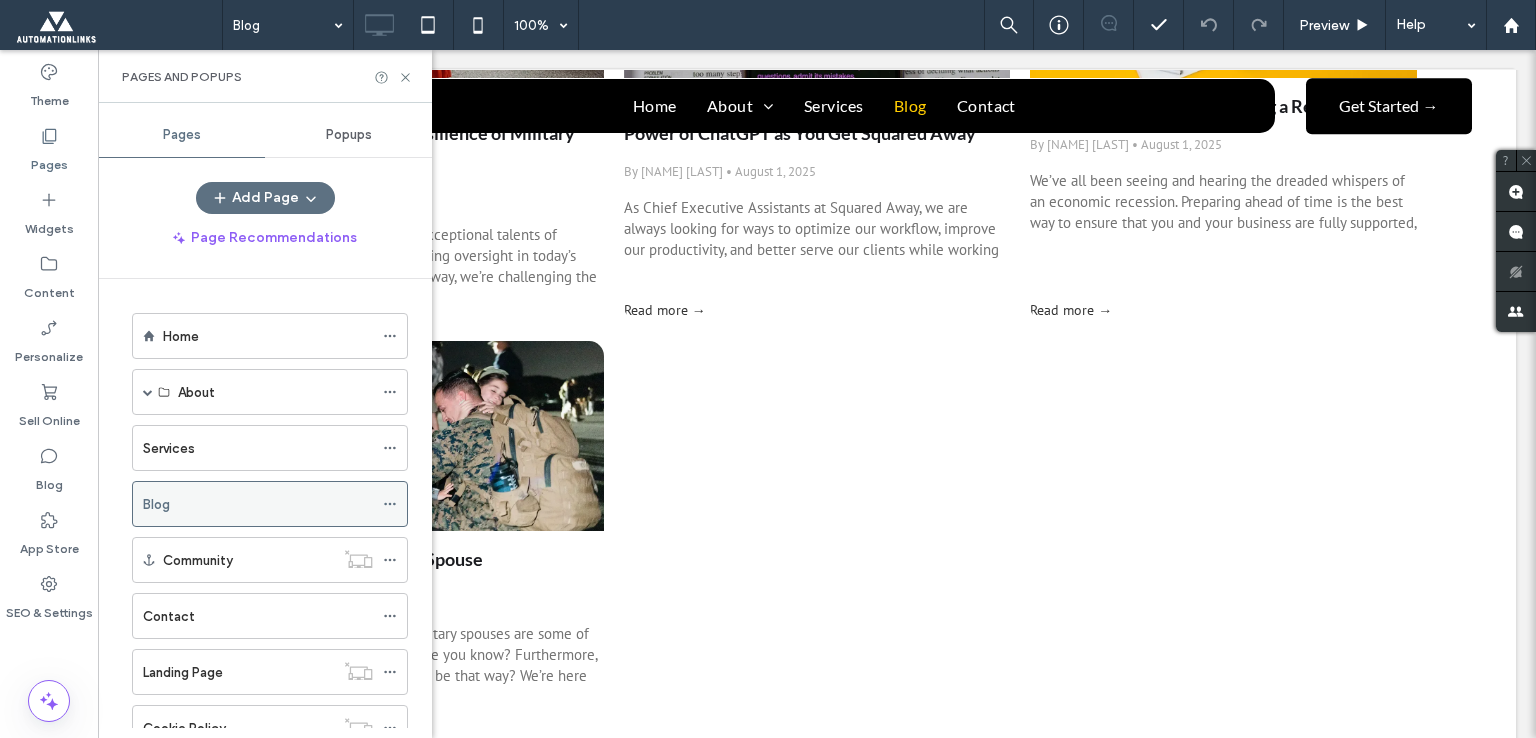 click 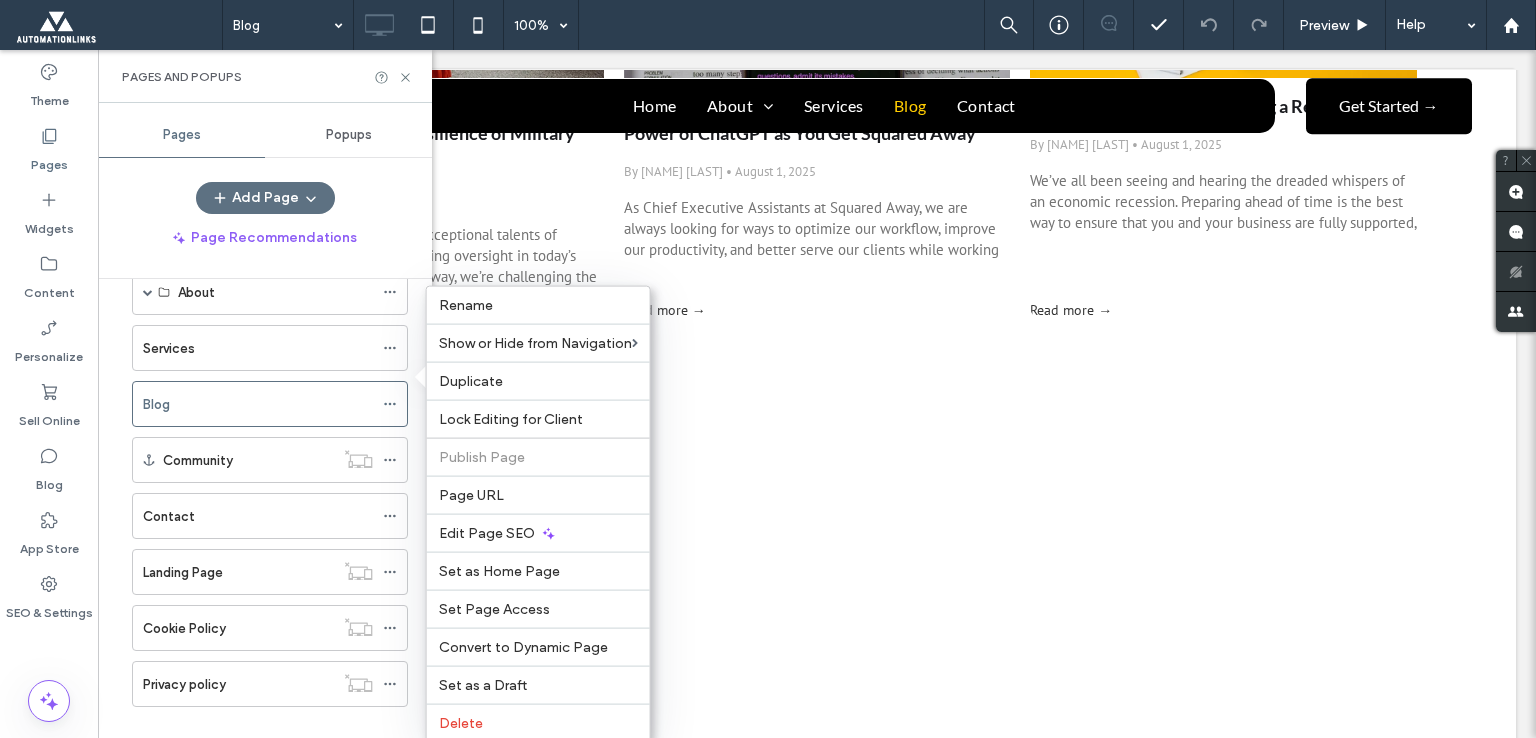 scroll, scrollTop: 124, scrollLeft: 0, axis: vertical 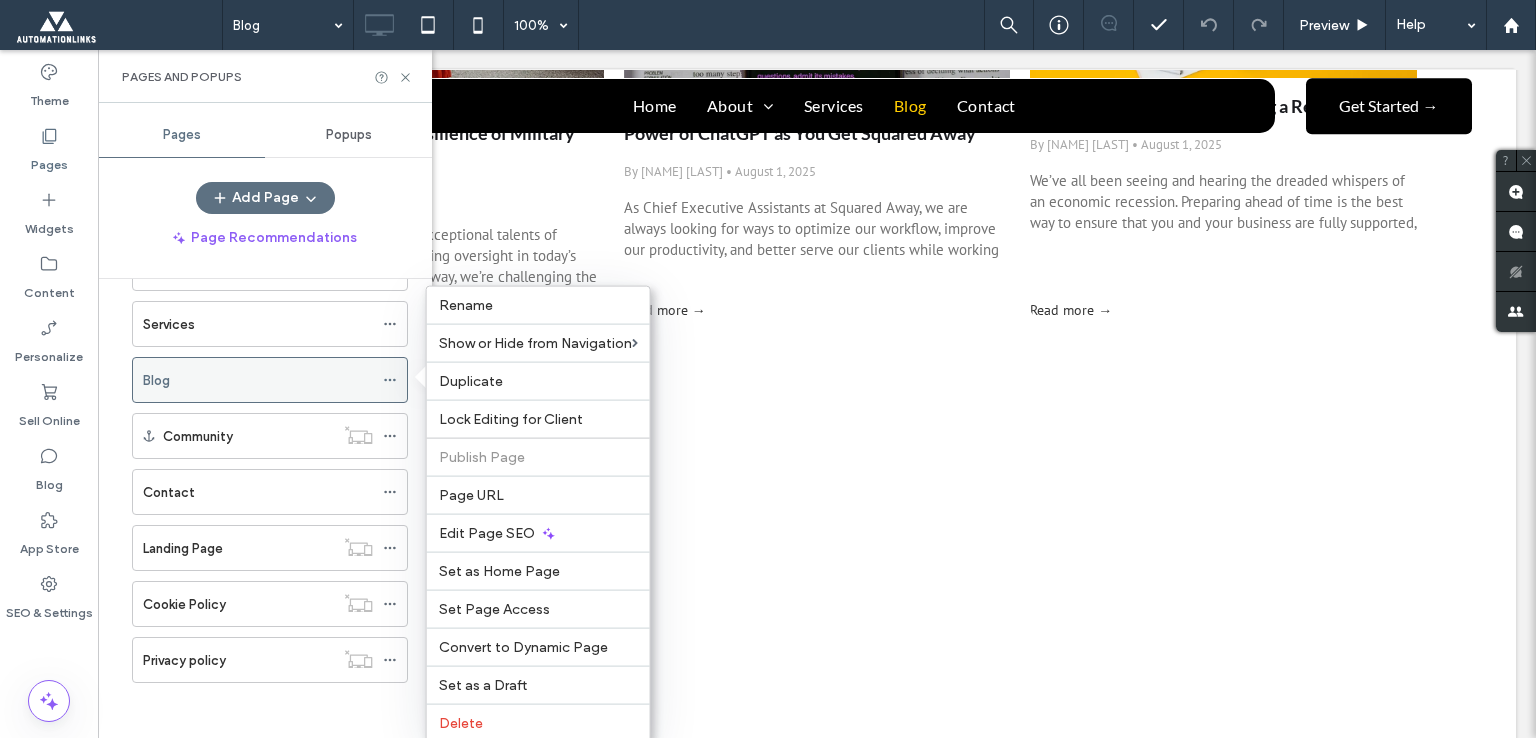 click at bounding box center [390, 380] 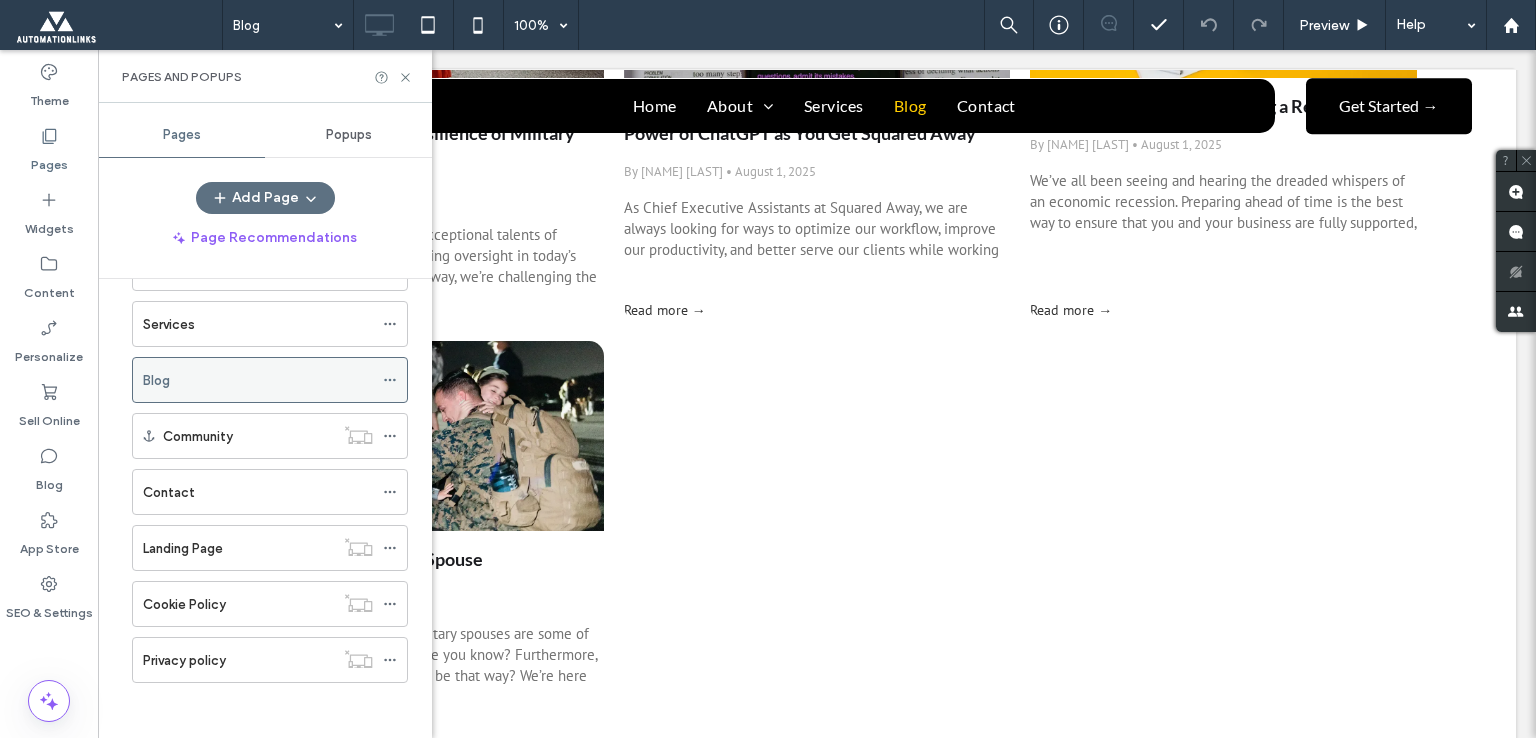 click at bounding box center [395, 380] 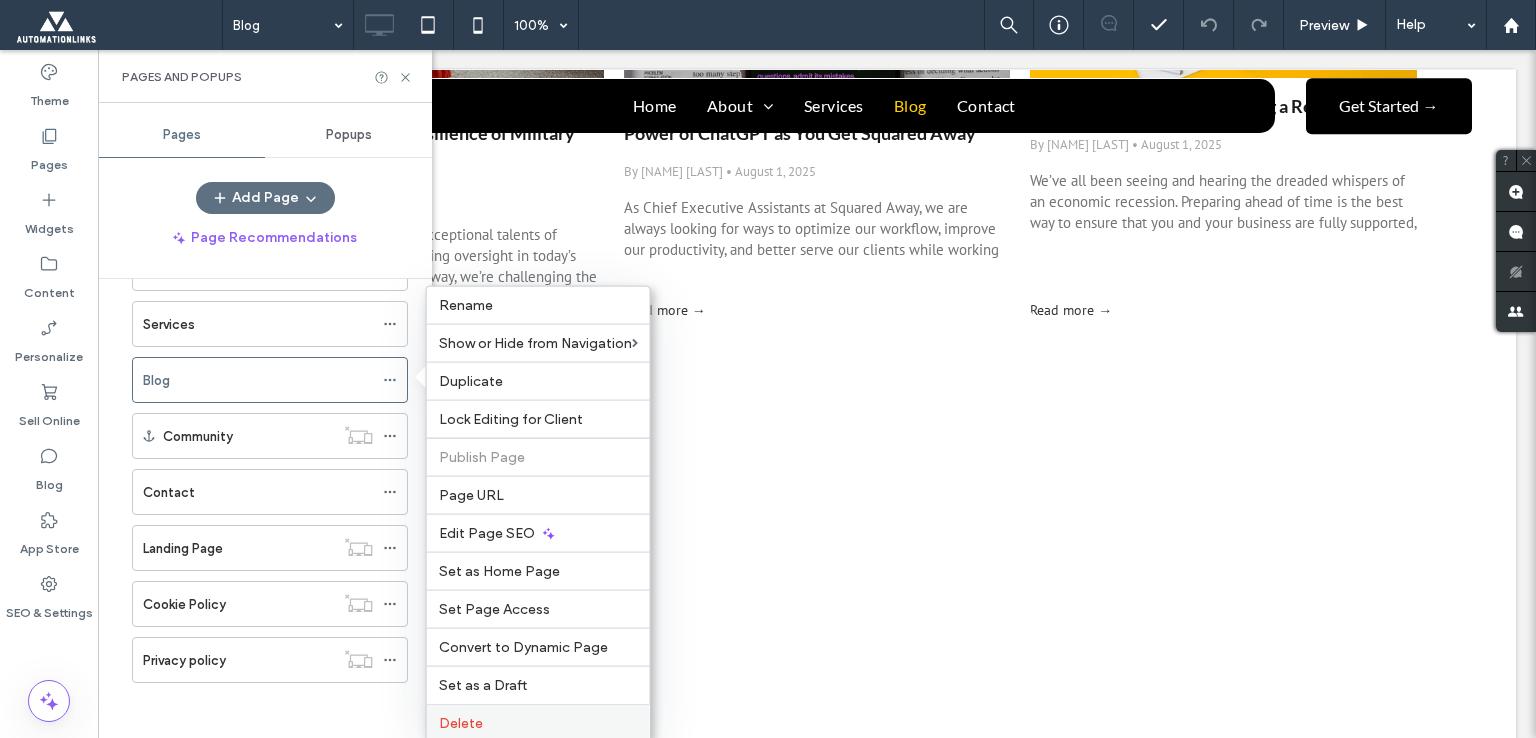 click on "Delete" at bounding box center (461, 723) 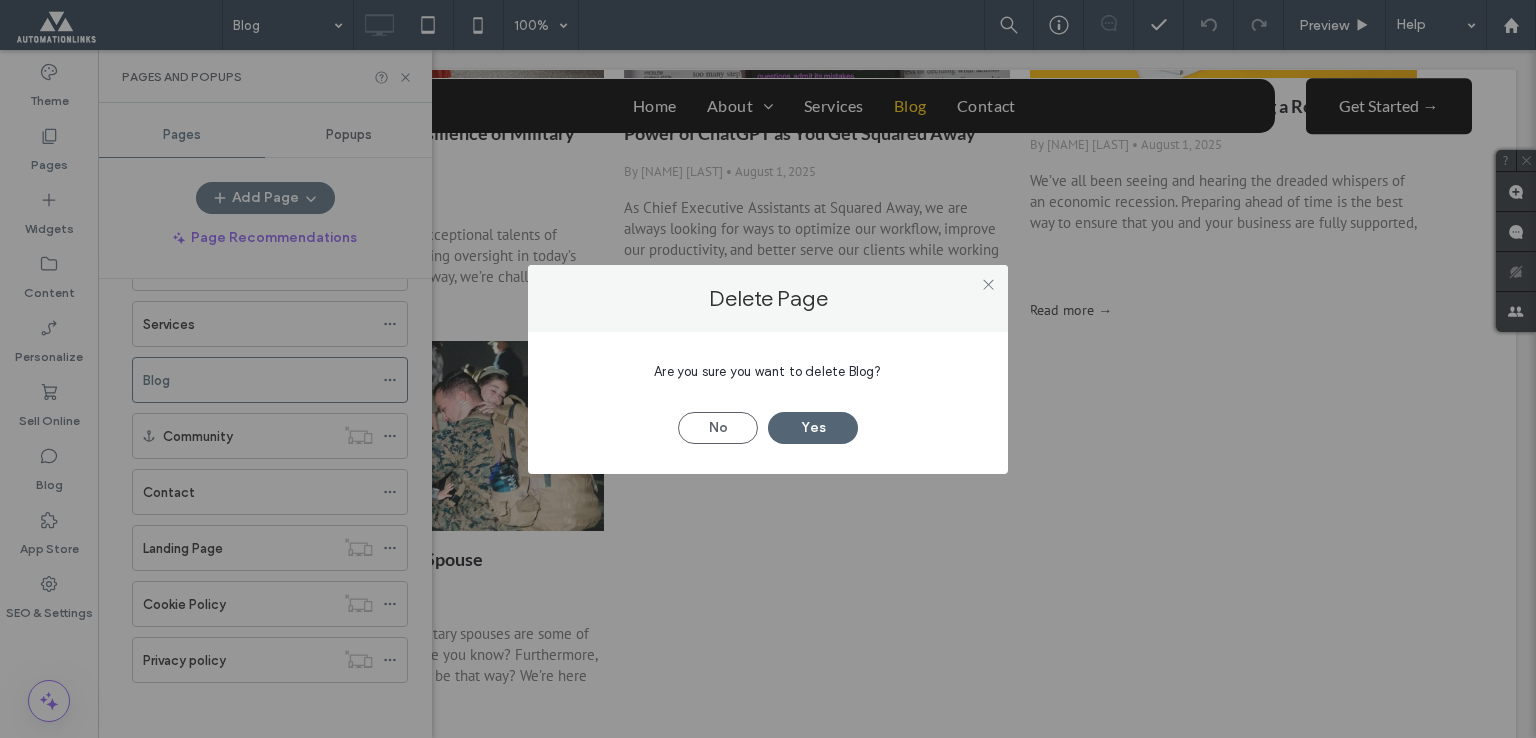 click on "Yes" at bounding box center [813, 428] 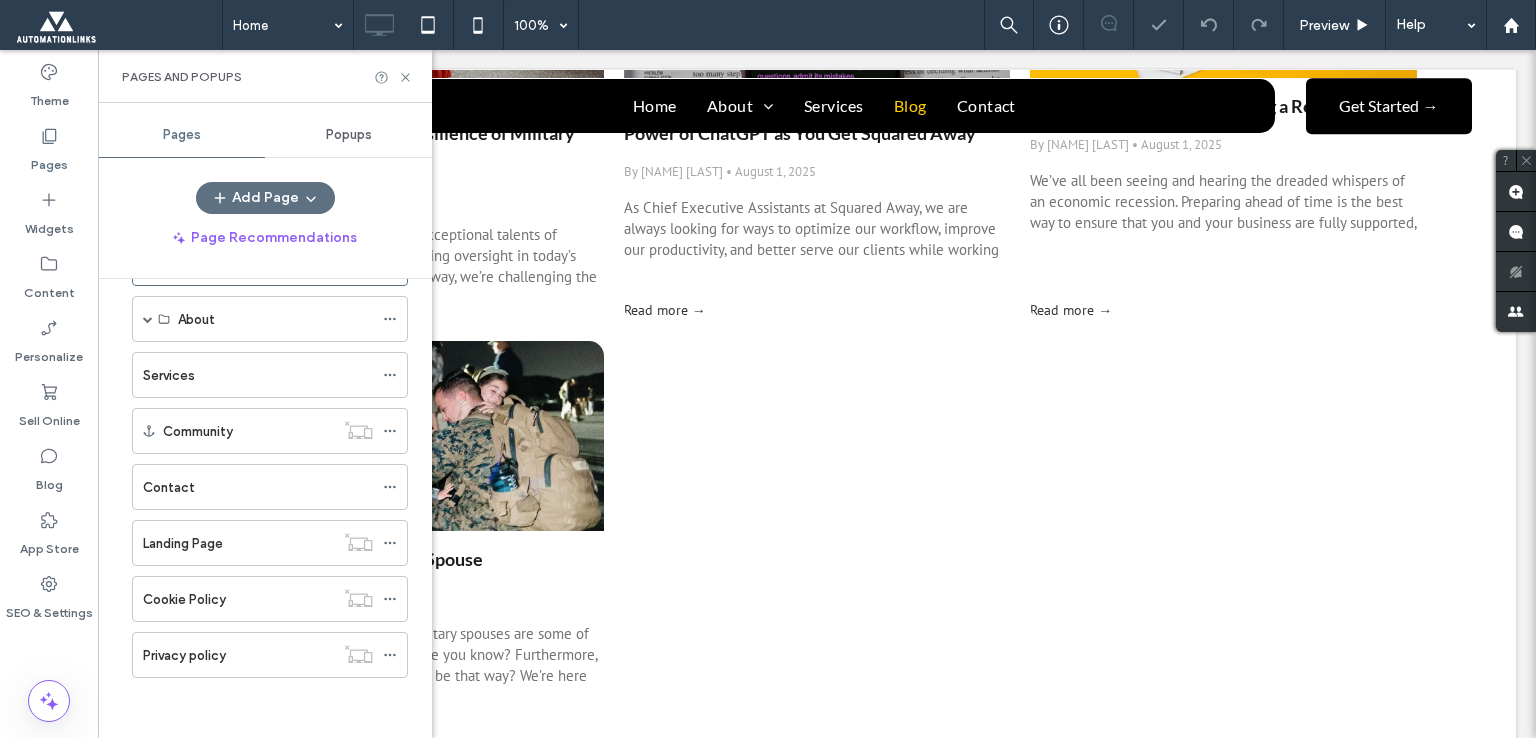 scroll, scrollTop: 69, scrollLeft: 0, axis: vertical 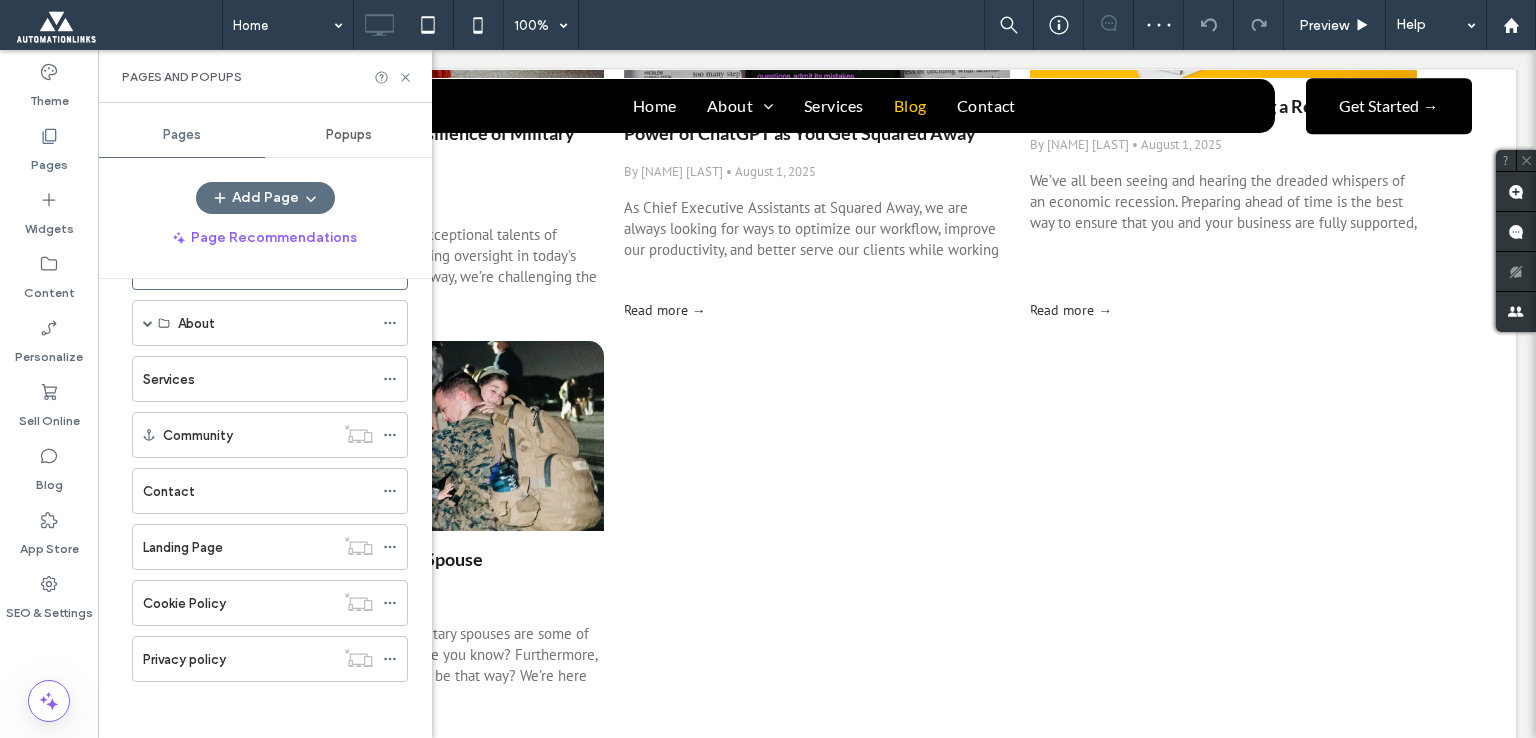 click at bounding box center (768, 369) 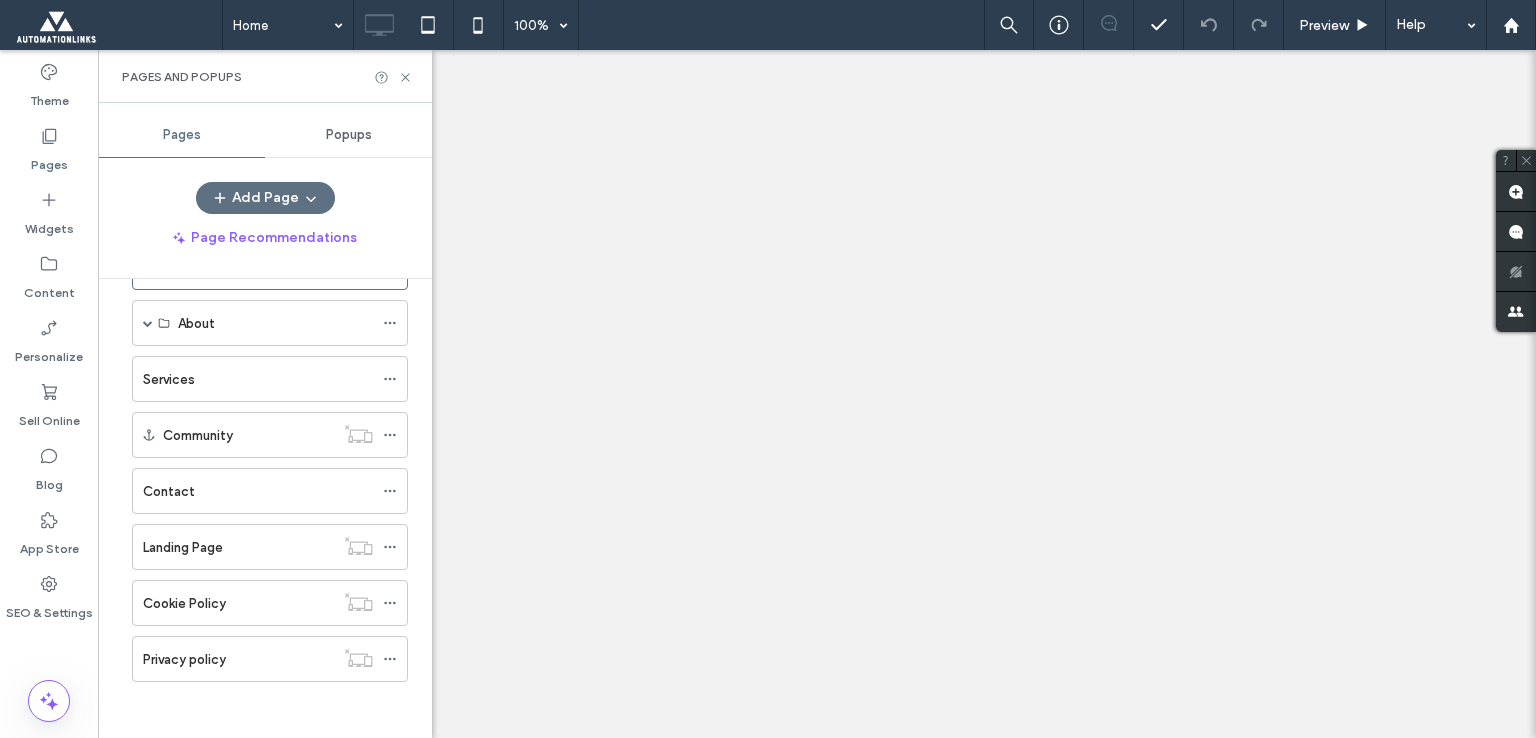 click at bounding box center [768, 369] 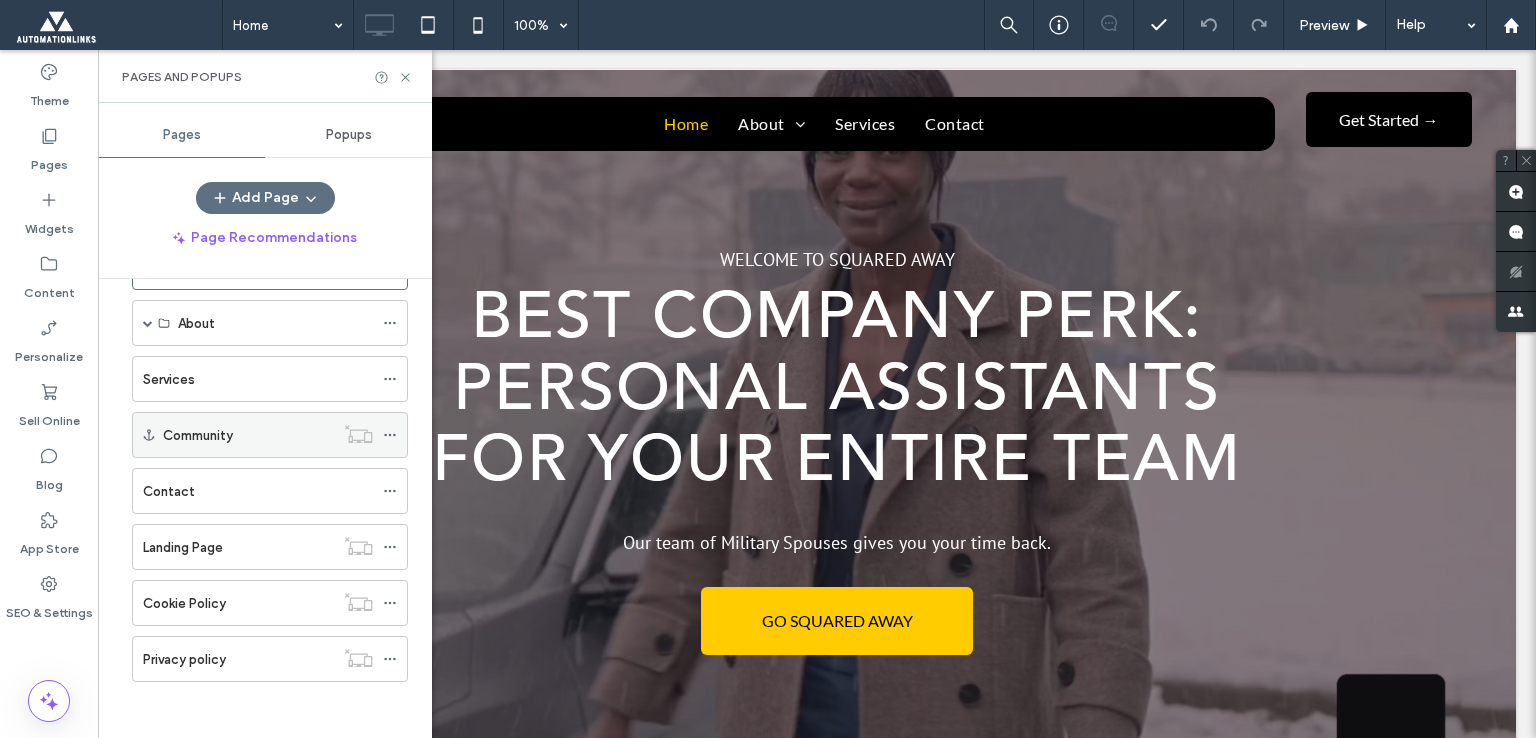 click at bounding box center [395, 435] 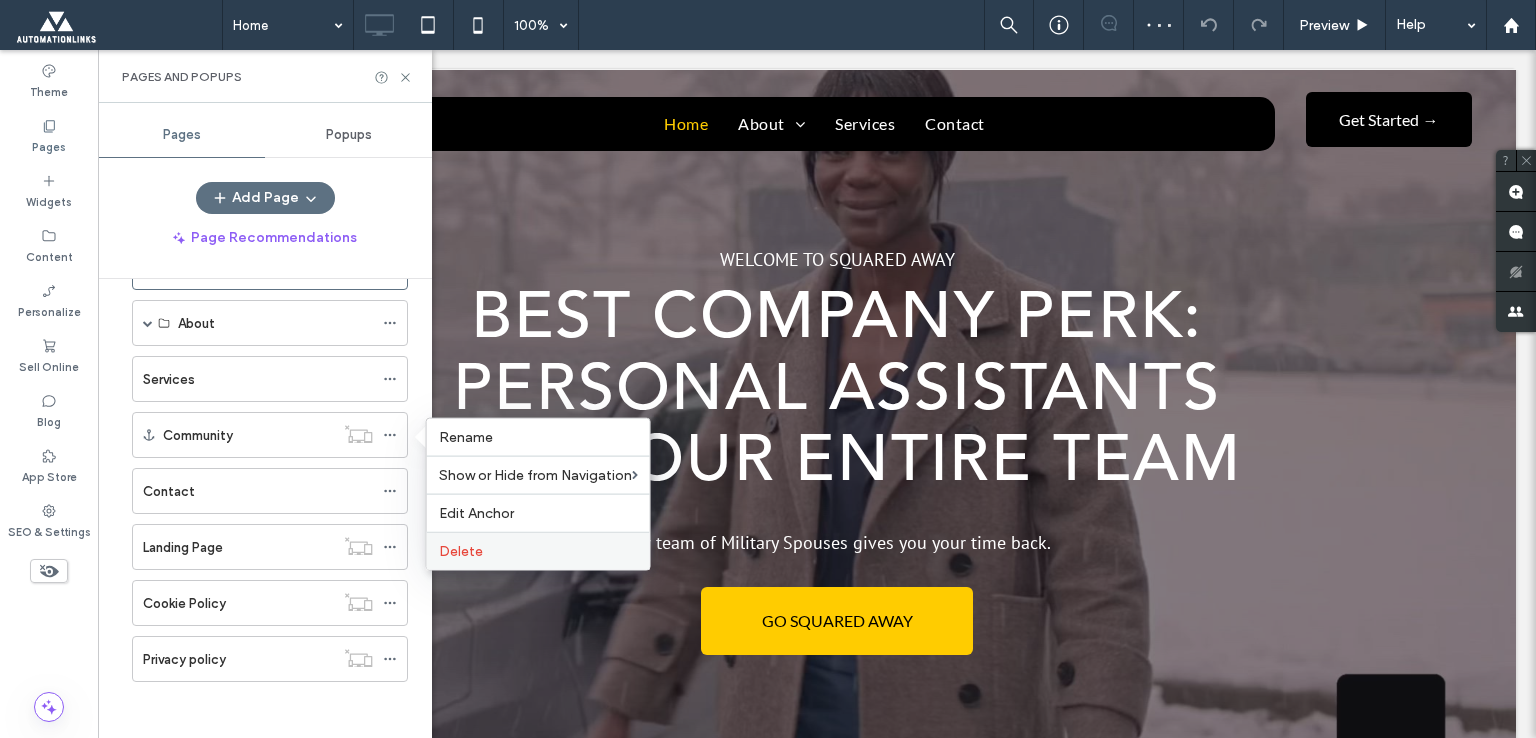 scroll, scrollTop: 0, scrollLeft: 0, axis: both 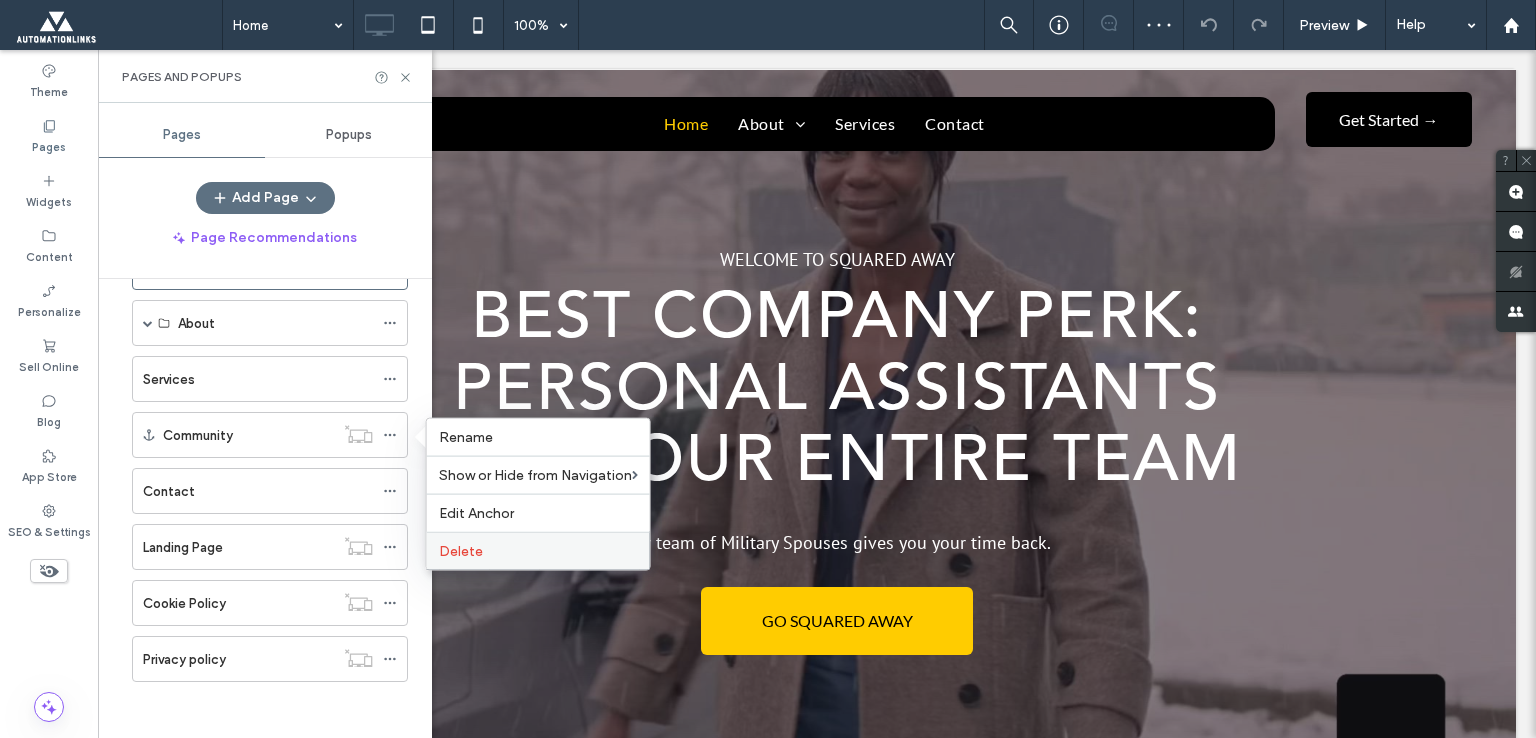 click on "Delete" at bounding box center [461, 551] 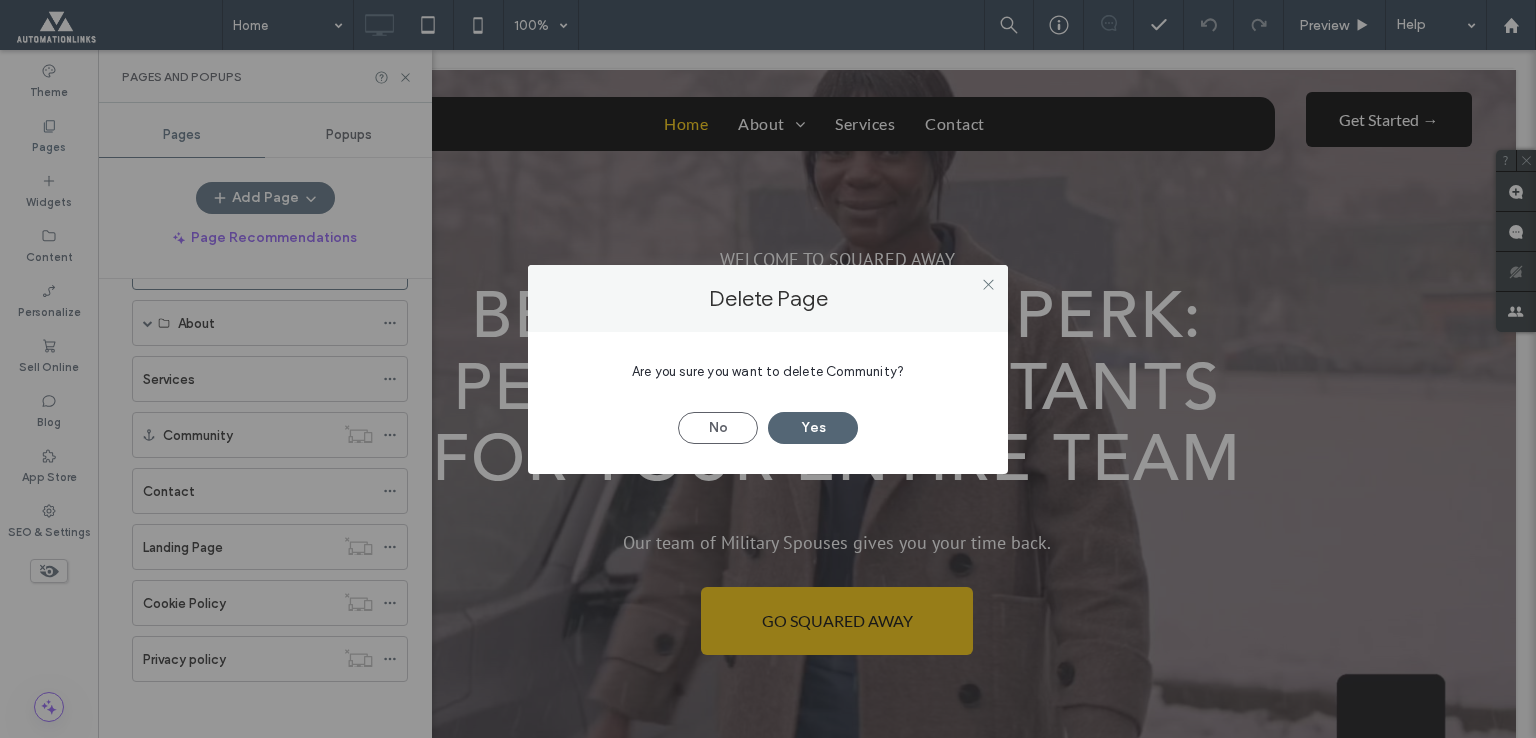 click on "Yes" at bounding box center [813, 428] 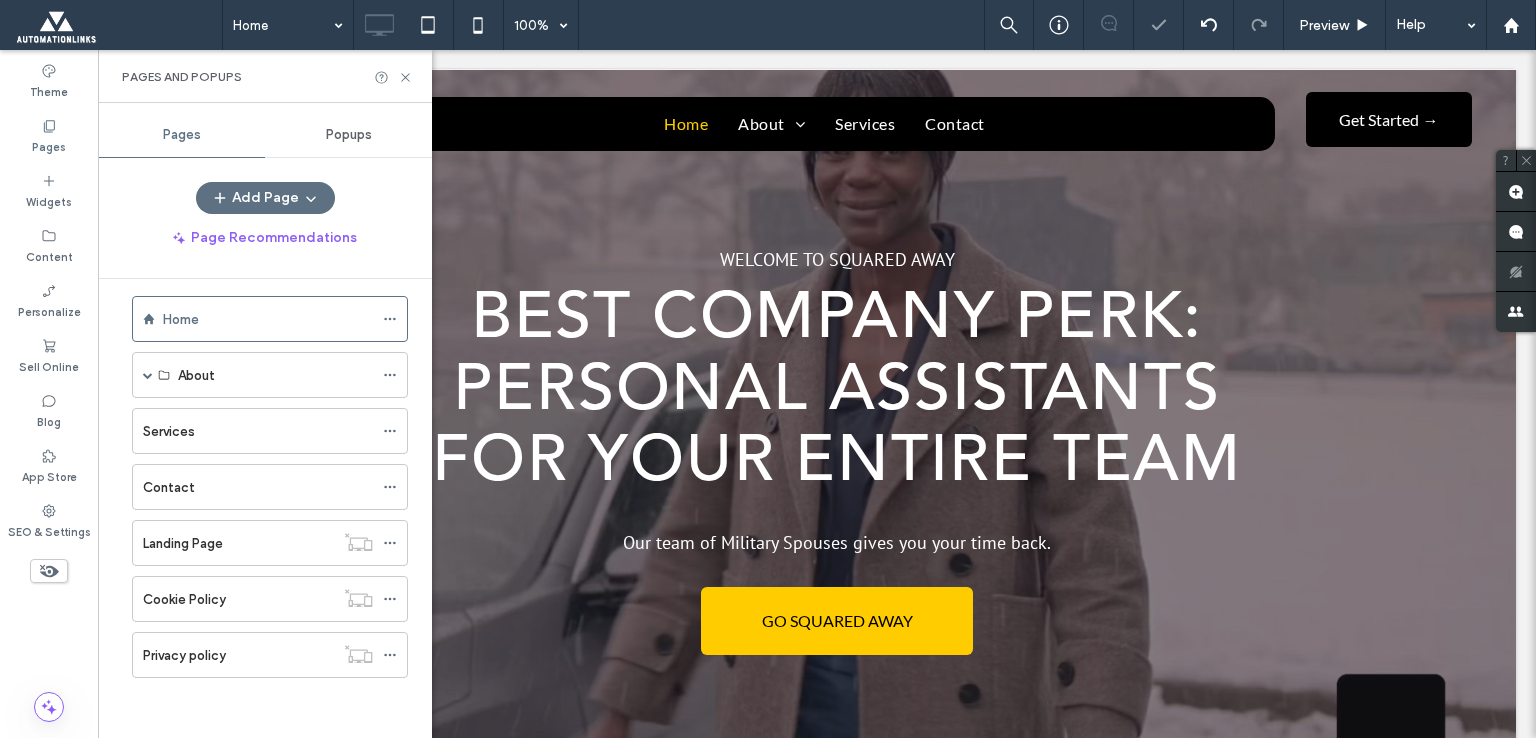 scroll, scrollTop: 13, scrollLeft: 0, axis: vertical 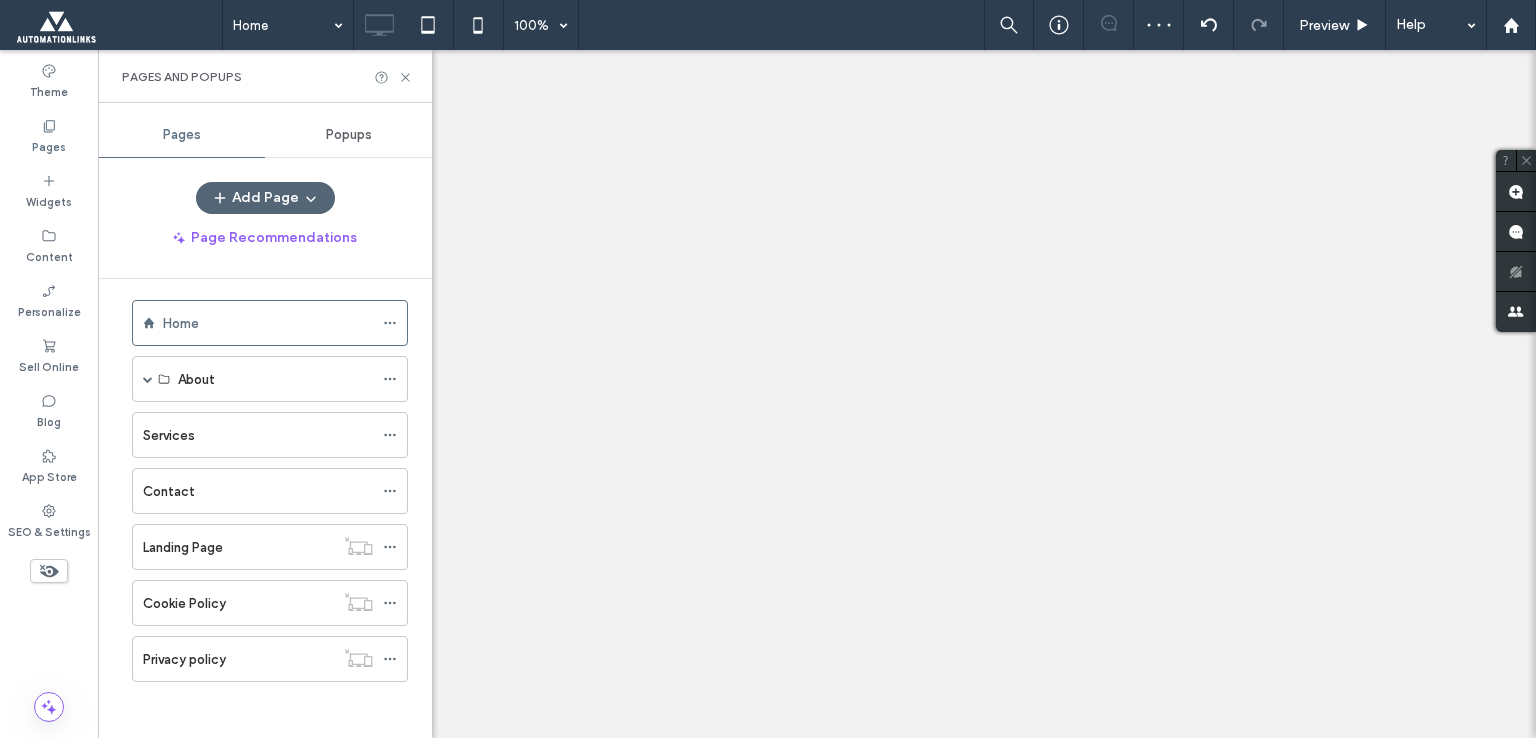 click on "Add Page" at bounding box center [265, 198] 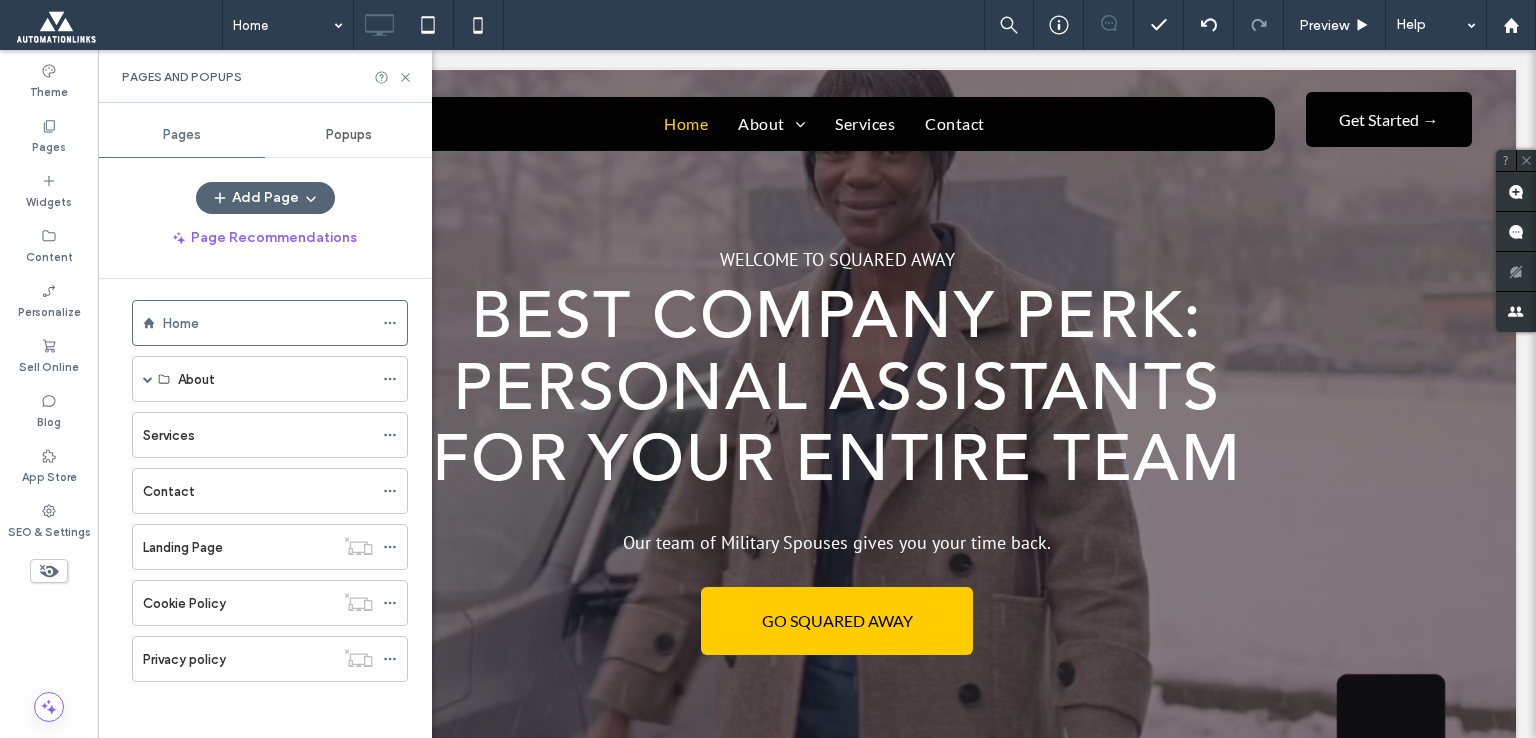 scroll, scrollTop: 0, scrollLeft: 0, axis: both 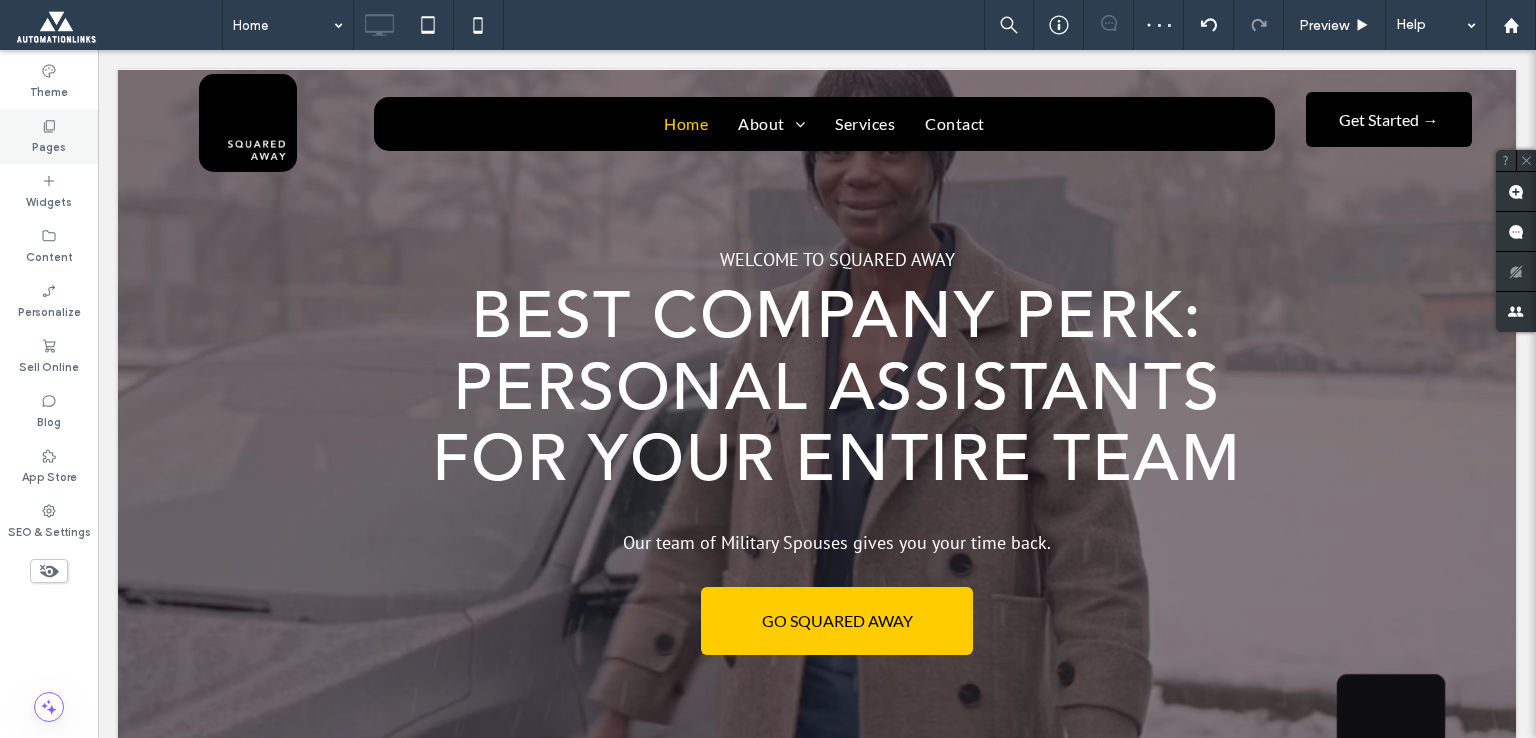click on "Pages" at bounding box center (49, 145) 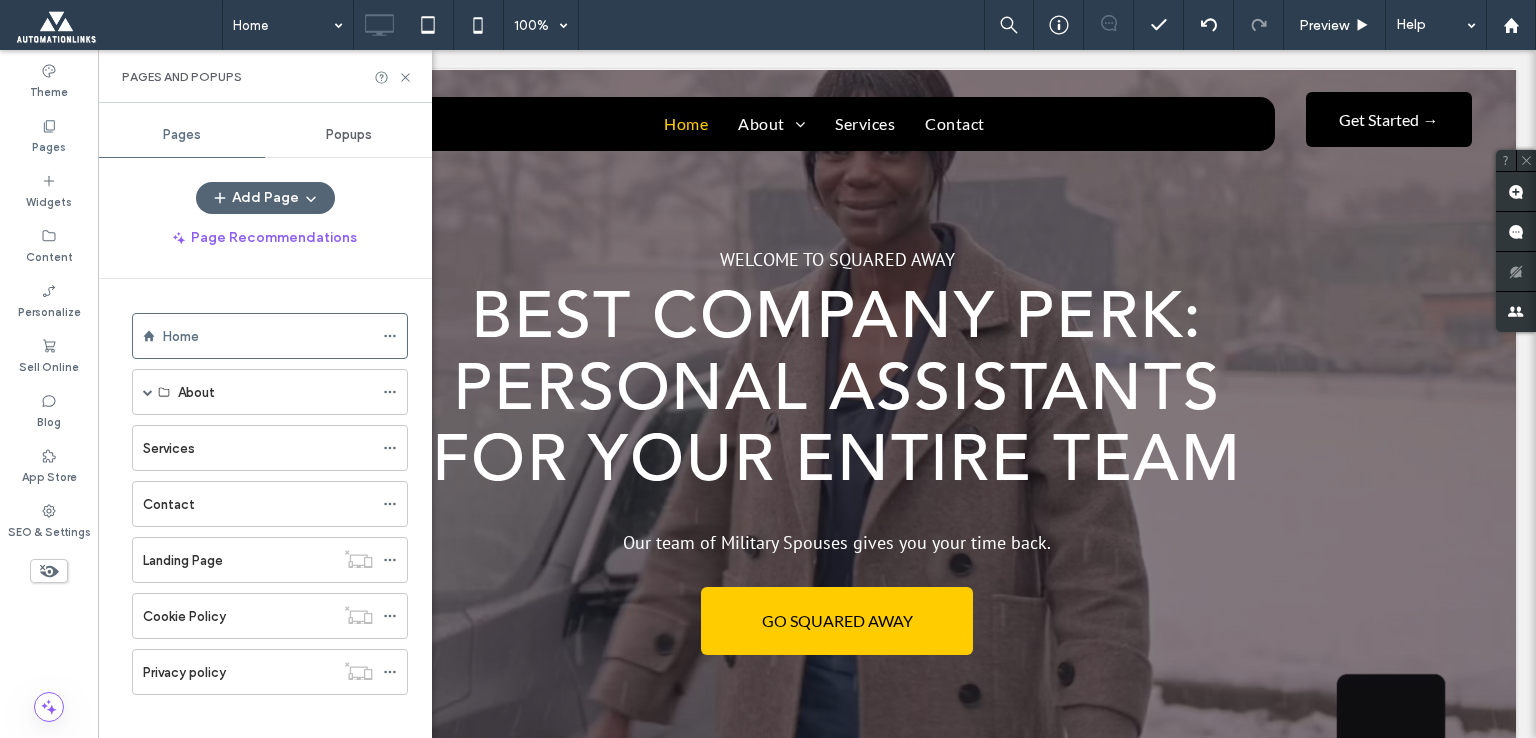 click on "Add Page" at bounding box center (265, 198) 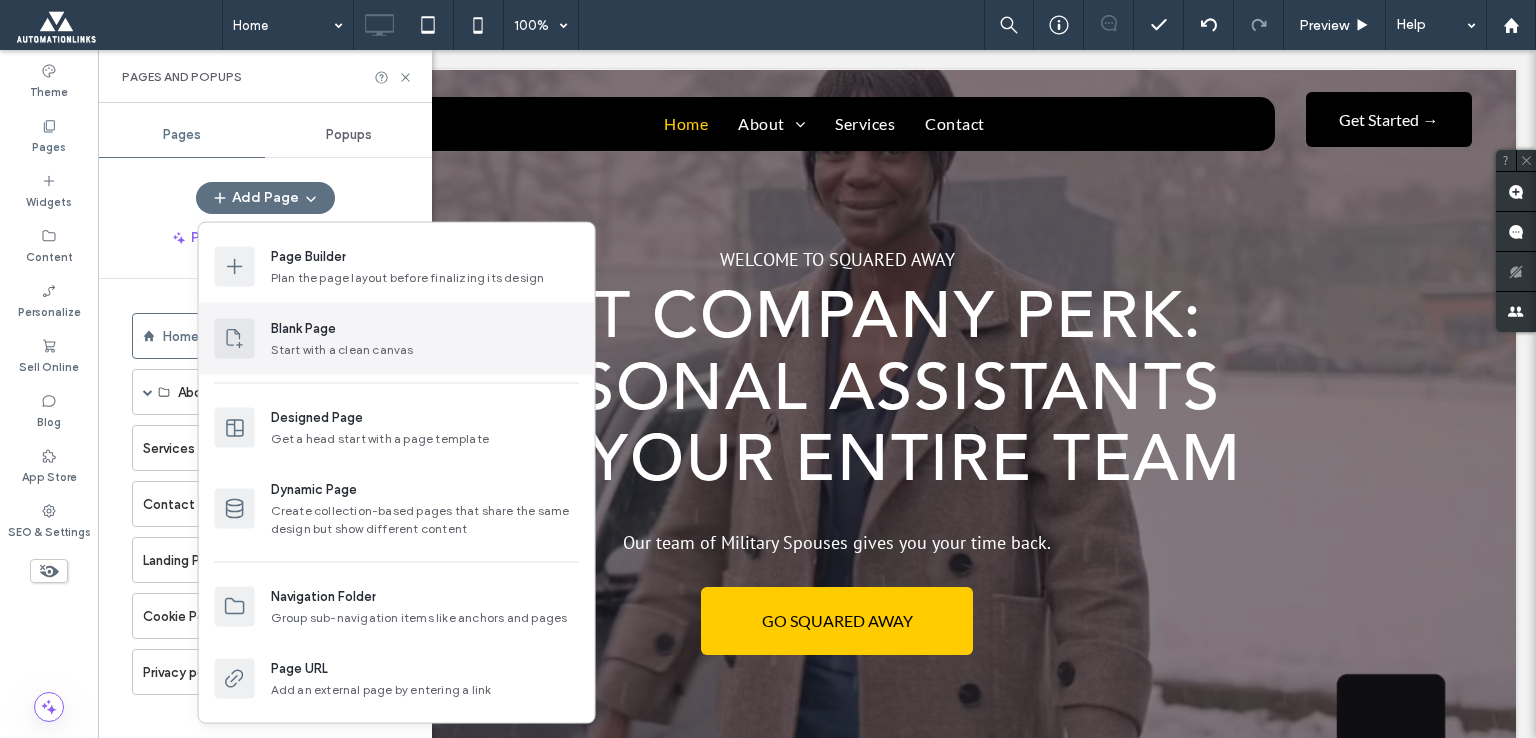 click on "Blank Page" at bounding box center [425, 329] 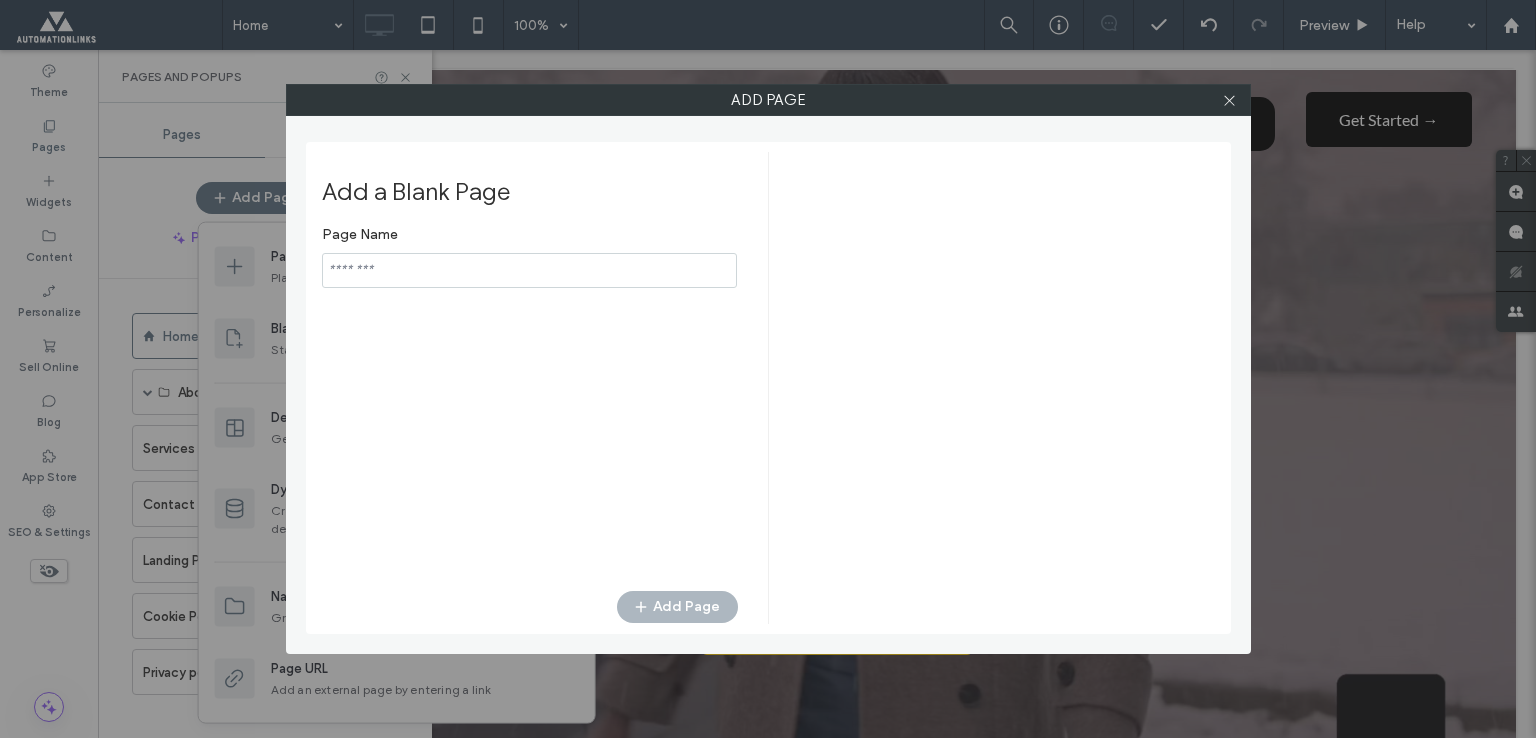 type on "**********" 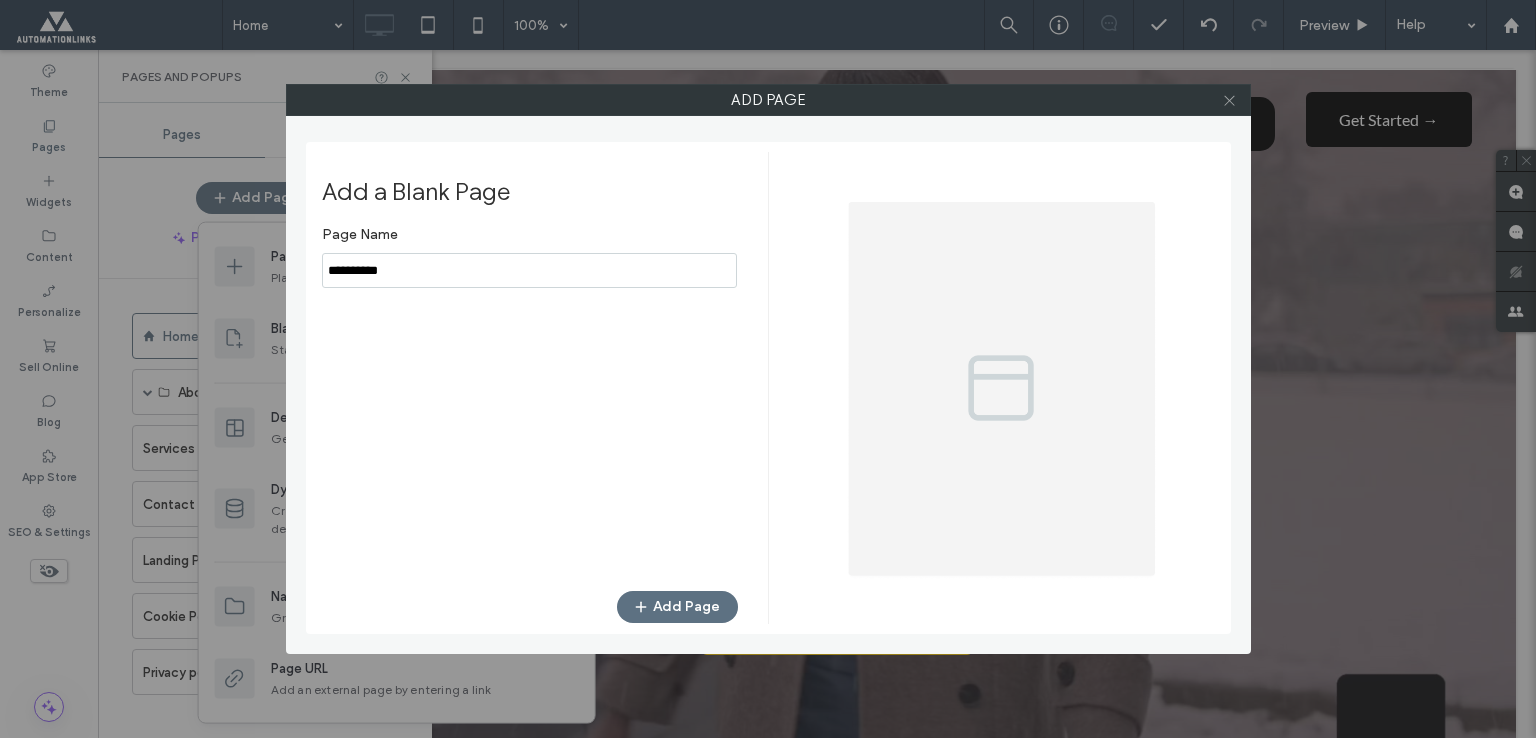 click 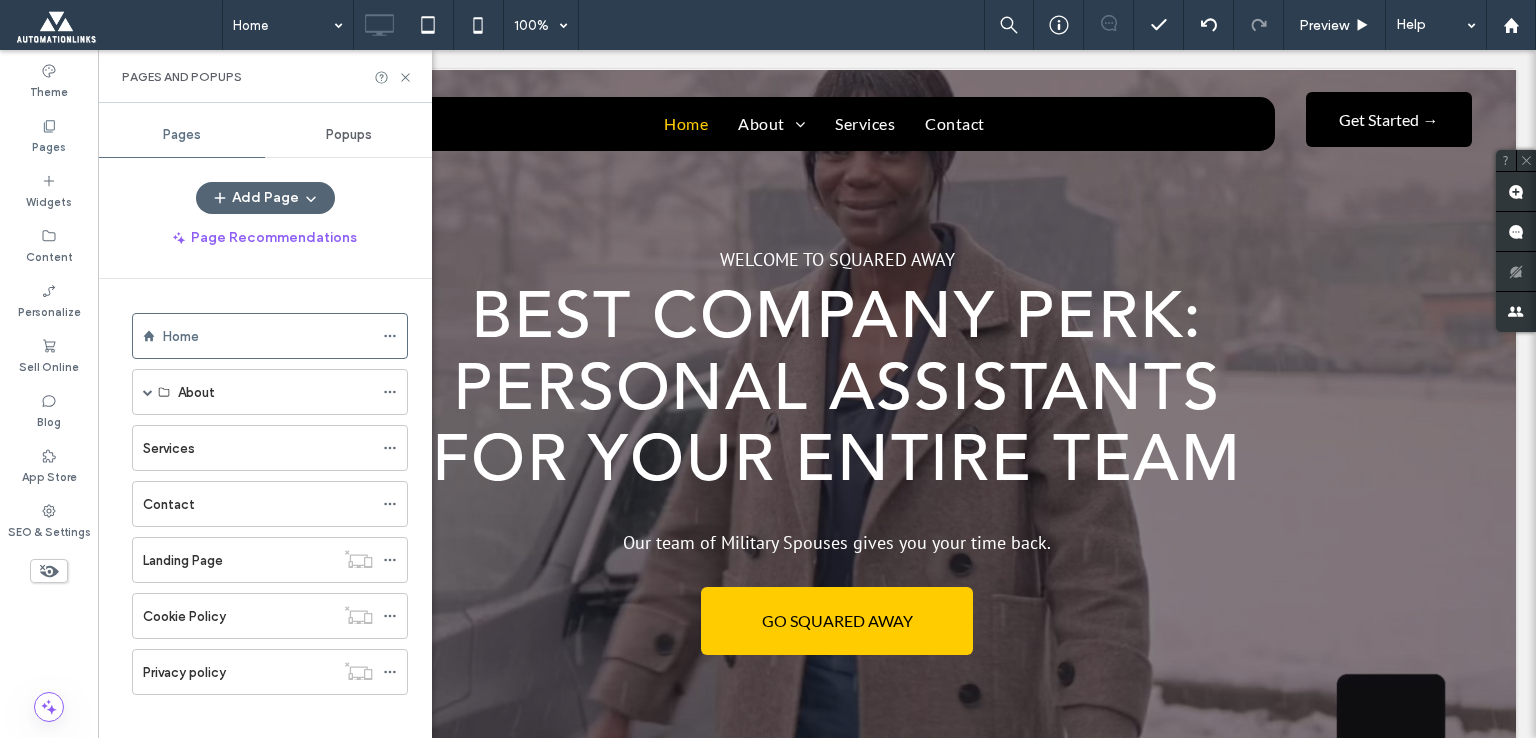 click on "Add Page" at bounding box center [265, 198] 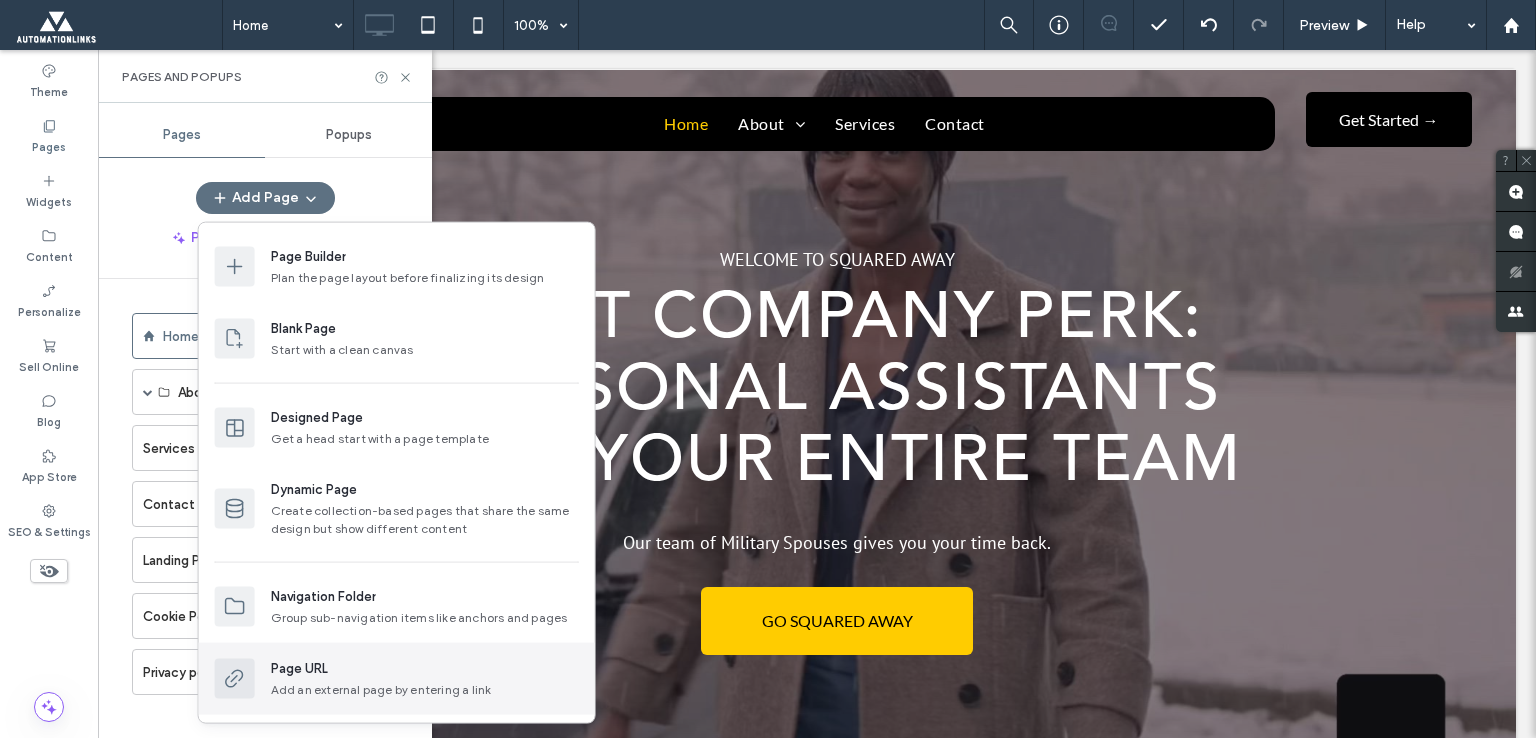 click on "Add an external page by entering a link" at bounding box center [425, 690] 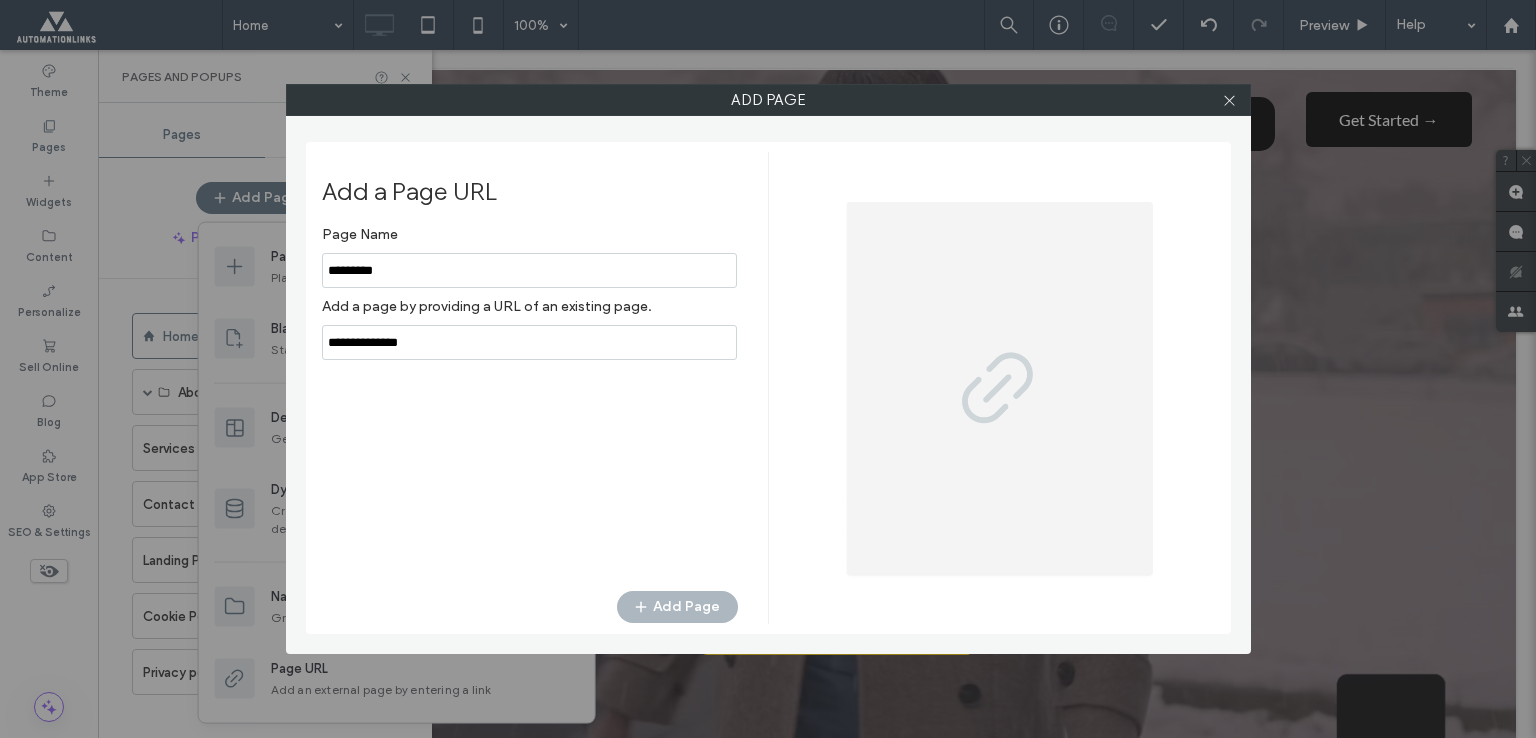 type on "*********" 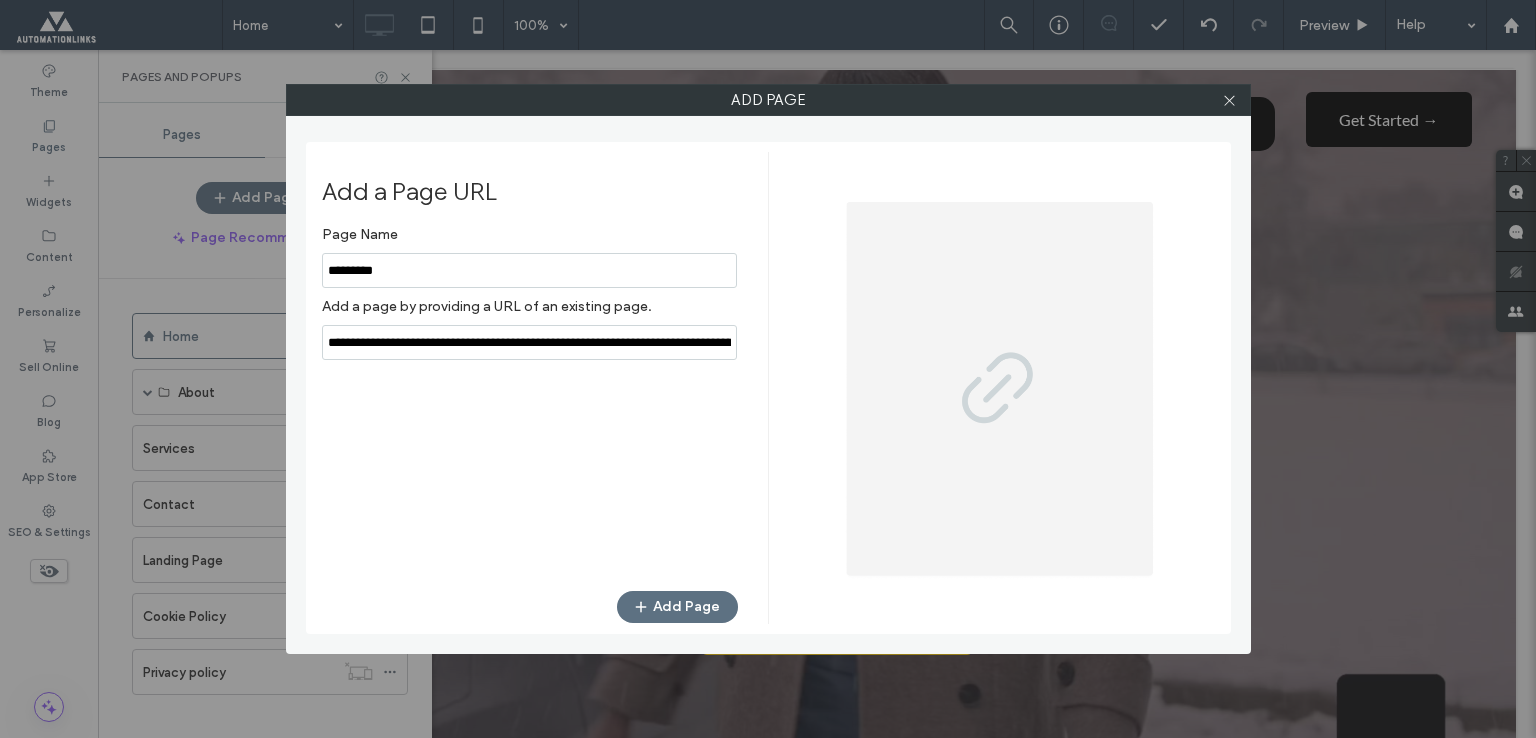scroll, scrollTop: 0, scrollLeft: 780, axis: horizontal 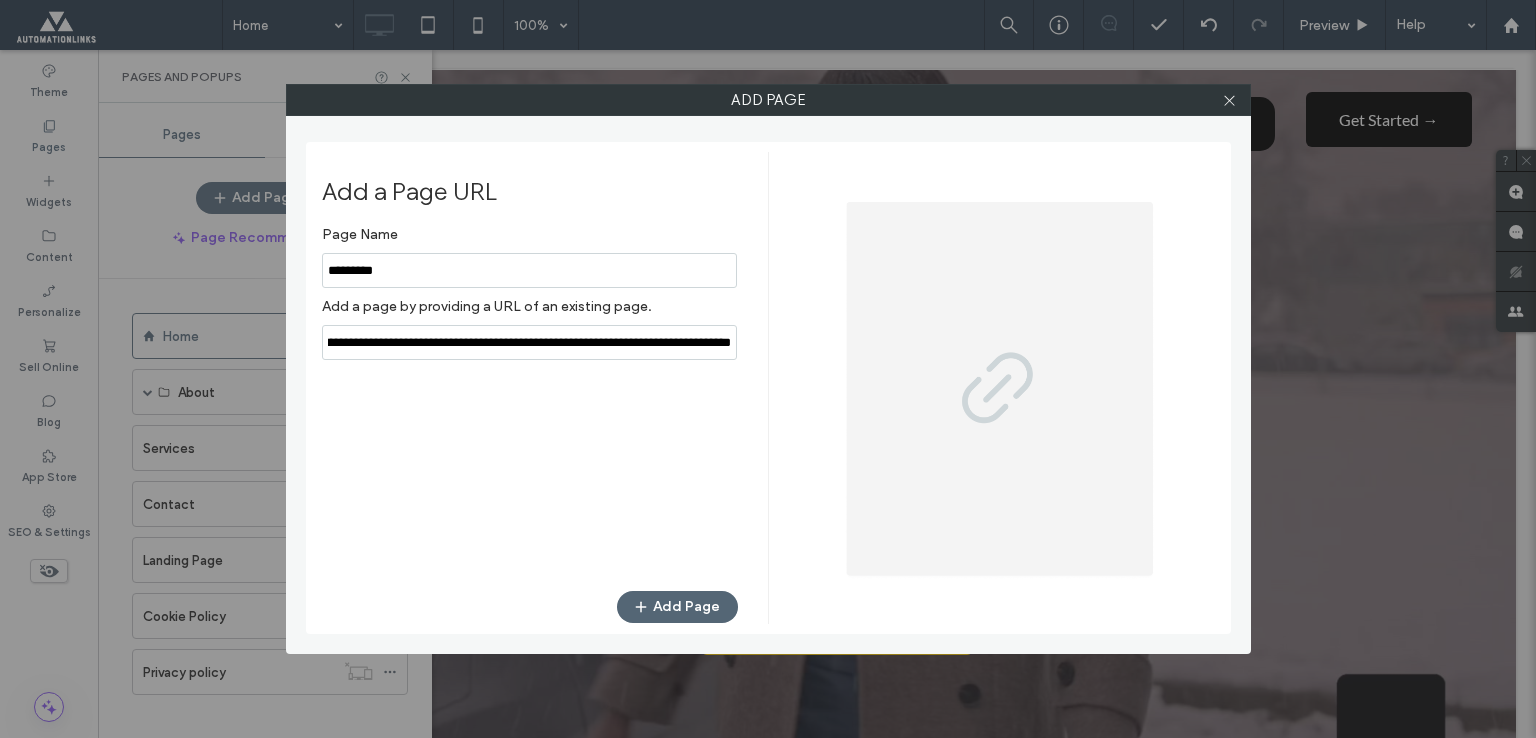 type on "**********" 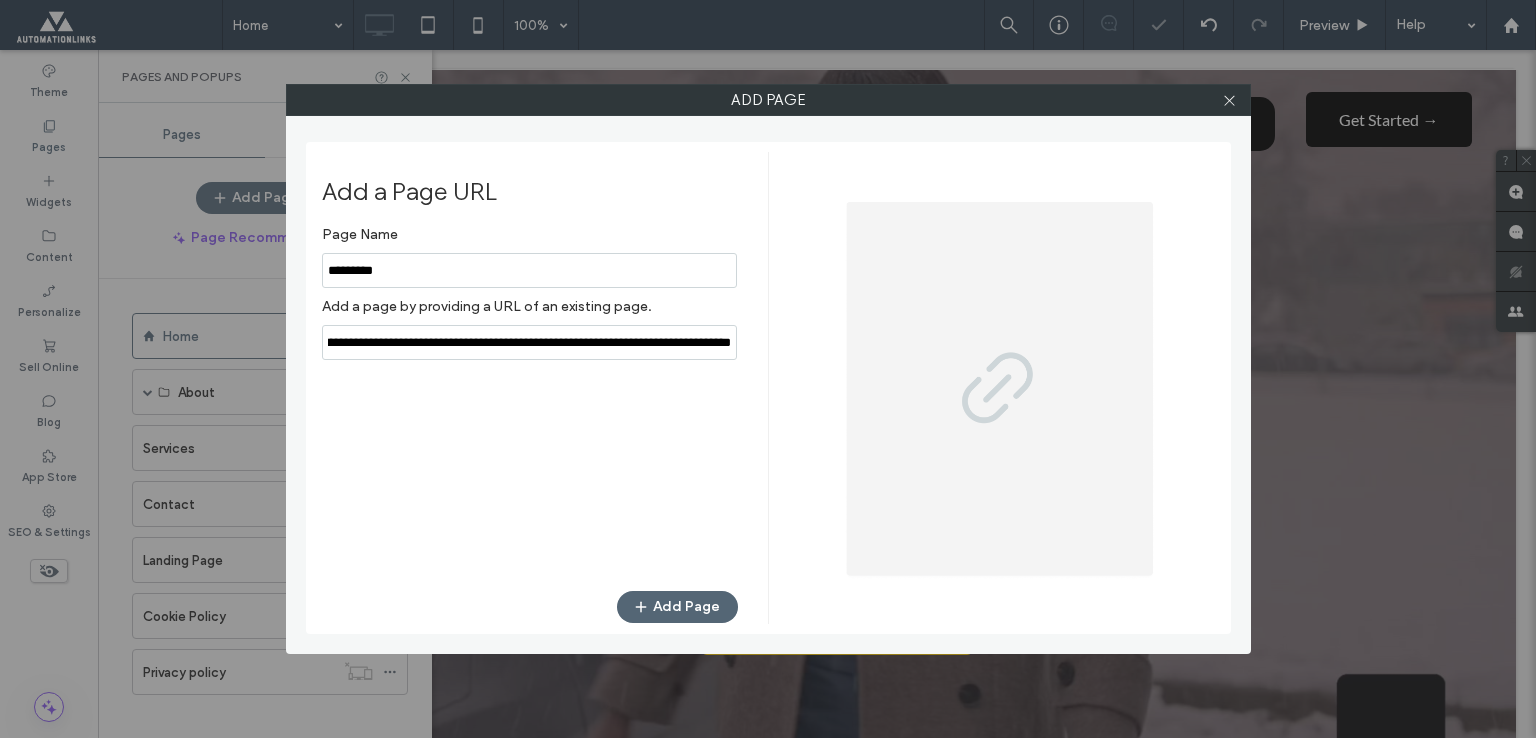 scroll, scrollTop: 0, scrollLeft: 0, axis: both 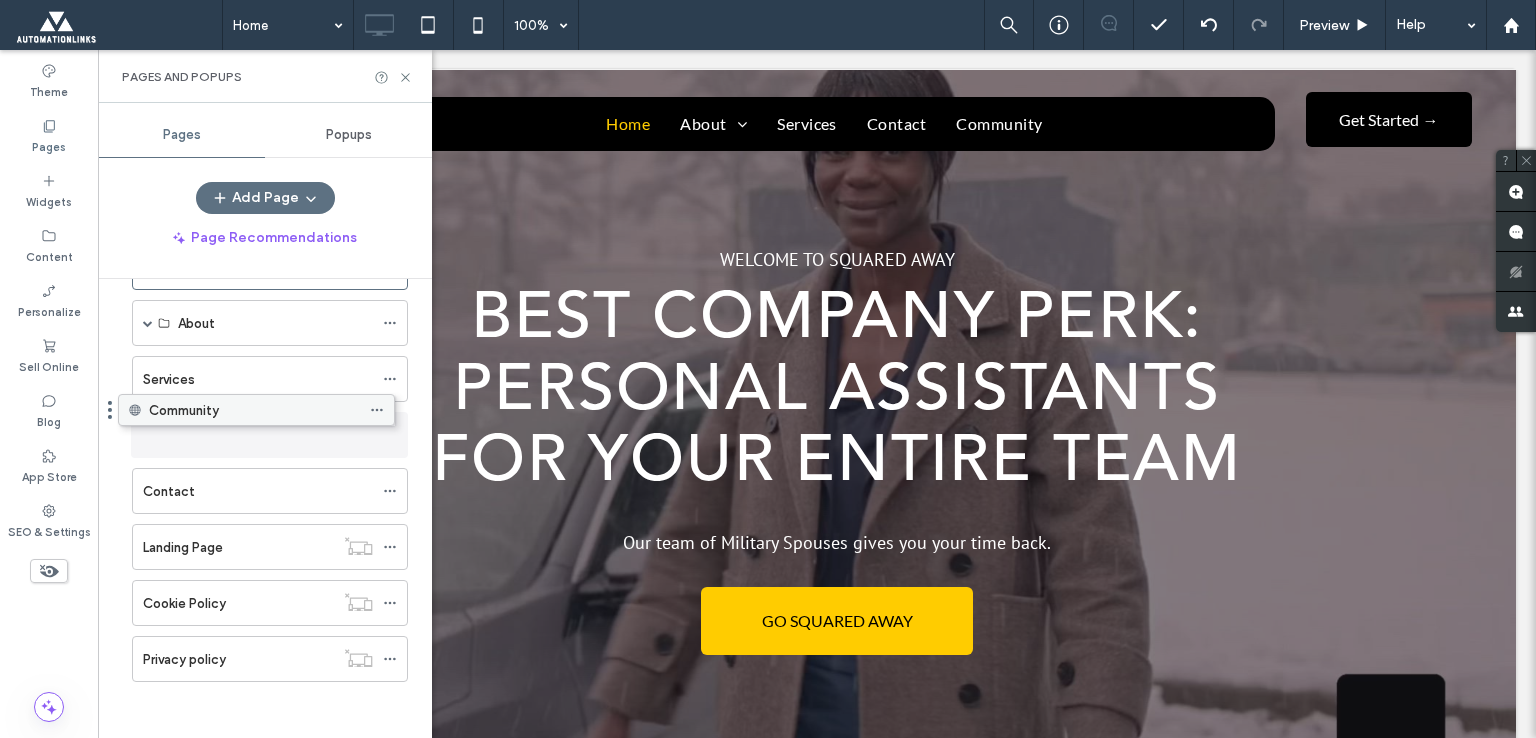 drag, startPoint x: 222, startPoint y: 649, endPoint x: 208, endPoint y: 411, distance: 238.4114 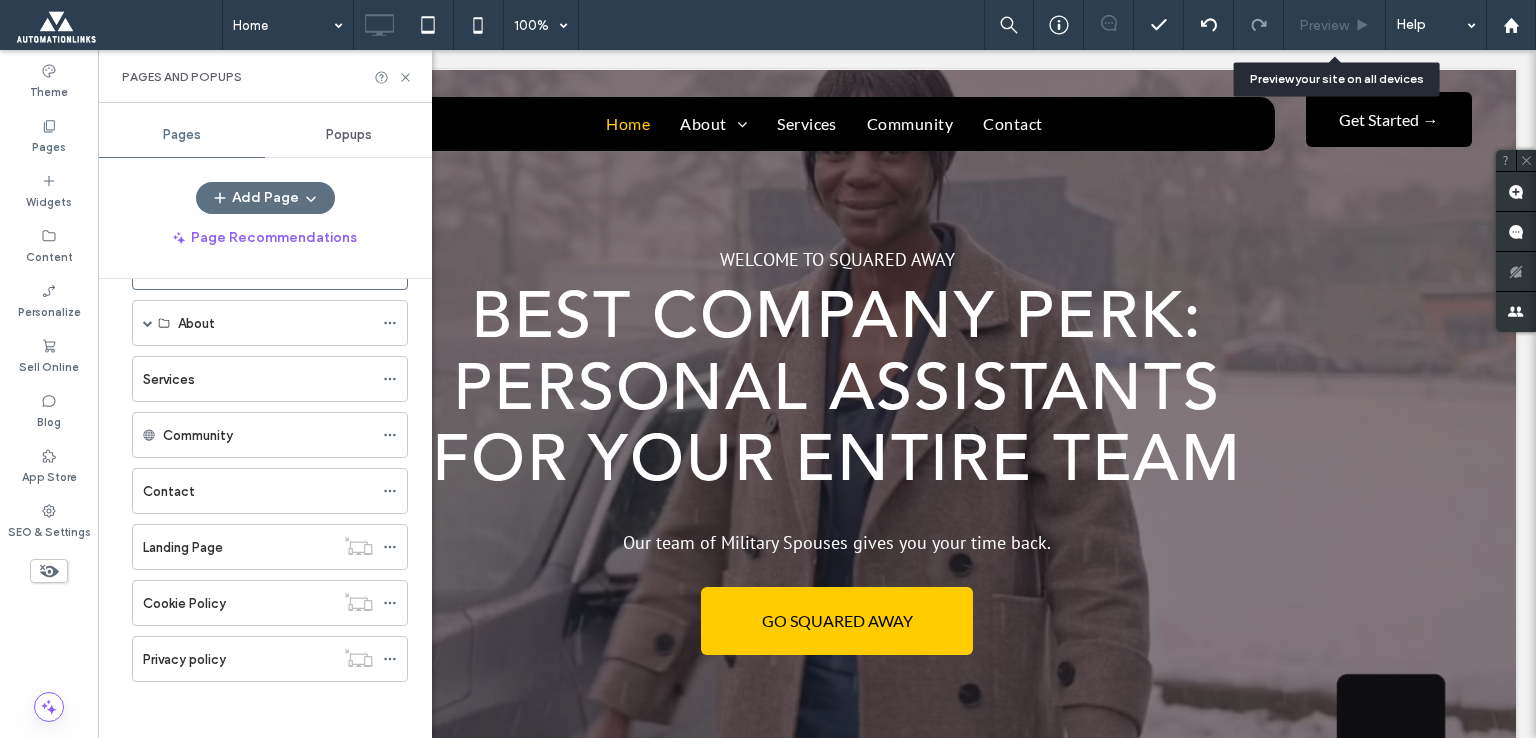 click on "Preview" at bounding box center (1334, 25) 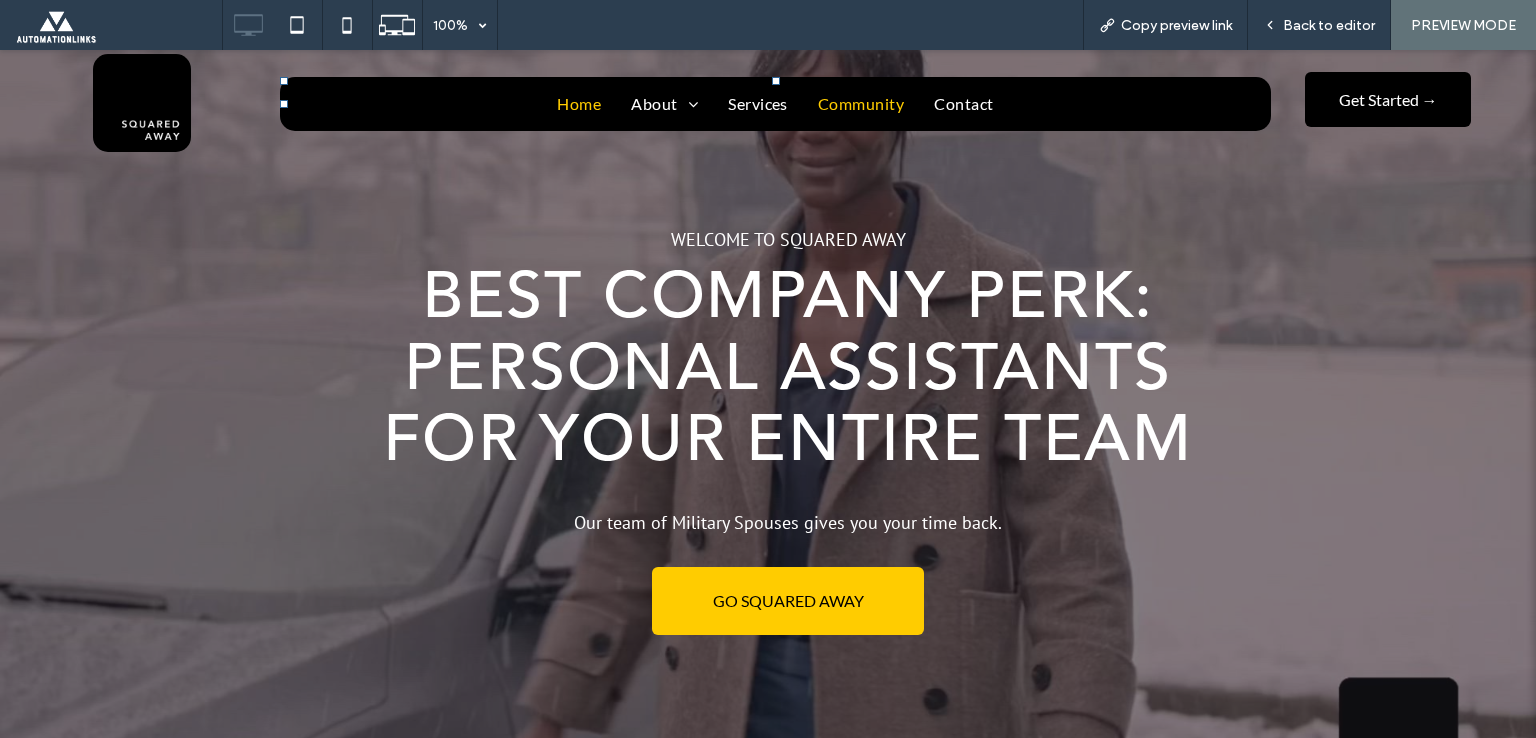 click on "Community" at bounding box center [861, 104] 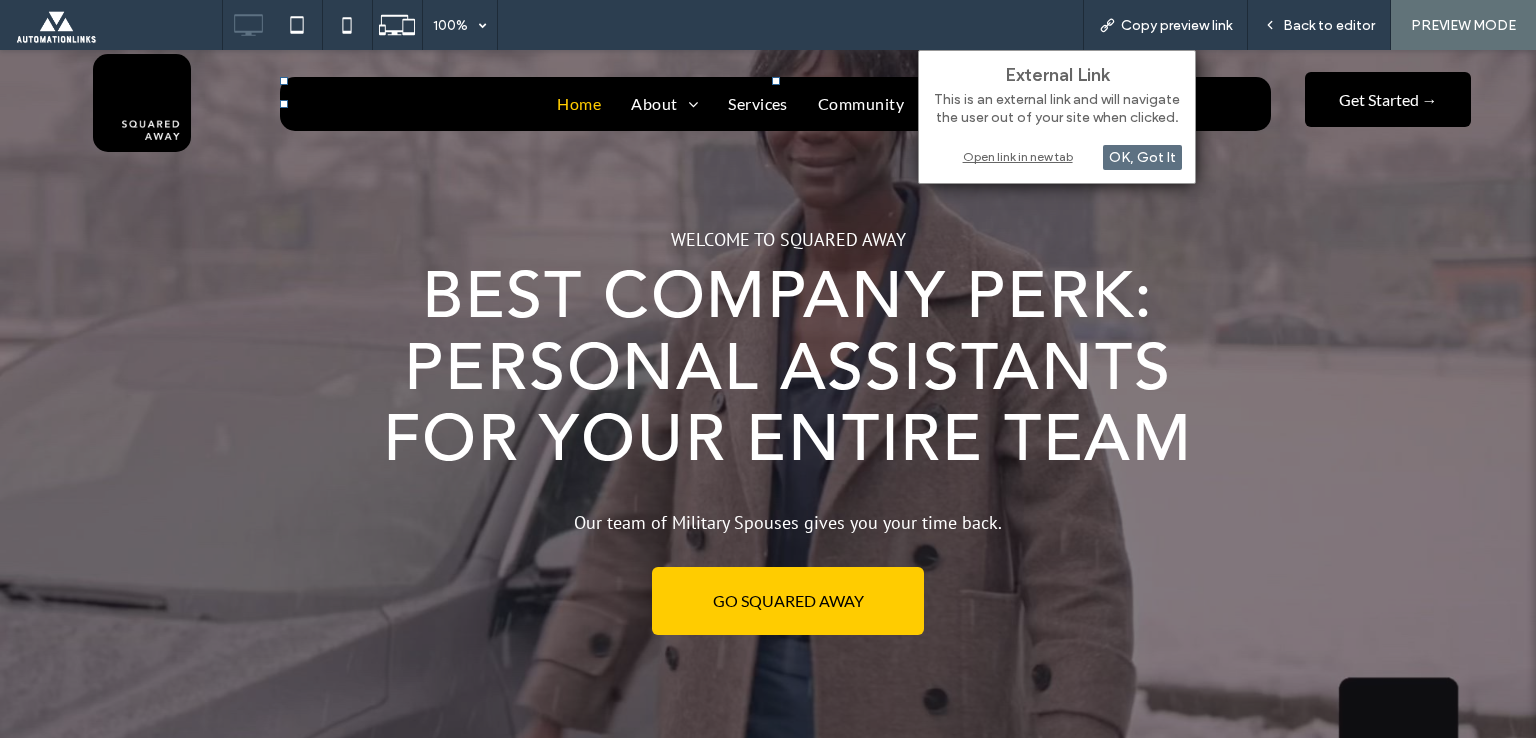 click on "Open link in new tab" at bounding box center [1057, 156] 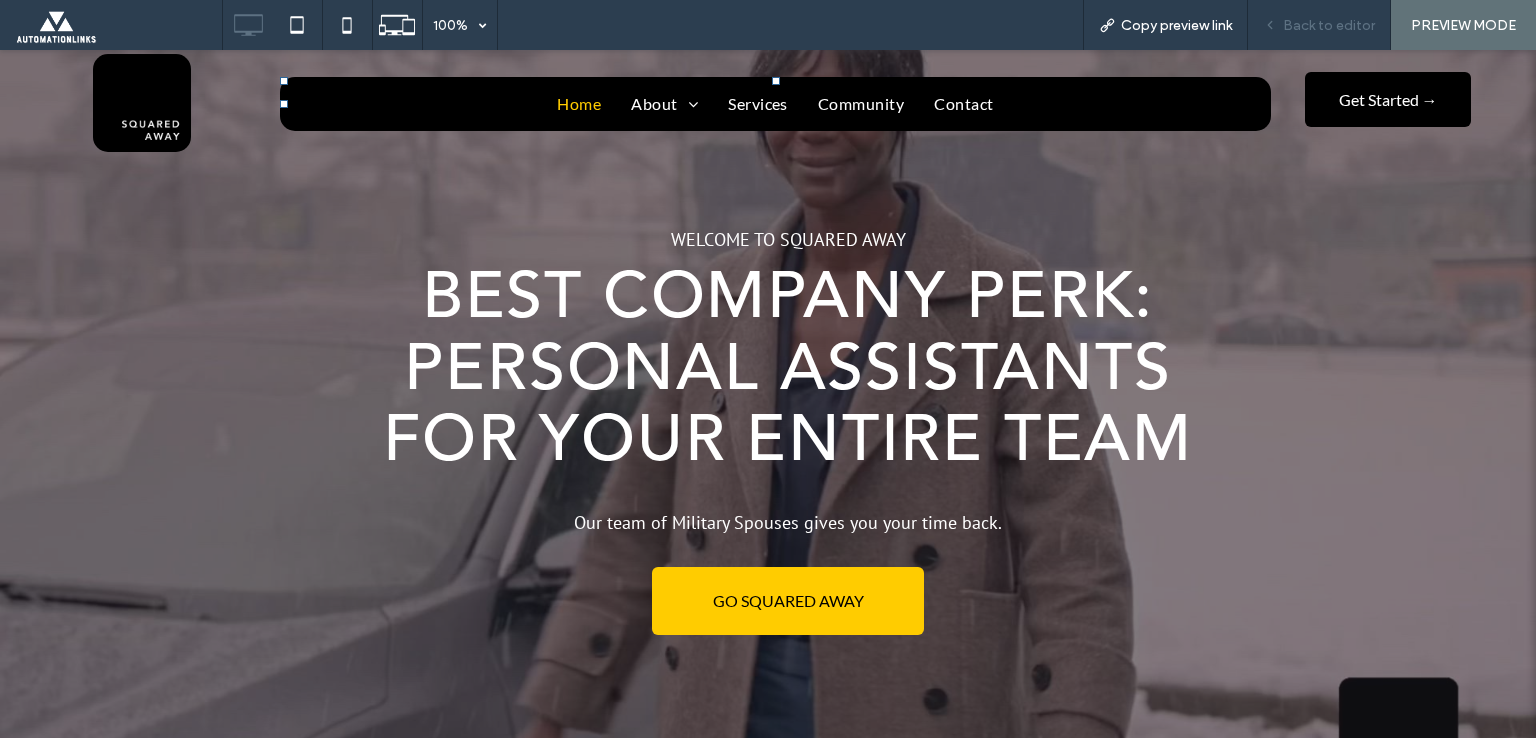 click on "Back to editor" at bounding box center (1329, 25) 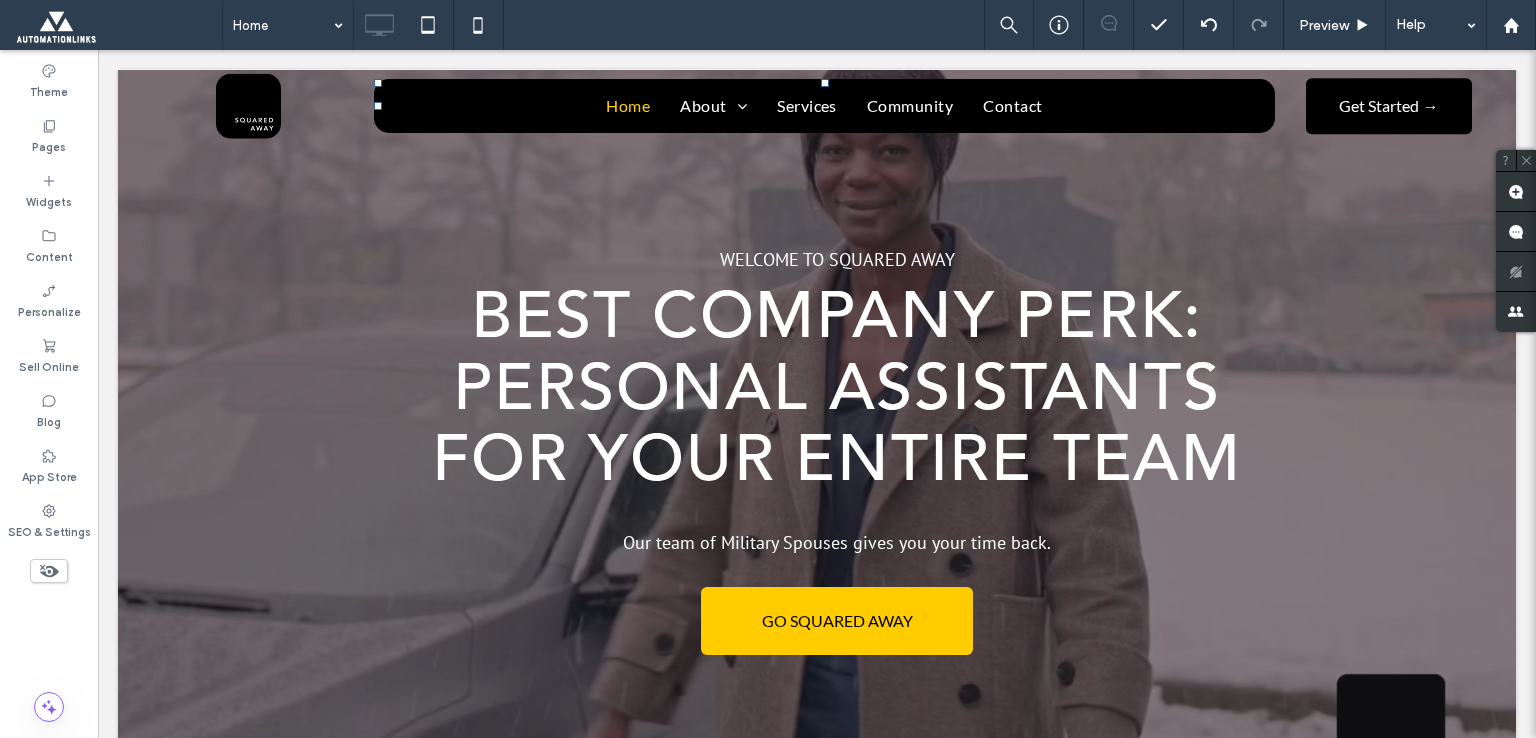 scroll, scrollTop: 500, scrollLeft: 0, axis: vertical 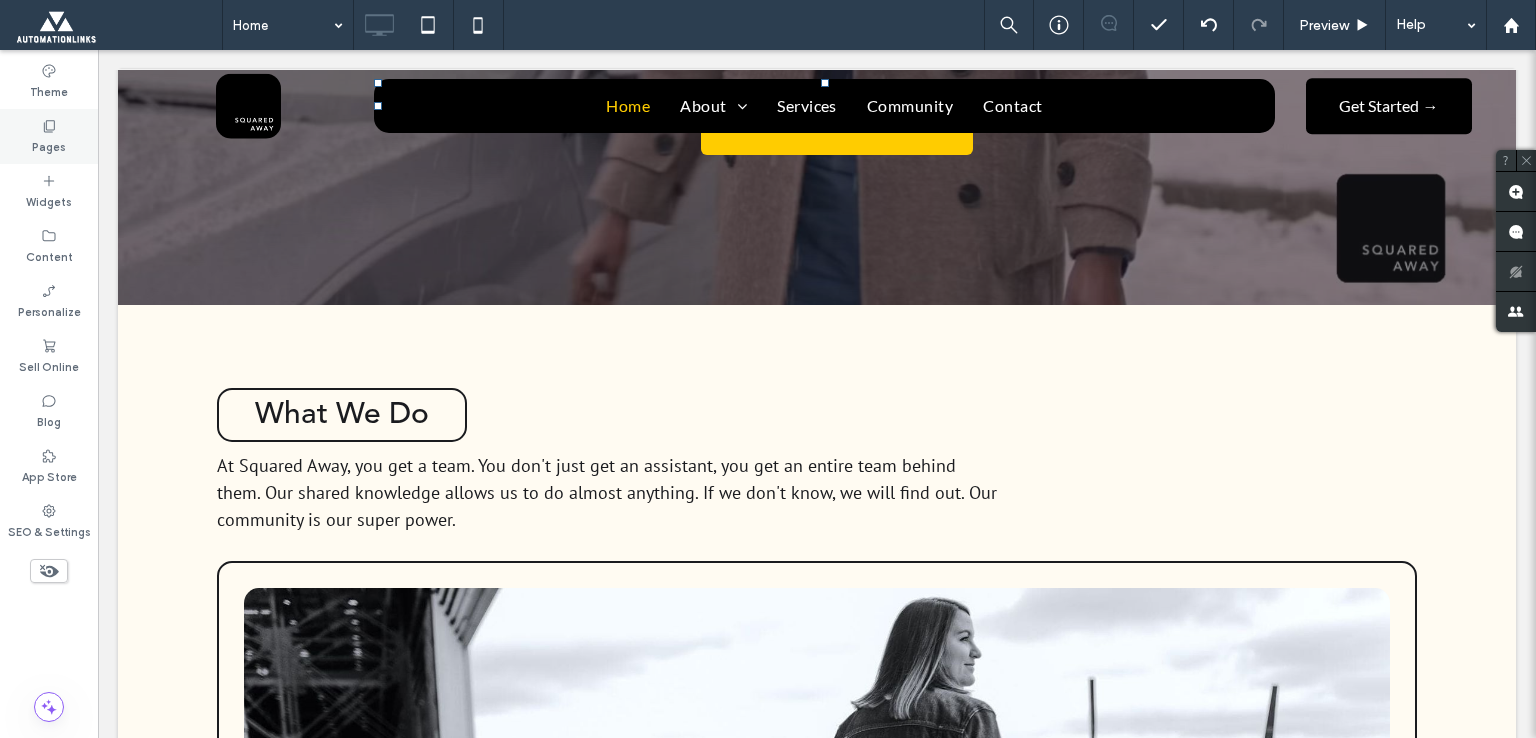 click 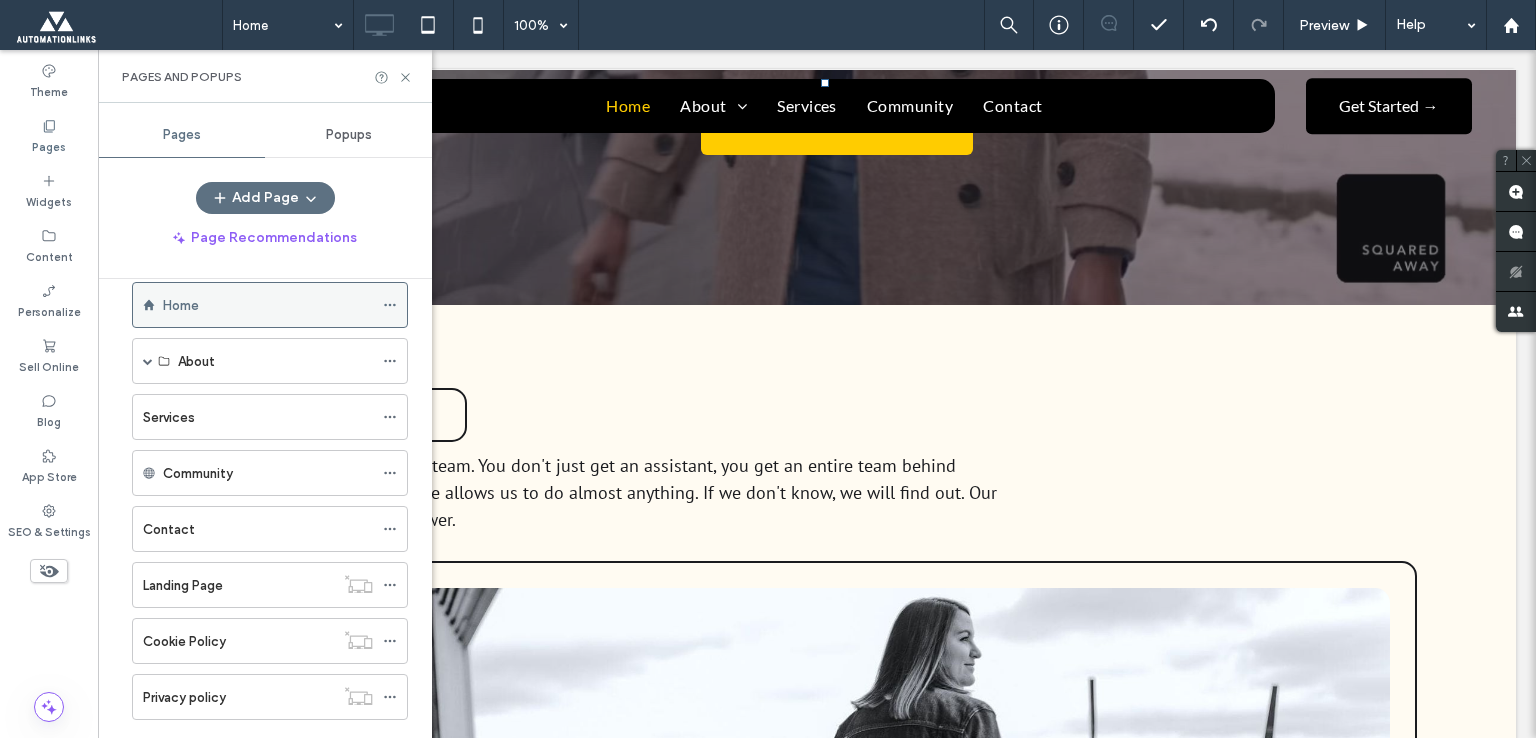 scroll, scrollTop: 0, scrollLeft: 0, axis: both 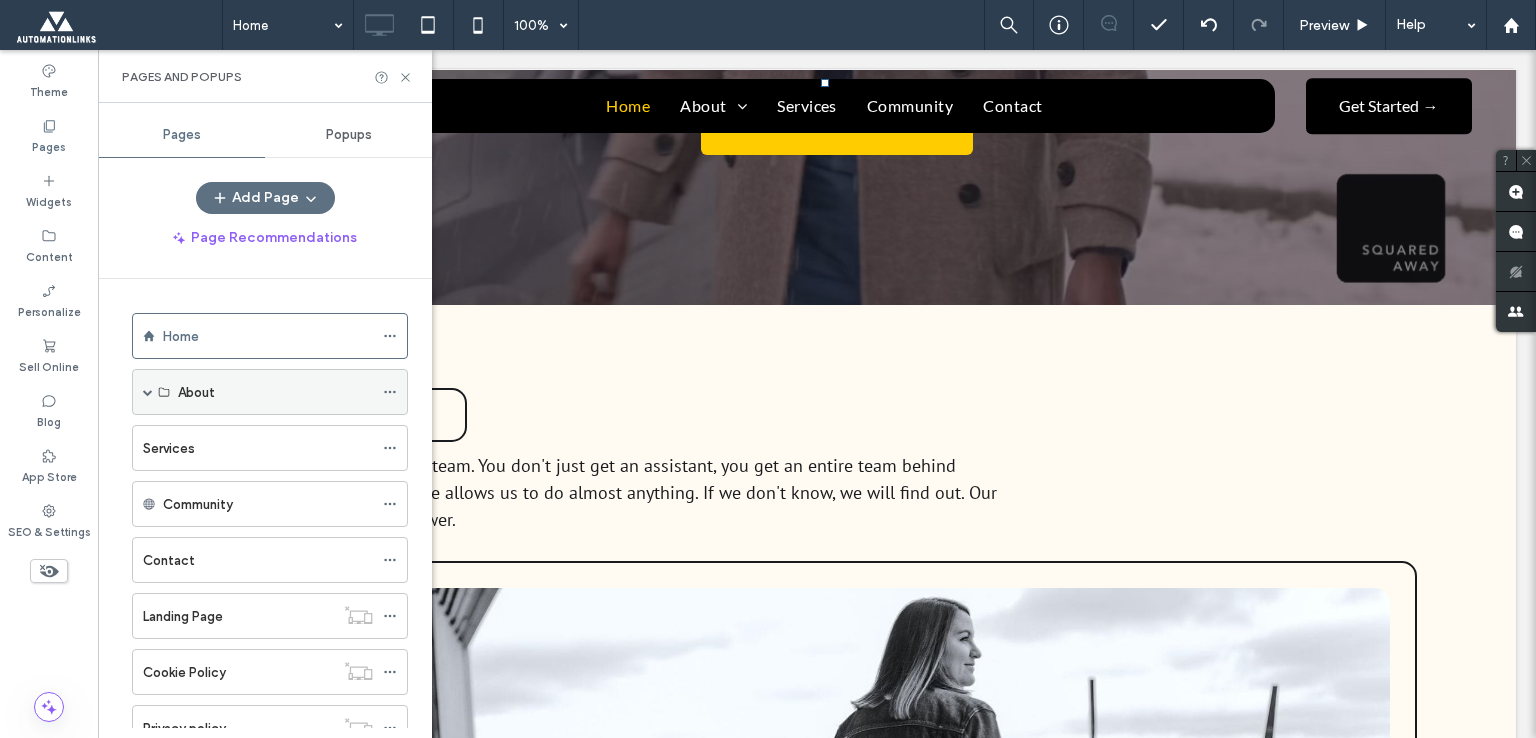click on "About" at bounding box center (270, 392) 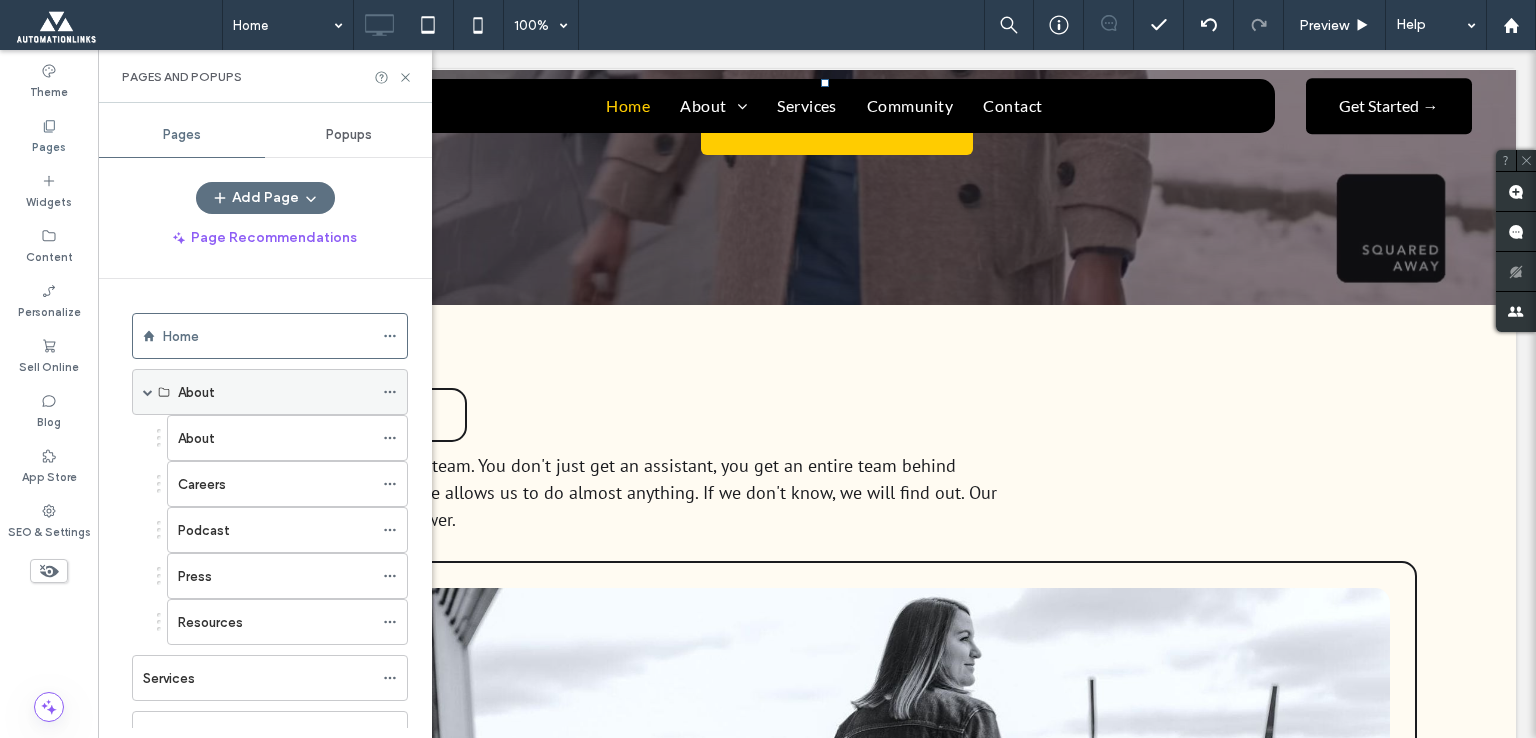 click at bounding box center [148, 392] 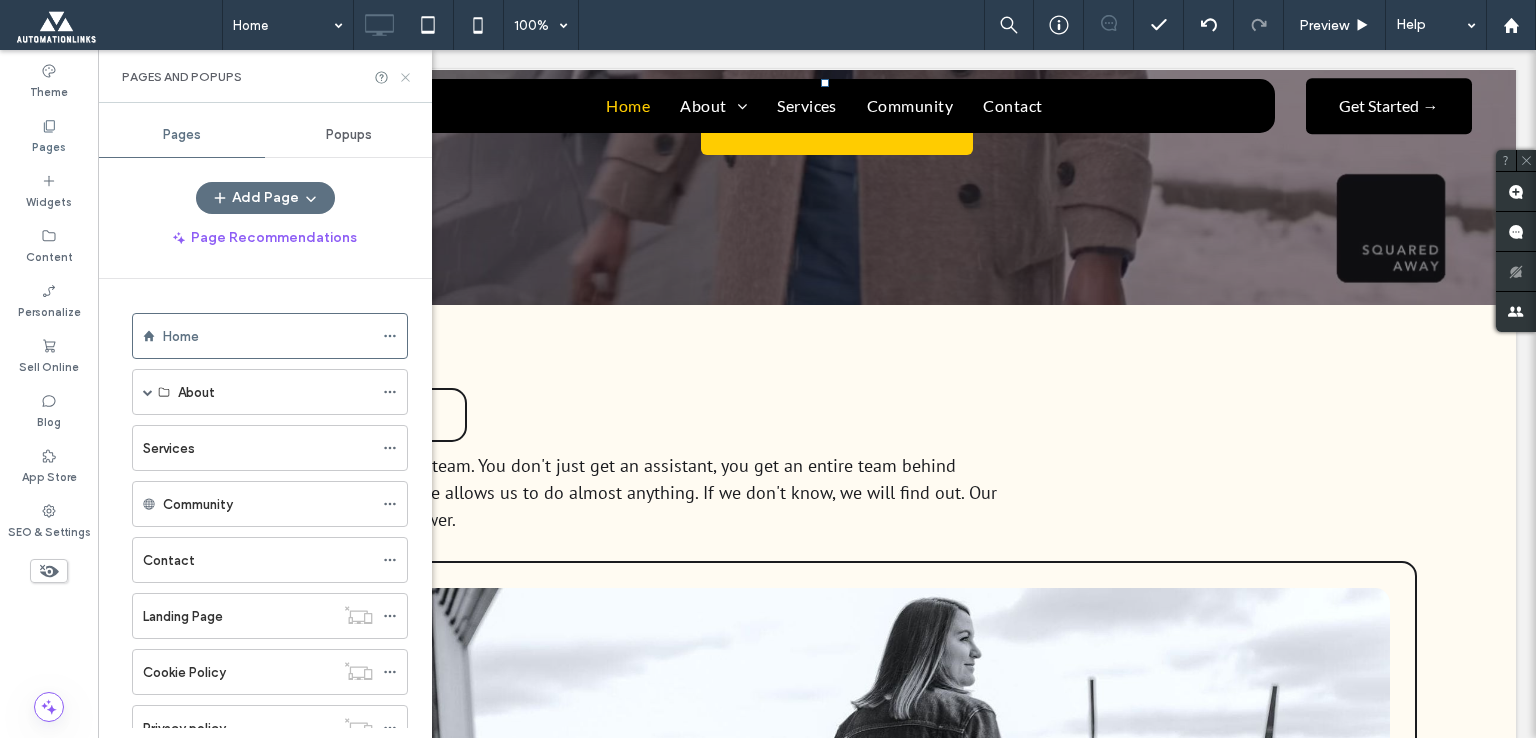 click 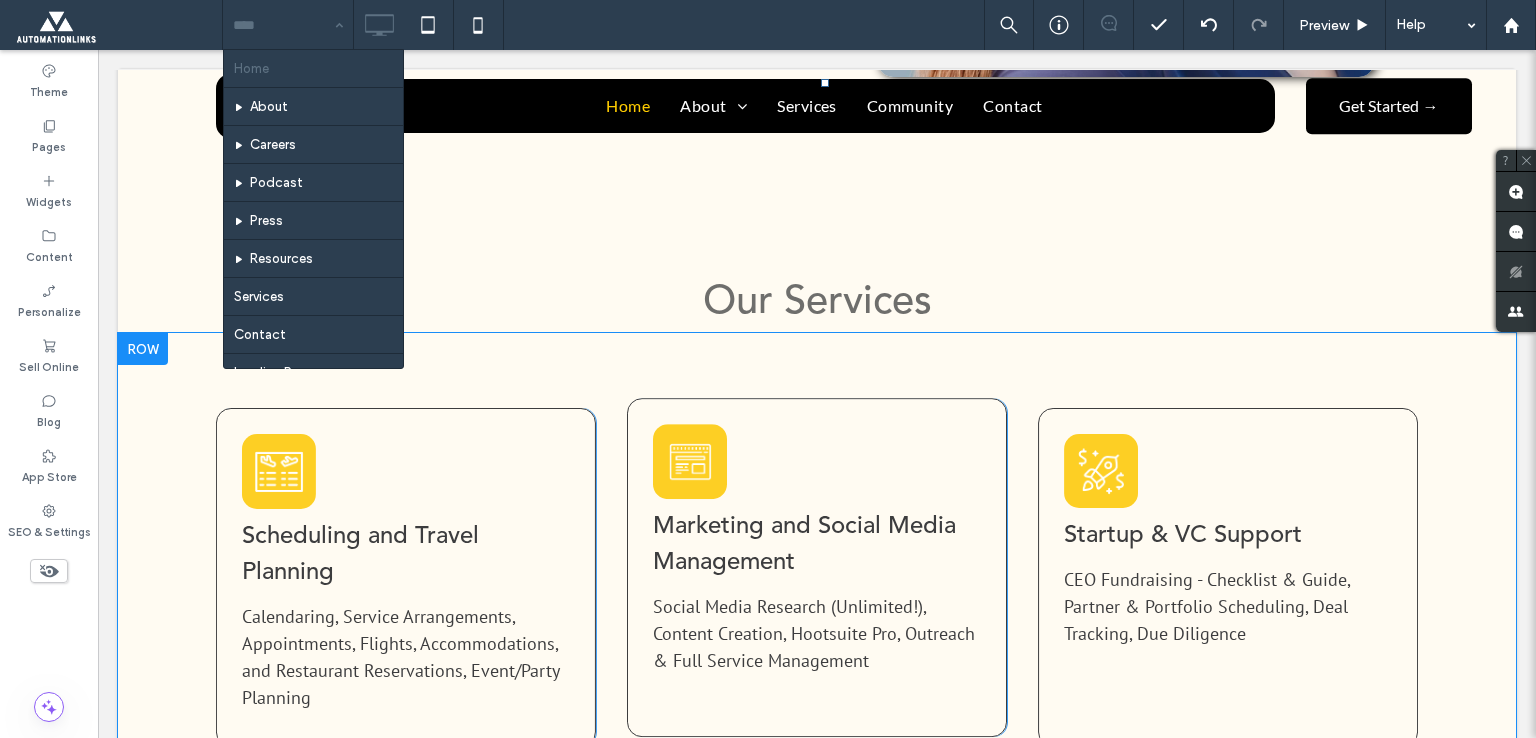 scroll, scrollTop: 2900, scrollLeft: 0, axis: vertical 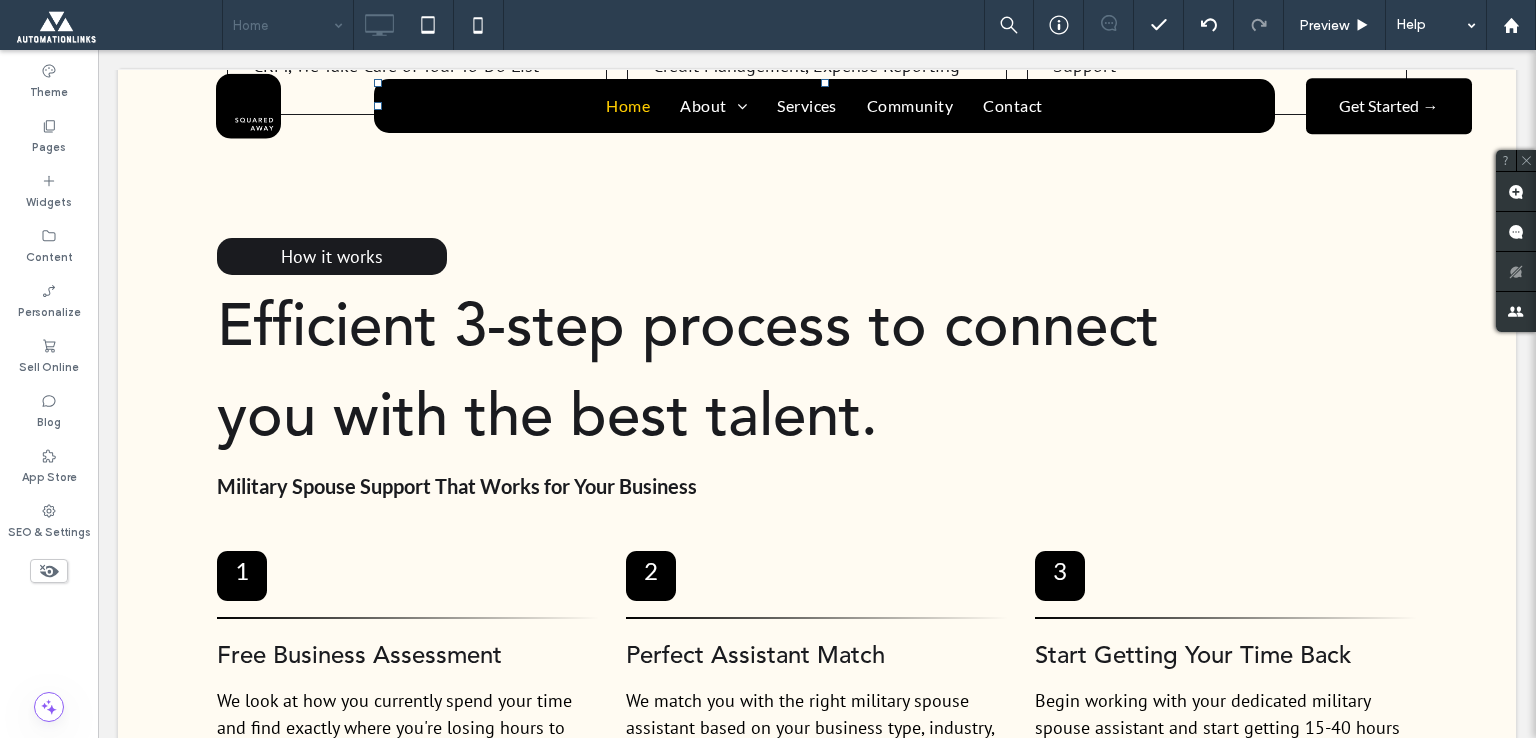 click on "Home" at bounding box center [288, 25] 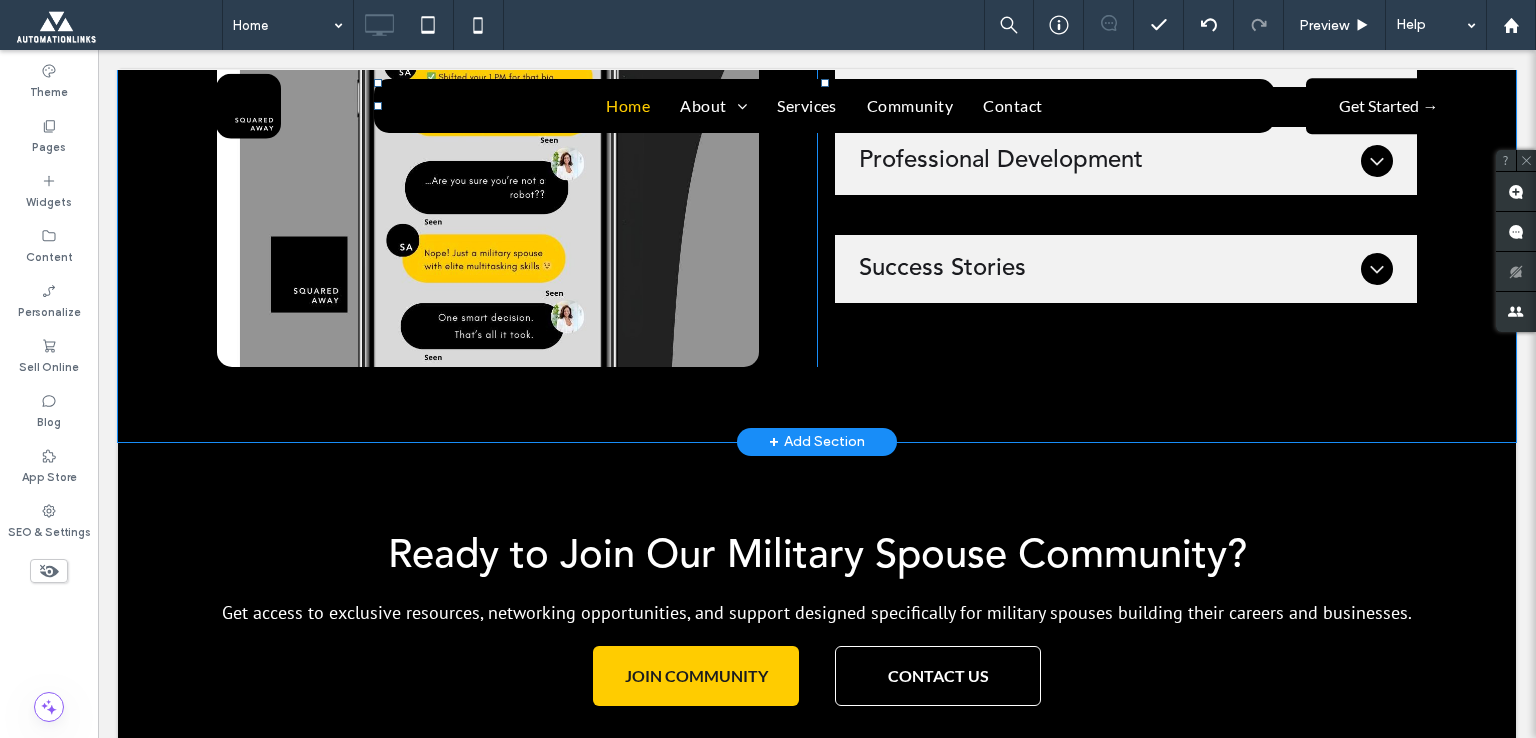 scroll, scrollTop: 9400, scrollLeft: 0, axis: vertical 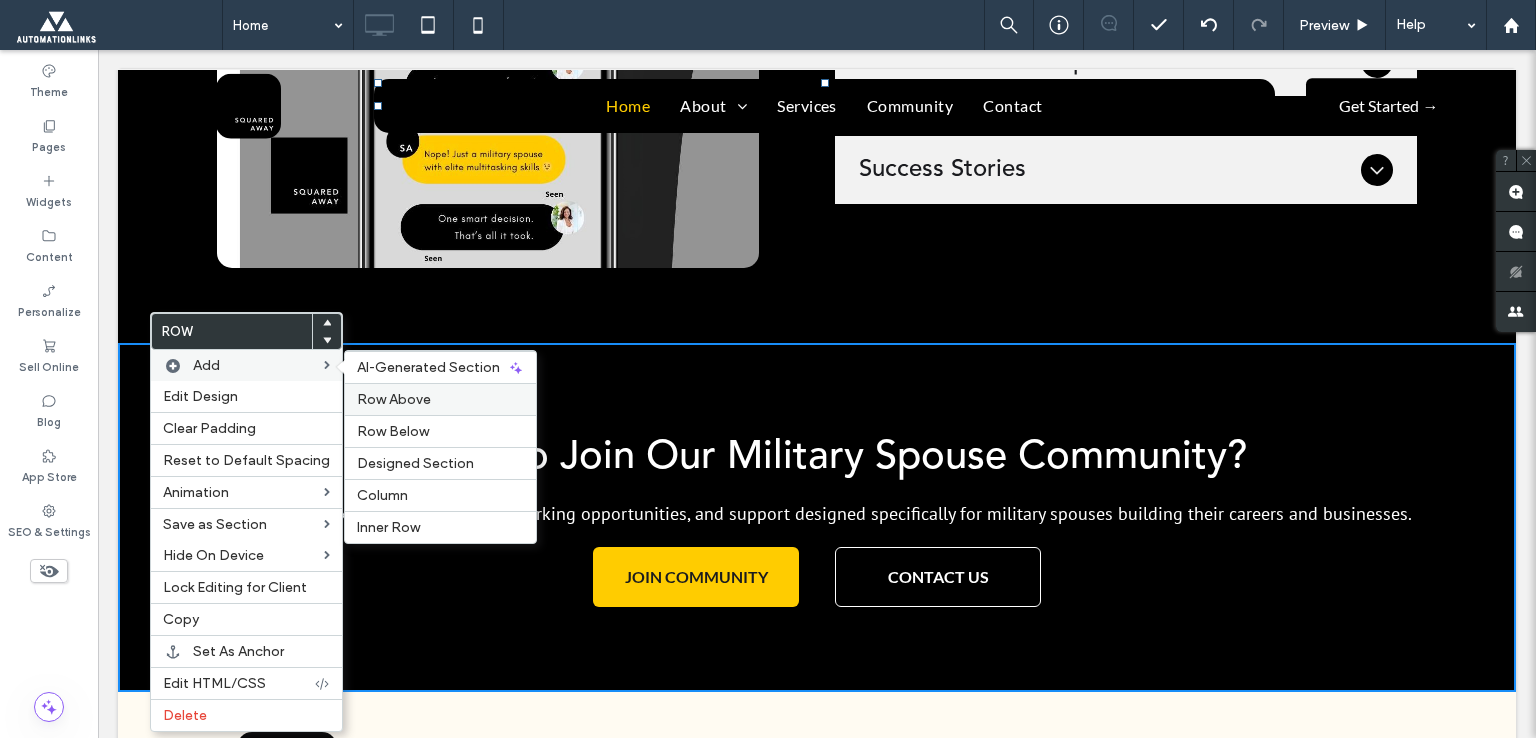 click on "Row Above" at bounding box center [394, 399] 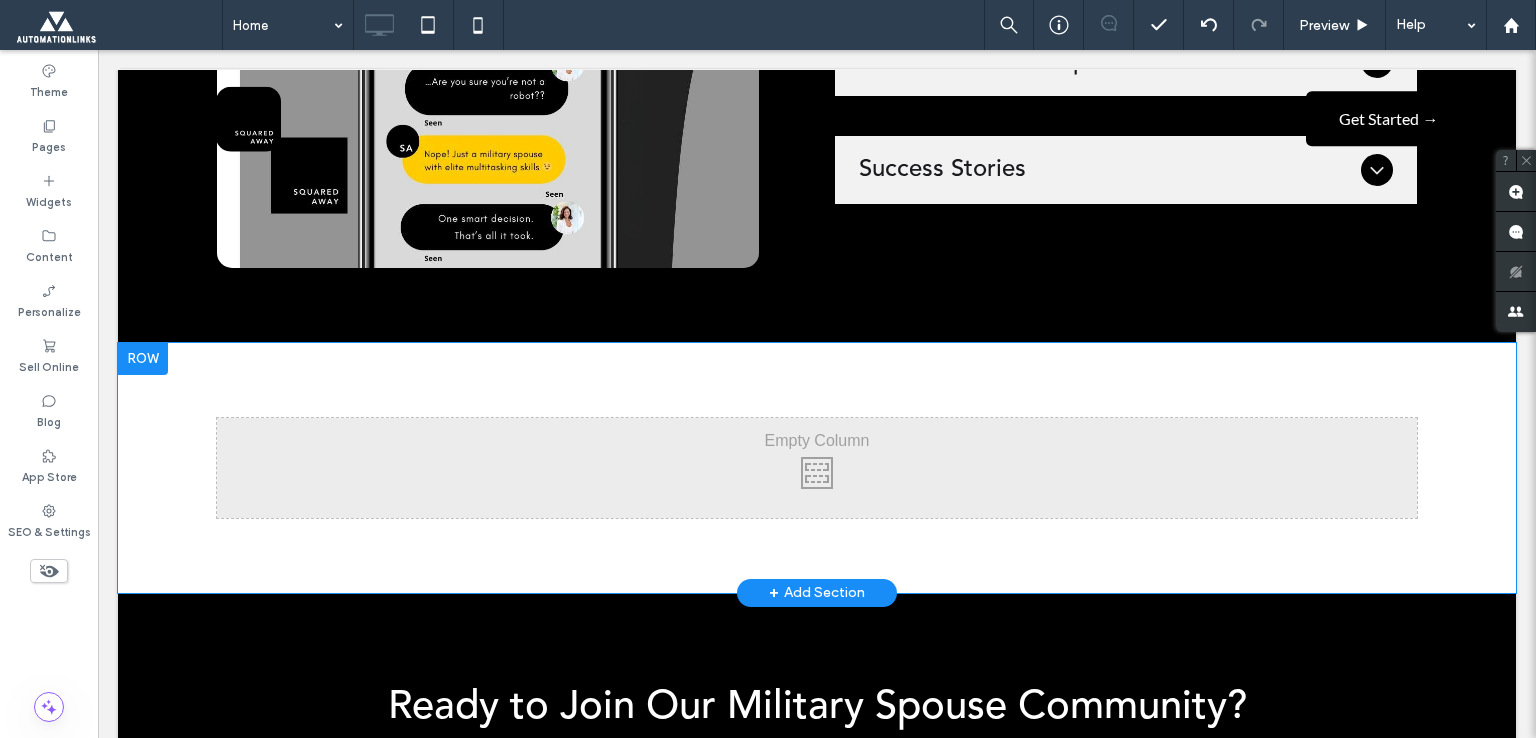click at bounding box center [143, 359] 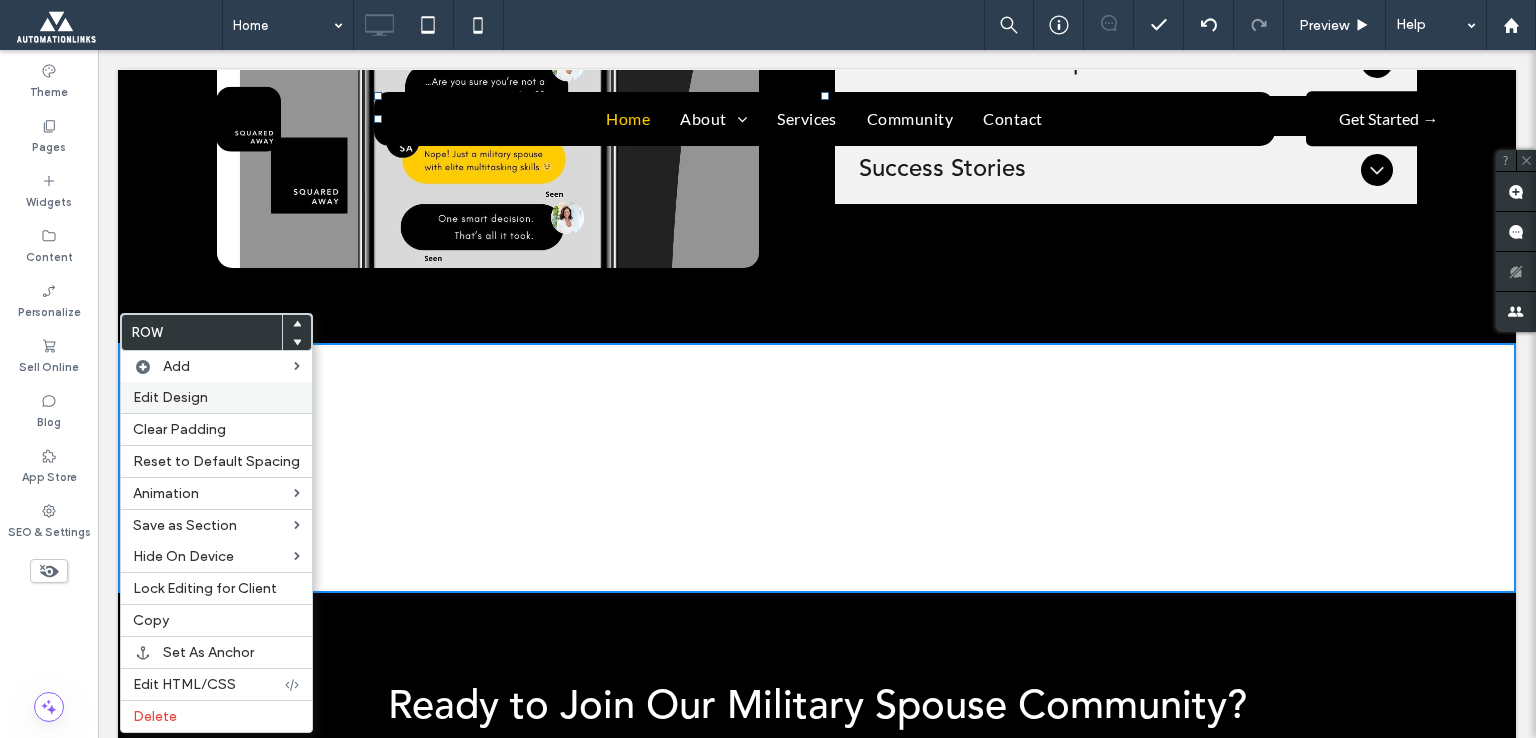 click on "Edit Design" at bounding box center [216, 397] 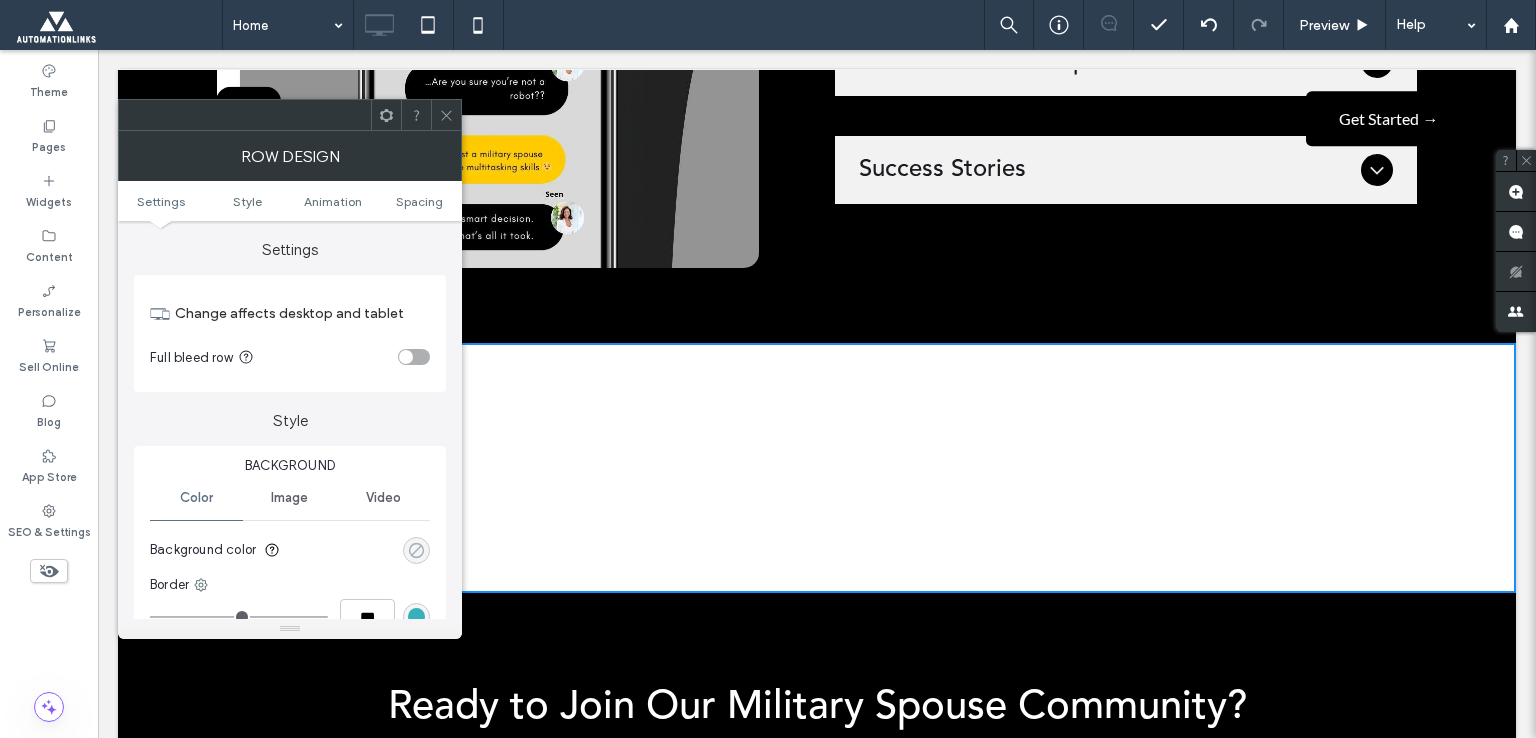 click at bounding box center (416, 550) 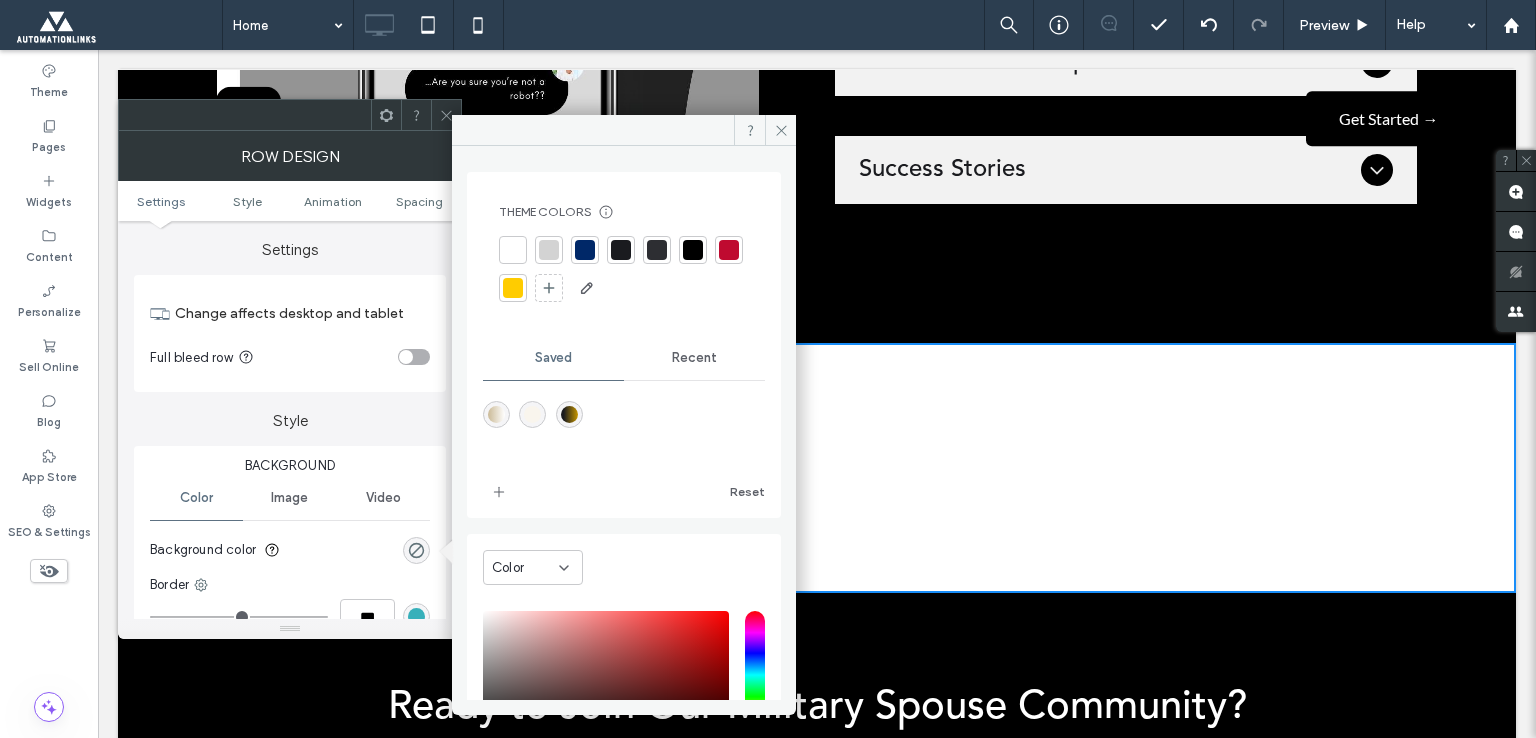 click at bounding box center (693, 250) 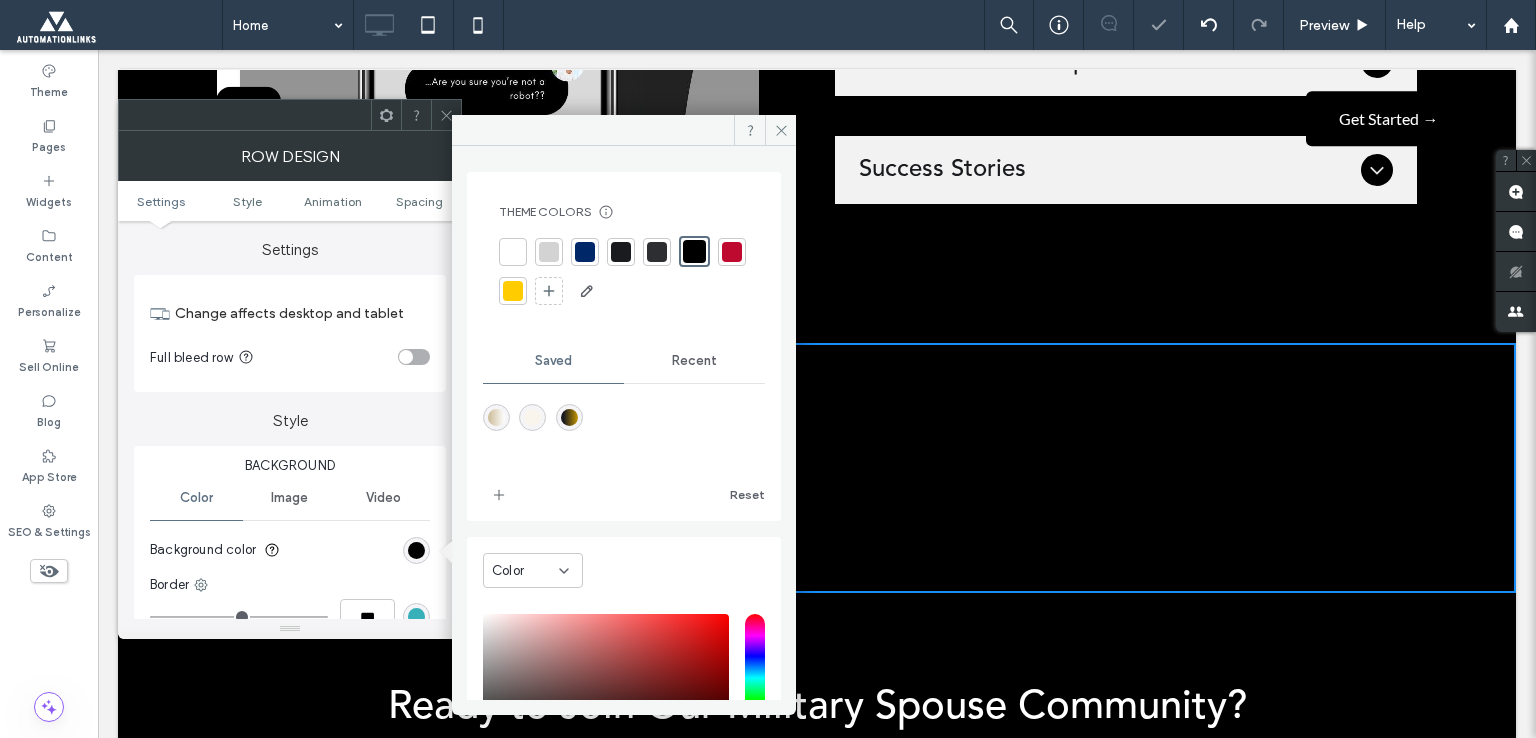 drag, startPoint x: 429, startPoint y: 105, endPoint x: 440, endPoint y: 109, distance: 11.7046995 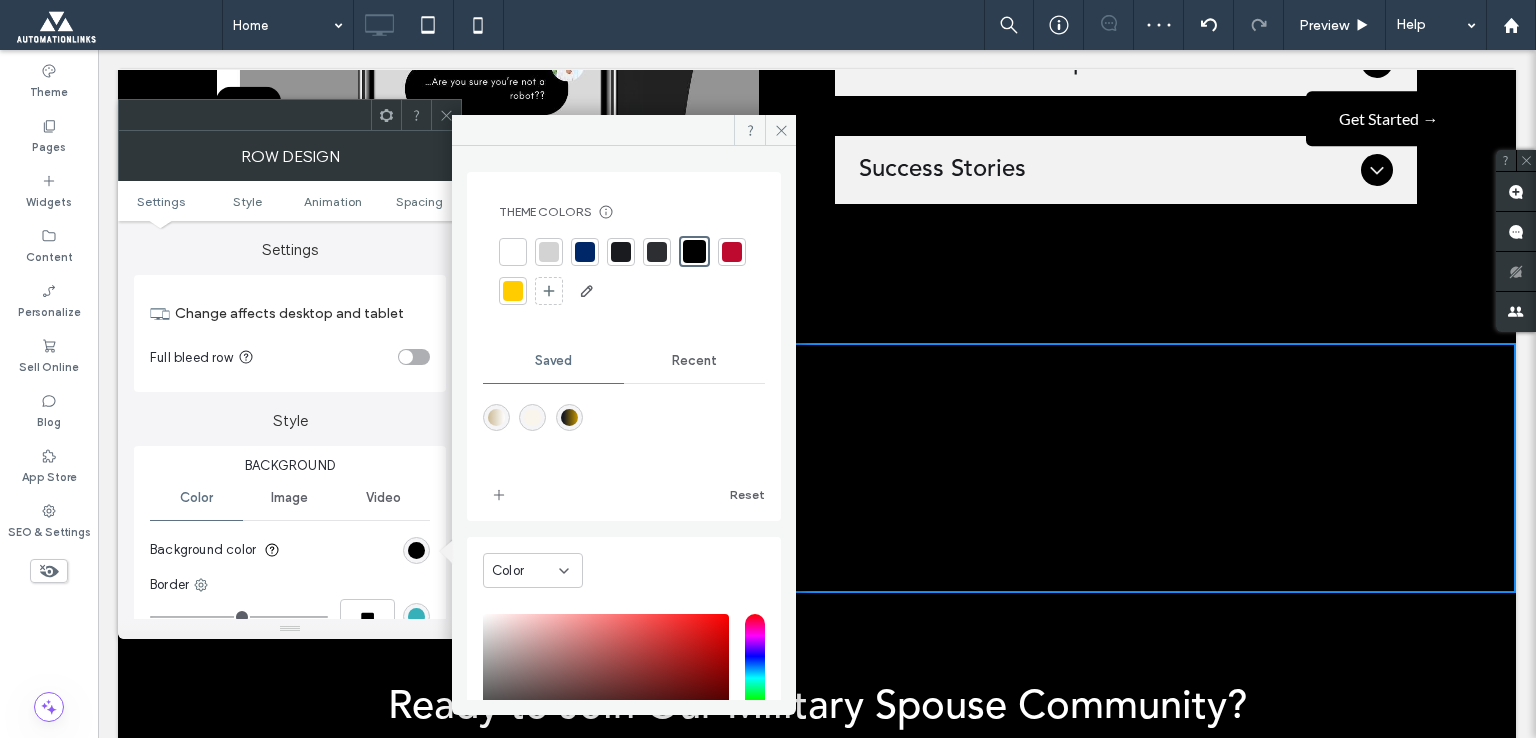 click 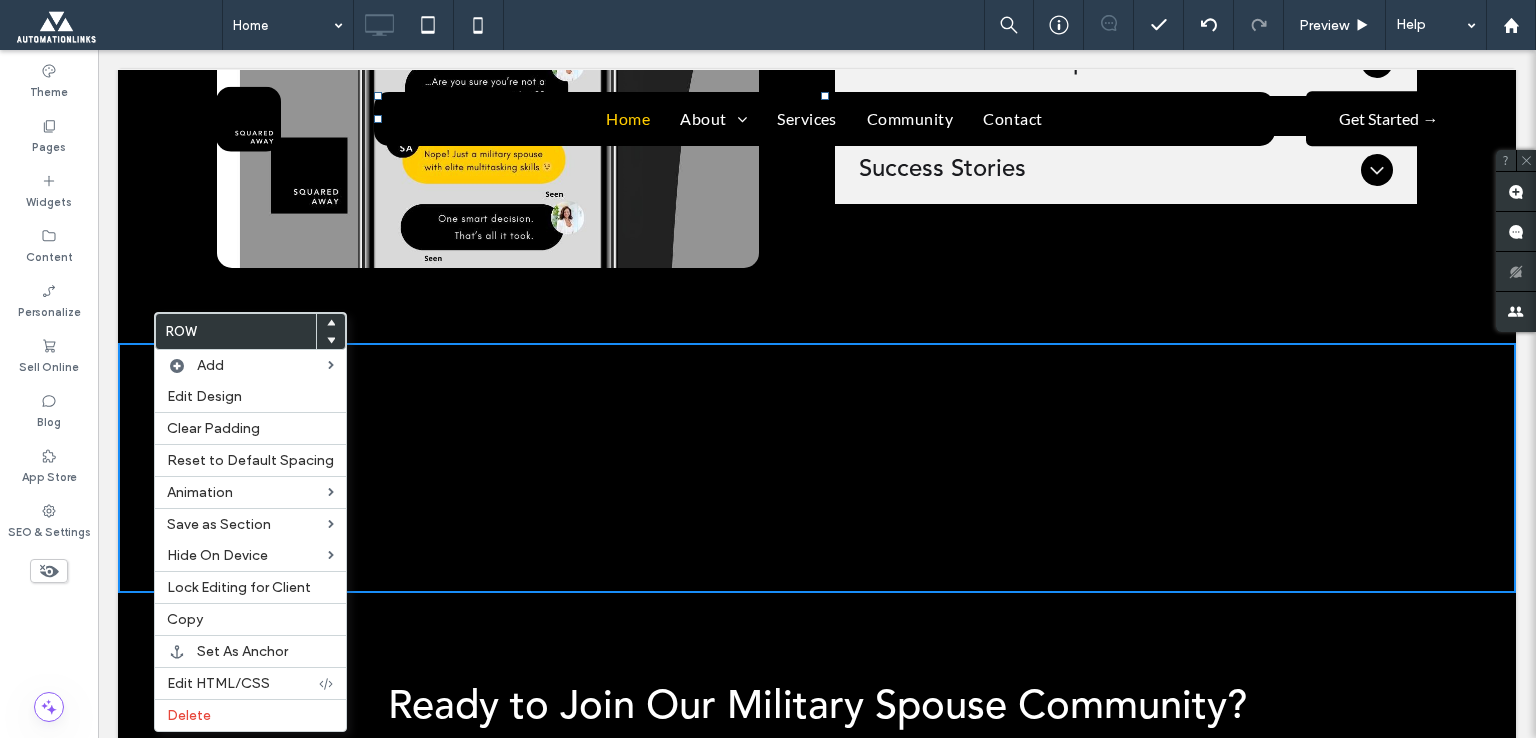 click on "Click To Paste     Click To Paste
Row + Add Section" at bounding box center (817, 468) 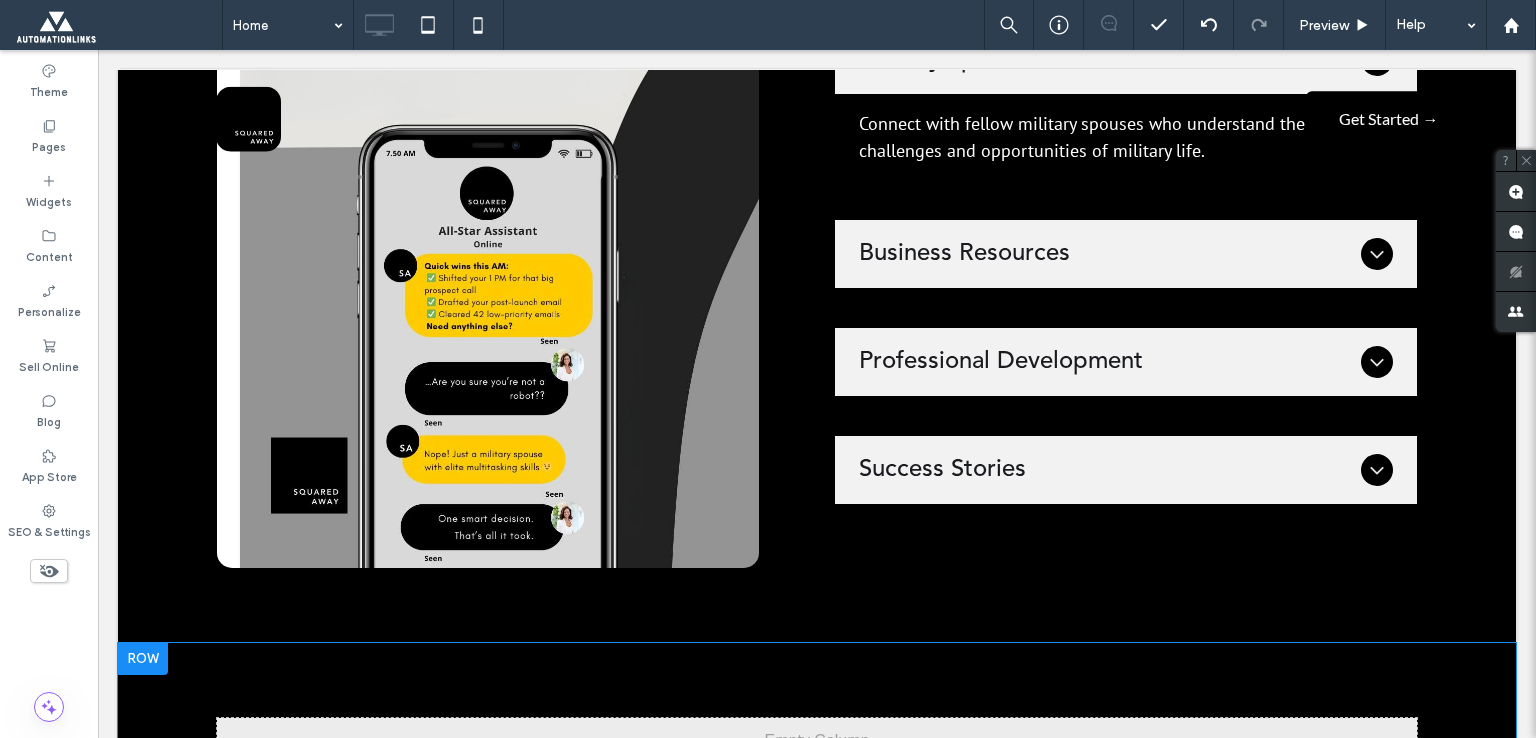 scroll, scrollTop: 9600, scrollLeft: 0, axis: vertical 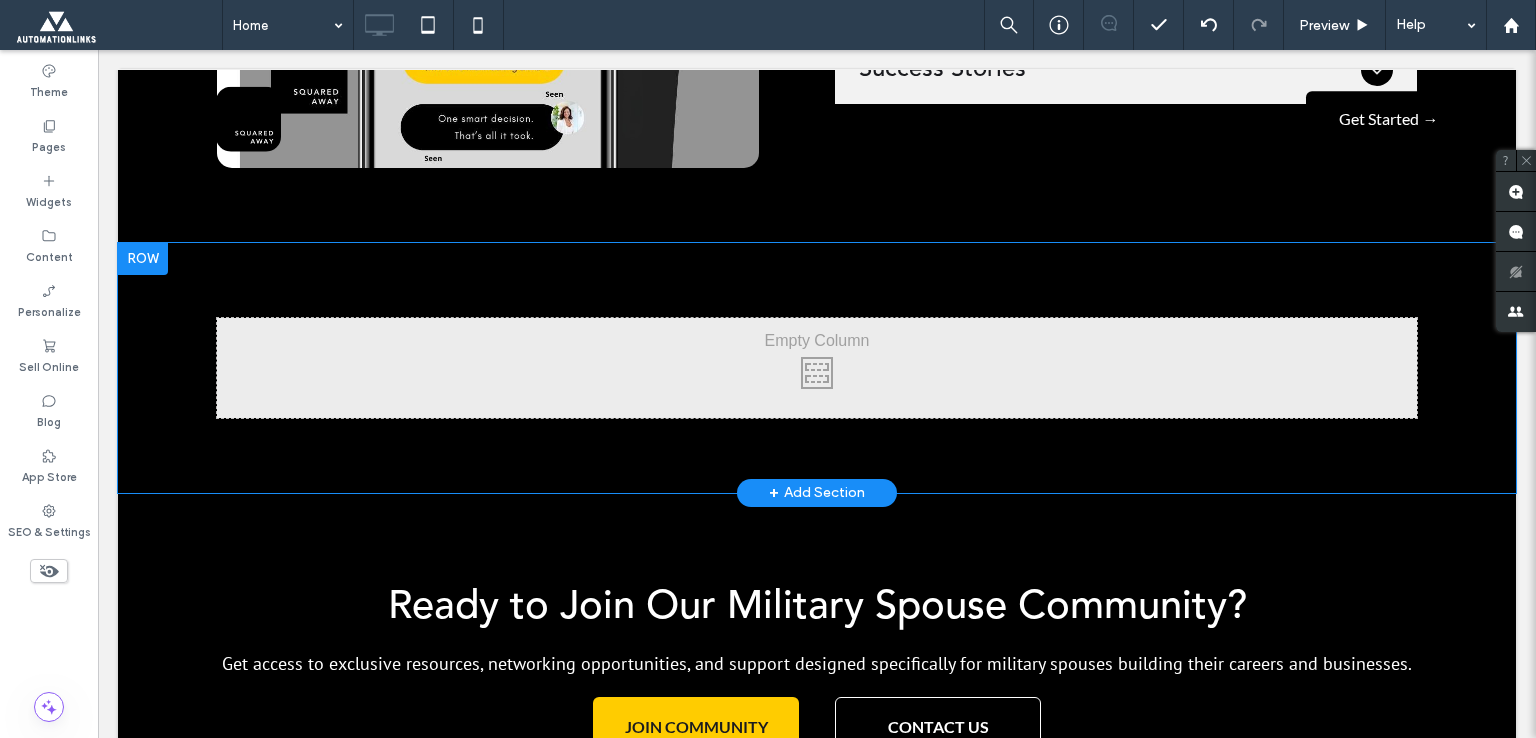 click on "Click To Paste     Click To Paste" at bounding box center [817, 368] 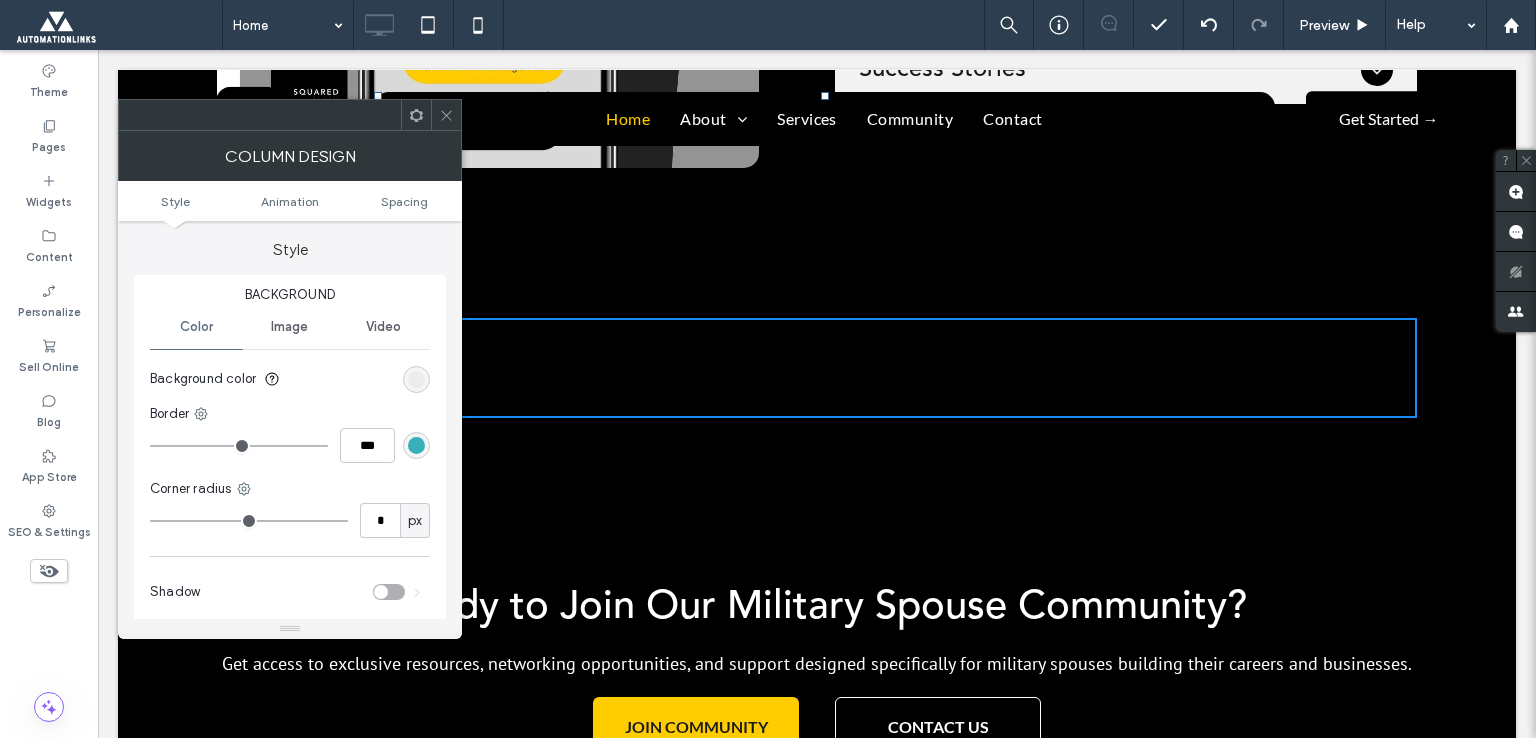 drag, startPoint x: 453, startPoint y: 113, endPoint x: 370, endPoint y: 107, distance: 83.21658 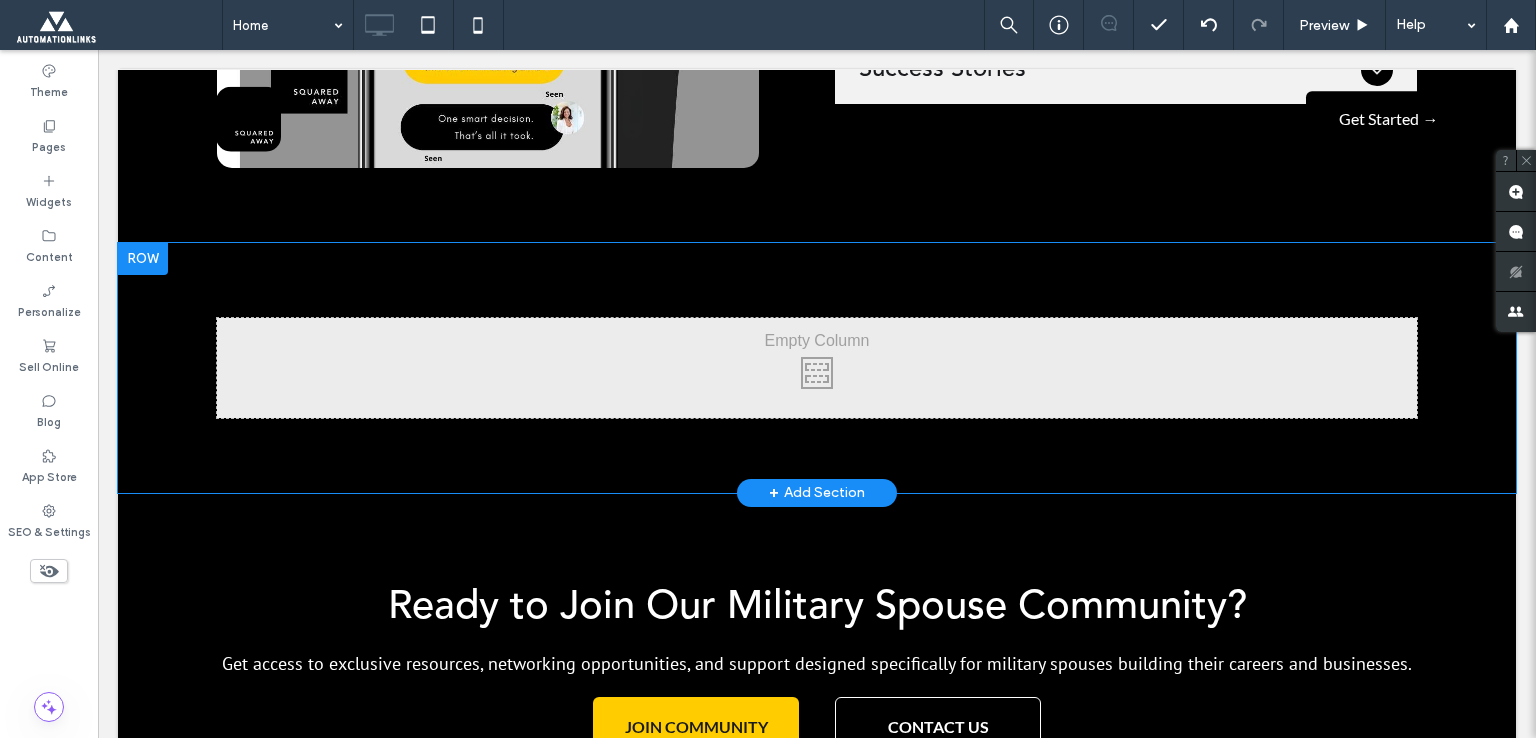 click on "Click To Paste     Click To Paste
Row + Add Section" at bounding box center [817, 368] 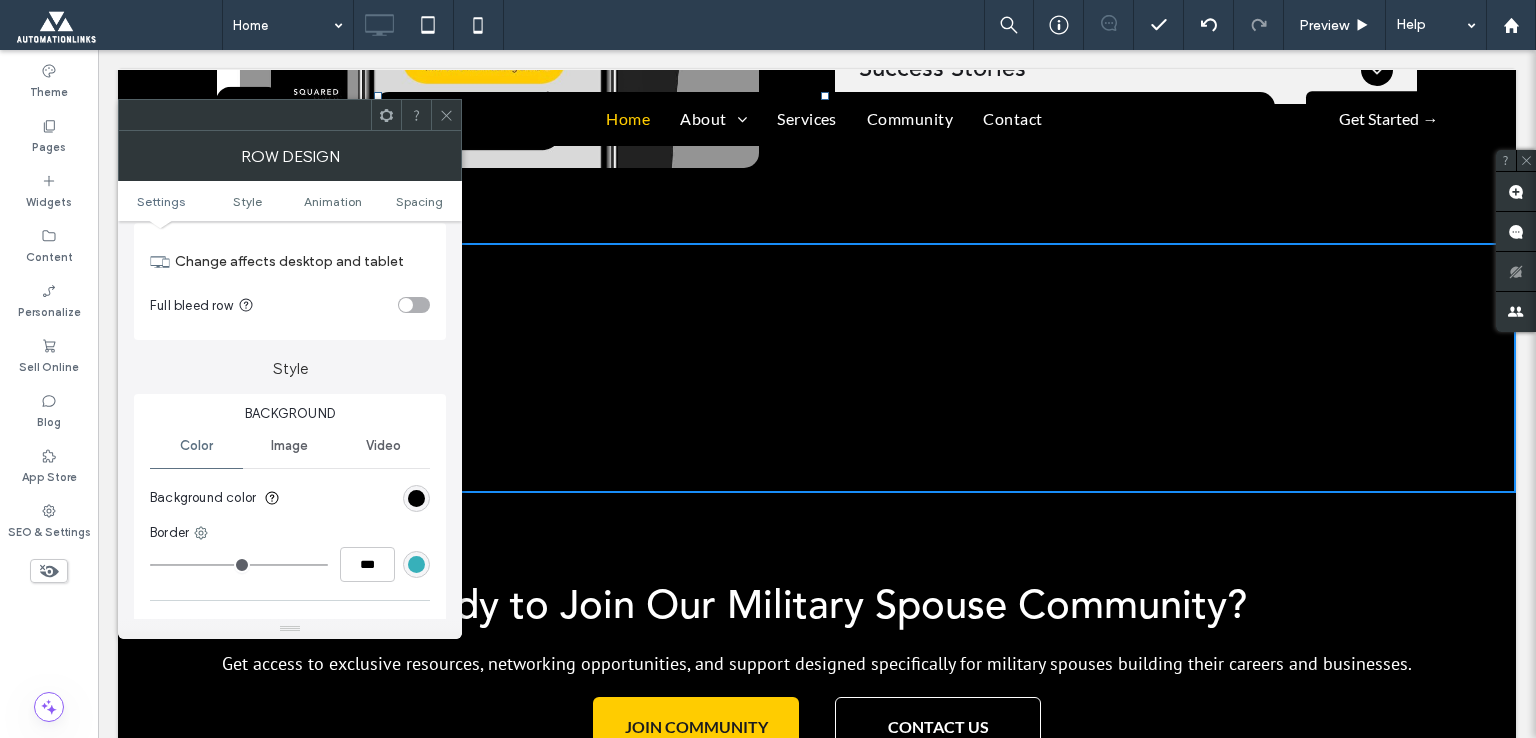 scroll, scrollTop: 100, scrollLeft: 0, axis: vertical 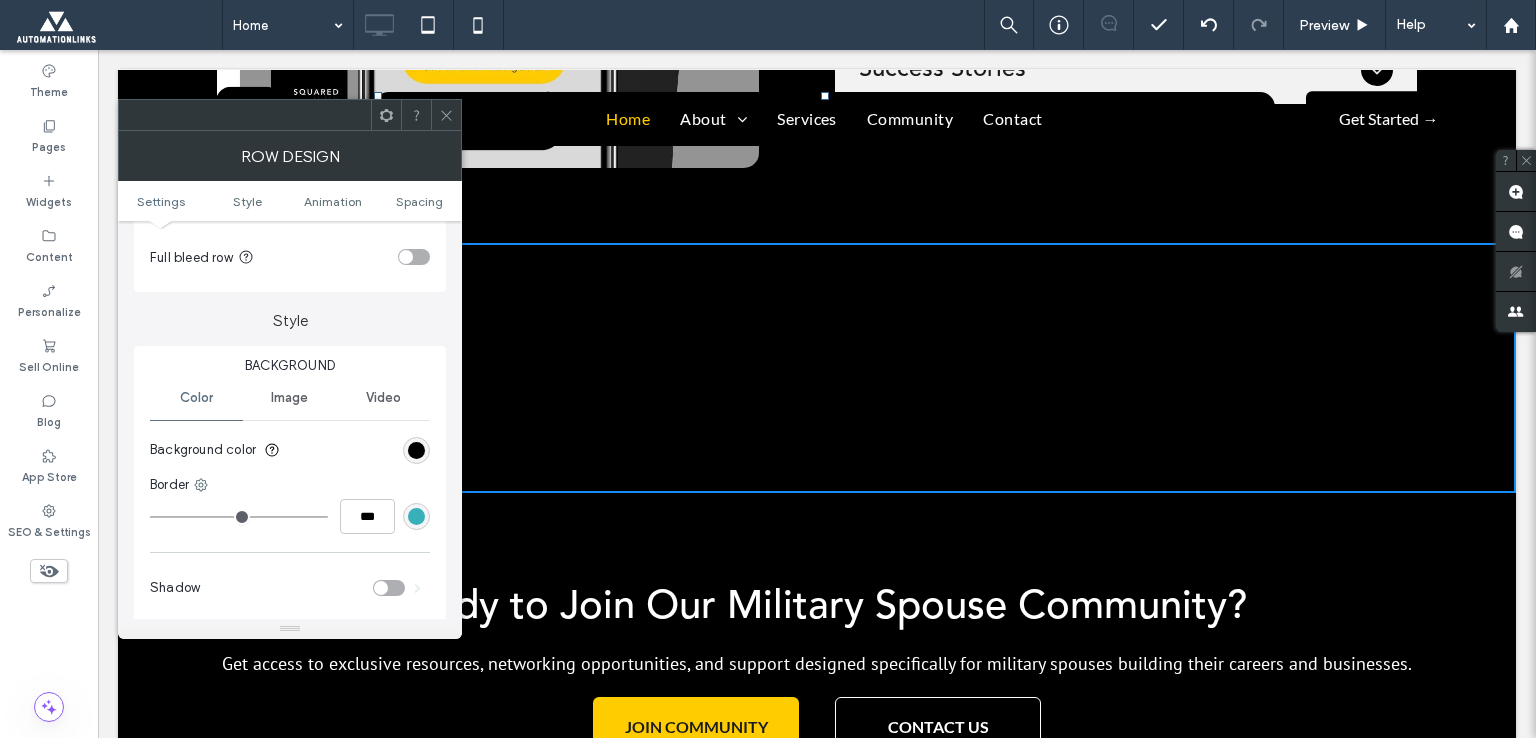 drag, startPoint x: 448, startPoint y: 117, endPoint x: 368, endPoint y: 125, distance: 80.399 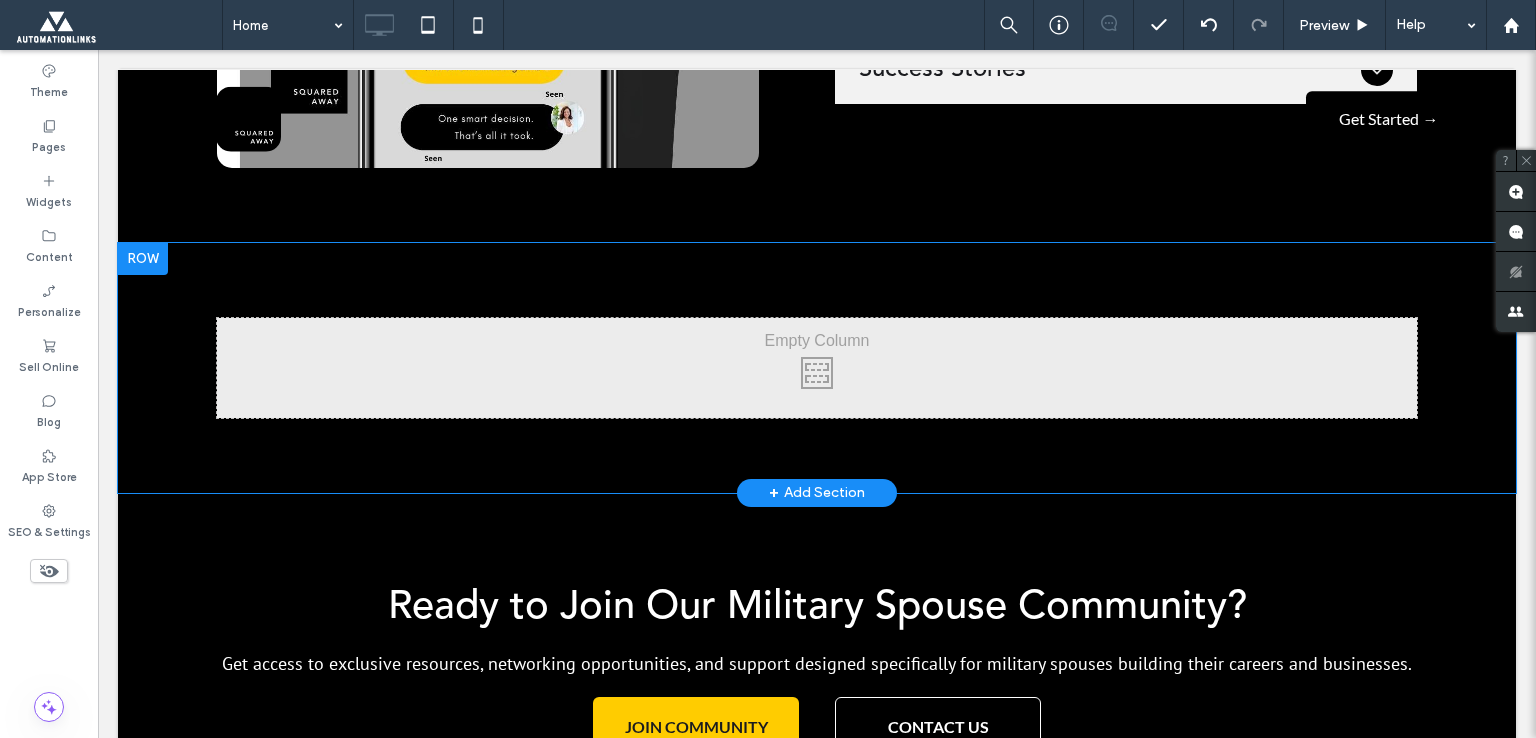 click on "Click To Paste     Click To Paste" at bounding box center [817, 368] 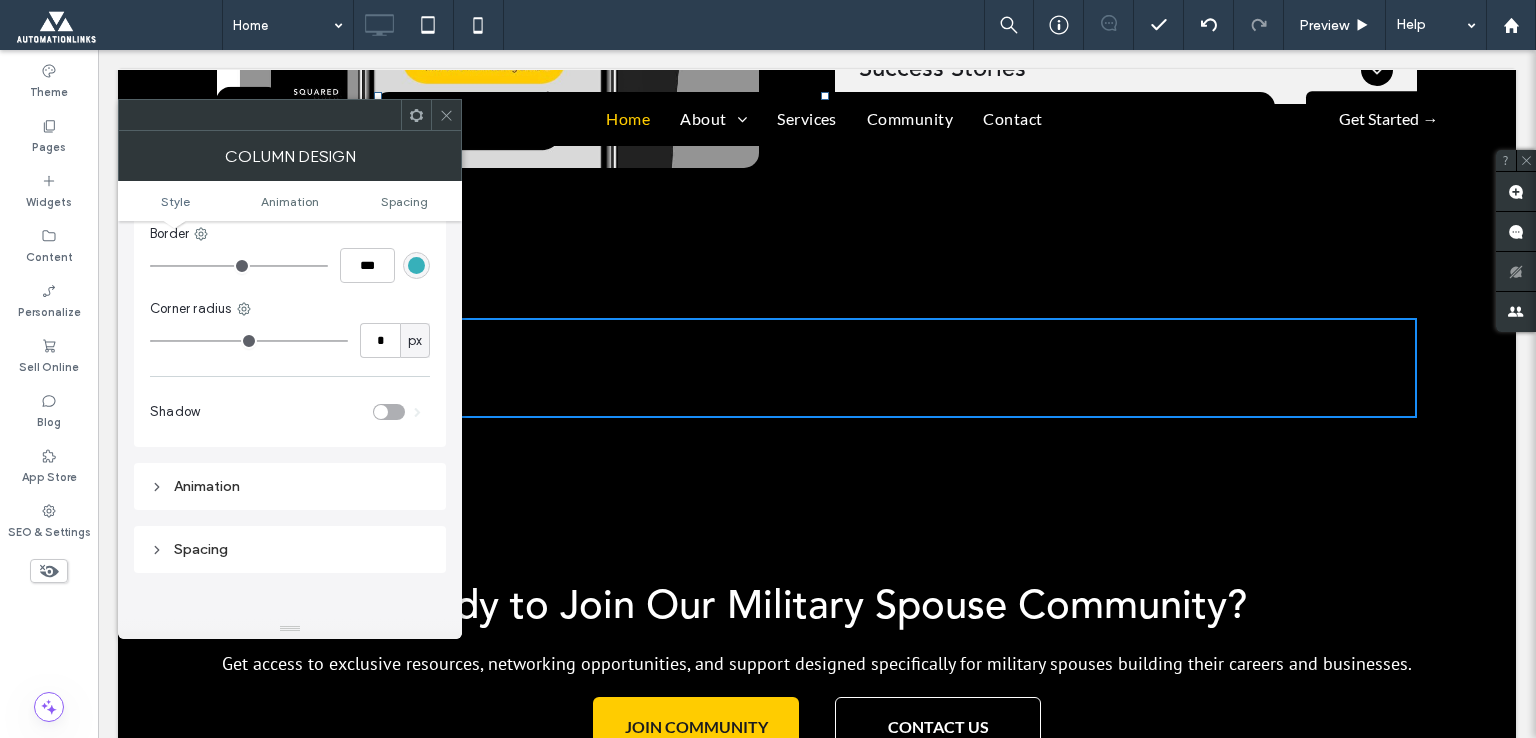 scroll, scrollTop: 200, scrollLeft: 0, axis: vertical 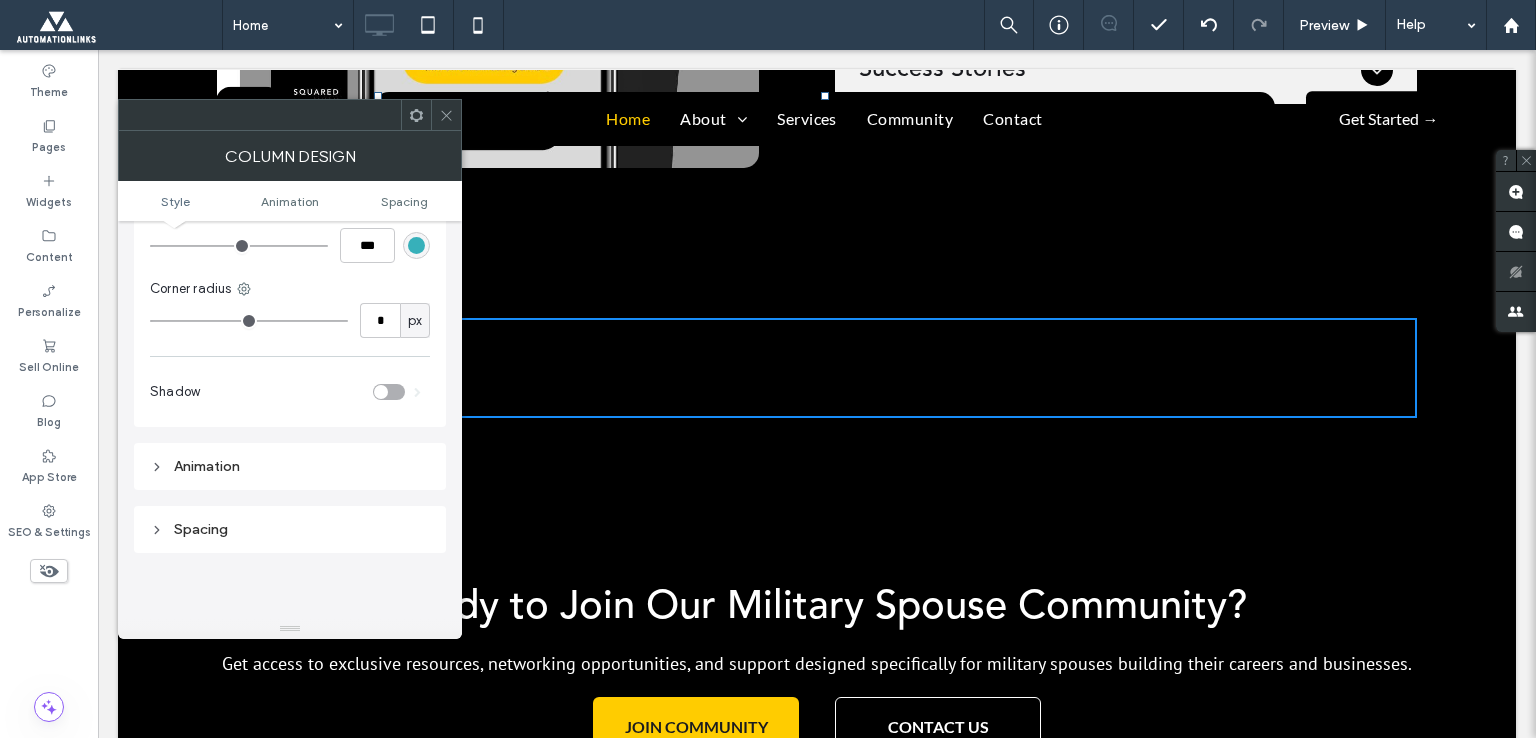 click on "Shadow" at bounding box center (290, 392) 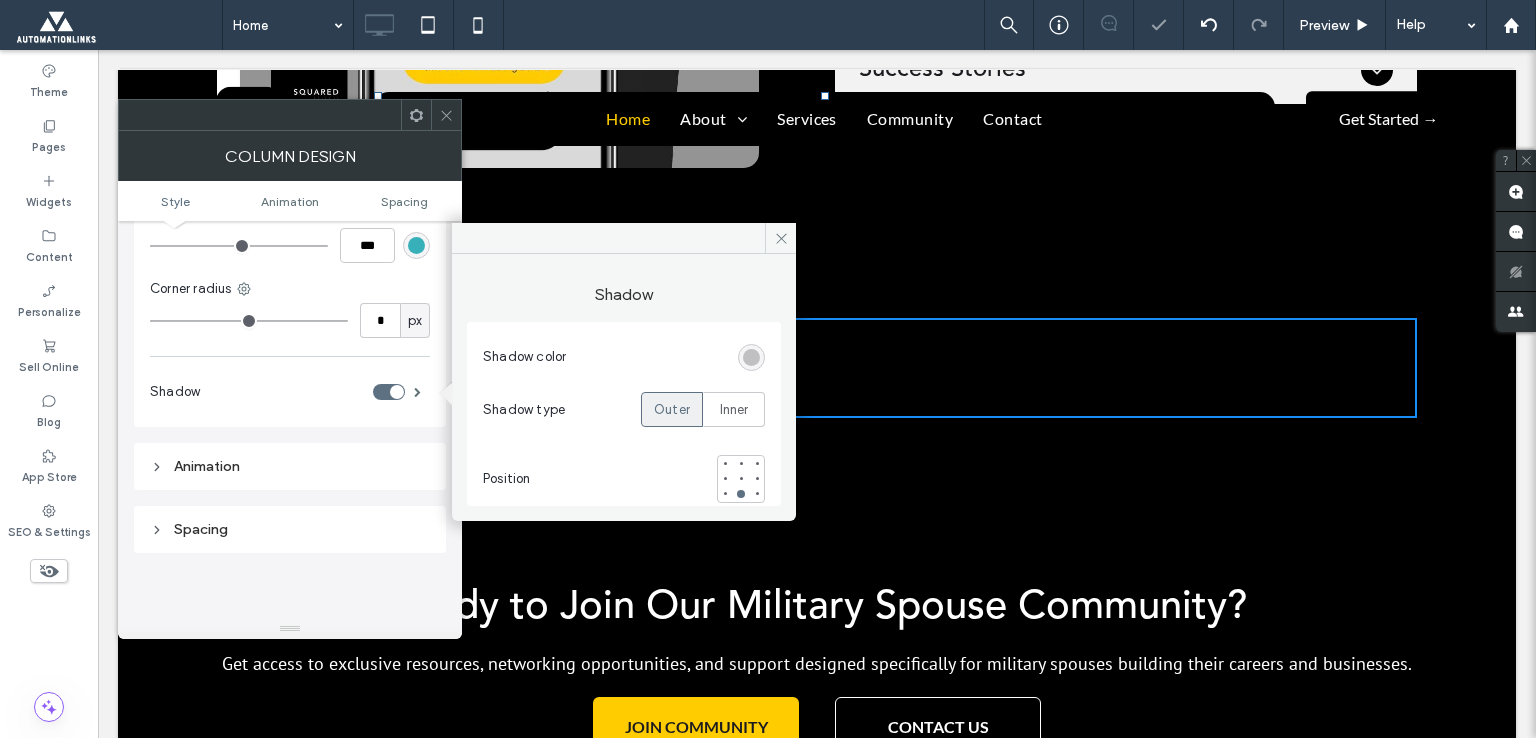 click at bounding box center [751, 357] 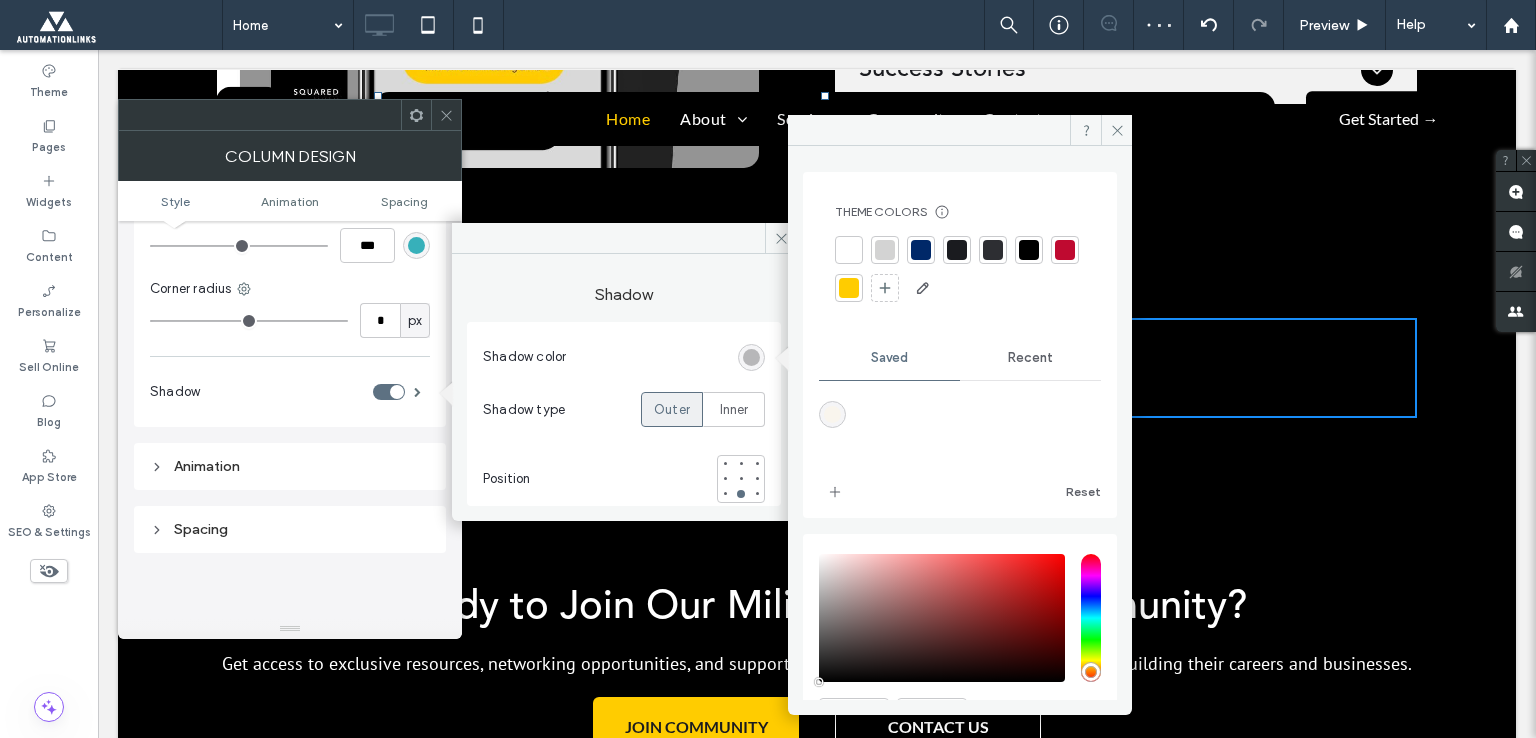 click at bounding box center [849, 250] 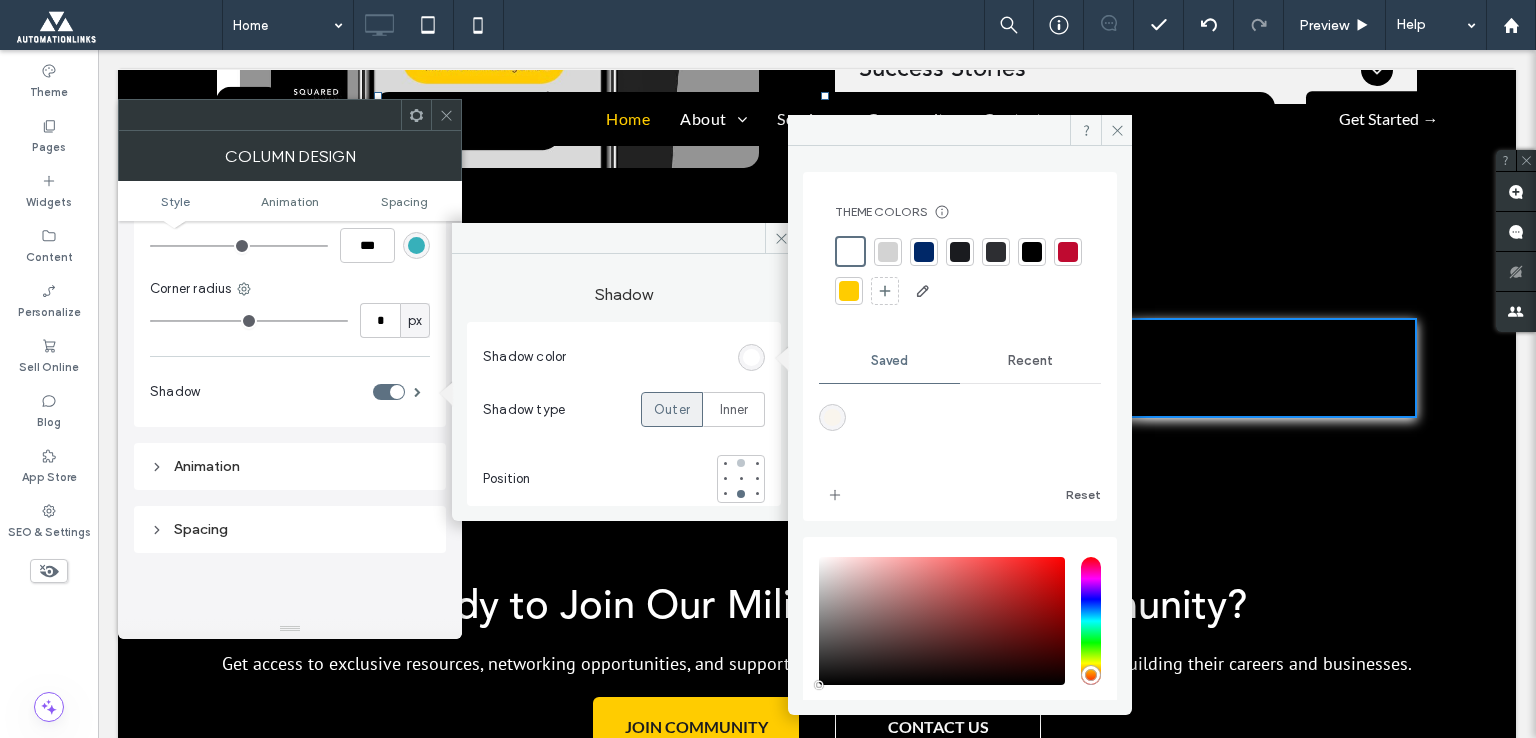 click at bounding box center [741, 463] 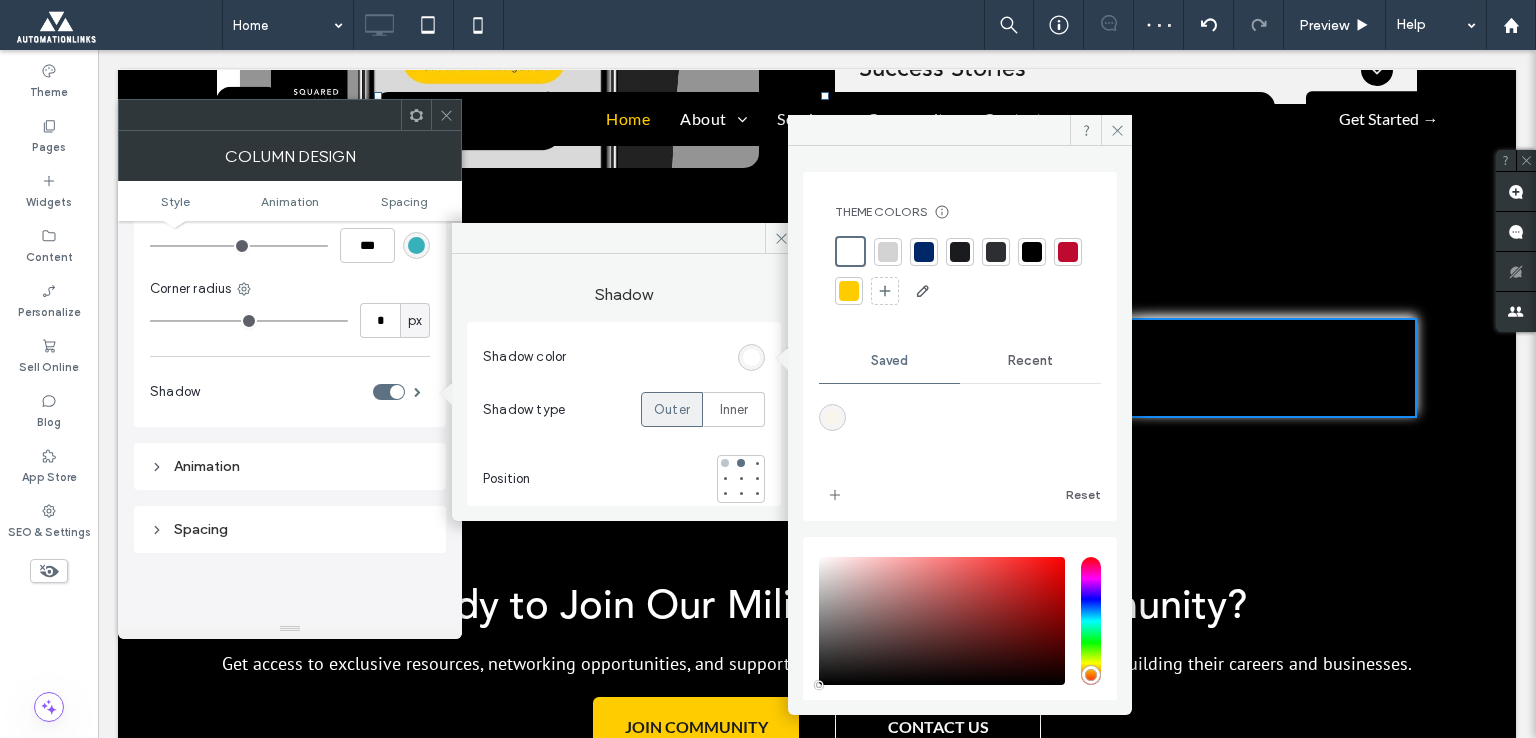 click at bounding box center [725, 463] 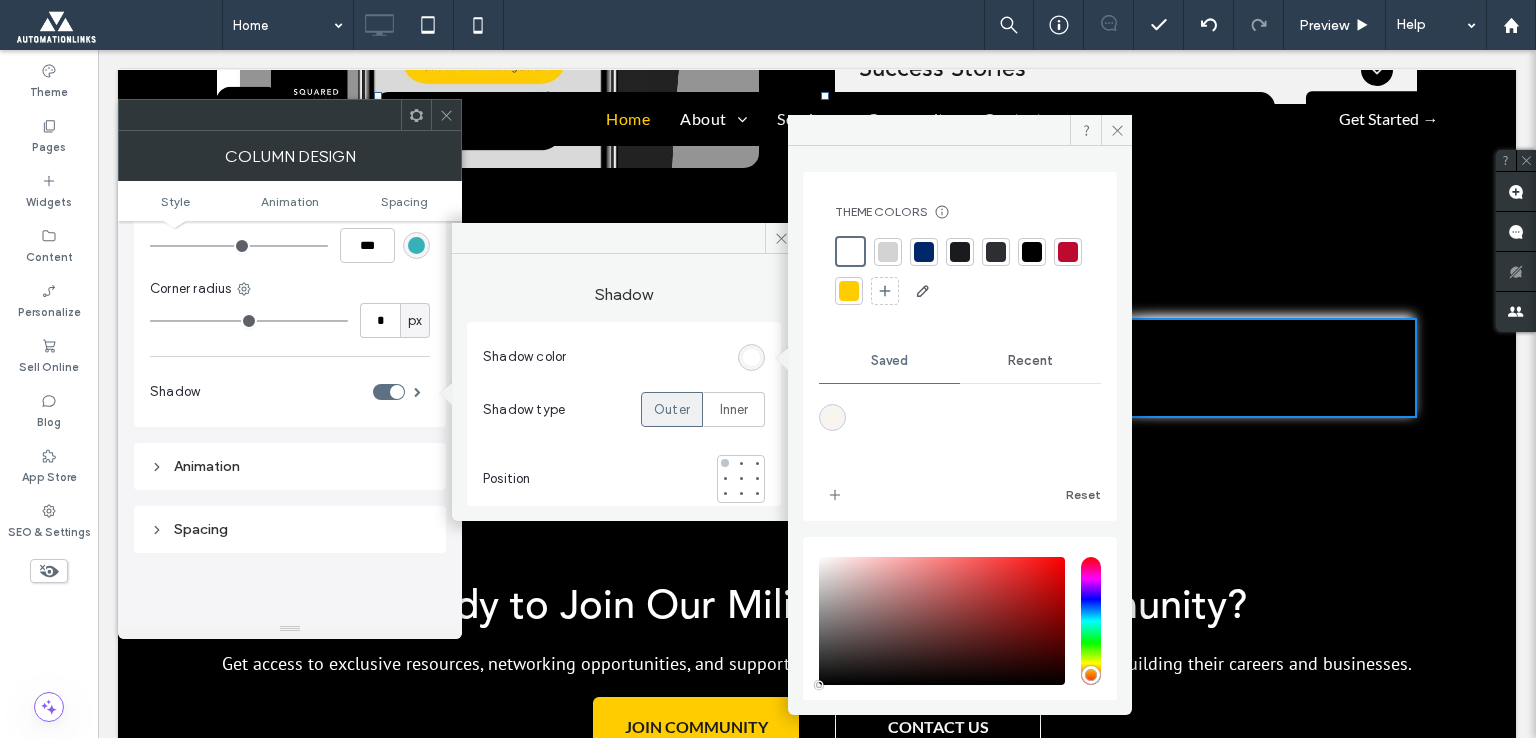 click at bounding box center [725, 463] 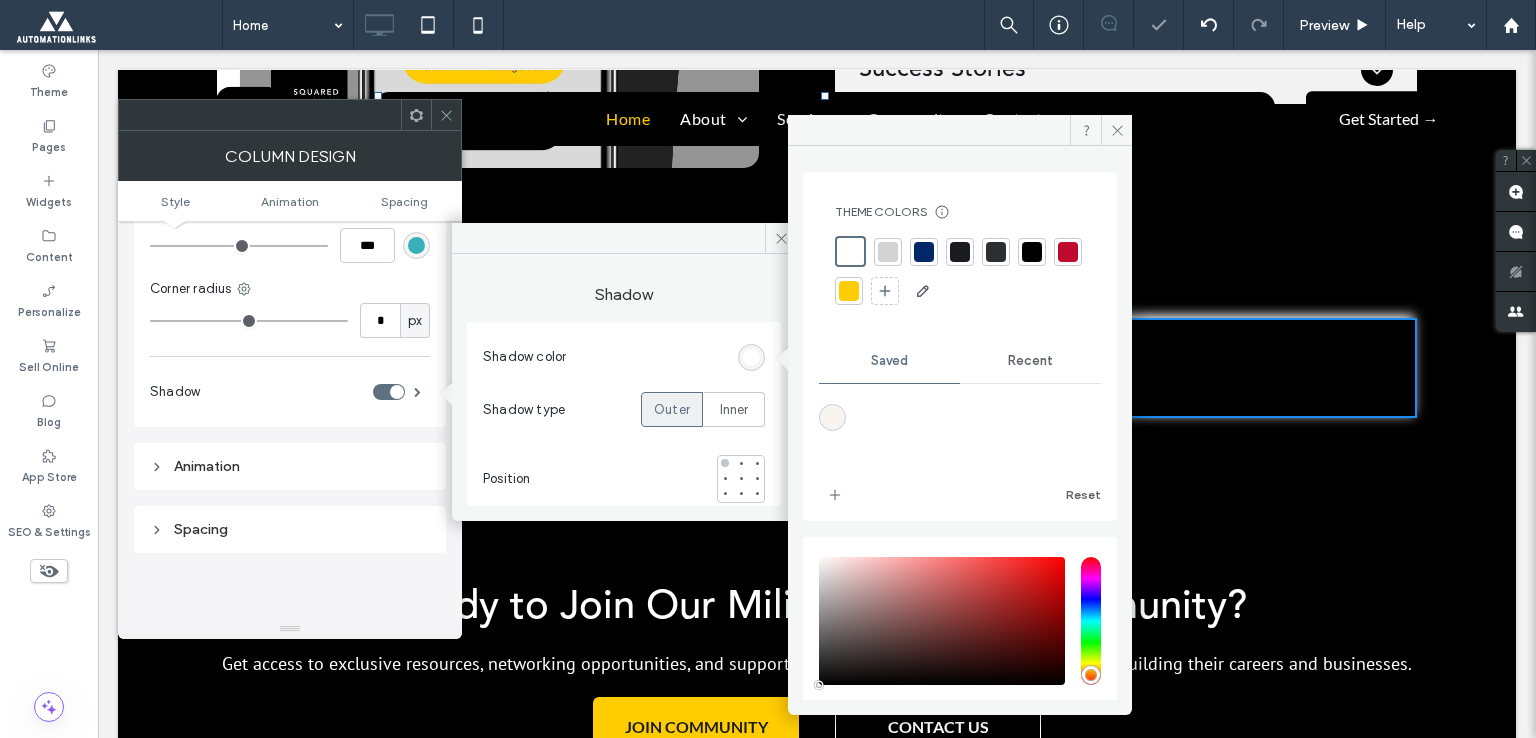 click at bounding box center [725, 463] 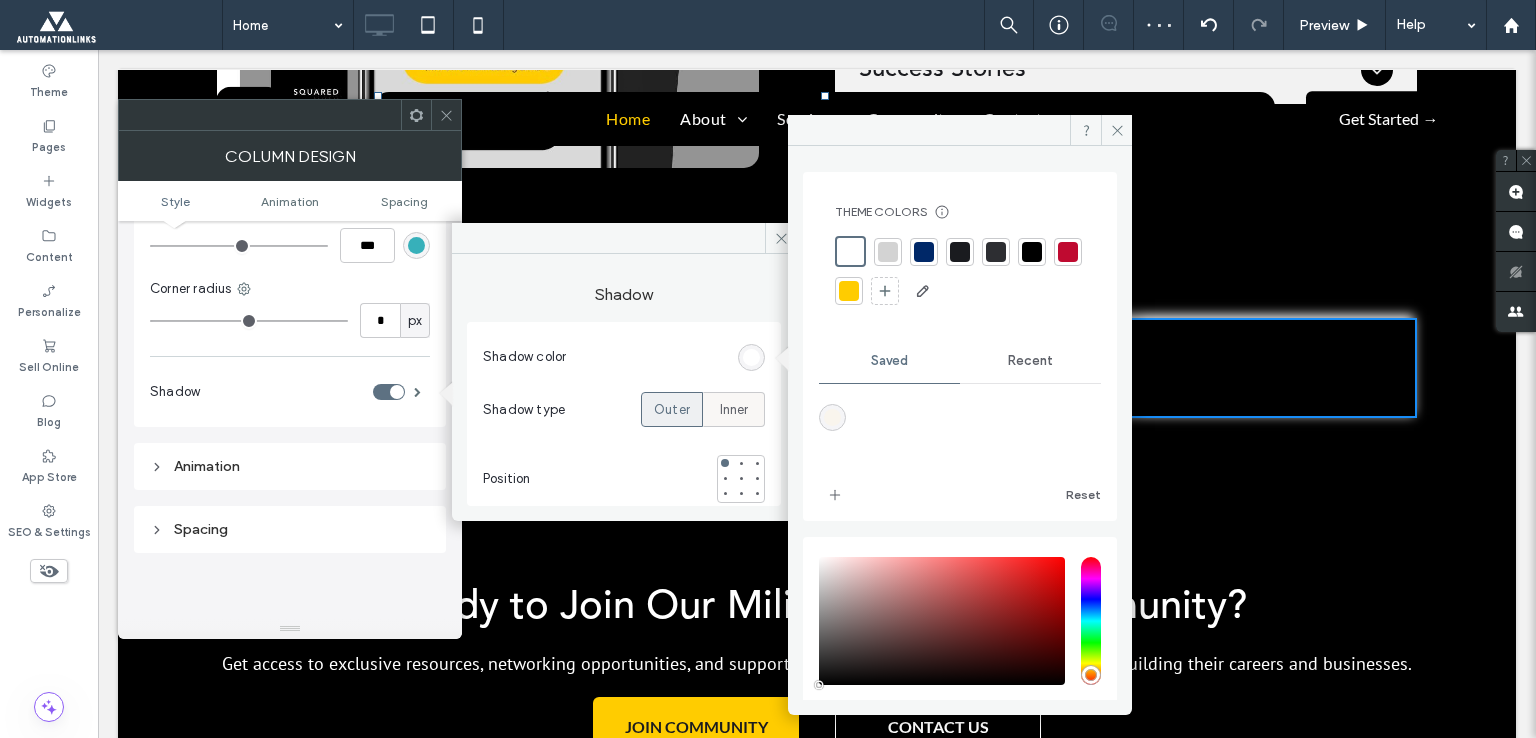 click on "Inner" at bounding box center [734, 410] 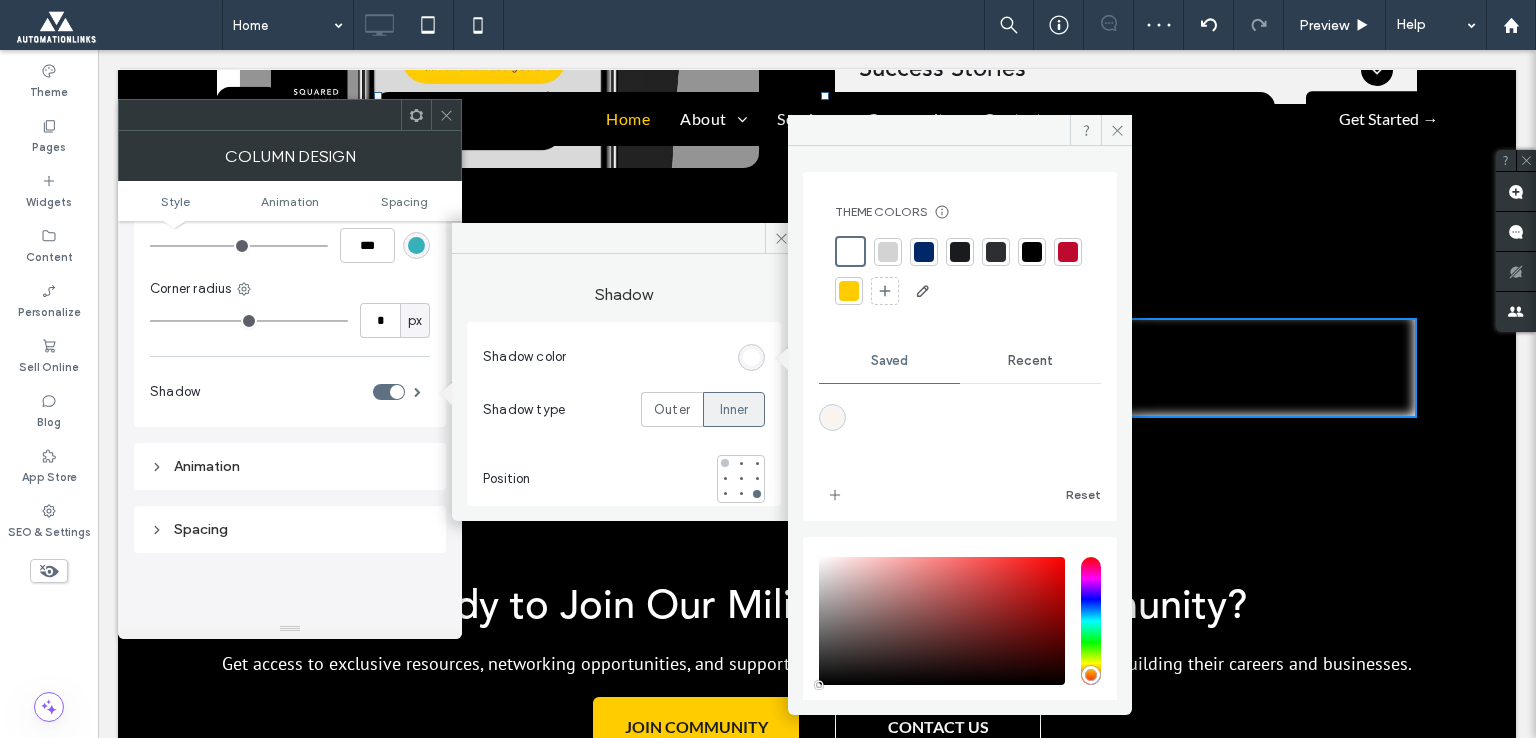 click at bounding box center (725, 463) 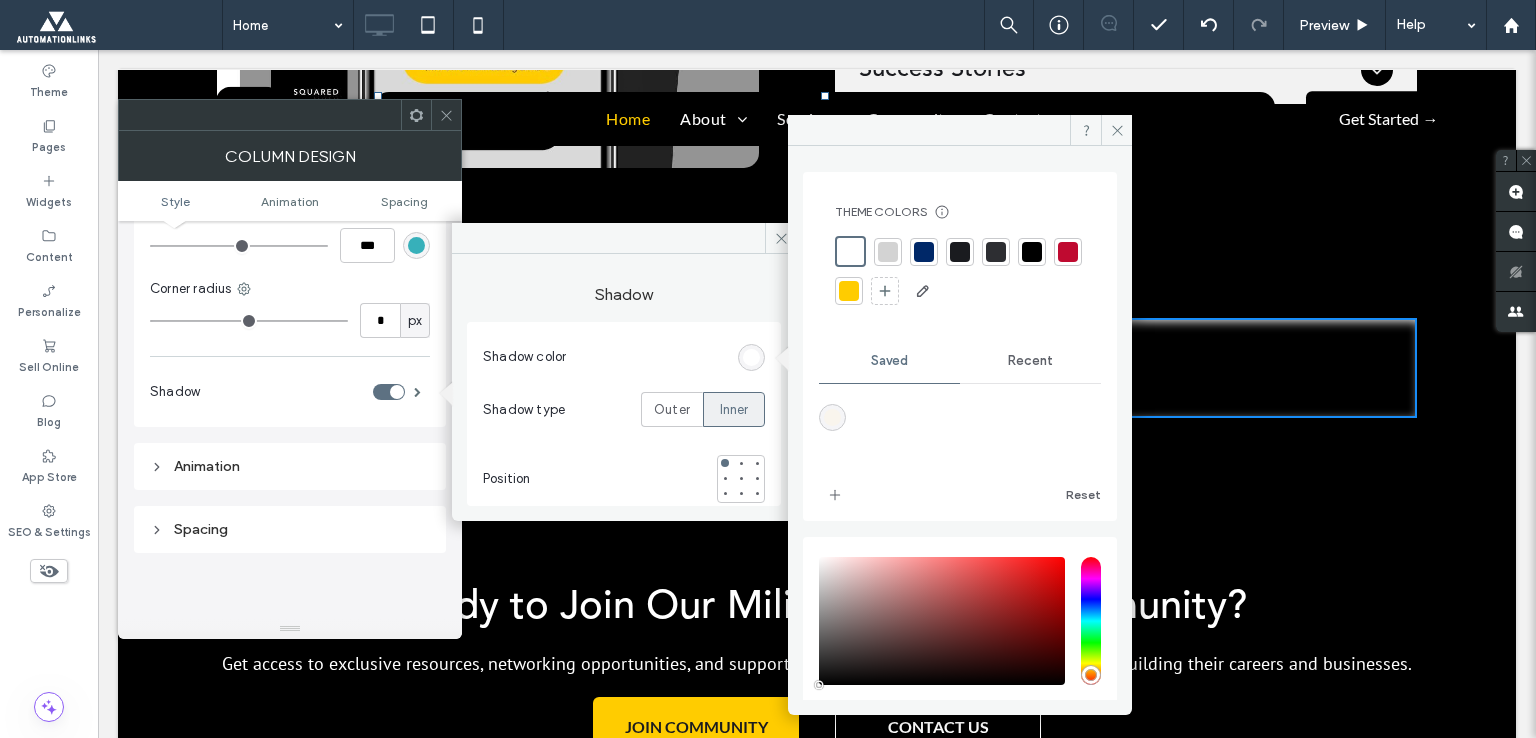 click 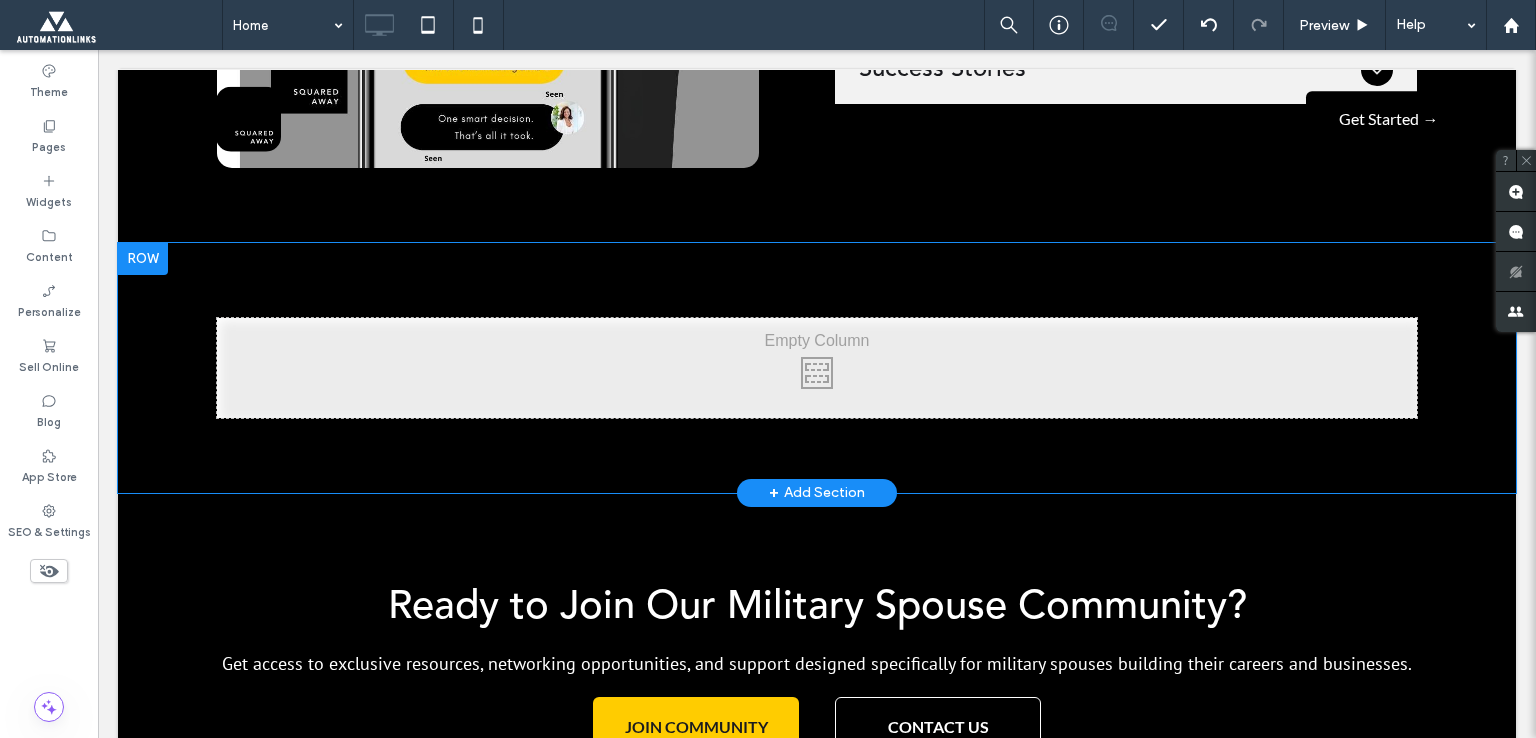 click on "Click To Paste     Click To Paste" at bounding box center (817, 368) 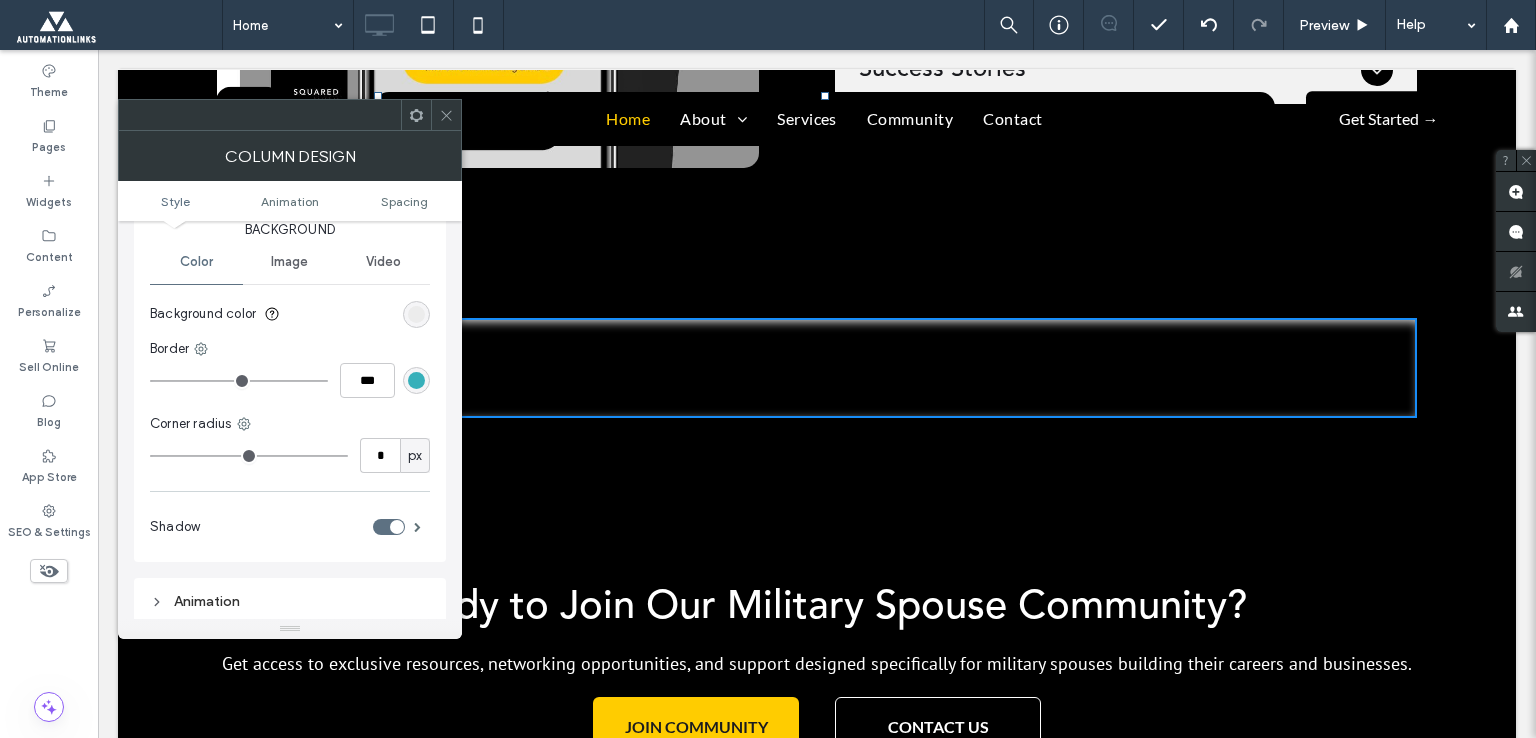 scroll, scrollTop: 100, scrollLeft: 0, axis: vertical 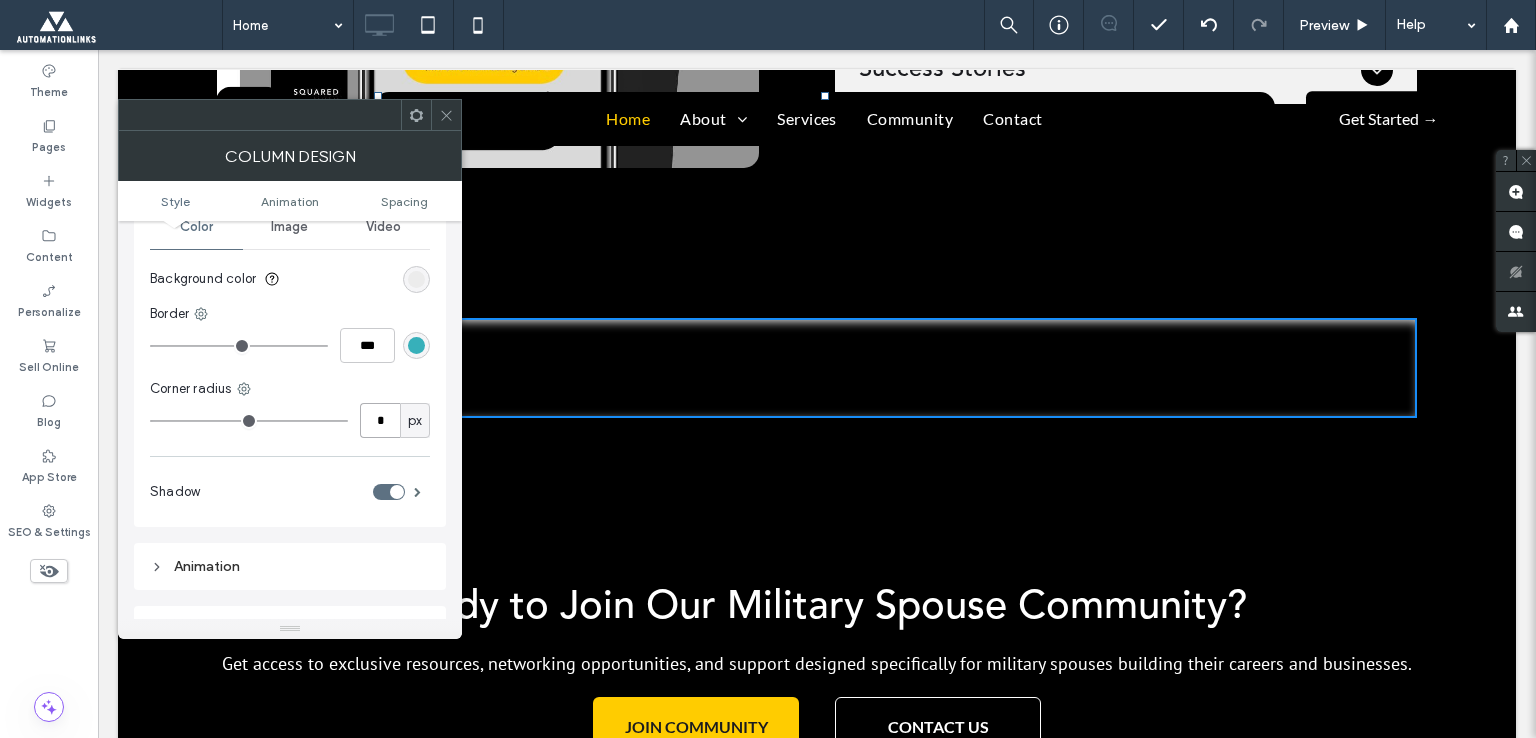 click on "*" at bounding box center [380, 420] 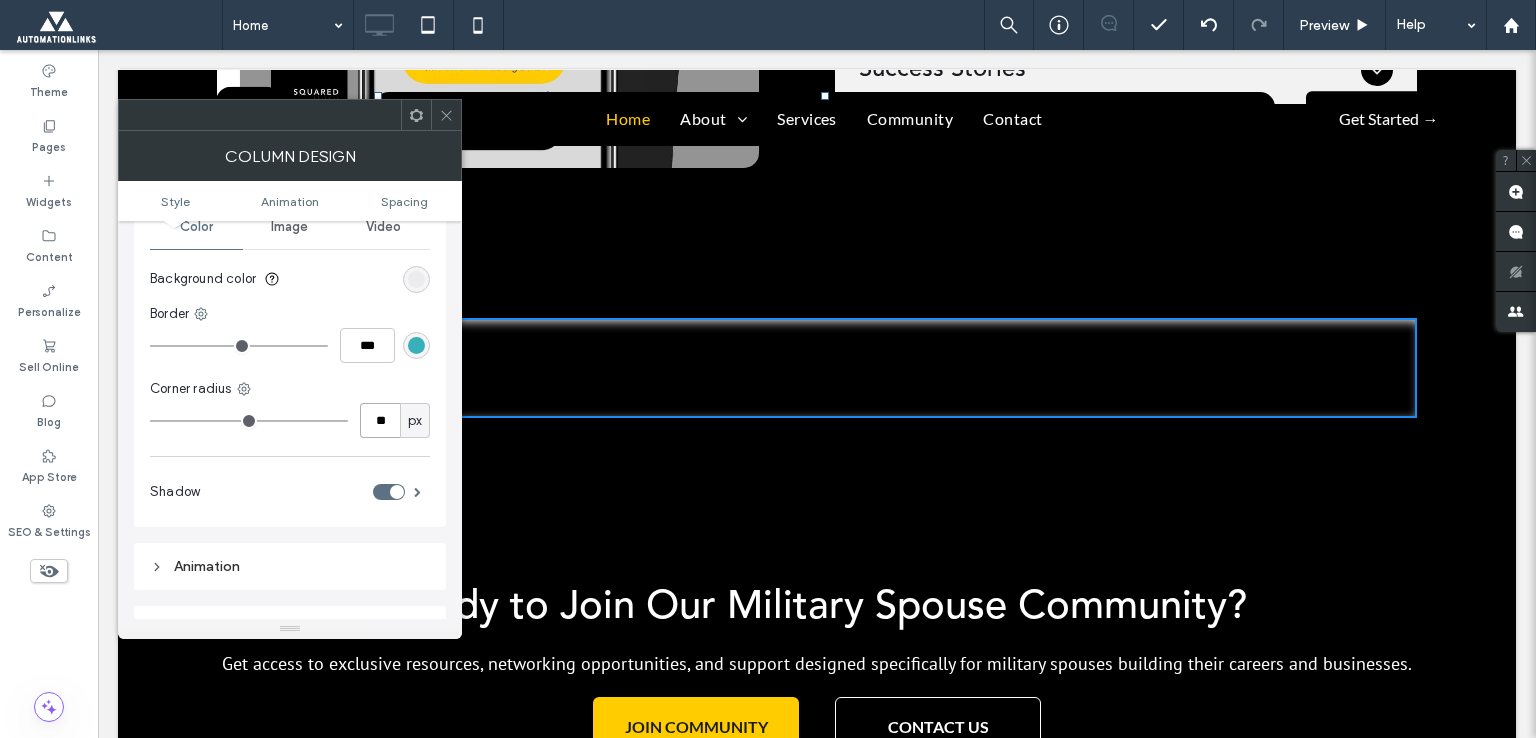 type on "**" 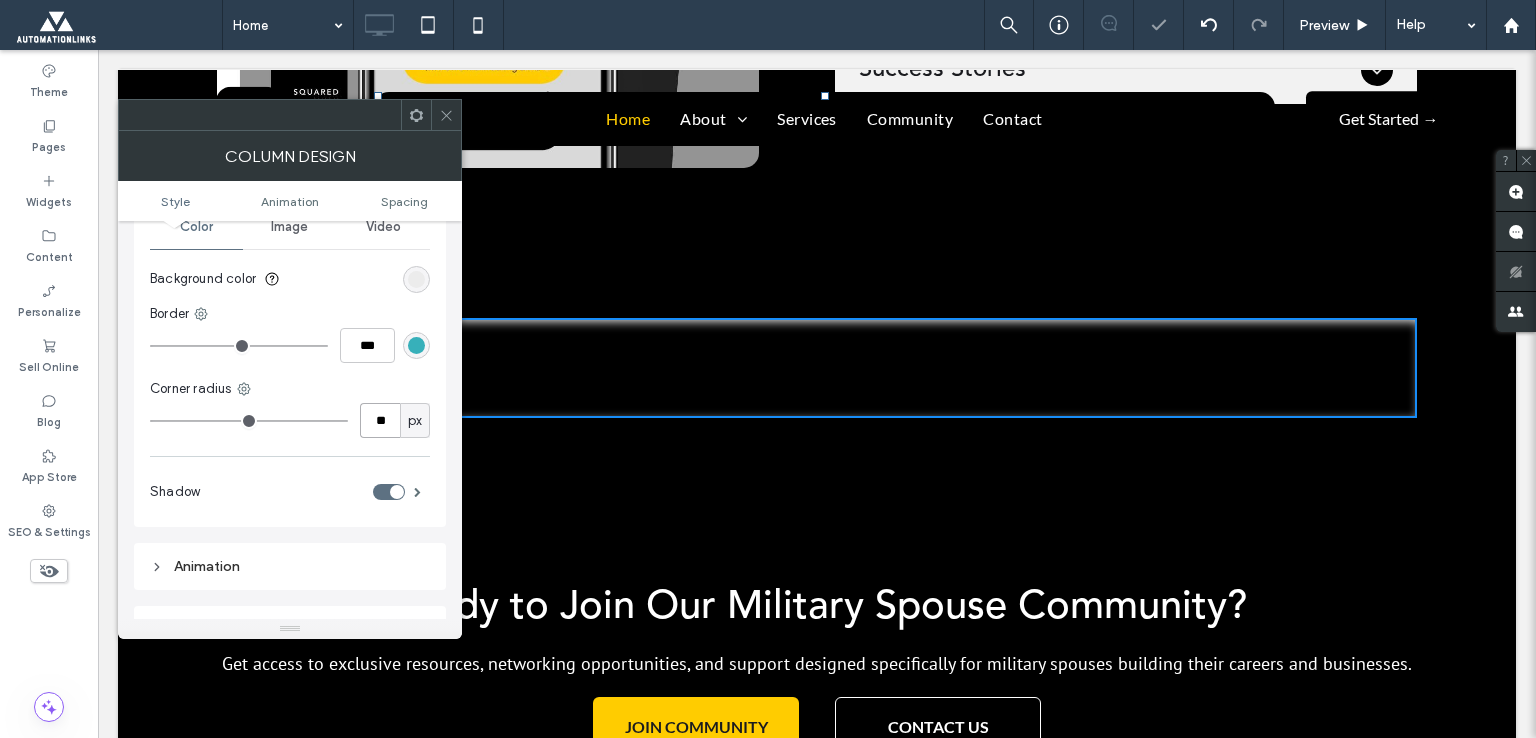 type on "**" 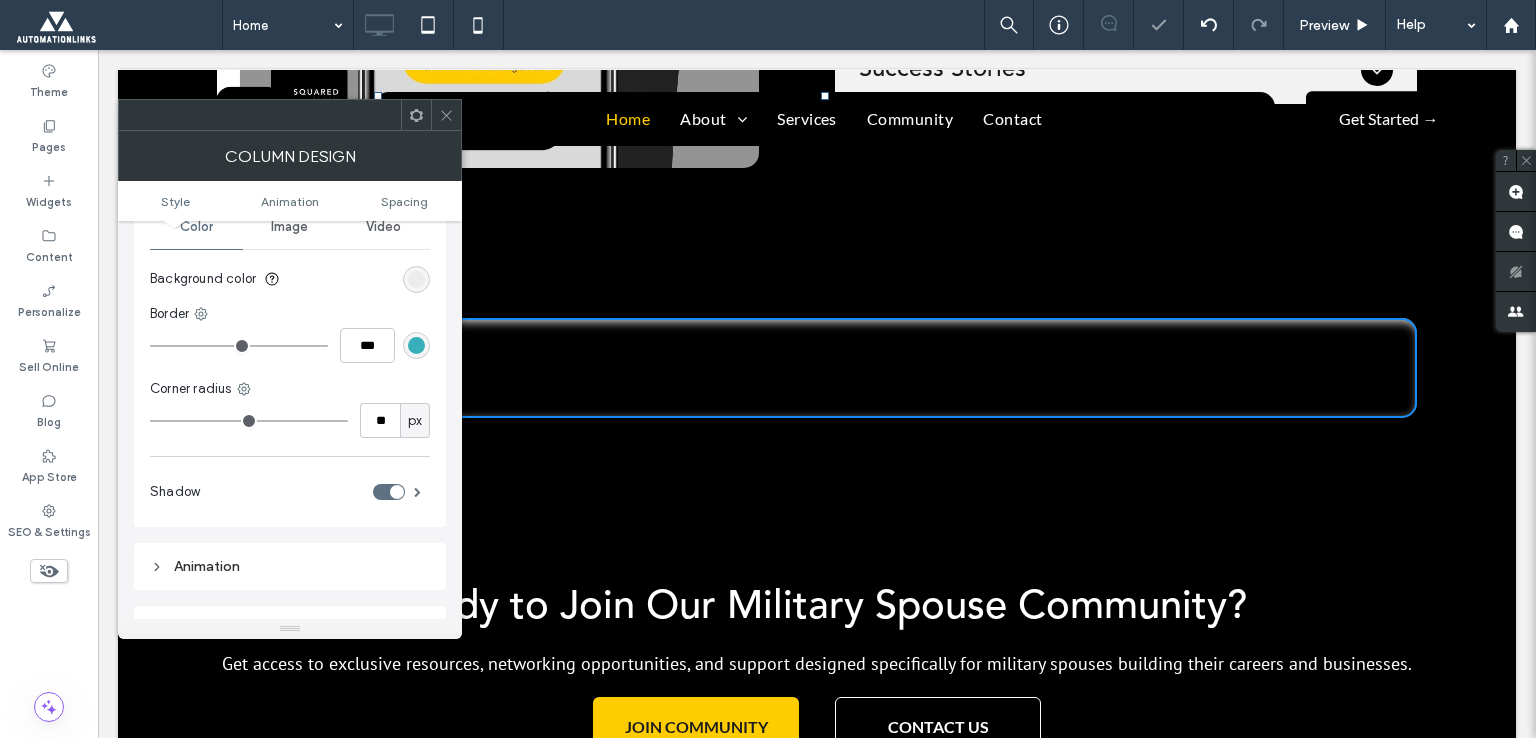 click at bounding box center [446, 115] 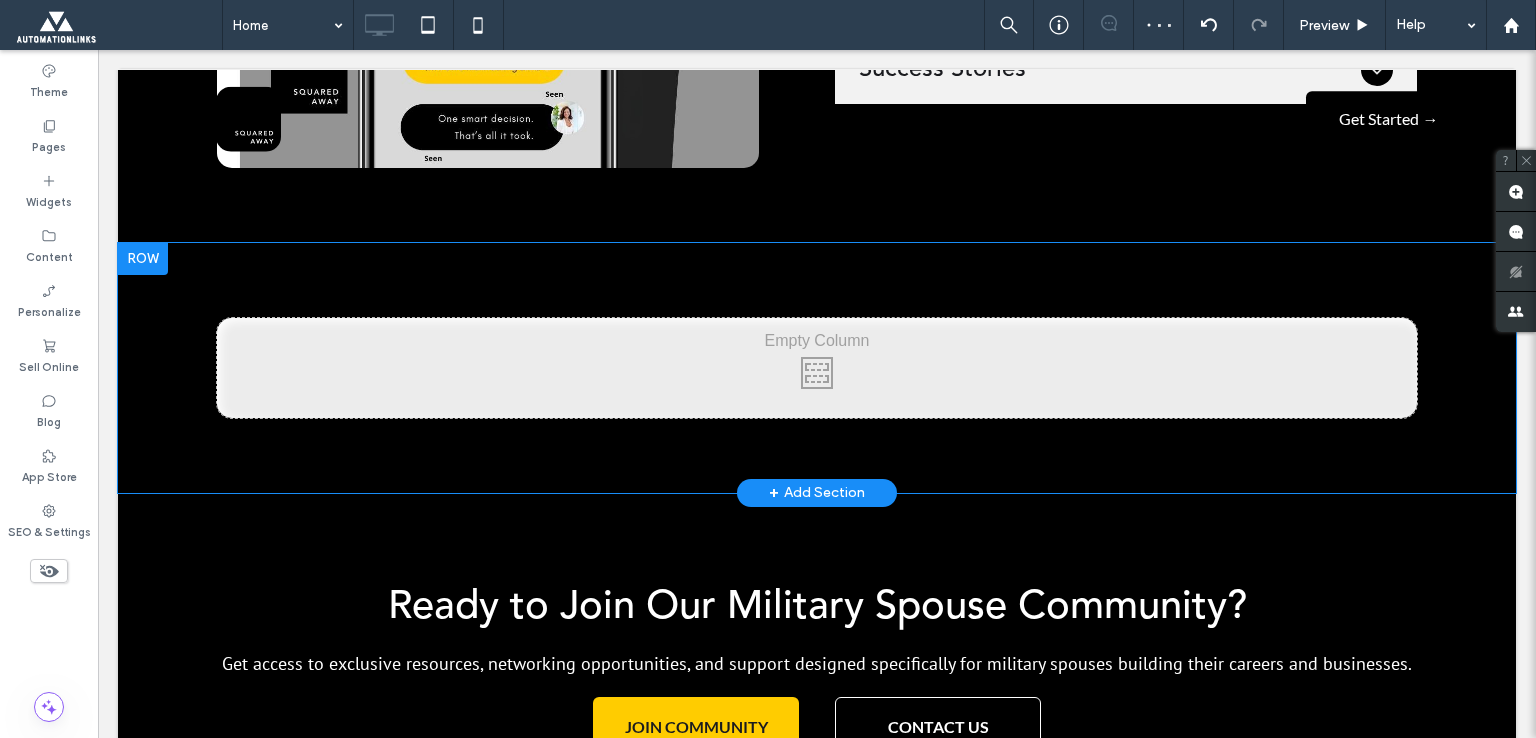 click on "Click To Paste     Click To Paste" at bounding box center (817, 368) 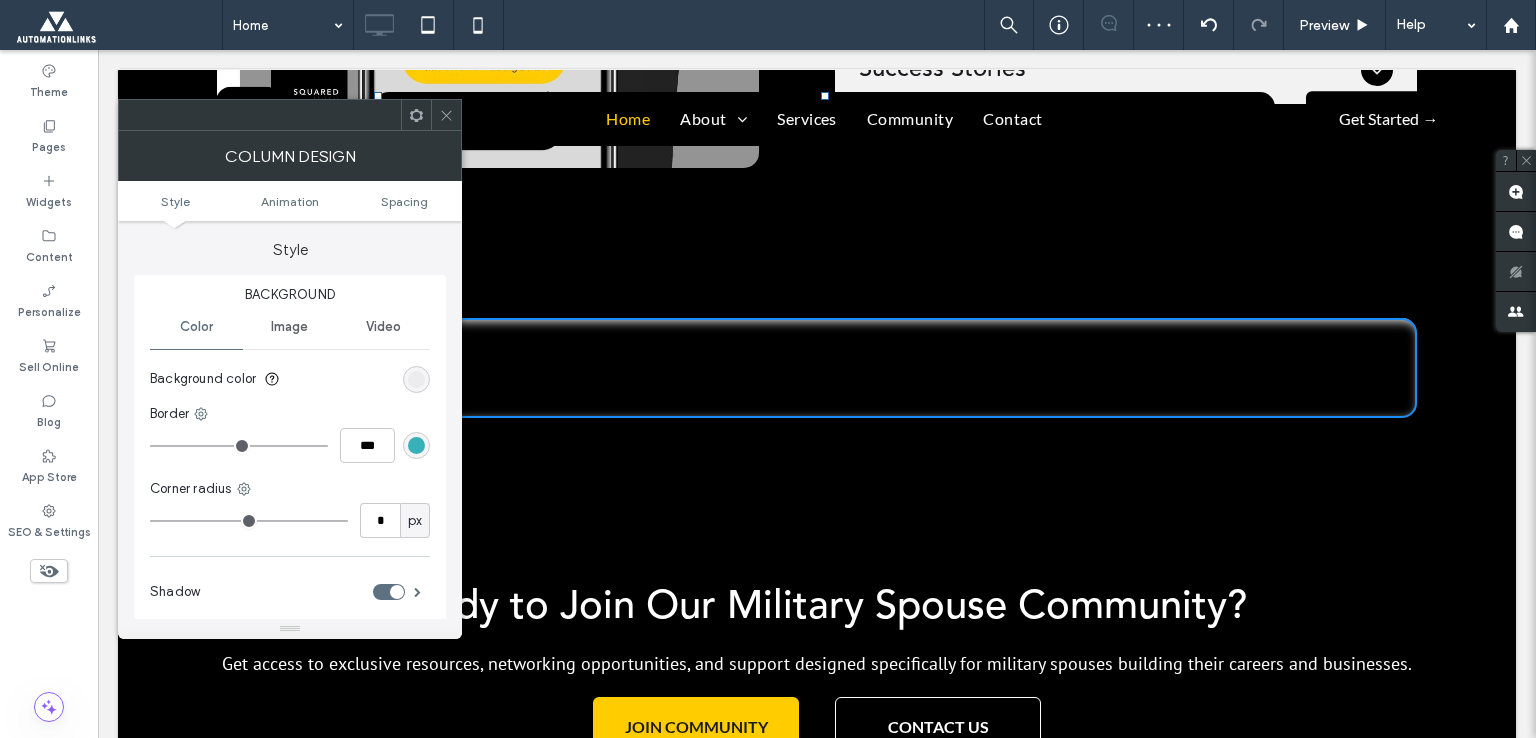 type on "**" 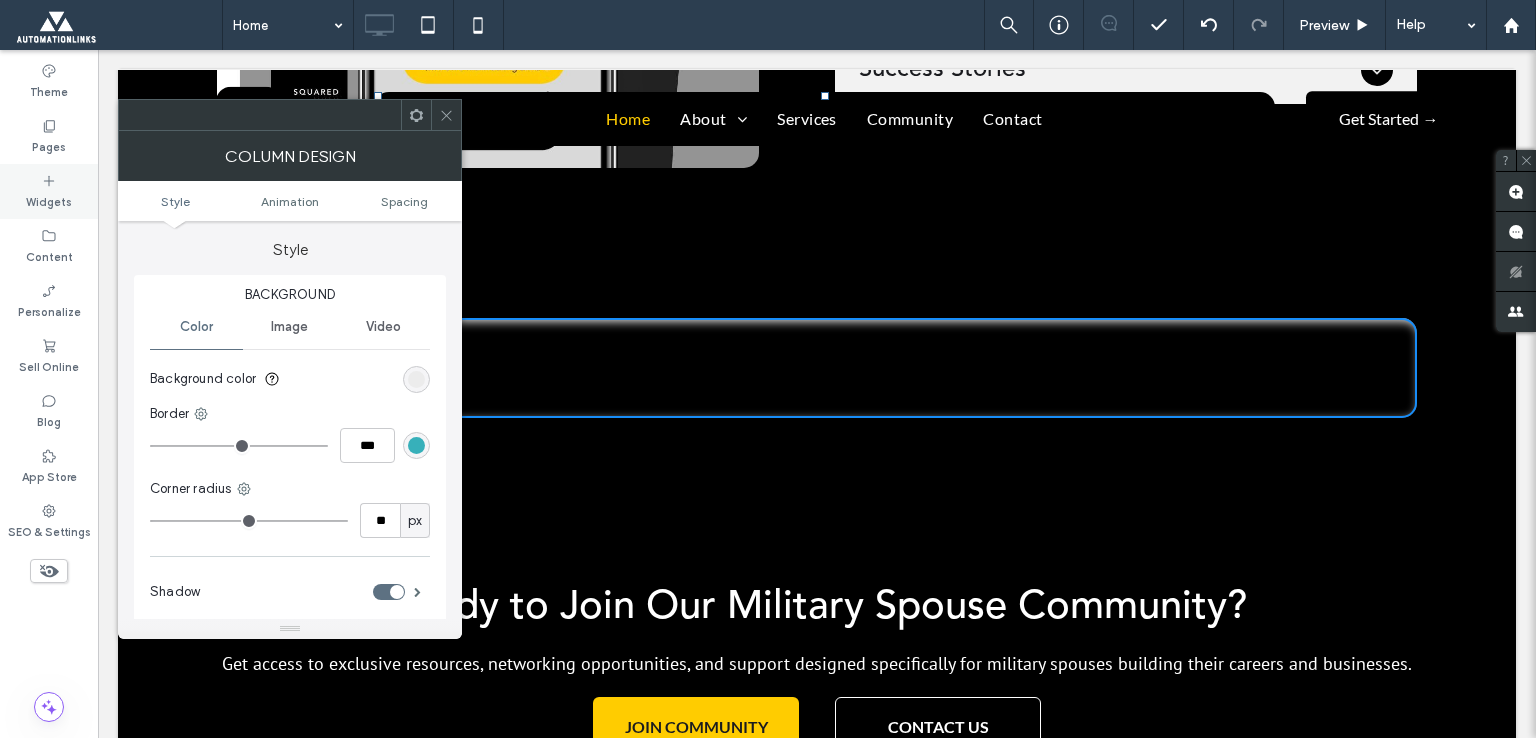click on "Widgets" at bounding box center (49, 191) 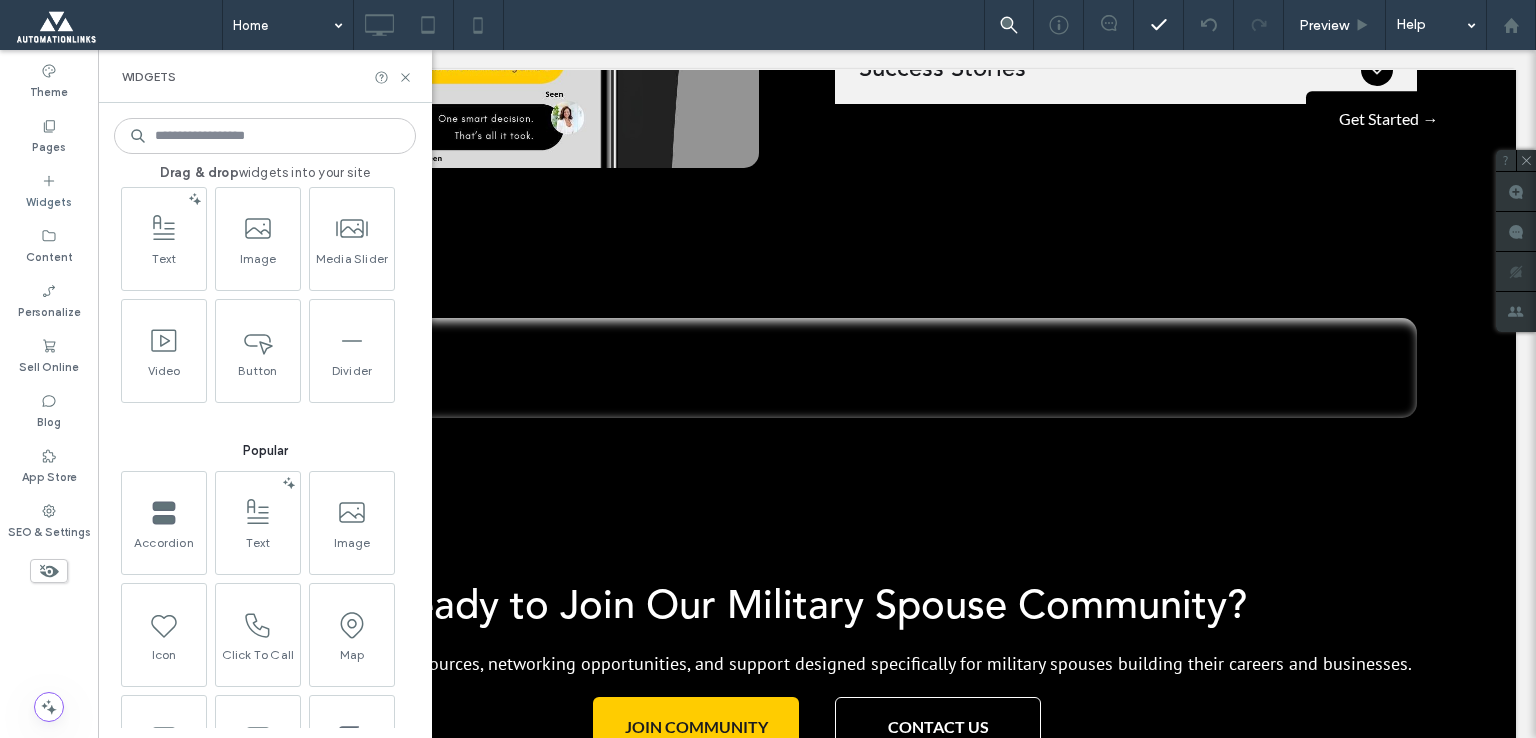scroll, scrollTop: 0, scrollLeft: 0, axis: both 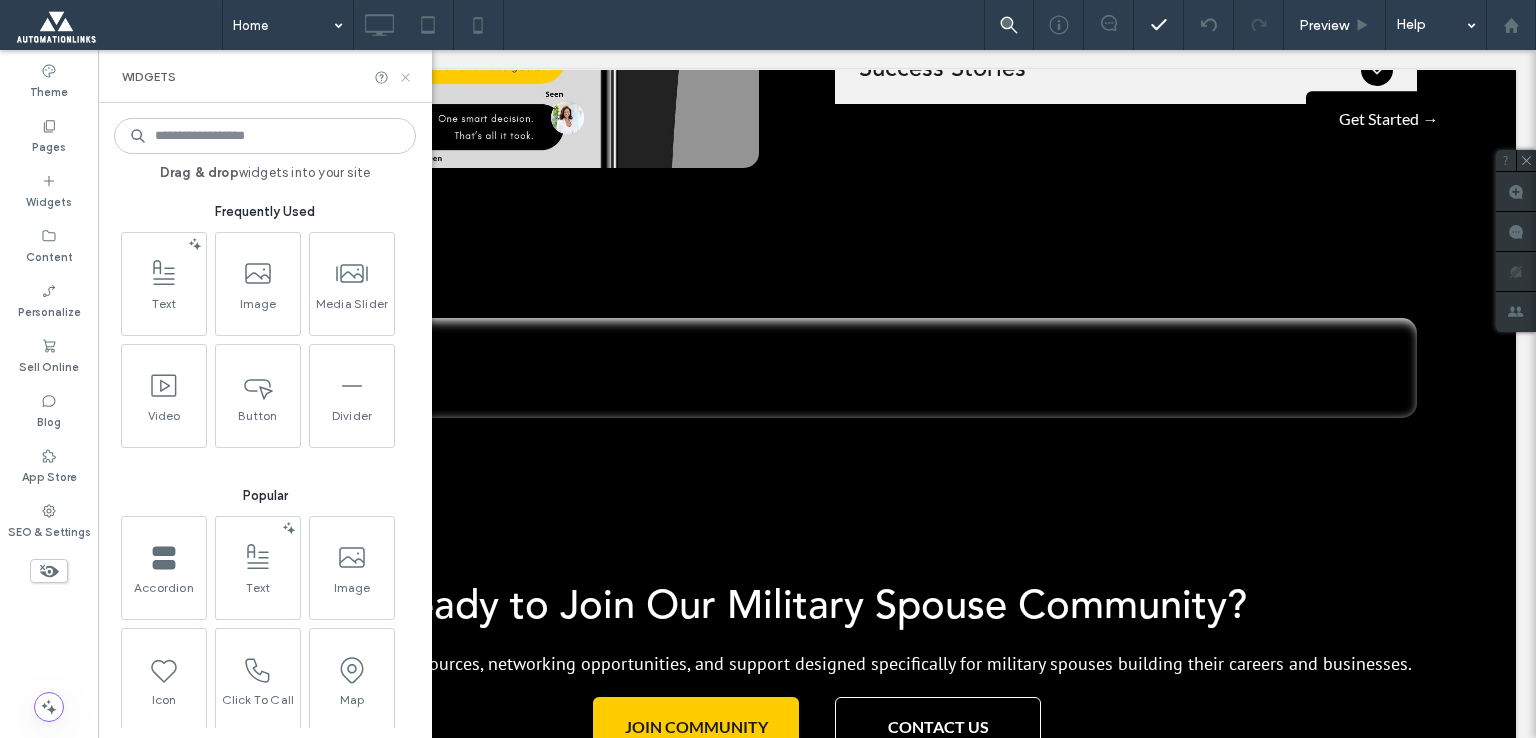 click 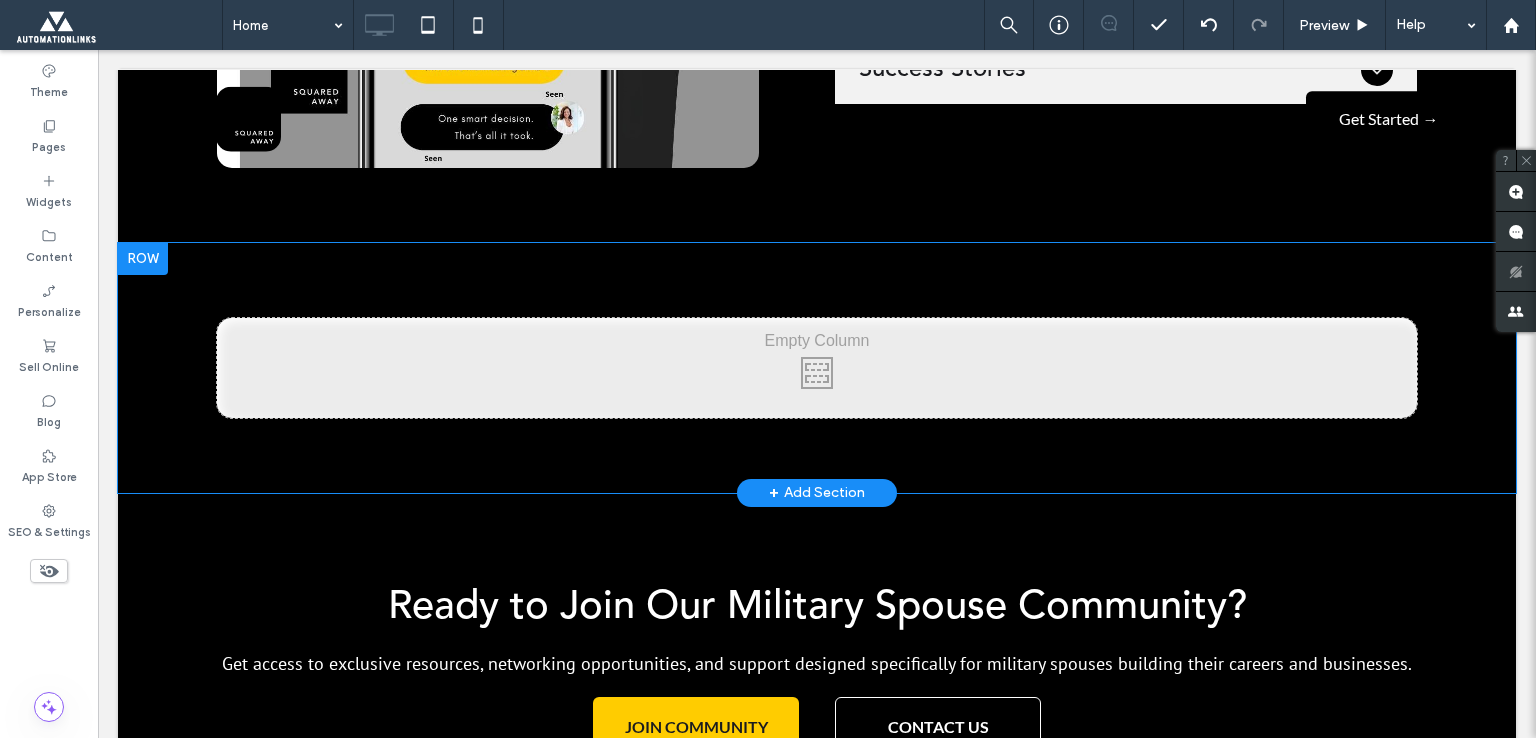 click on "Click To Paste     Click To Paste" at bounding box center [817, 368] 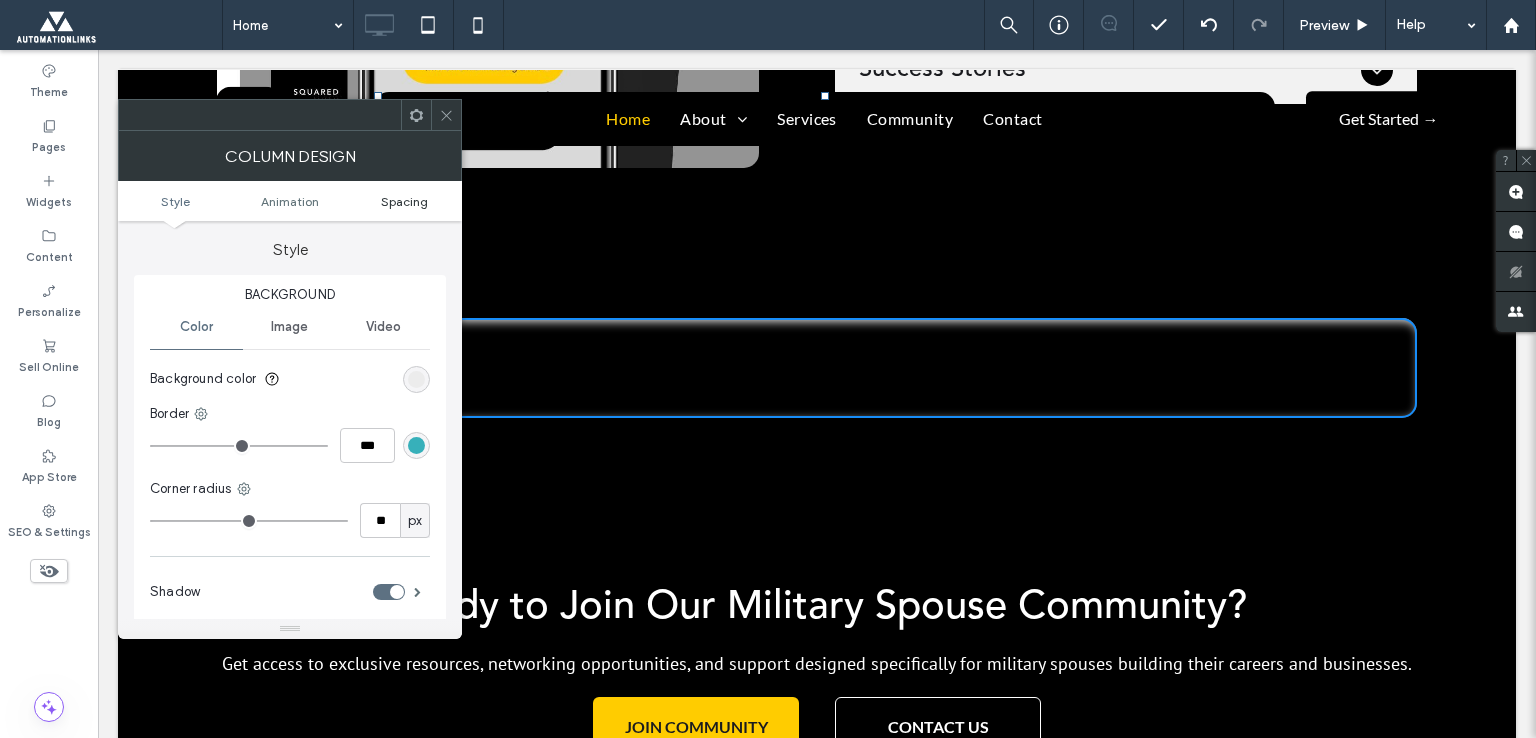 click on "Spacing" at bounding box center [404, 201] 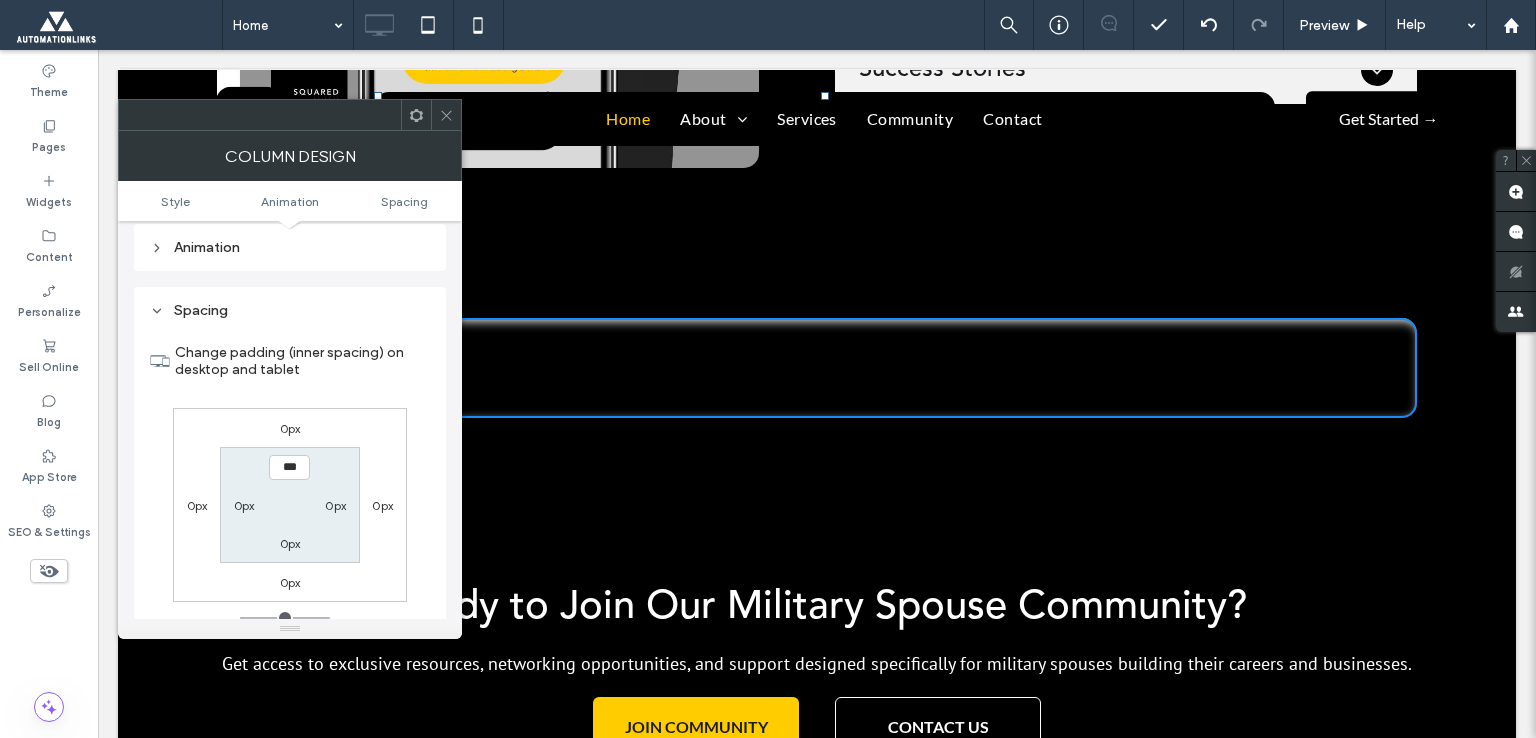 scroll, scrollTop: 468, scrollLeft: 0, axis: vertical 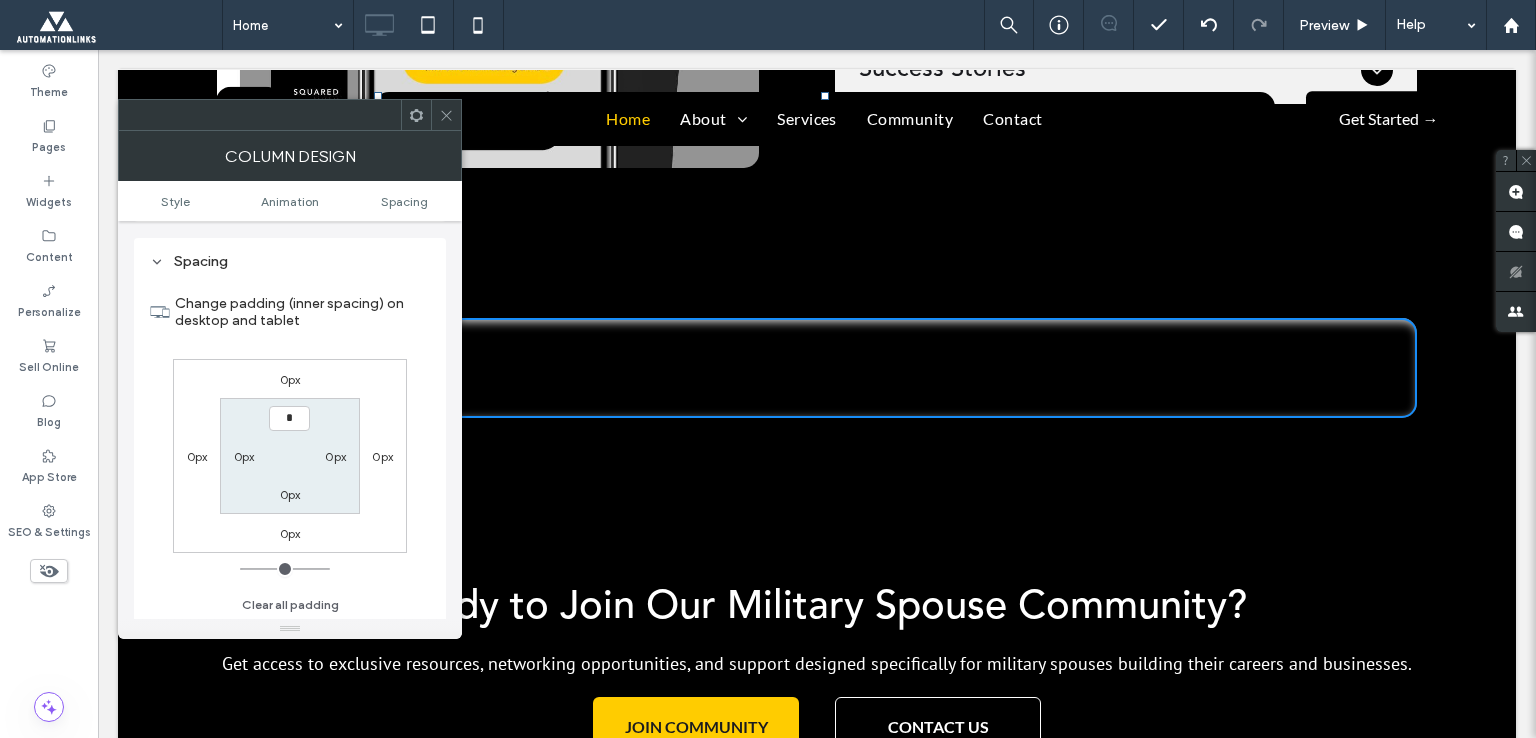 type on "**" 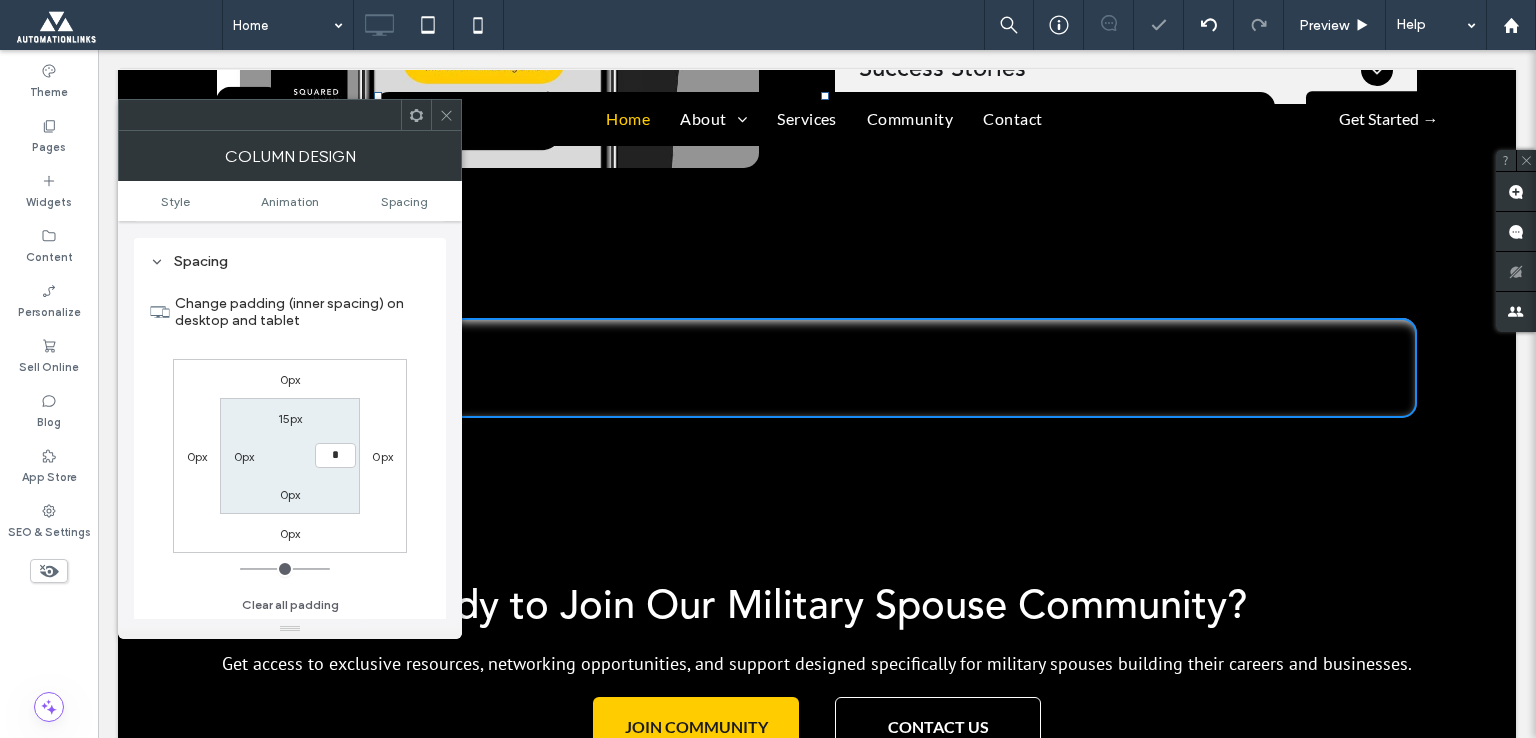 type on "**" 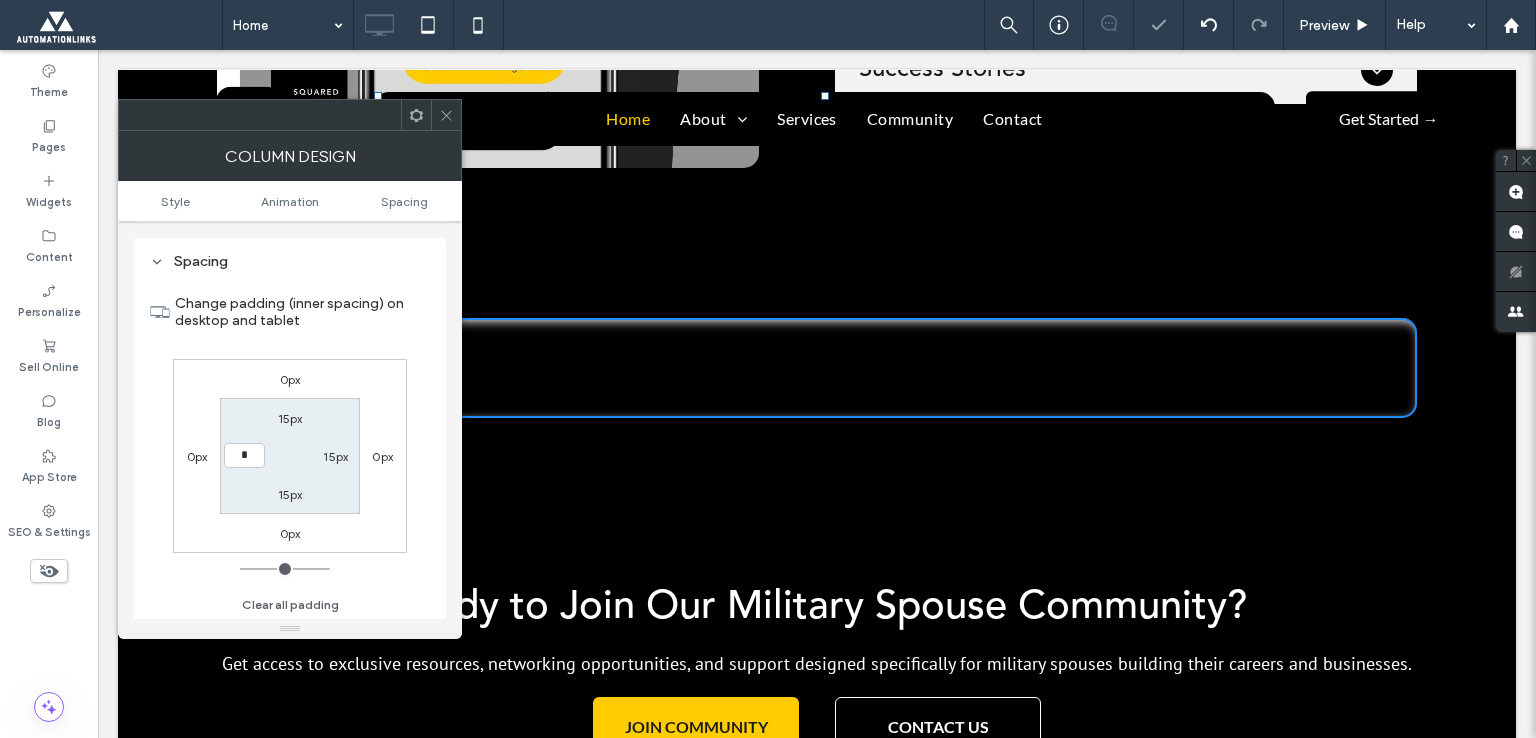 type on "**" 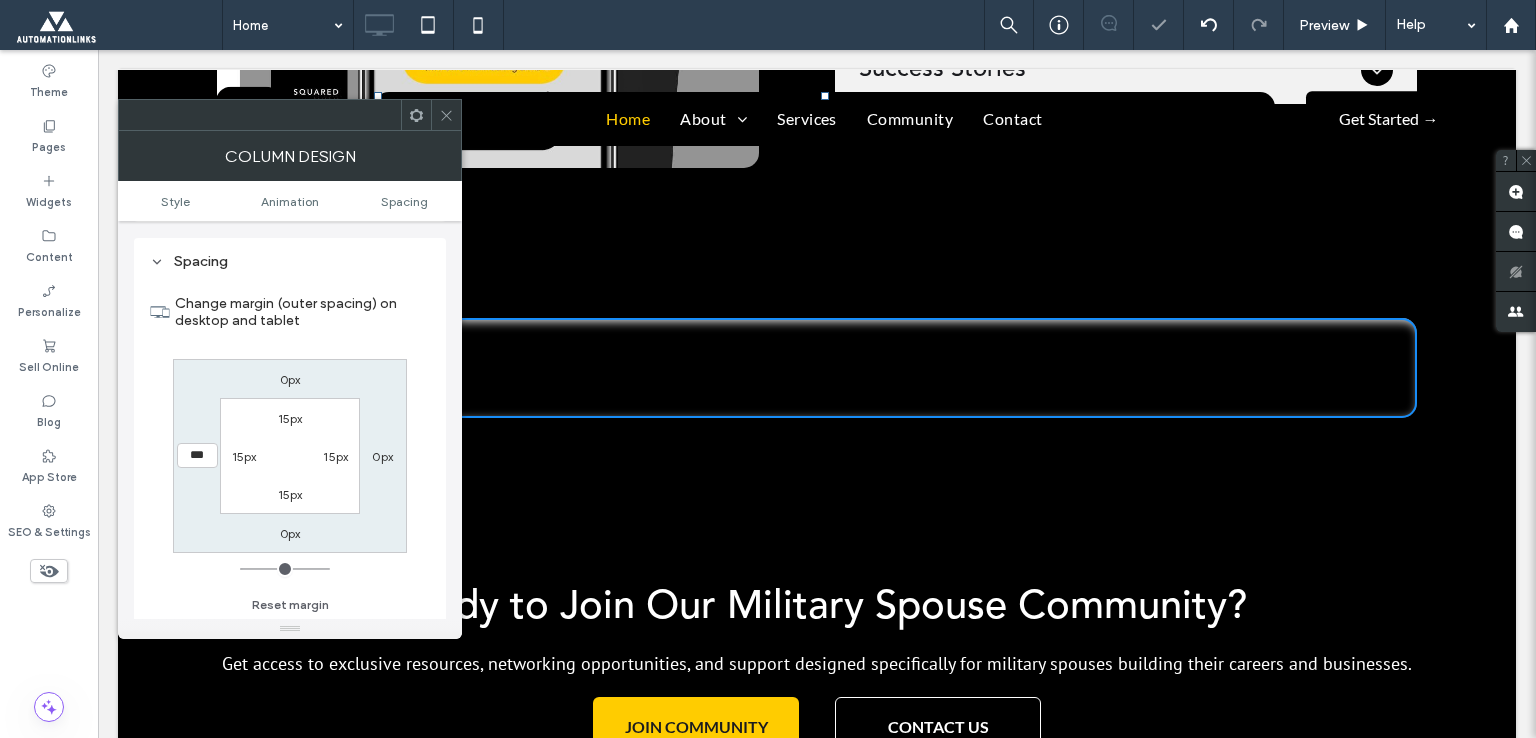 type on "**" 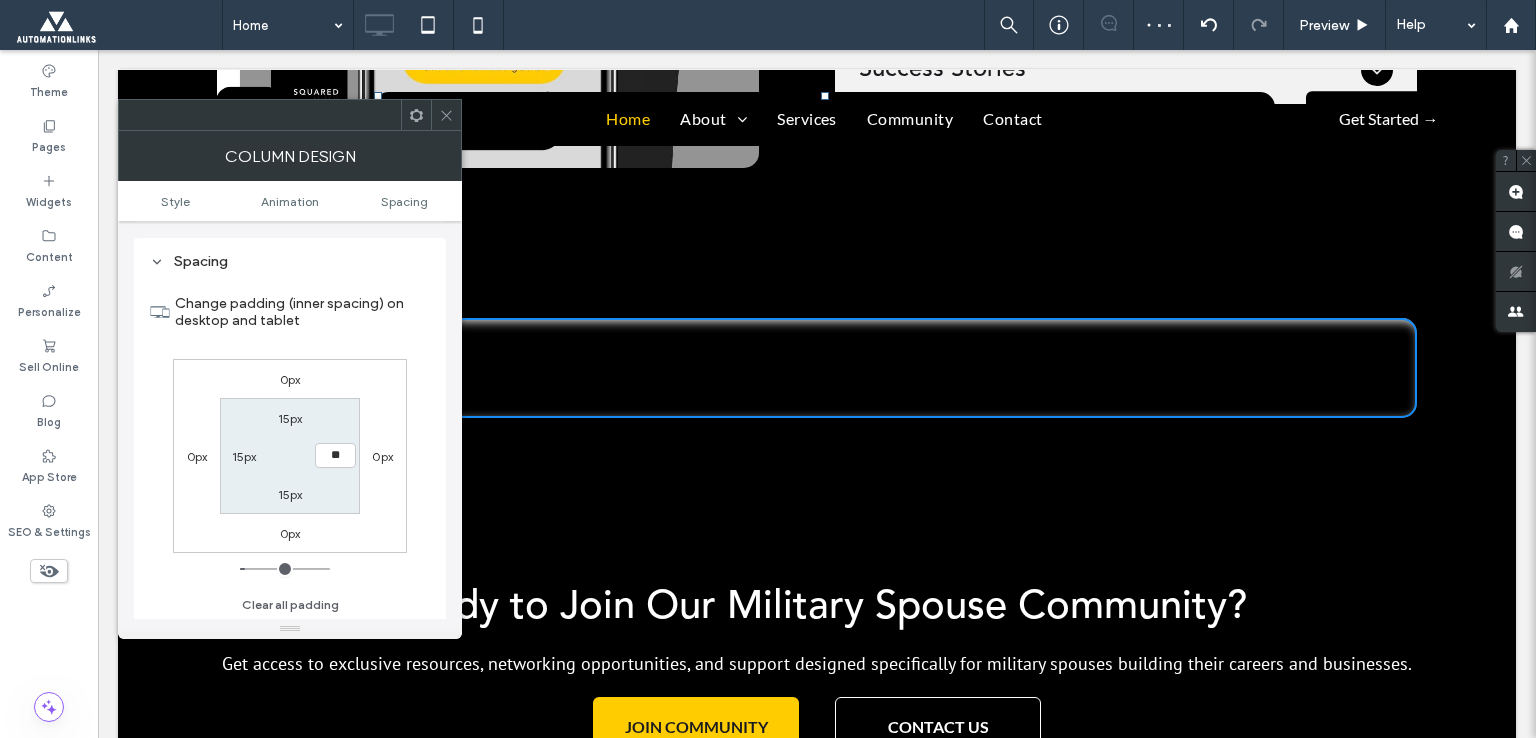 type on "***" 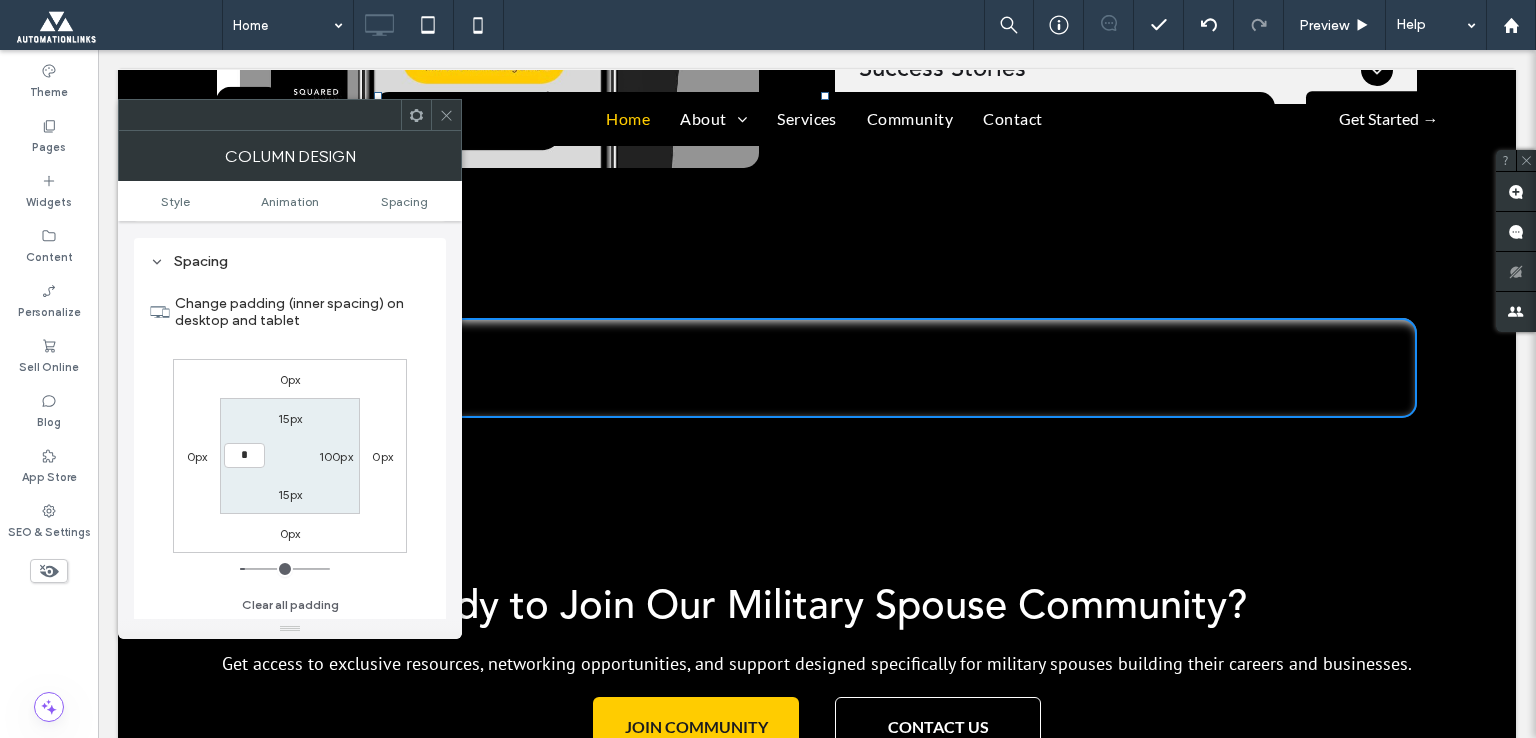 type on "**" 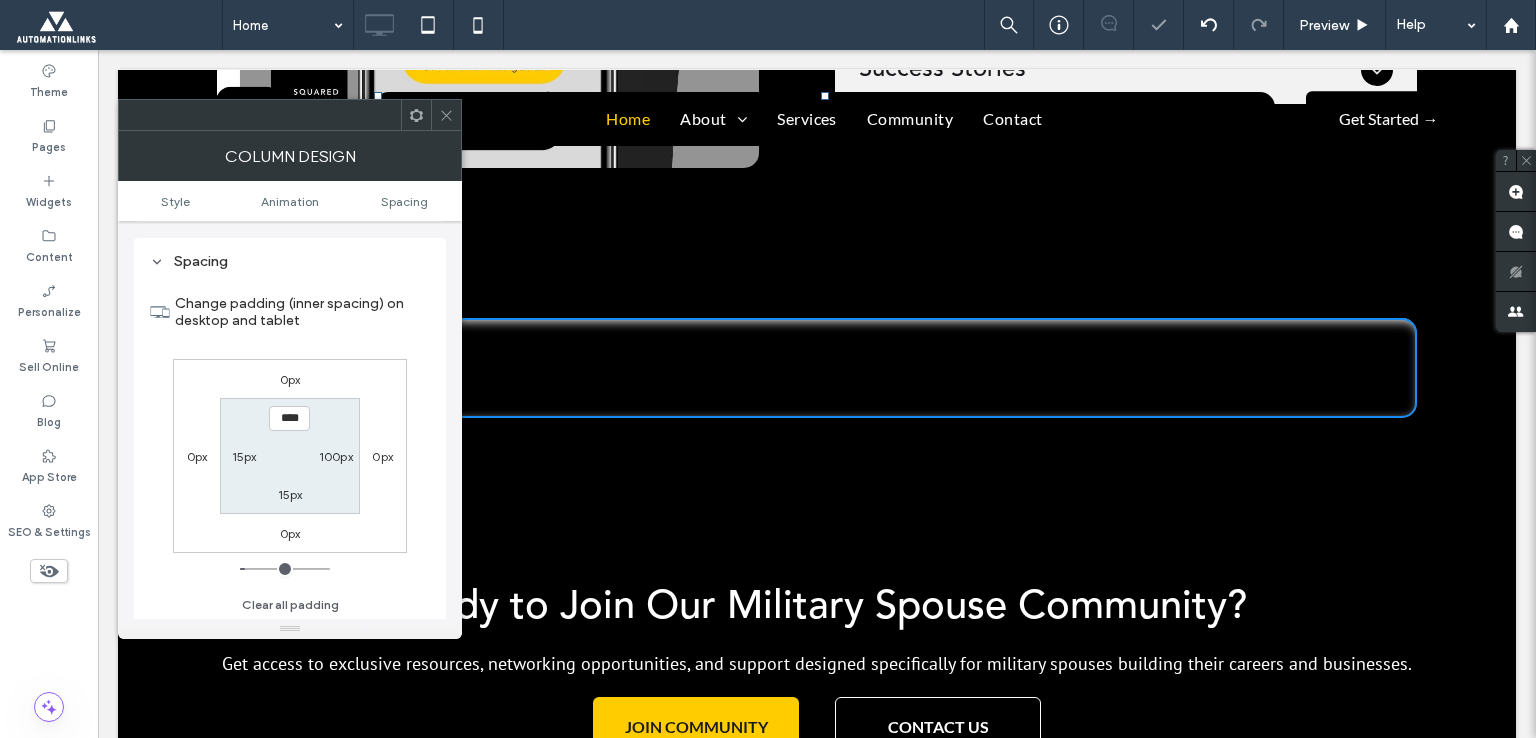 type on "***" 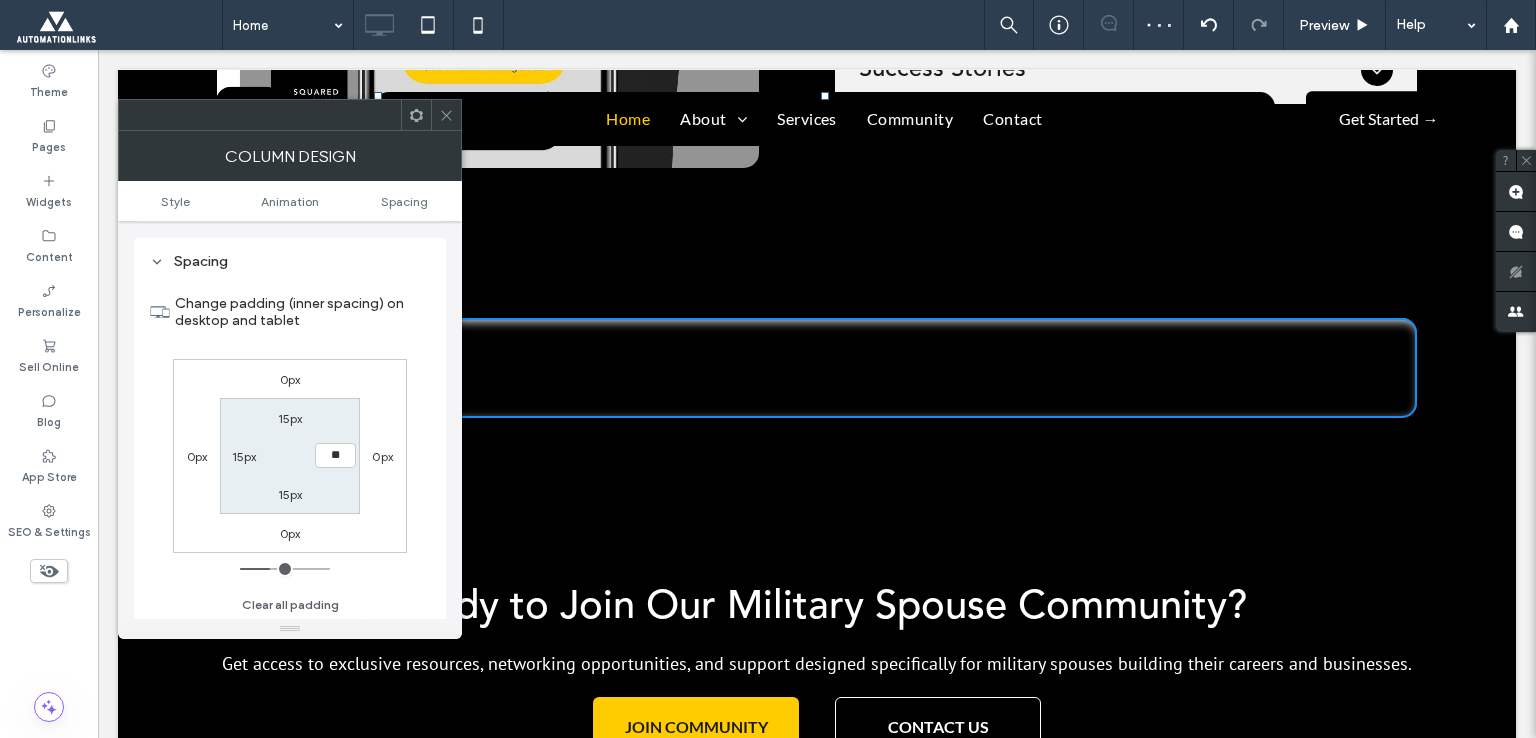 type on "**" 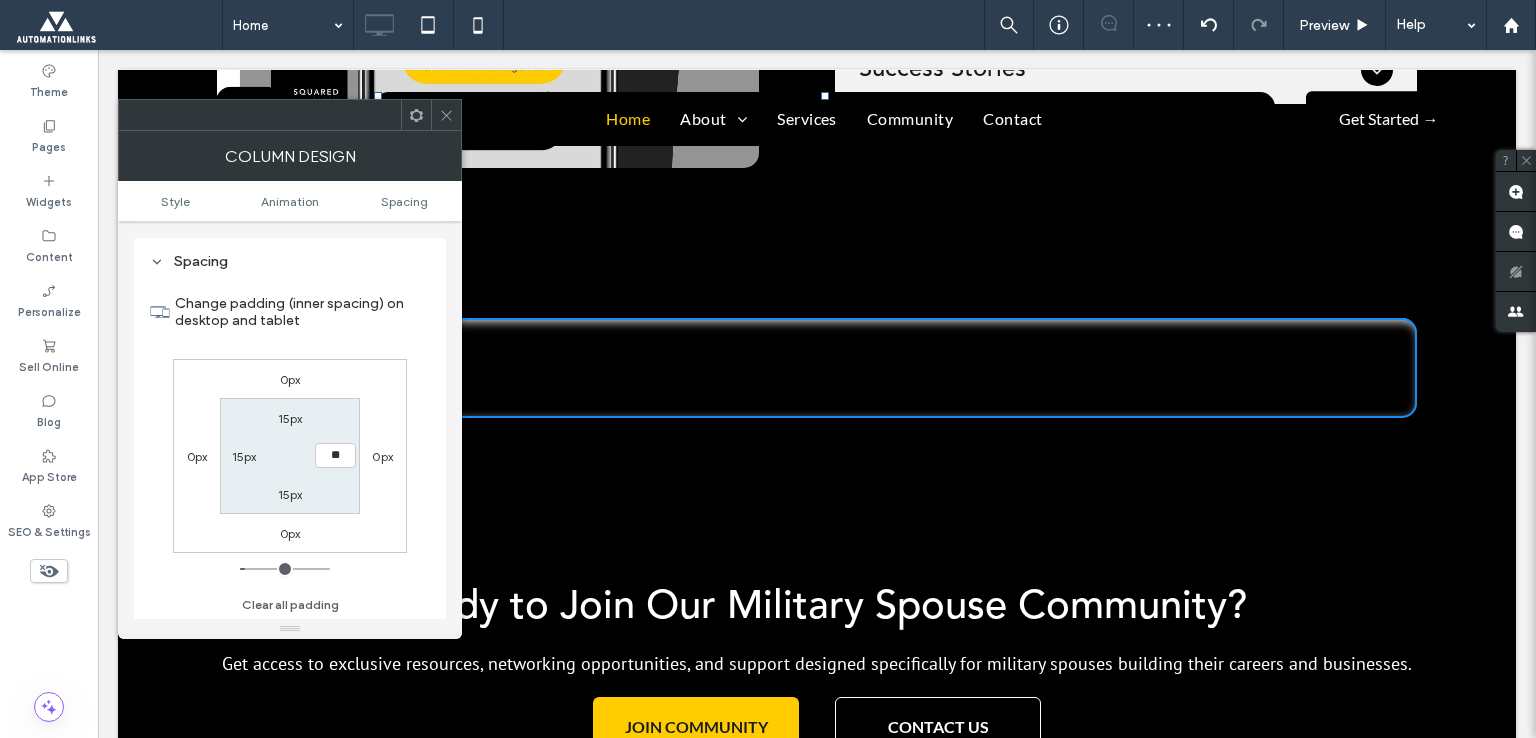 type on "**" 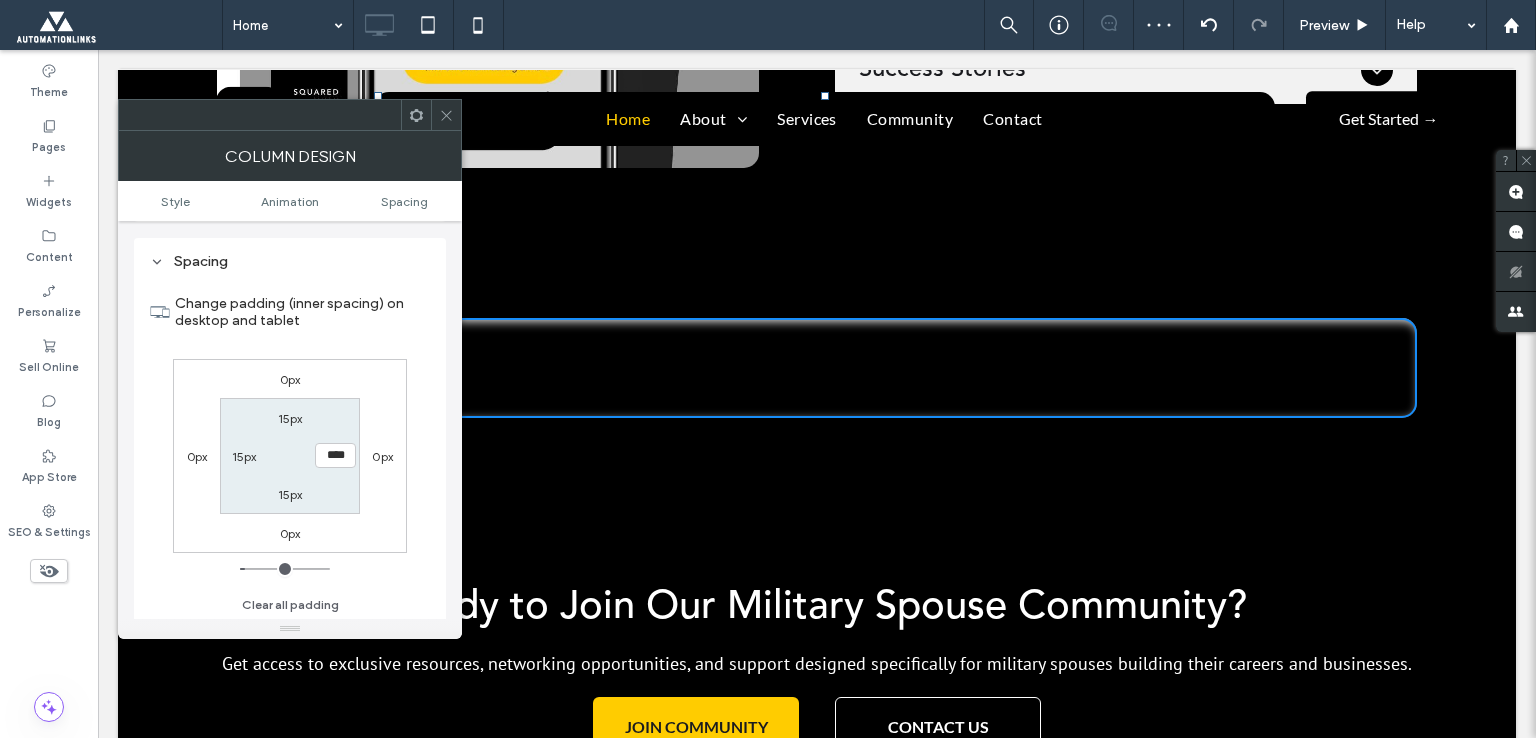 click 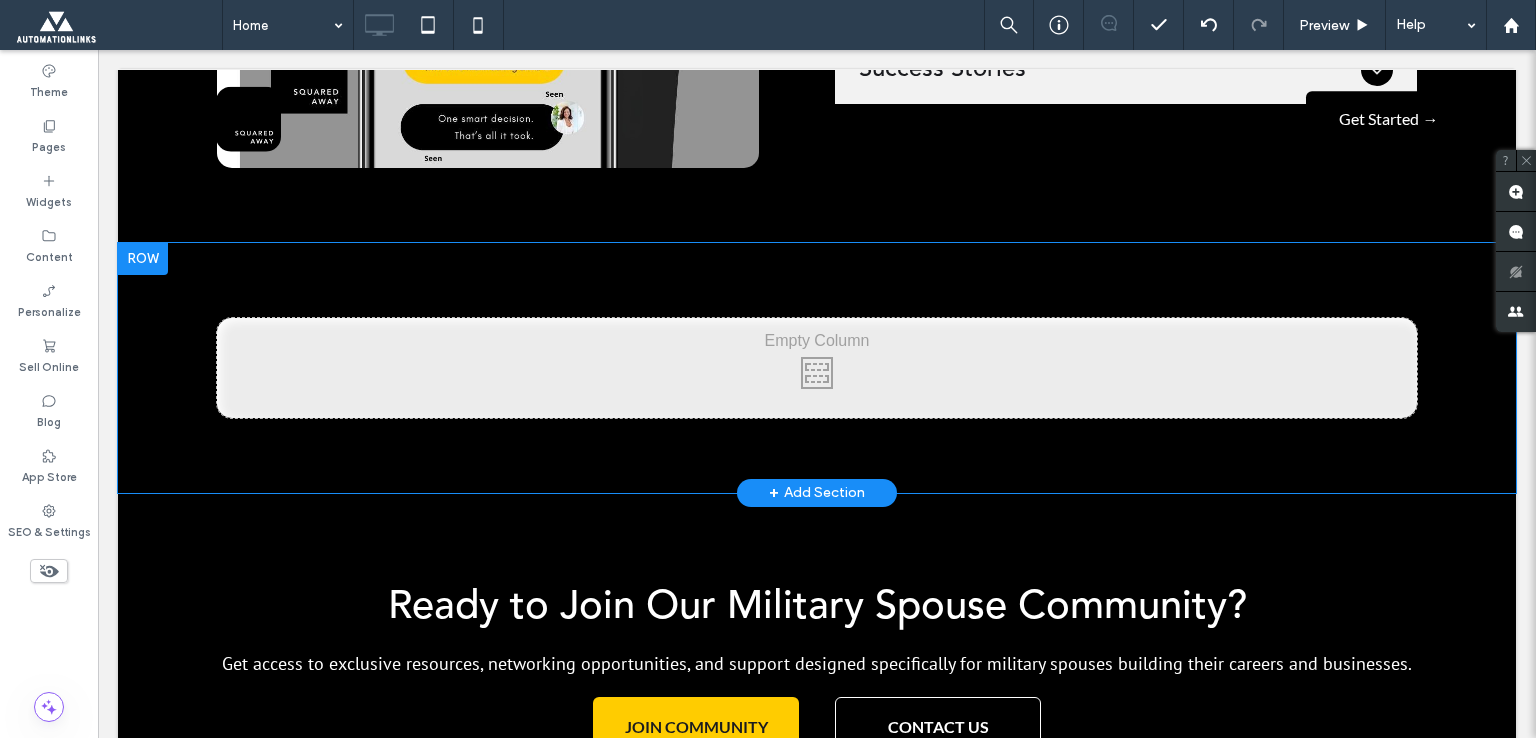 click on "Click To Paste     Click To Paste" at bounding box center (817, 368) 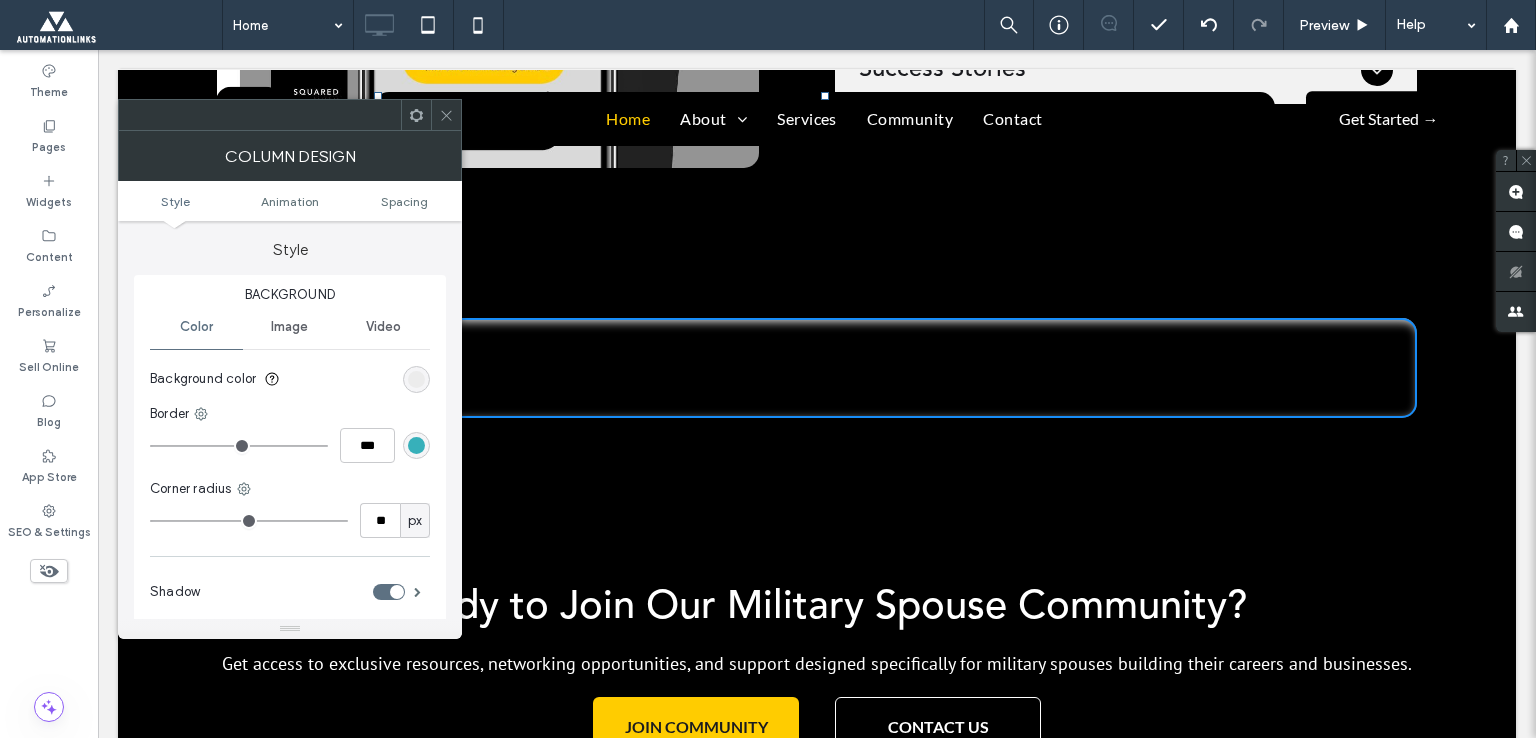 click on "Style Animation Spacing" at bounding box center (290, 201) 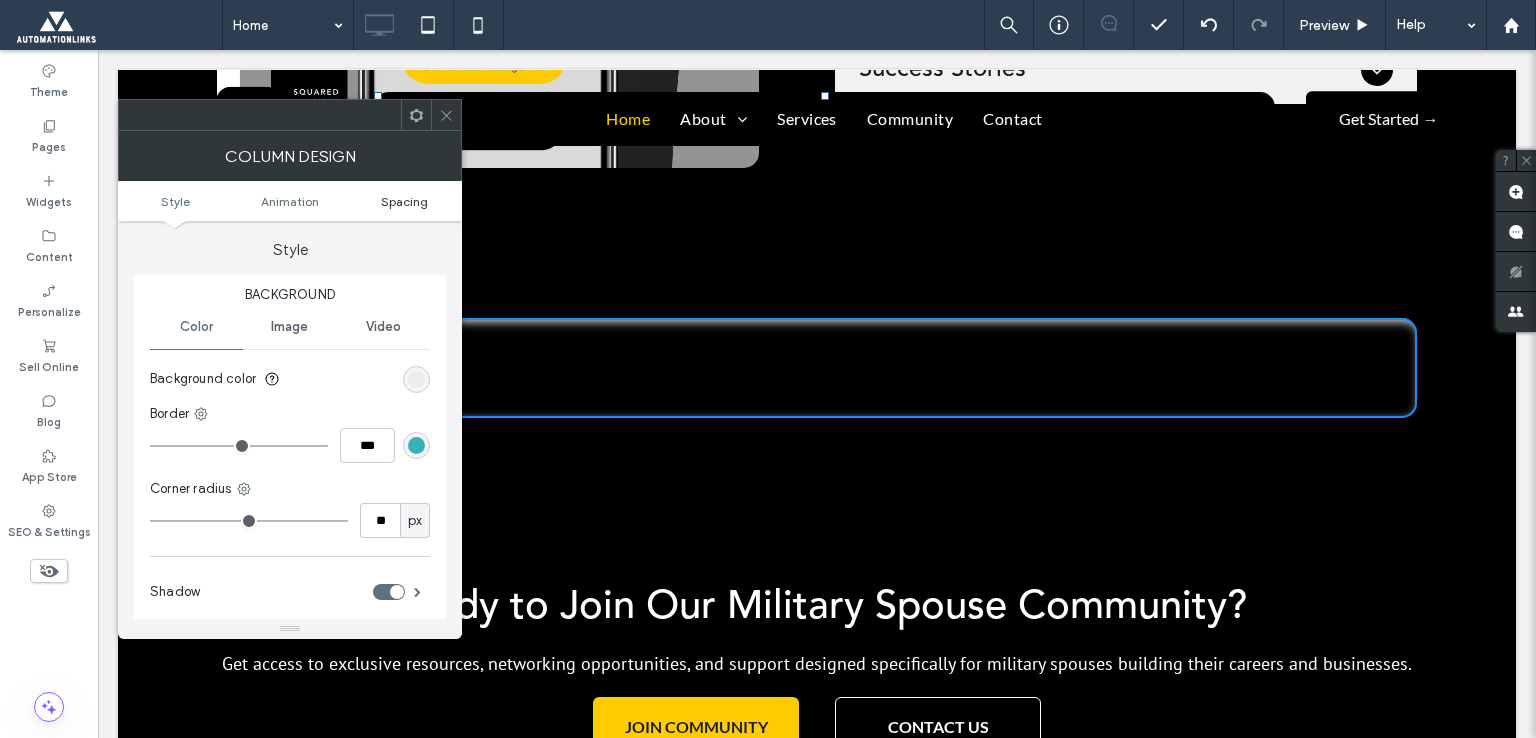 click on "Spacing" at bounding box center [404, 201] 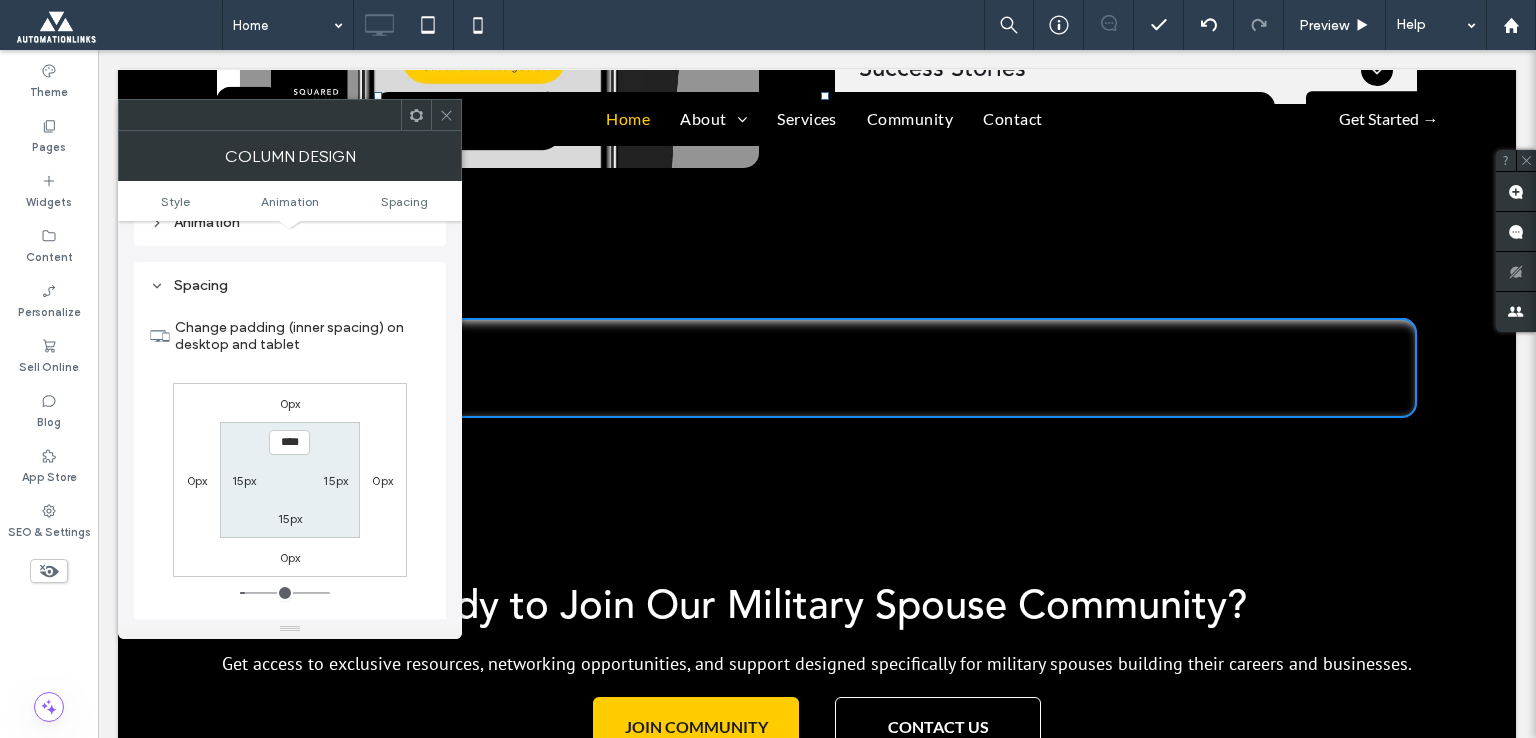 scroll, scrollTop: 468, scrollLeft: 0, axis: vertical 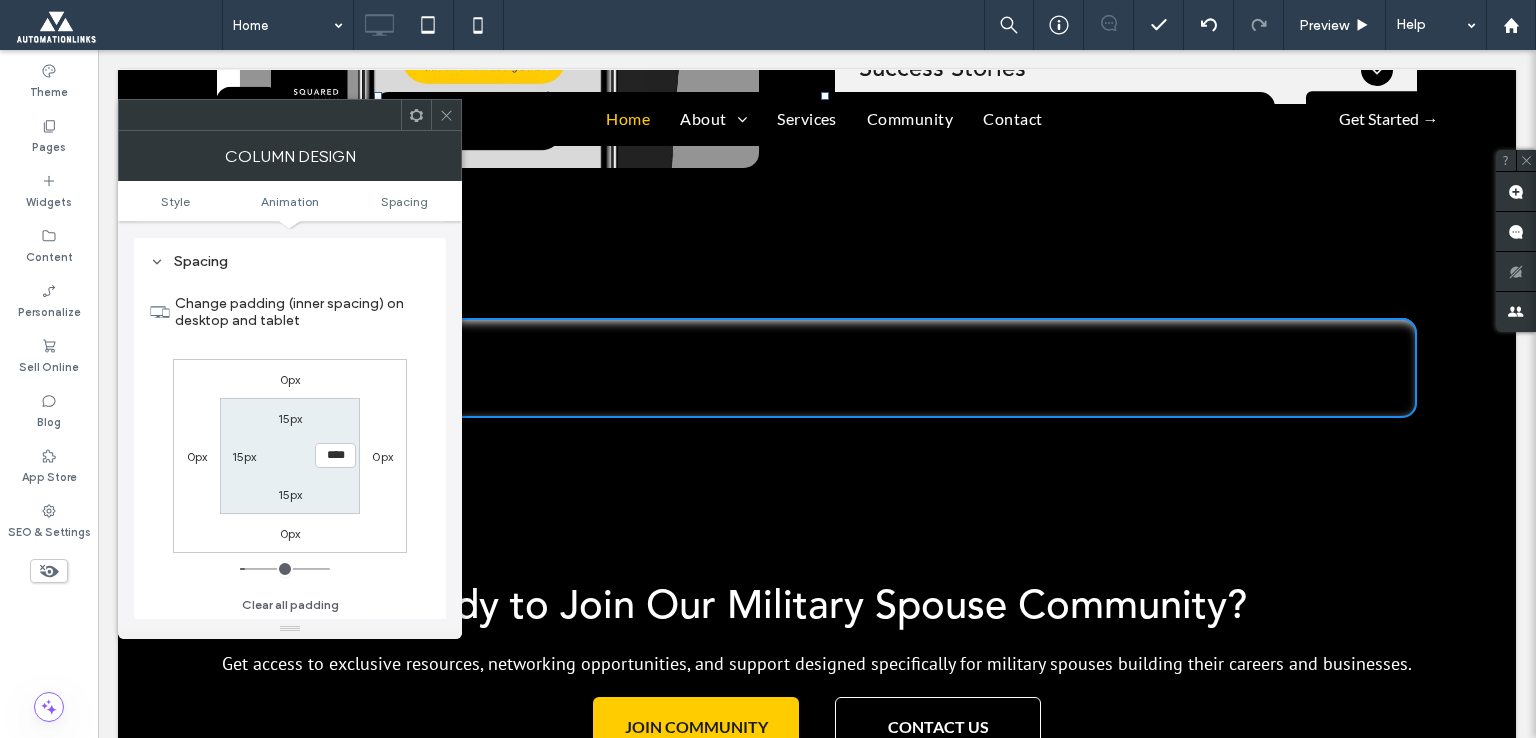 click on "0px" at bounding box center [382, 456] 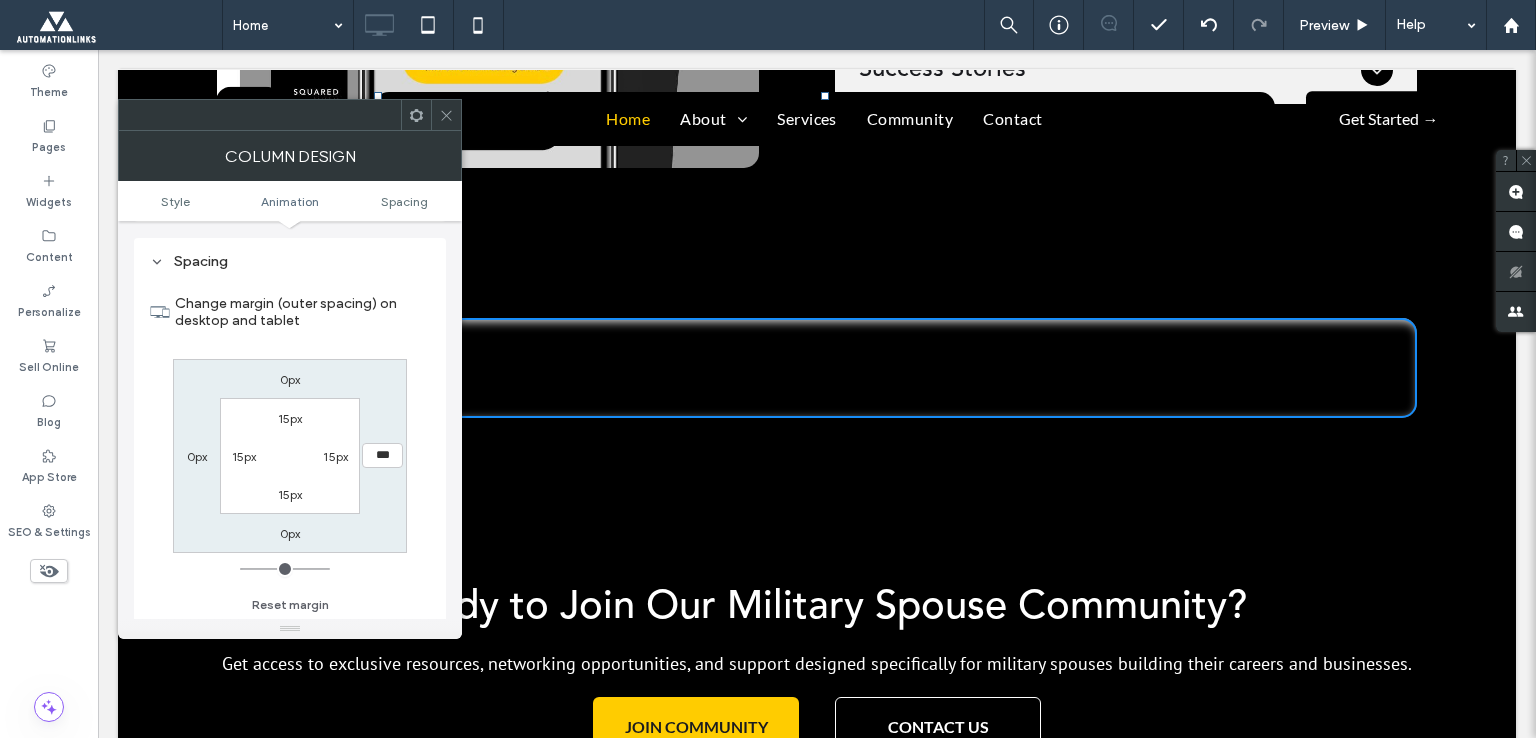 type on "*" 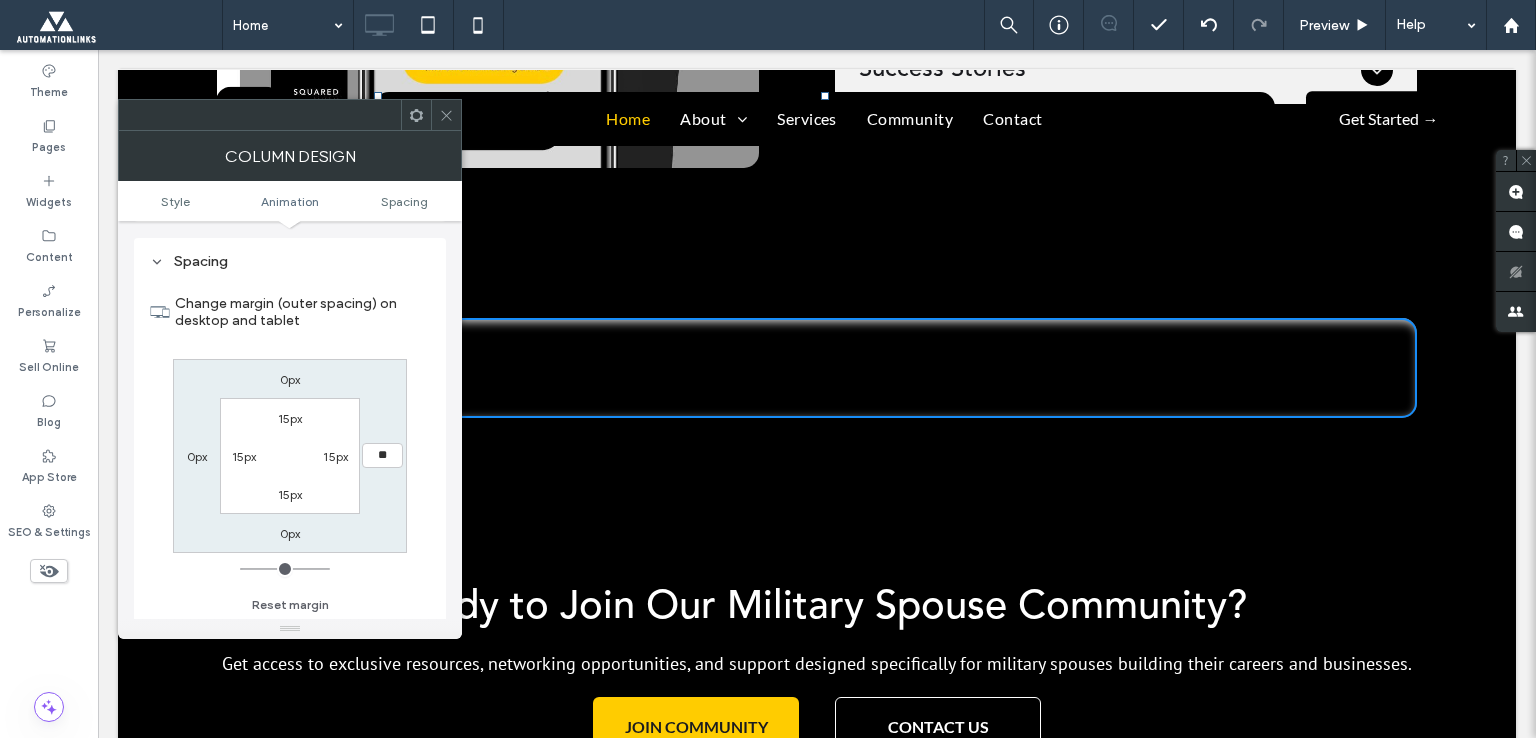 type on "***" 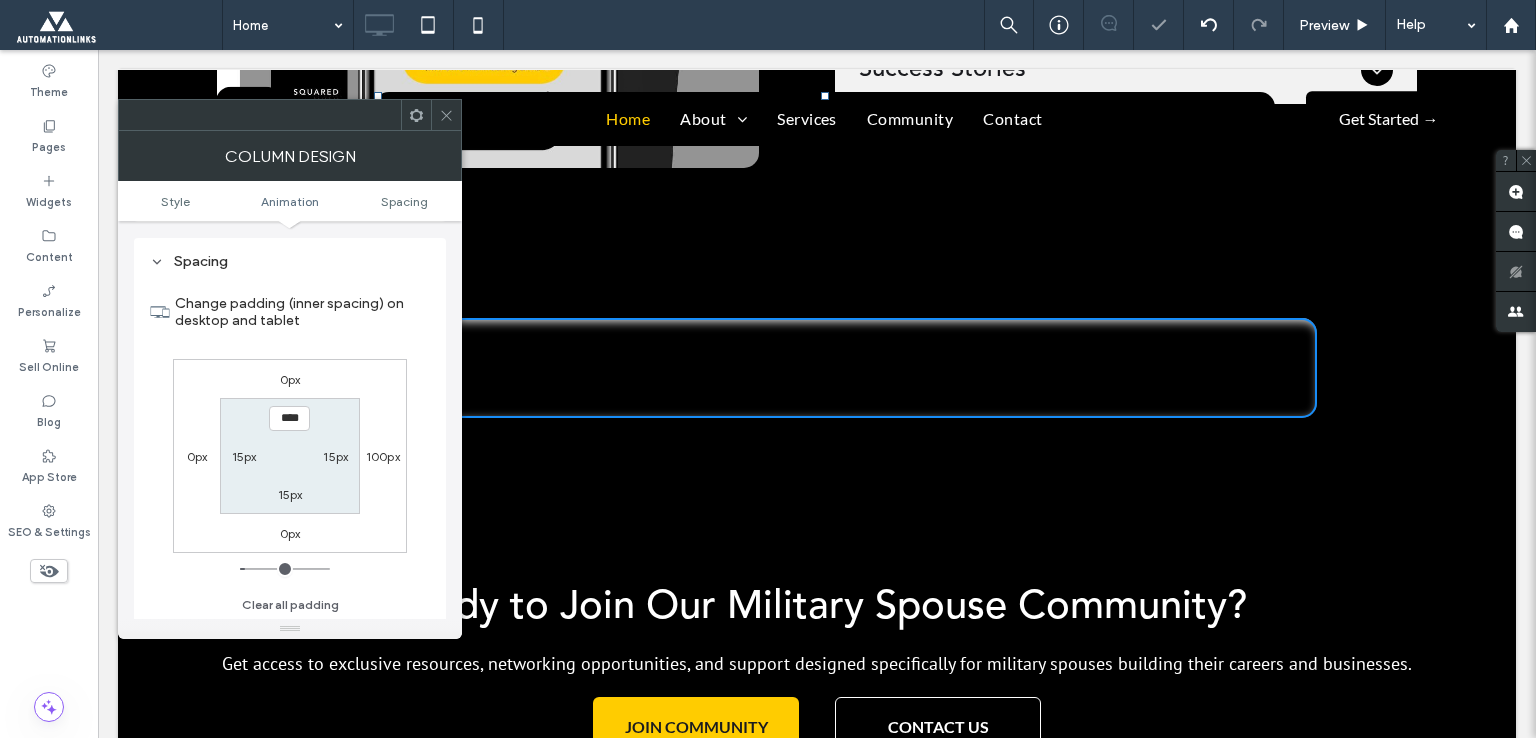type on "**" 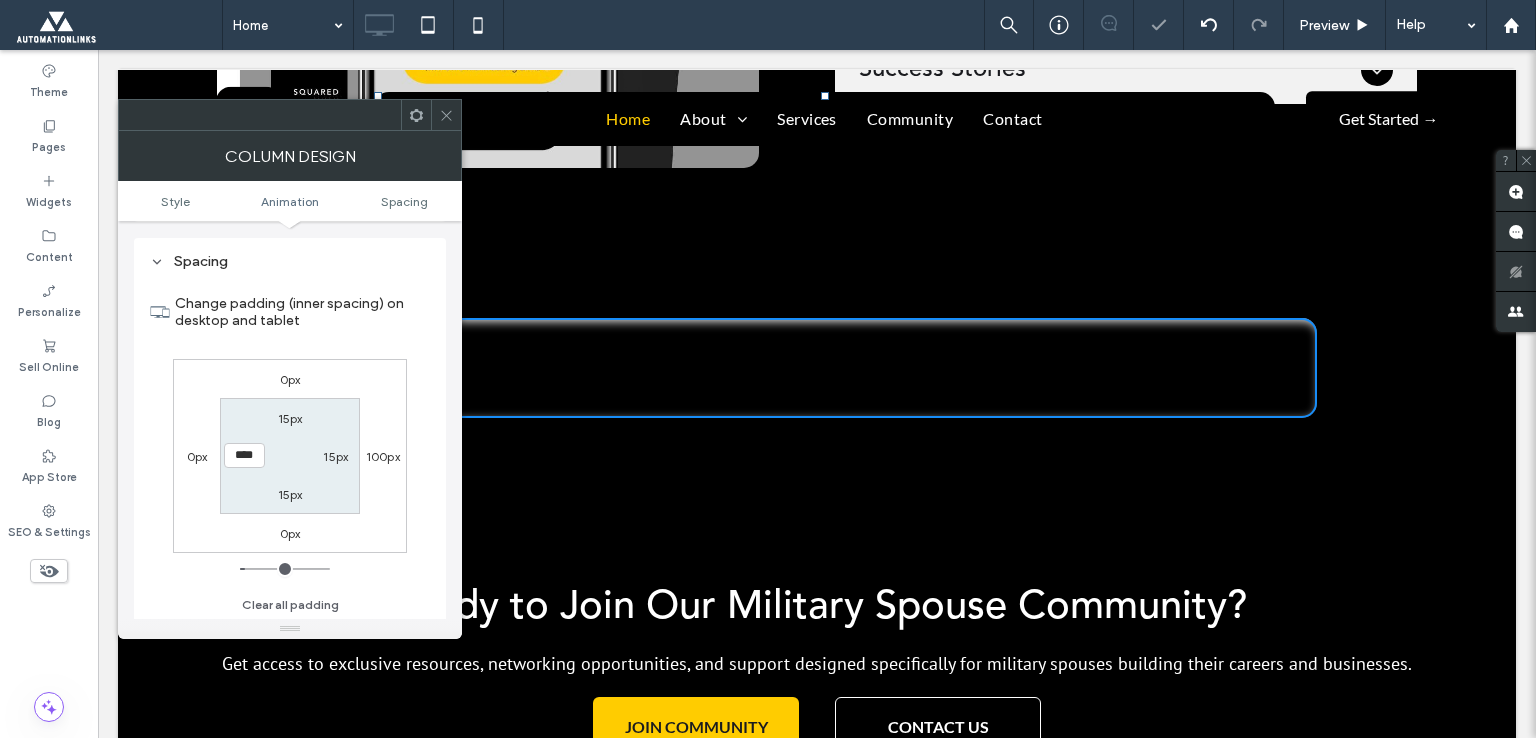 type on "*" 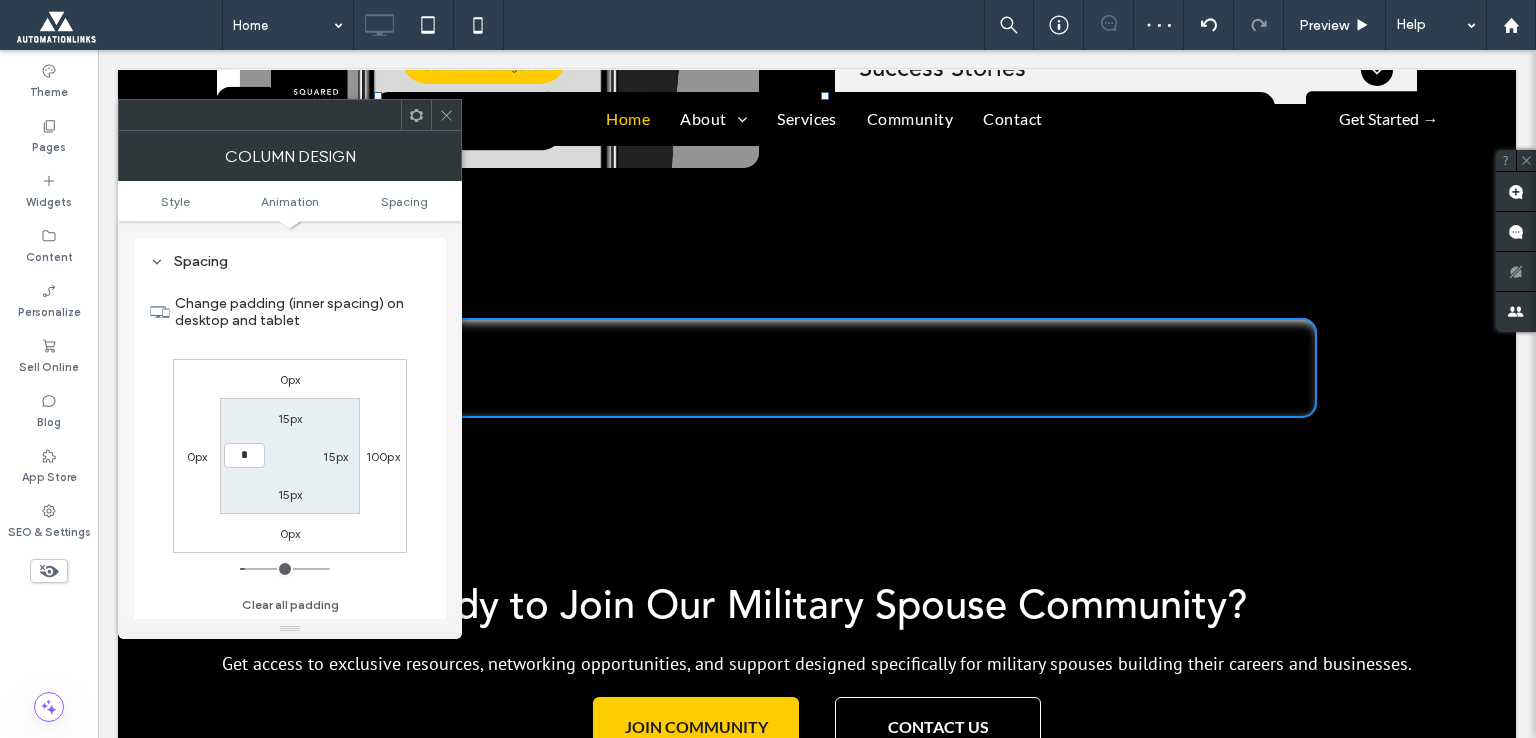 type on "**" 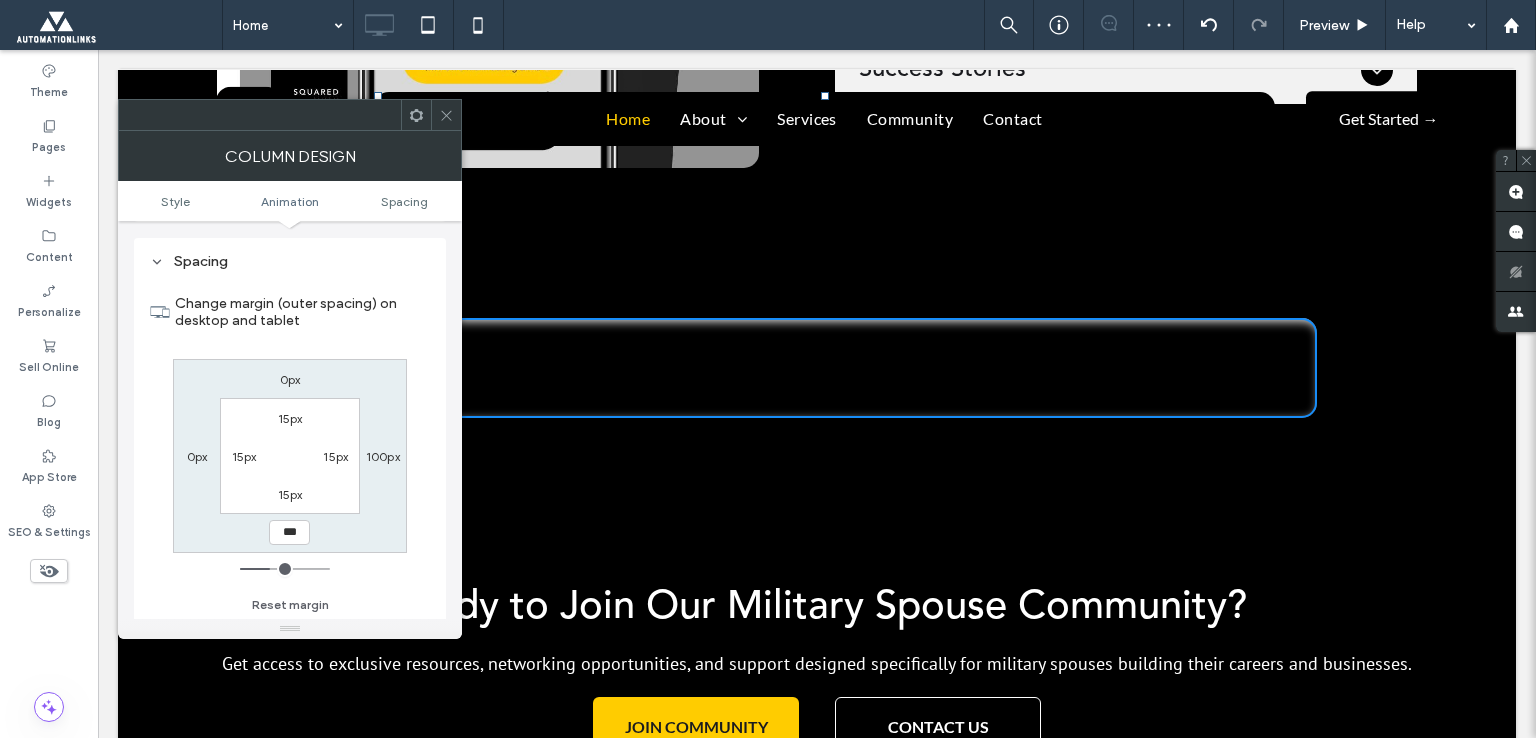 type on "*" 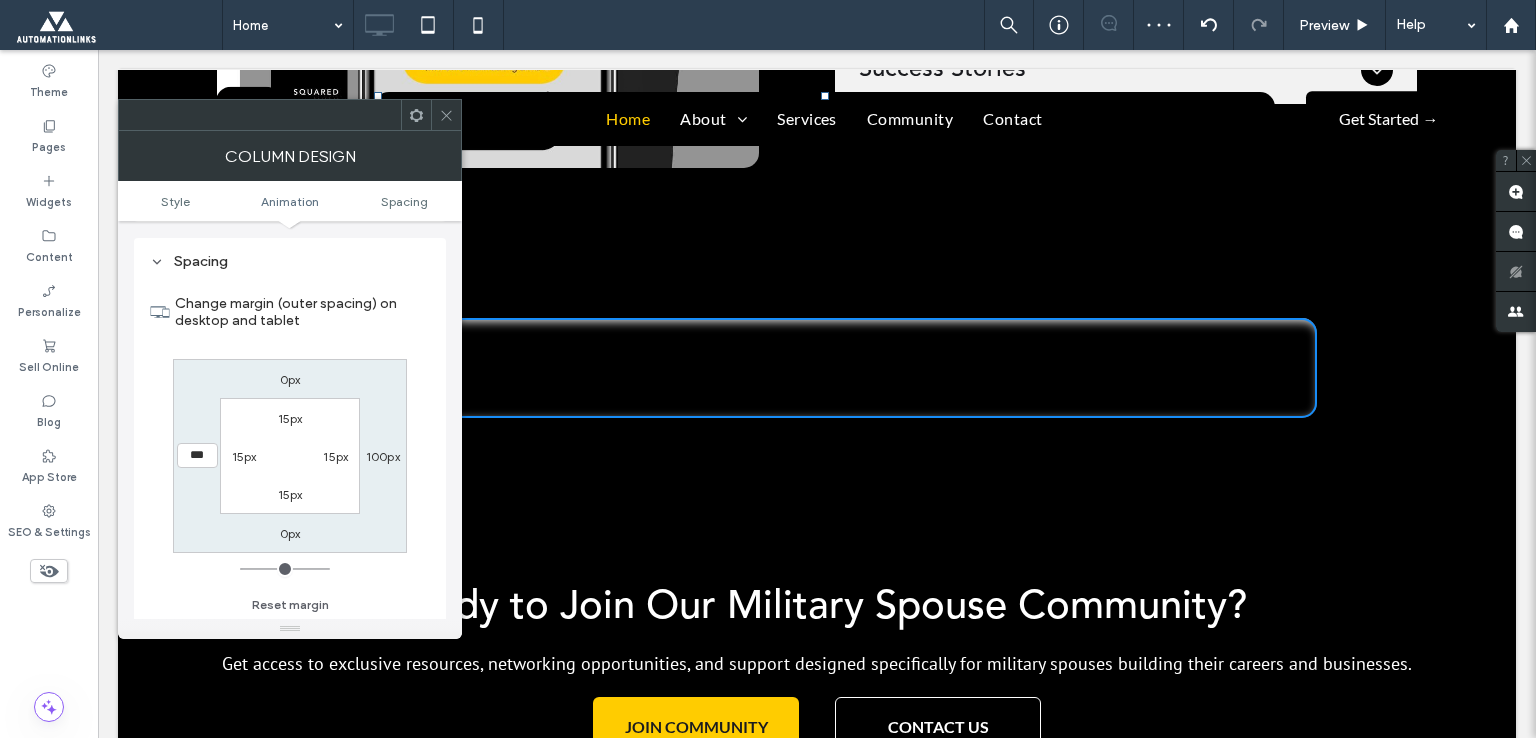 type on "***" 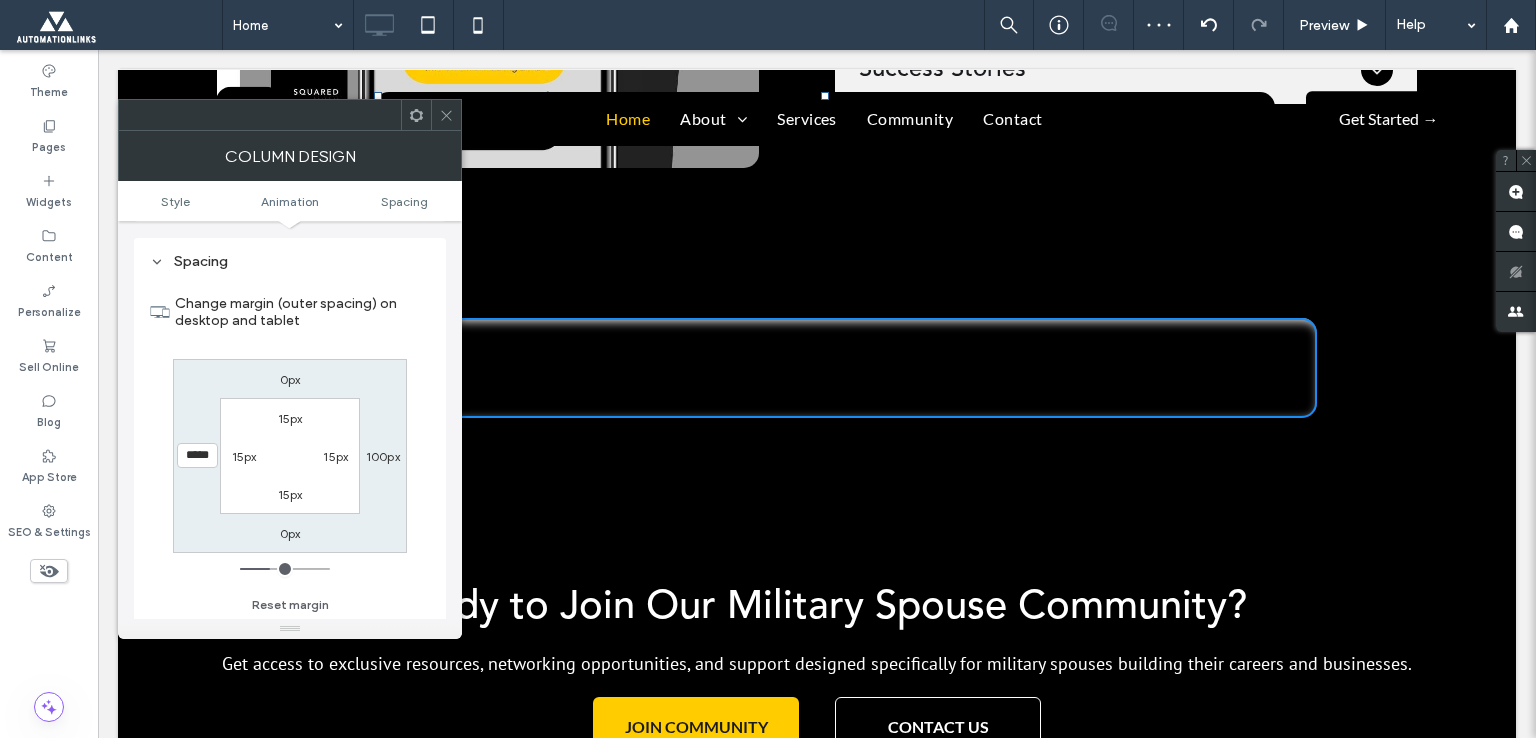 click on "15px" at bounding box center [244, 456] 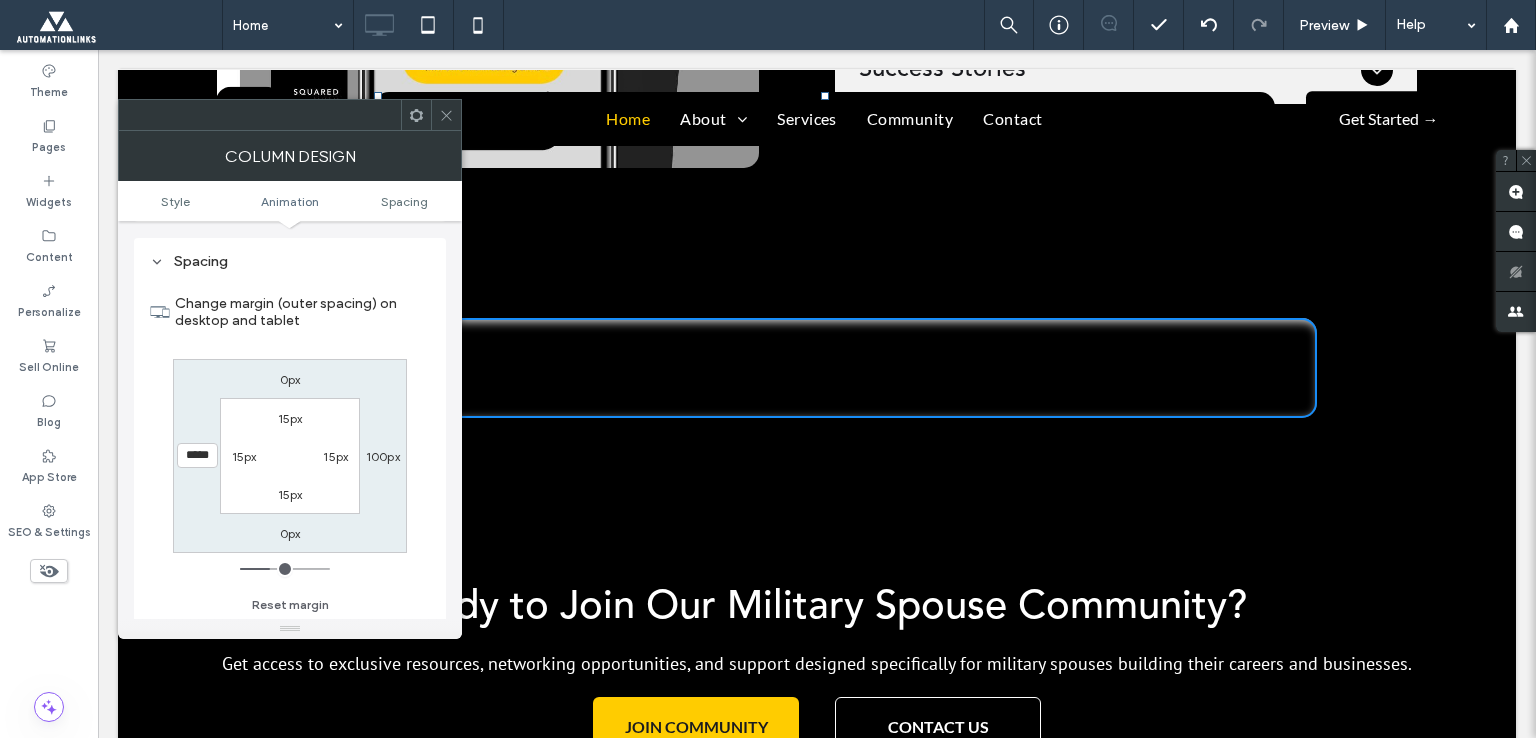 click on "15px" at bounding box center [244, 456] 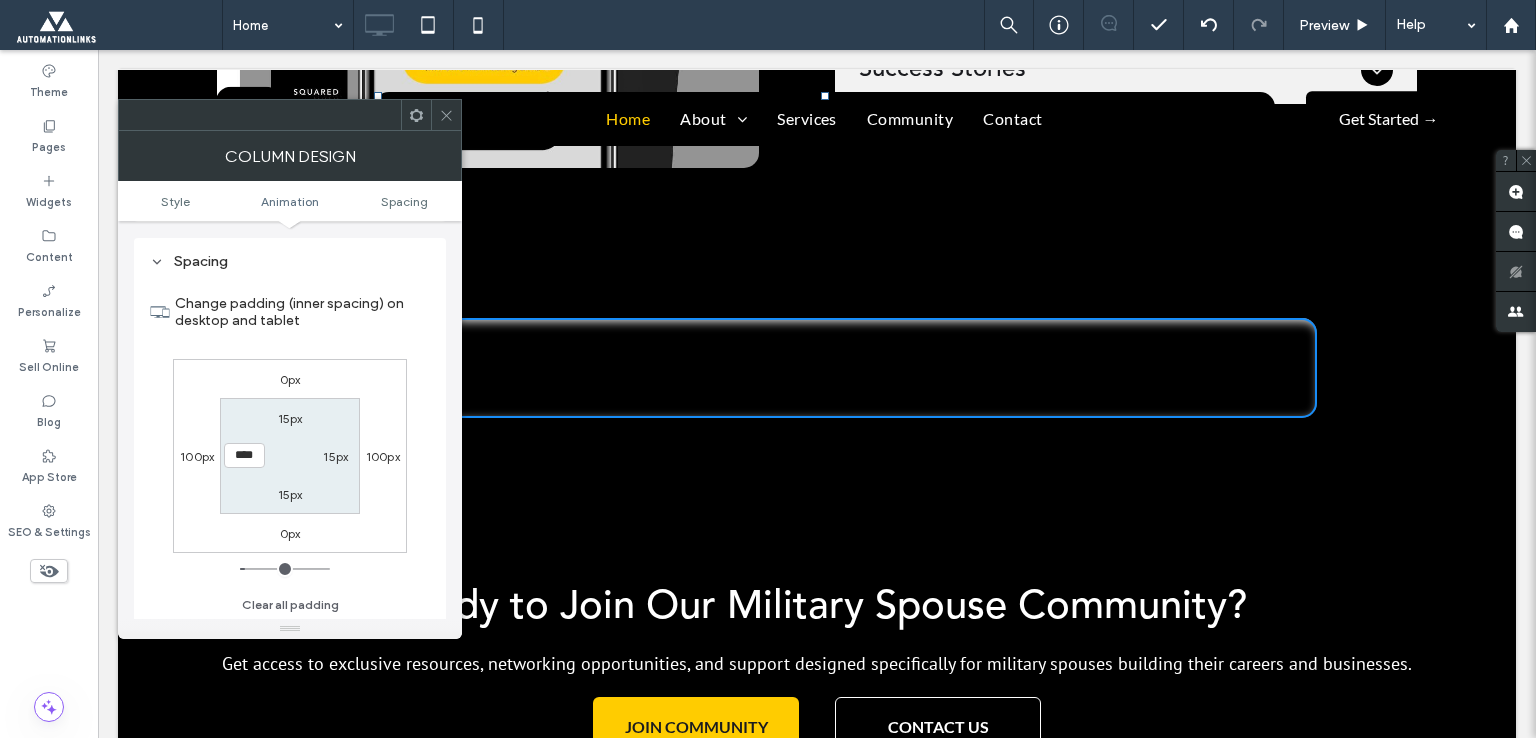 click on "100px" at bounding box center [197, 456] 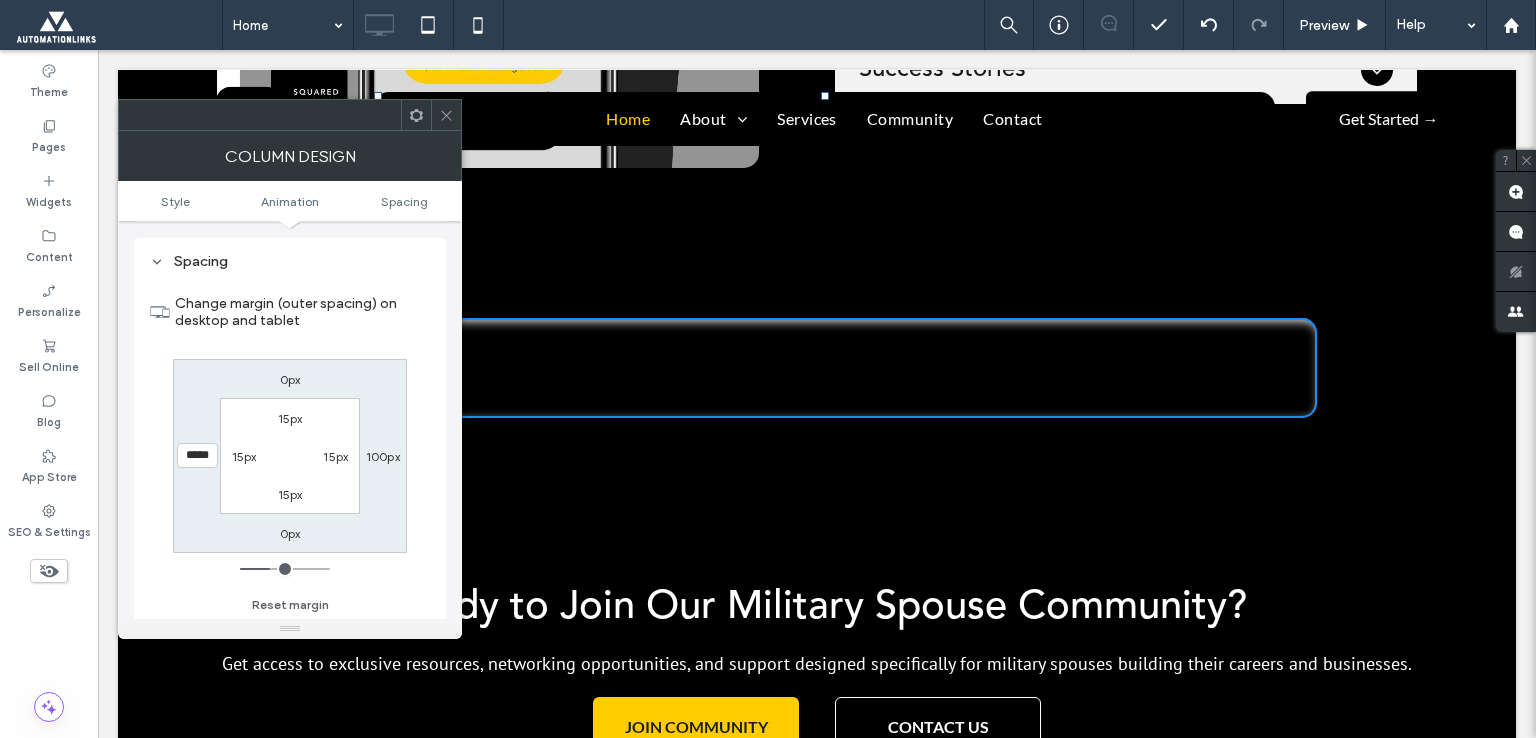 type on "***" 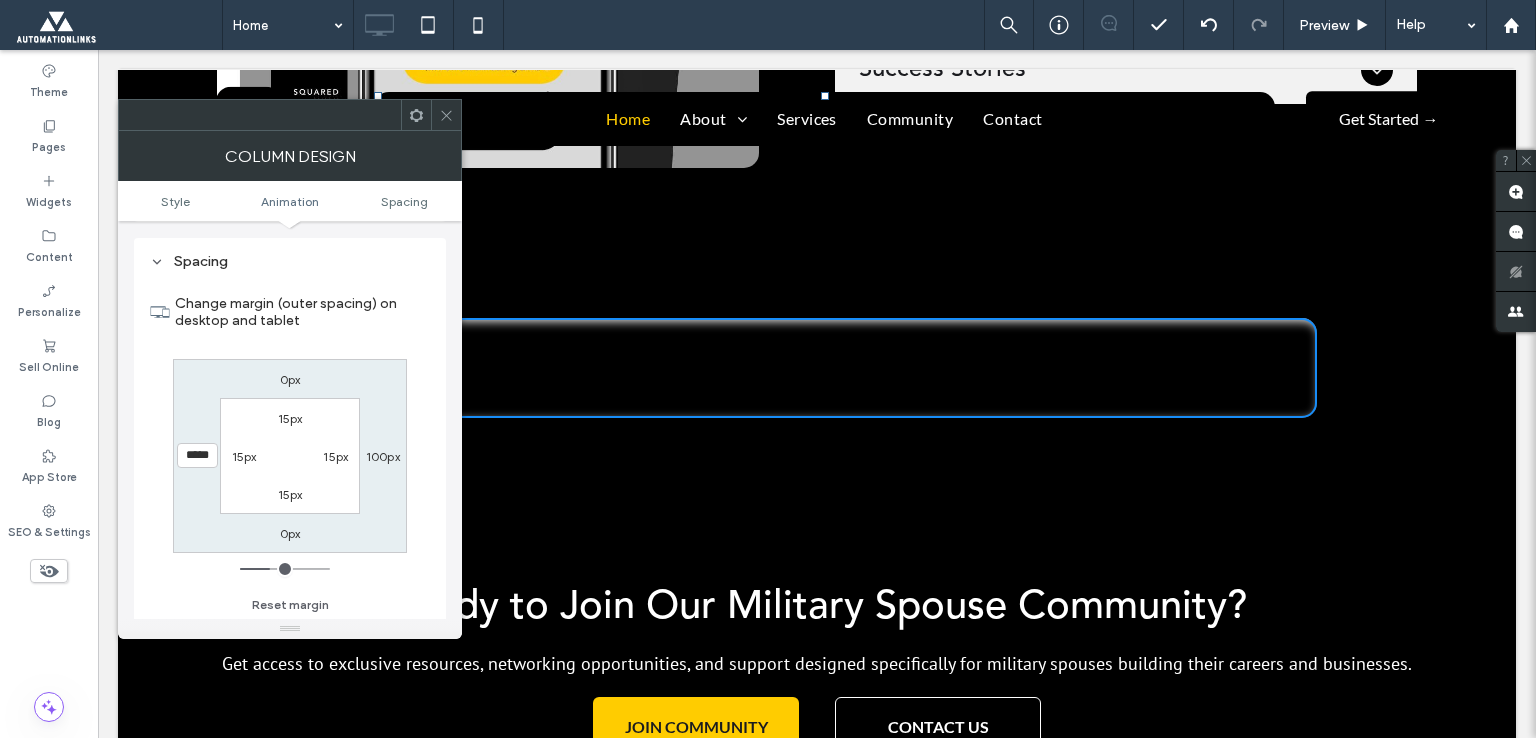 click 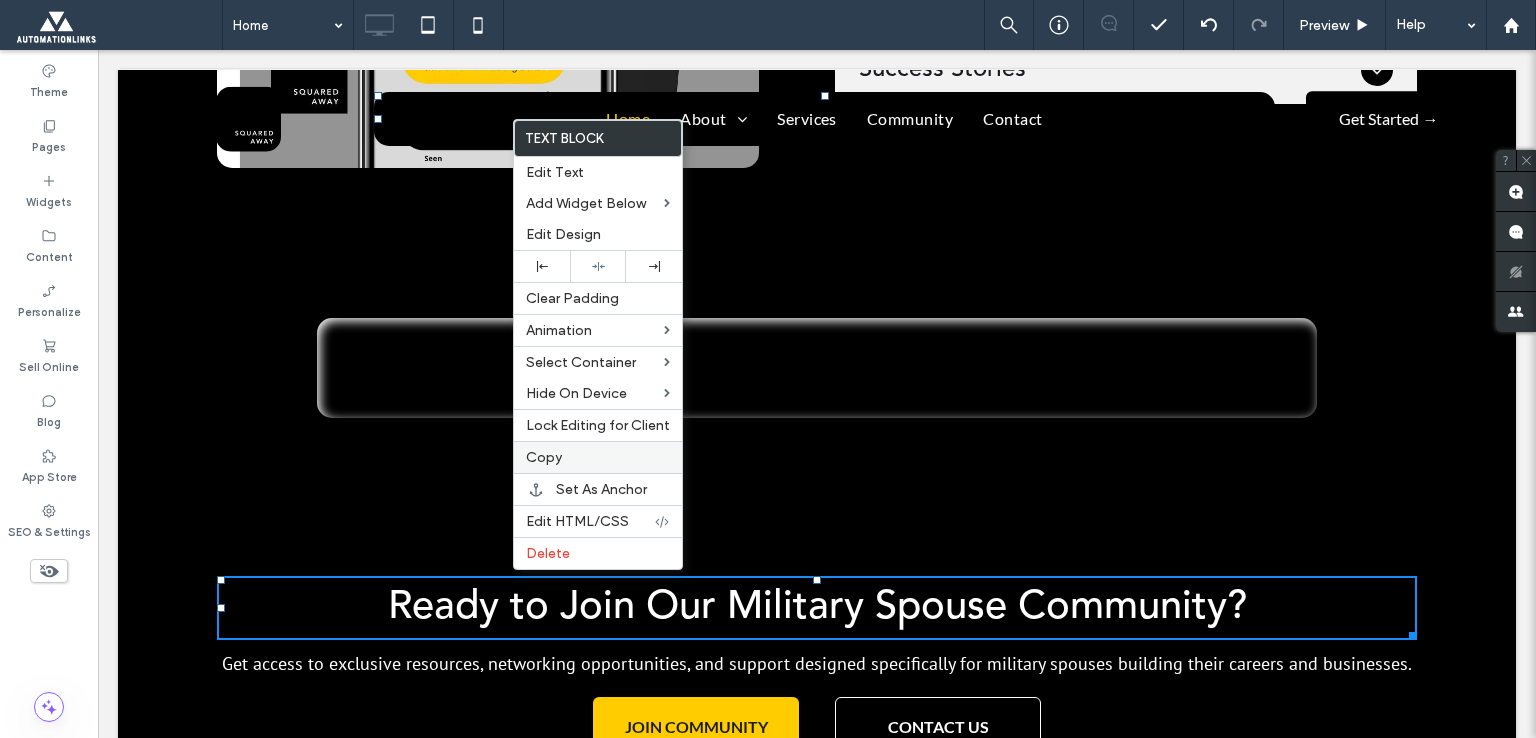 click on "Copy" at bounding box center [544, 457] 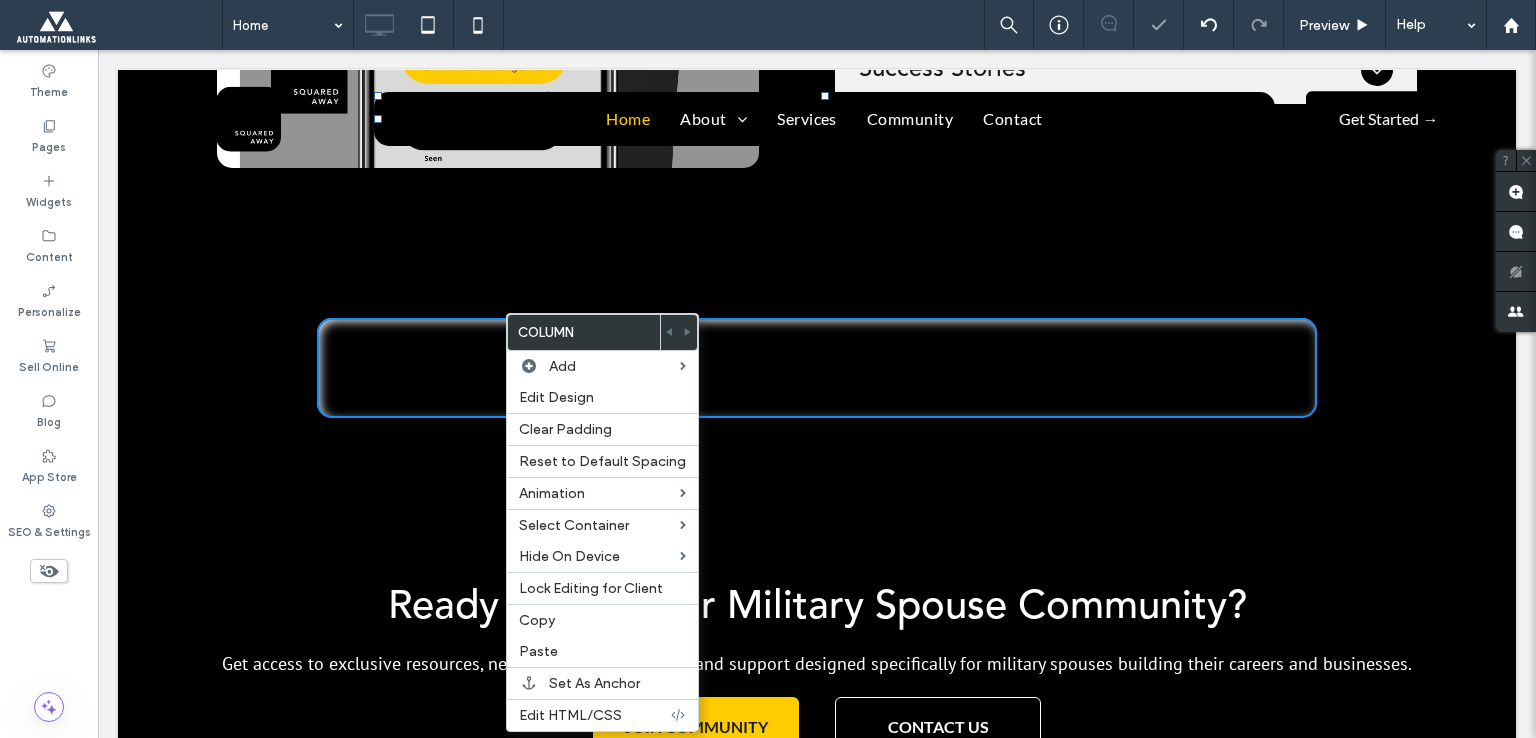 click on "Click To Paste     Click To Paste" at bounding box center (817, 368) 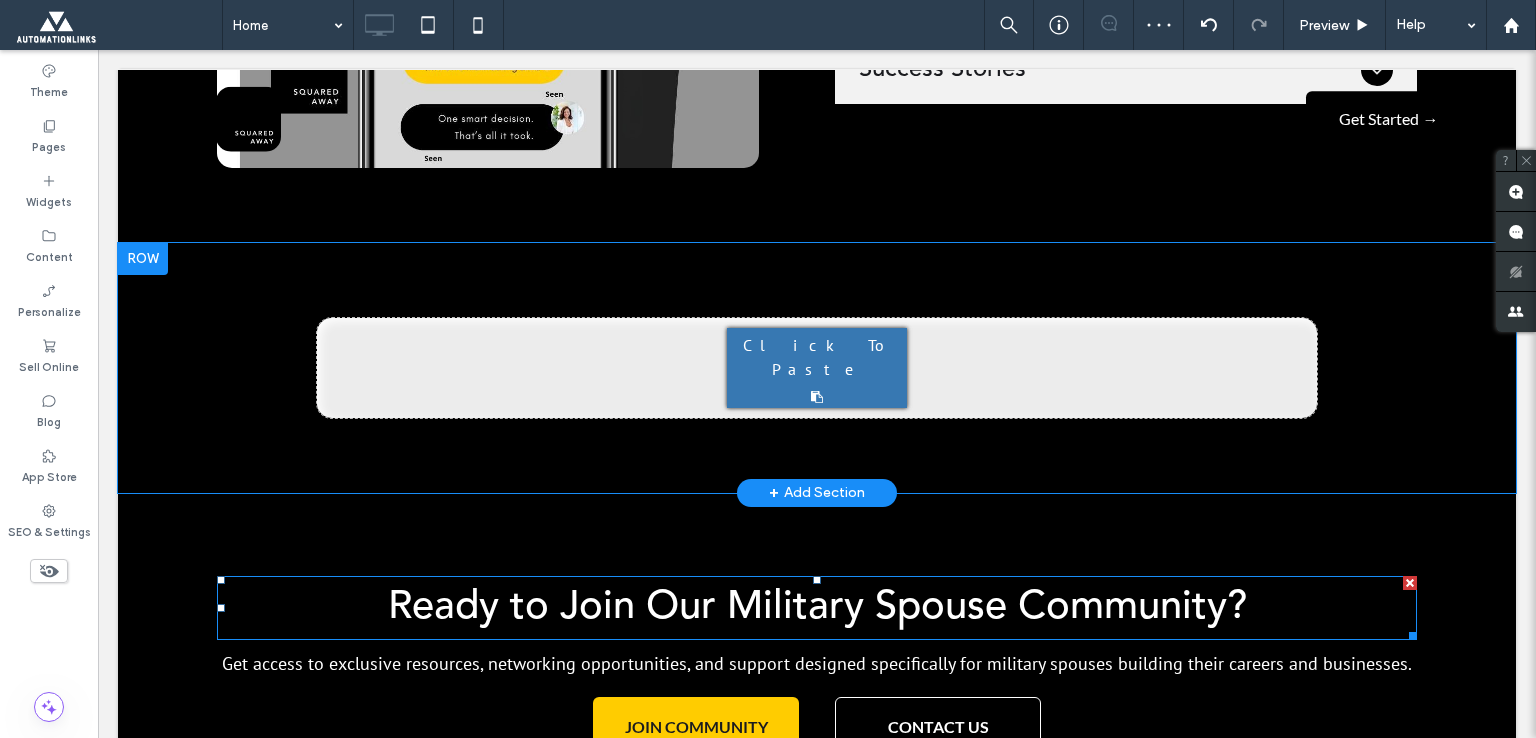 click on "Click To Paste" at bounding box center (817, 368) 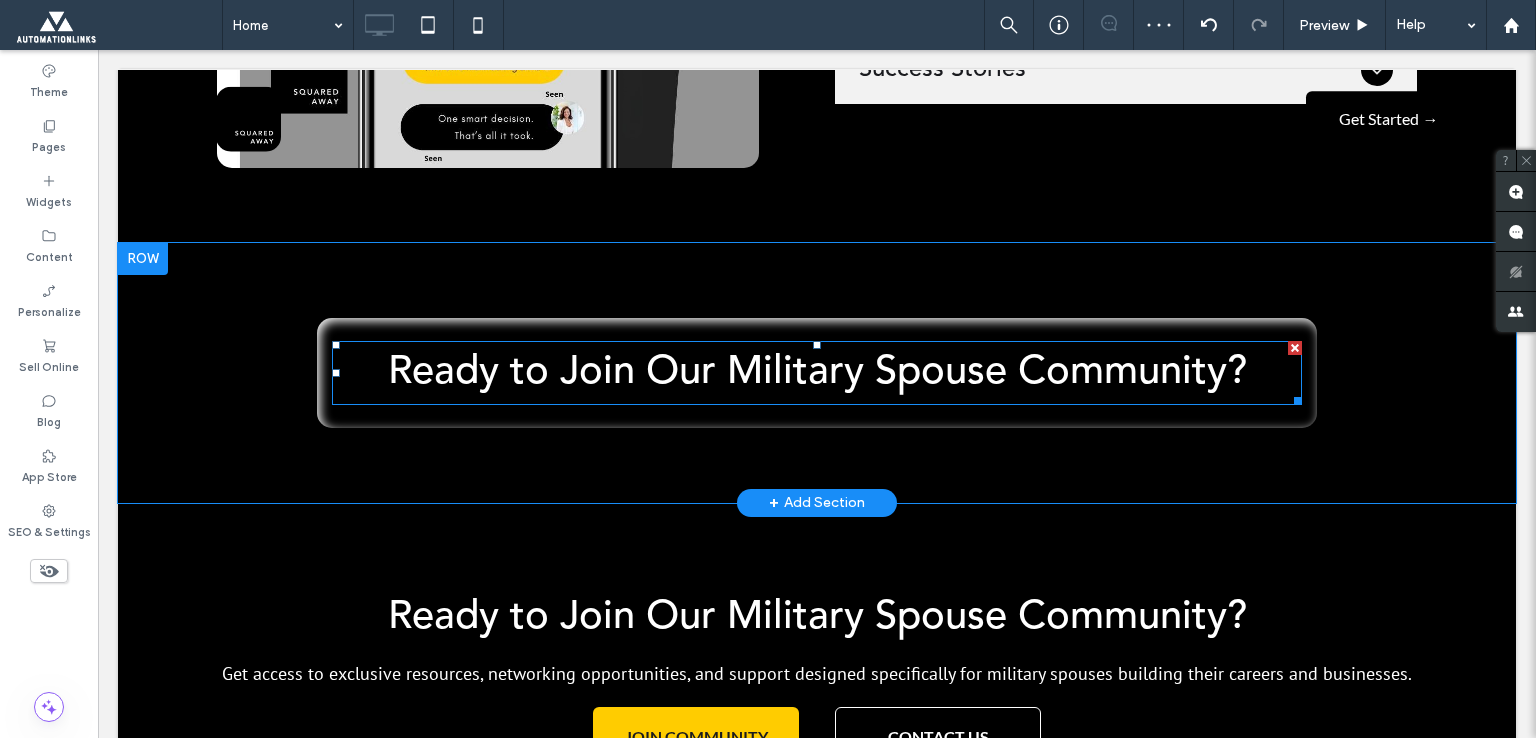 click on "Ready to Join Our Military Spouse Community?" at bounding box center [817, 373] 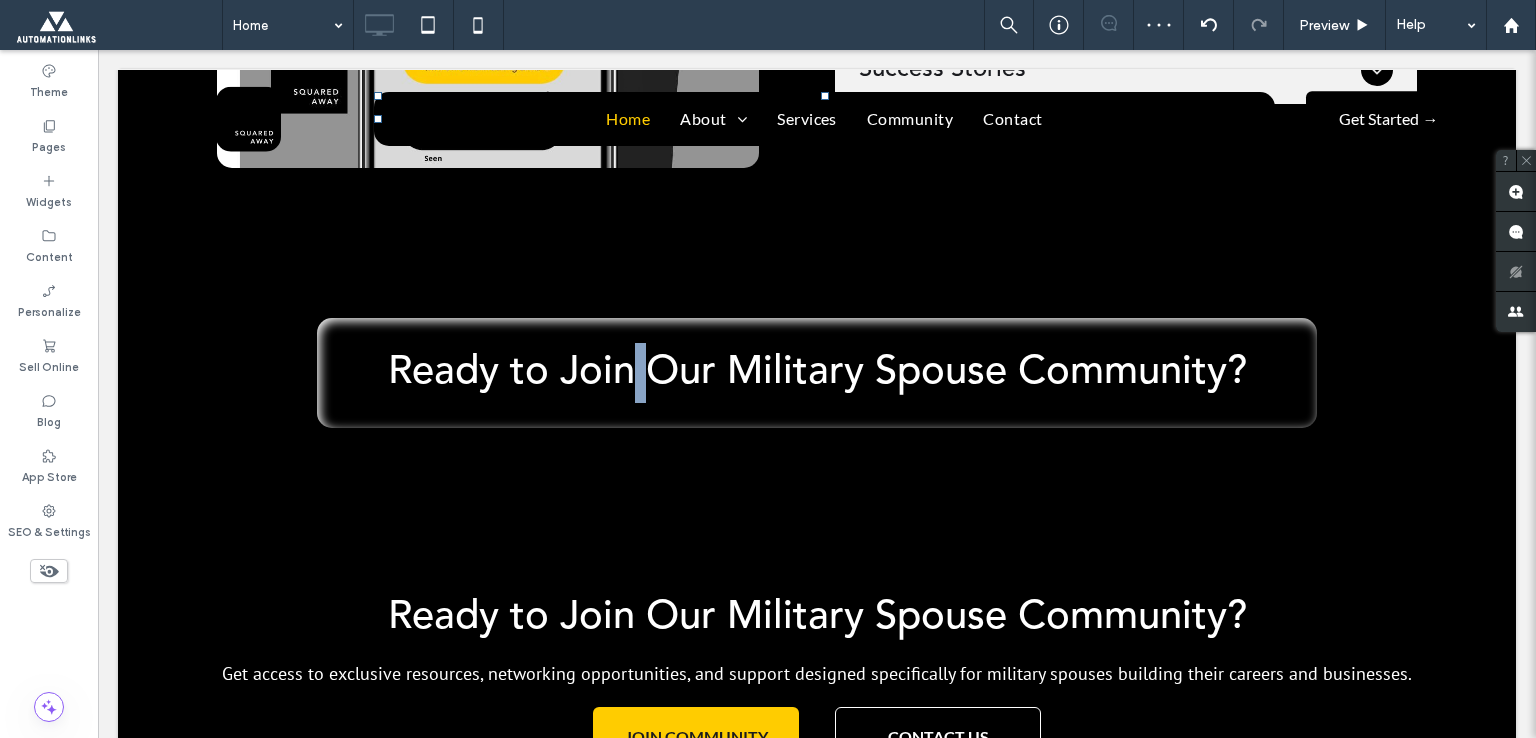 click on "Ready to Join Our Military Spouse Community?" at bounding box center (817, 373) 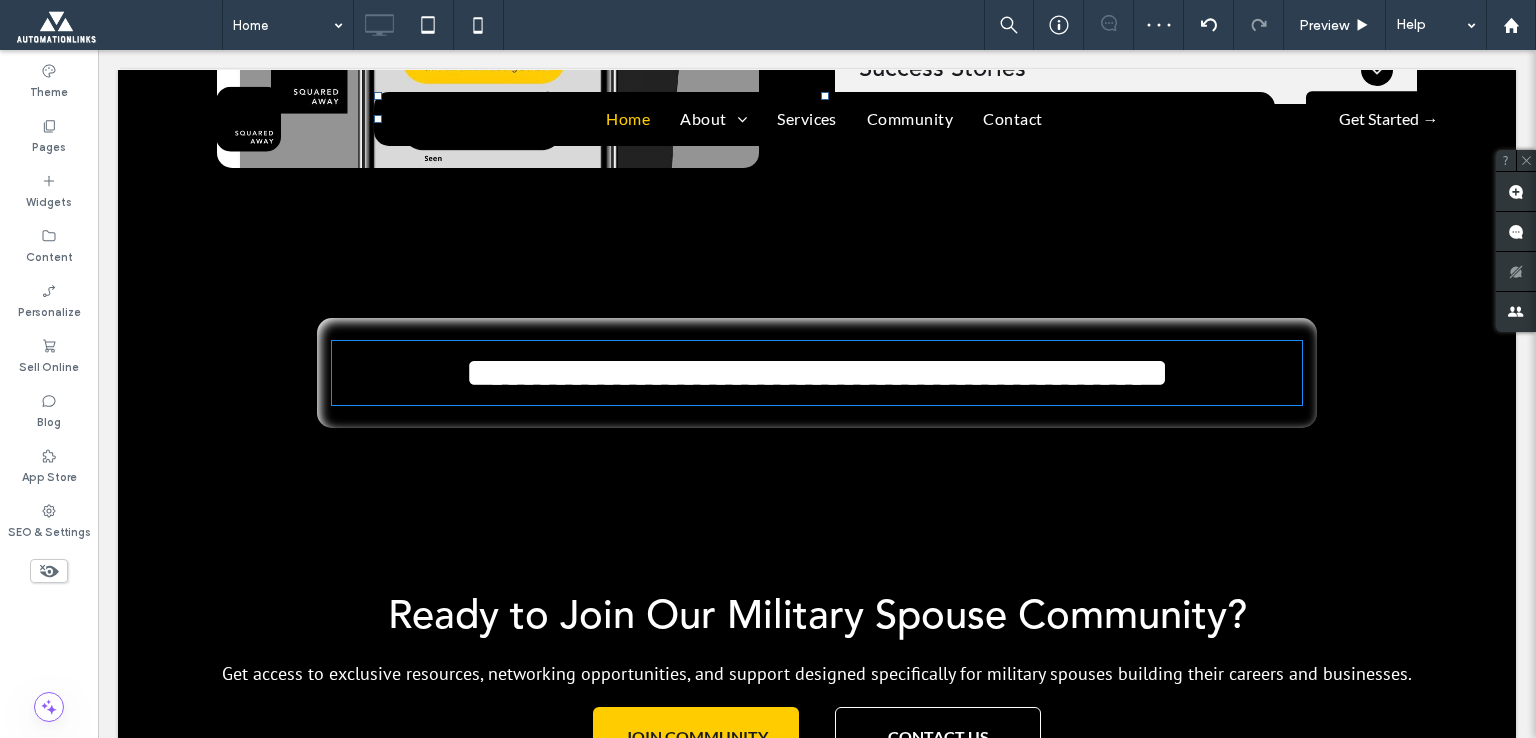 click on "**********" at bounding box center (817, 372) 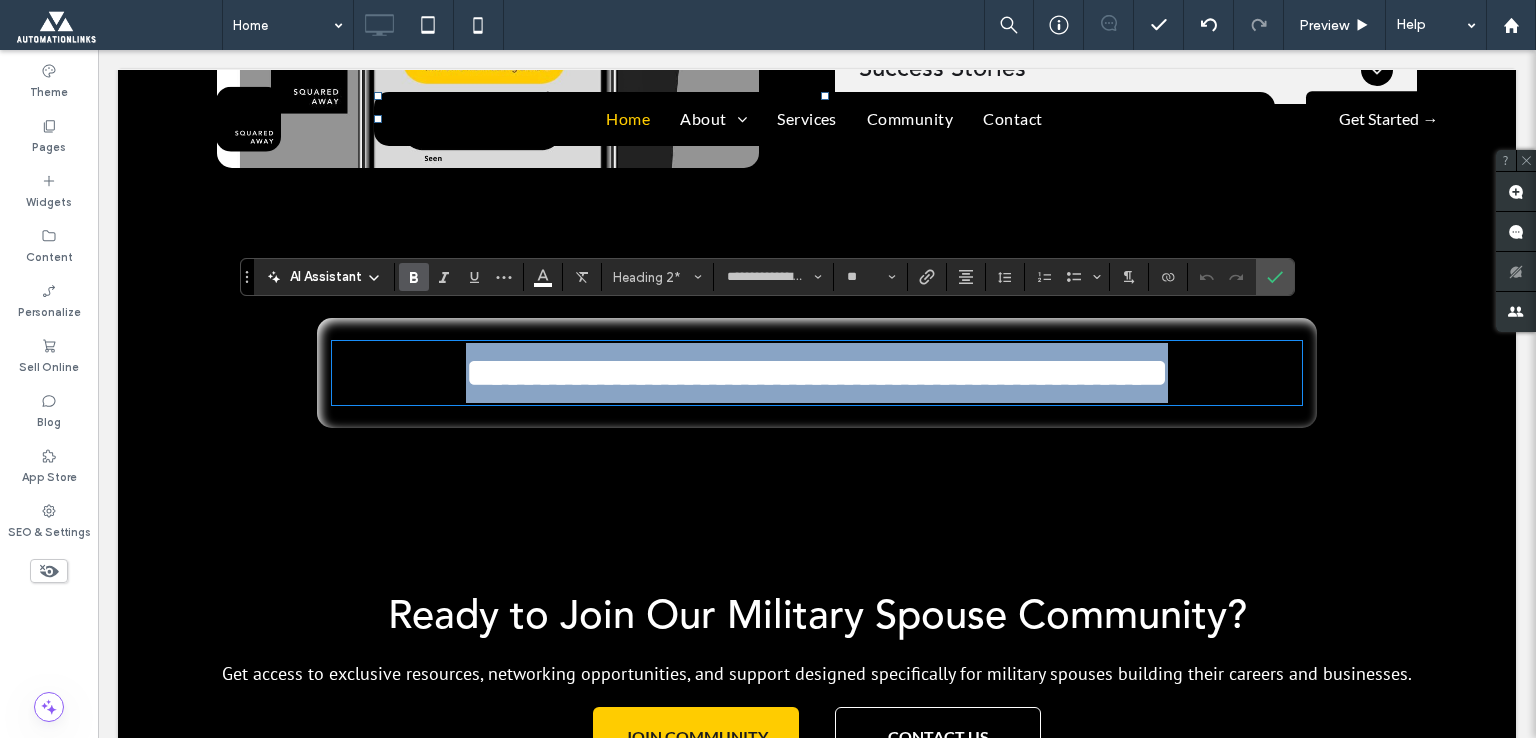 type 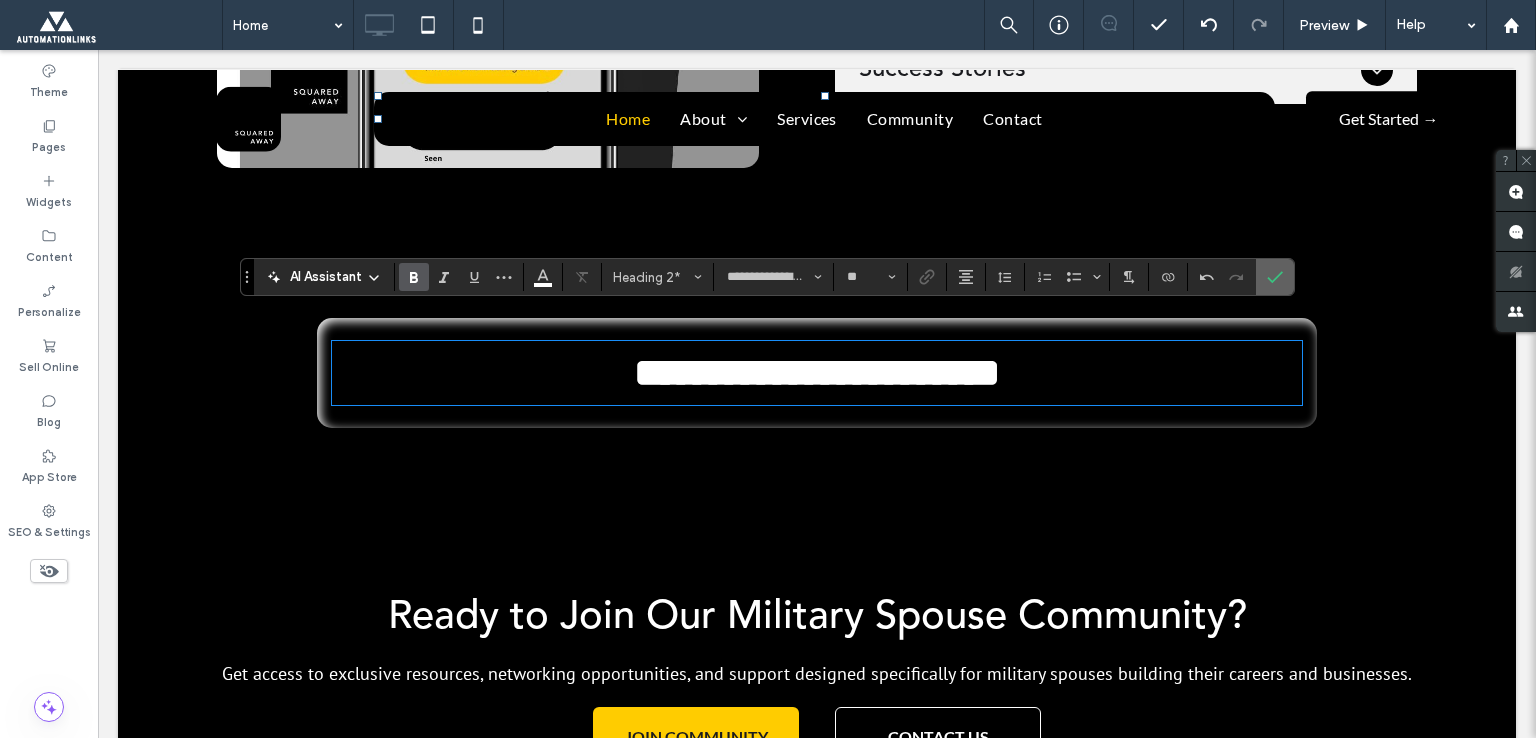 click at bounding box center [1275, 277] 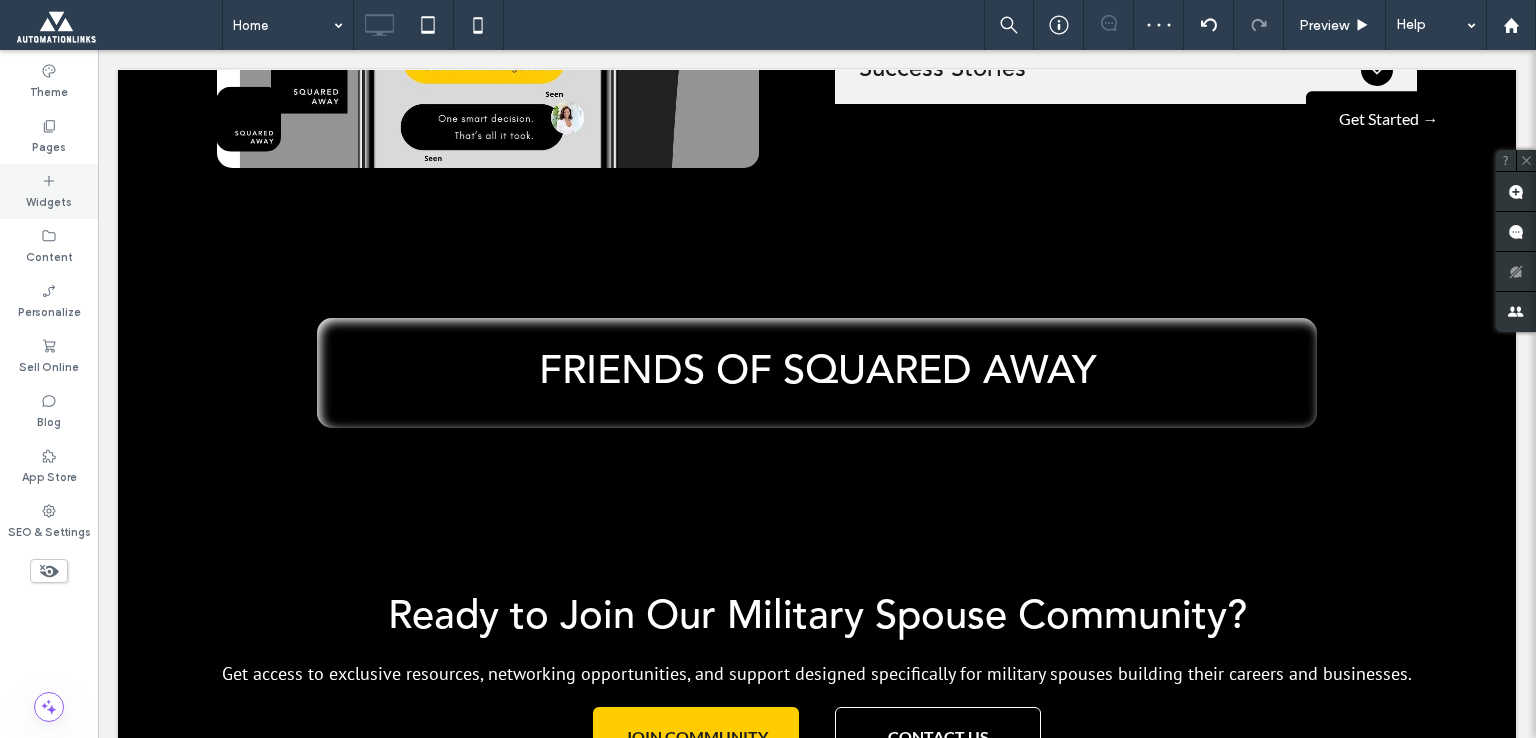 click on "Widgets" at bounding box center [49, 191] 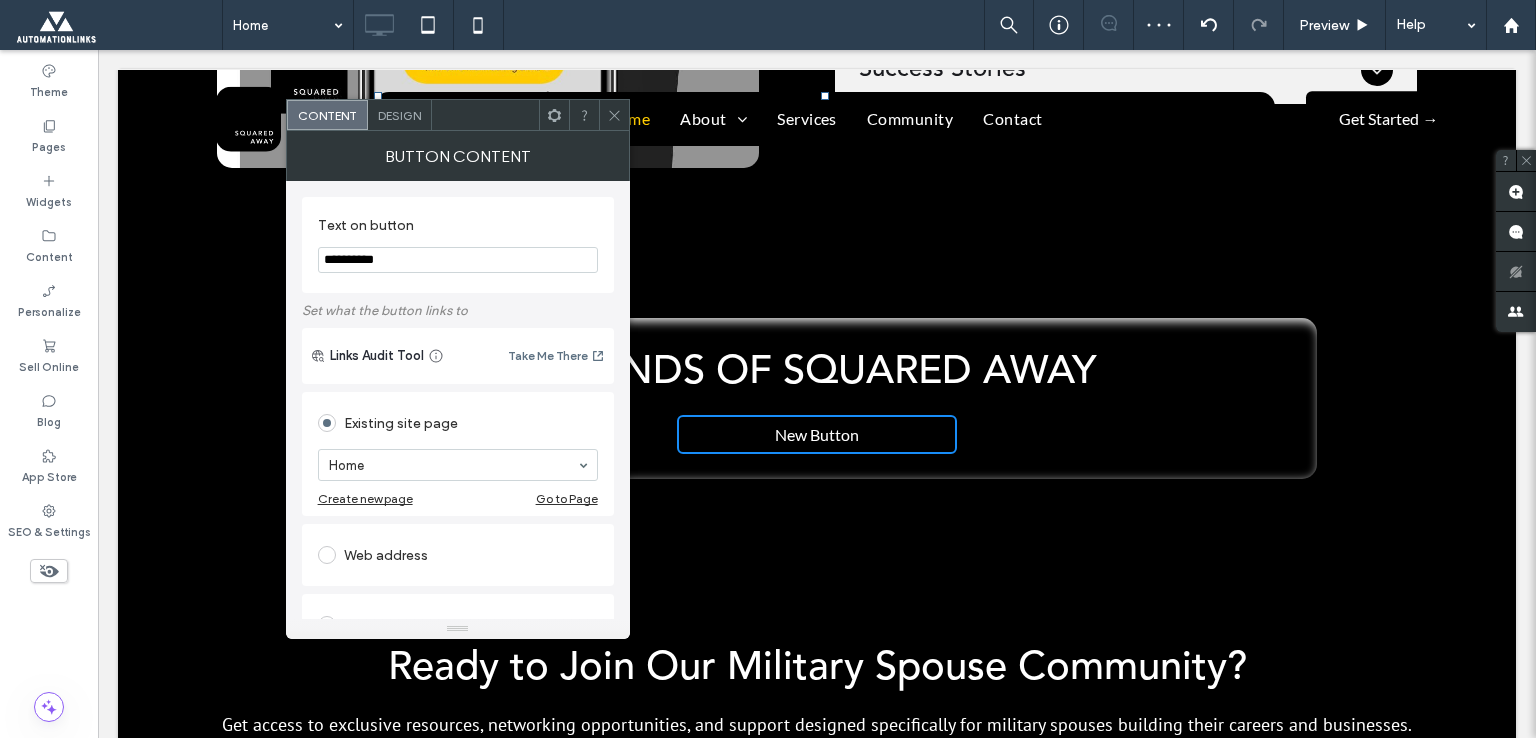 click on "Design" at bounding box center [399, 115] 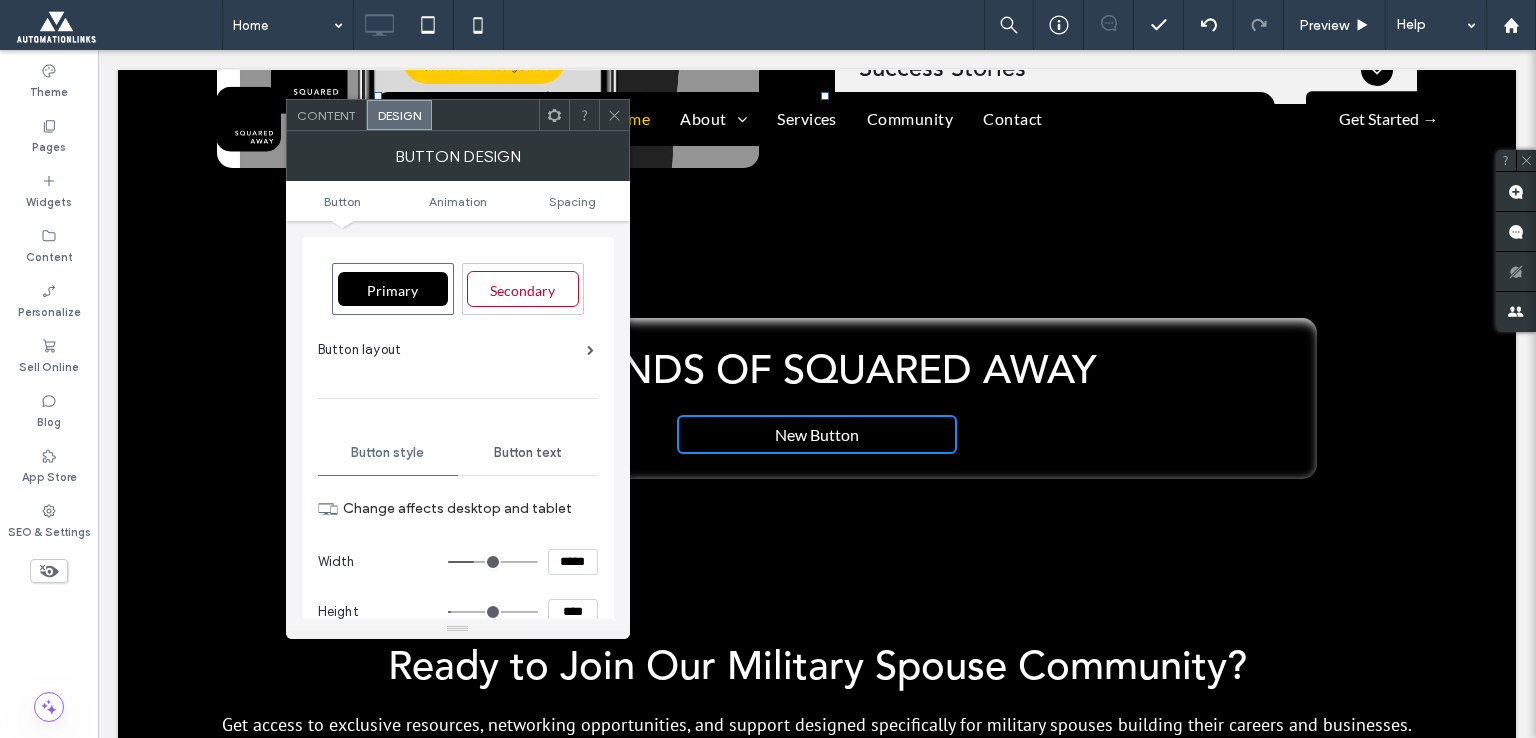 click at bounding box center [614, 115] 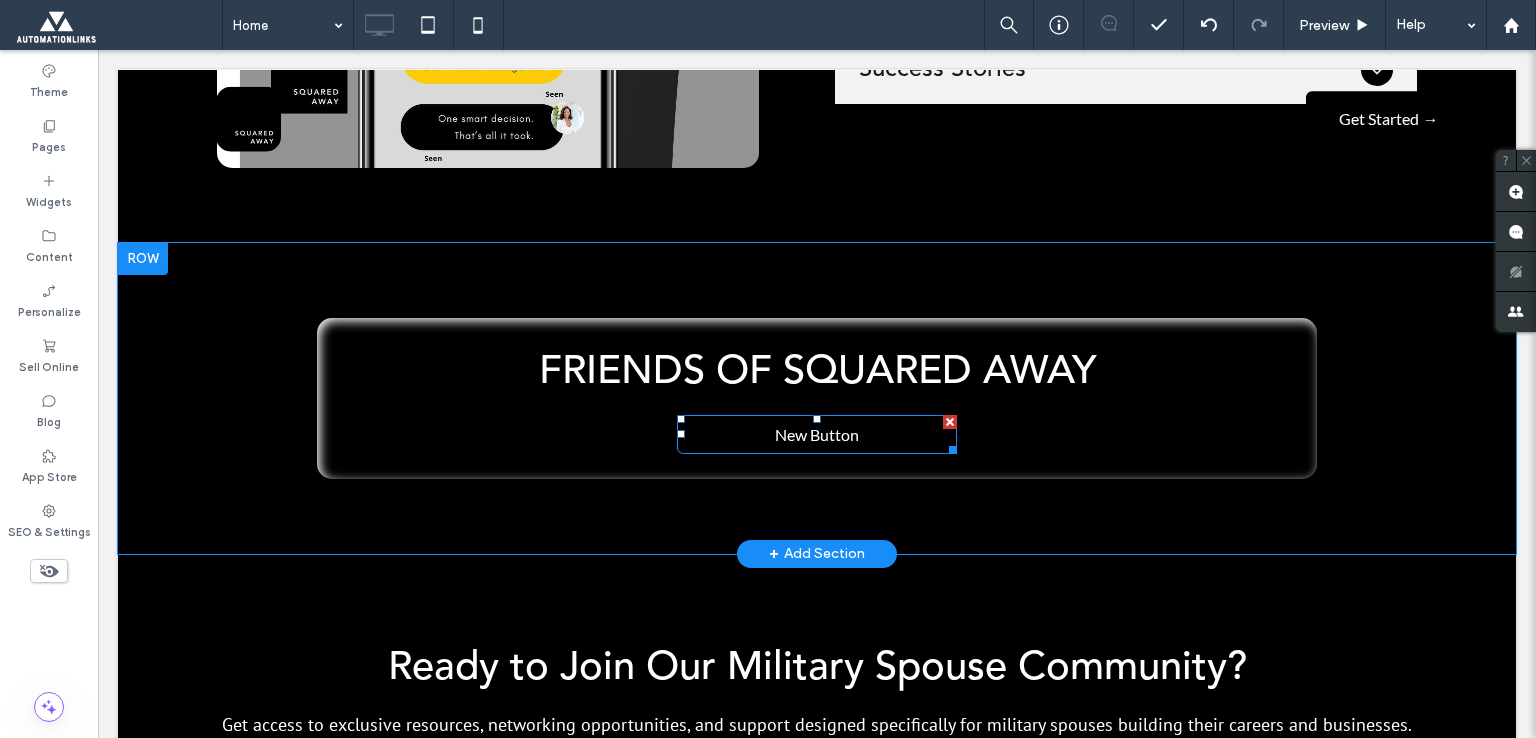 drag, startPoint x: 937, startPoint y: 388, endPoint x: 1029, endPoint y: 441, distance: 106.174385 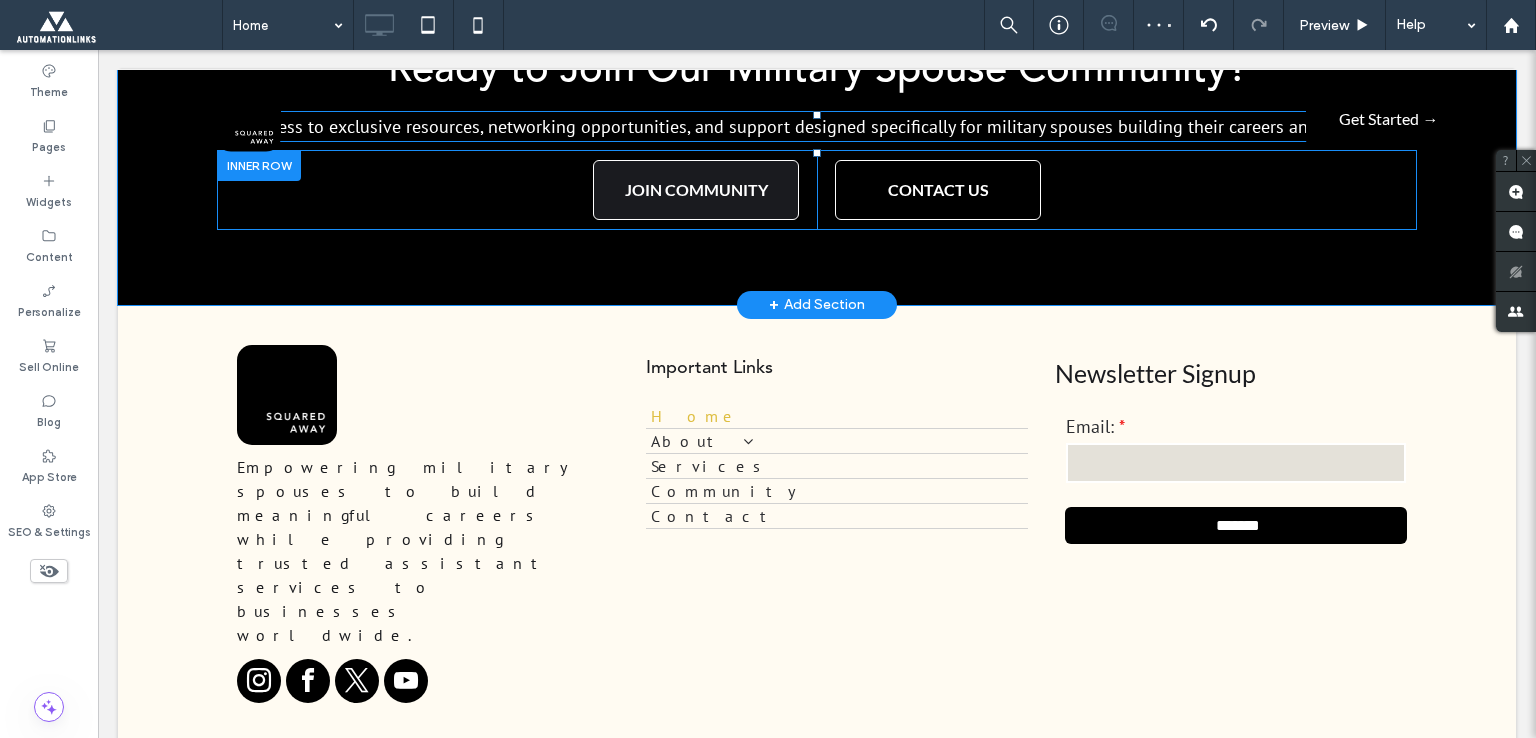 scroll, scrollTop: 9947, scrollLeft: 0, axis: vertical 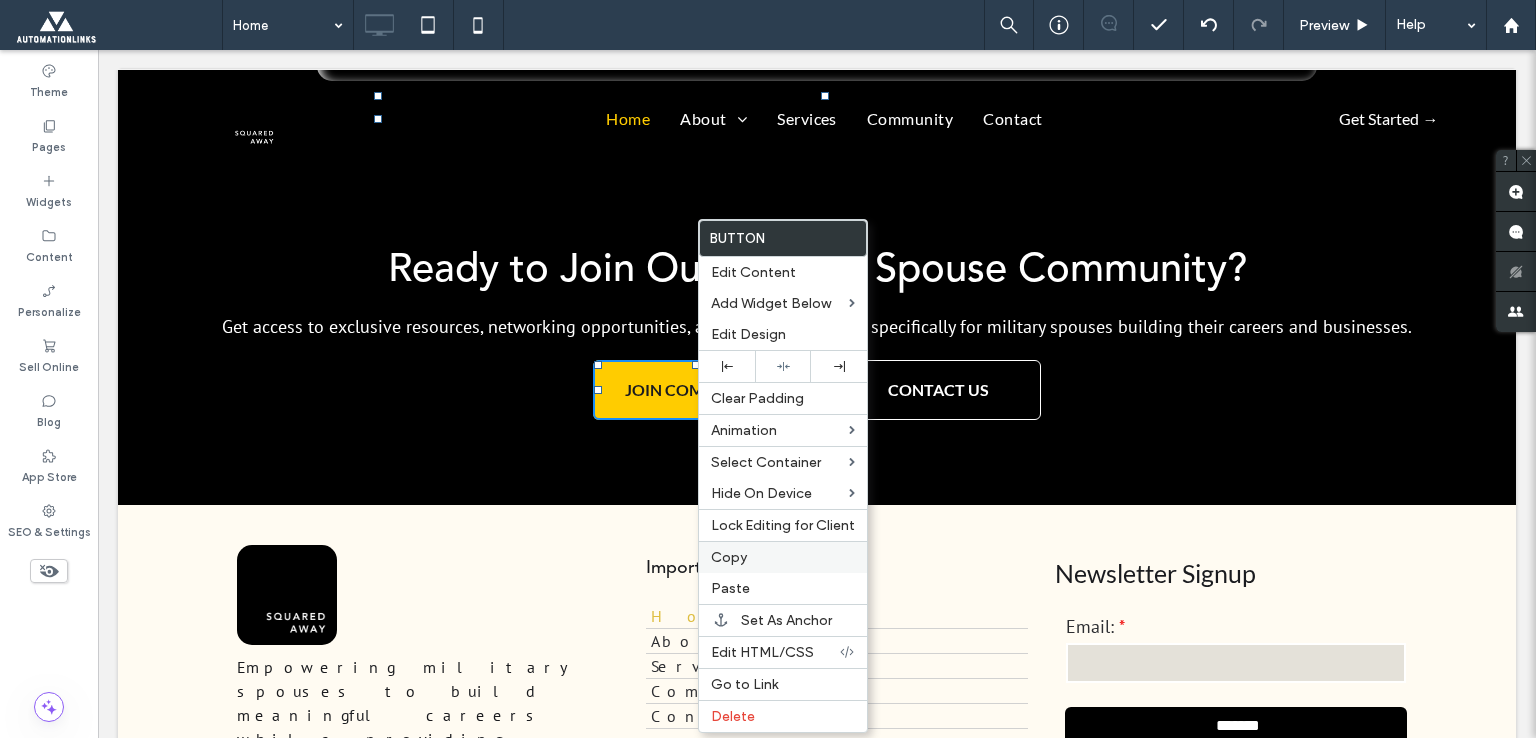 click on "Copy" at bounding box center (729, 557) 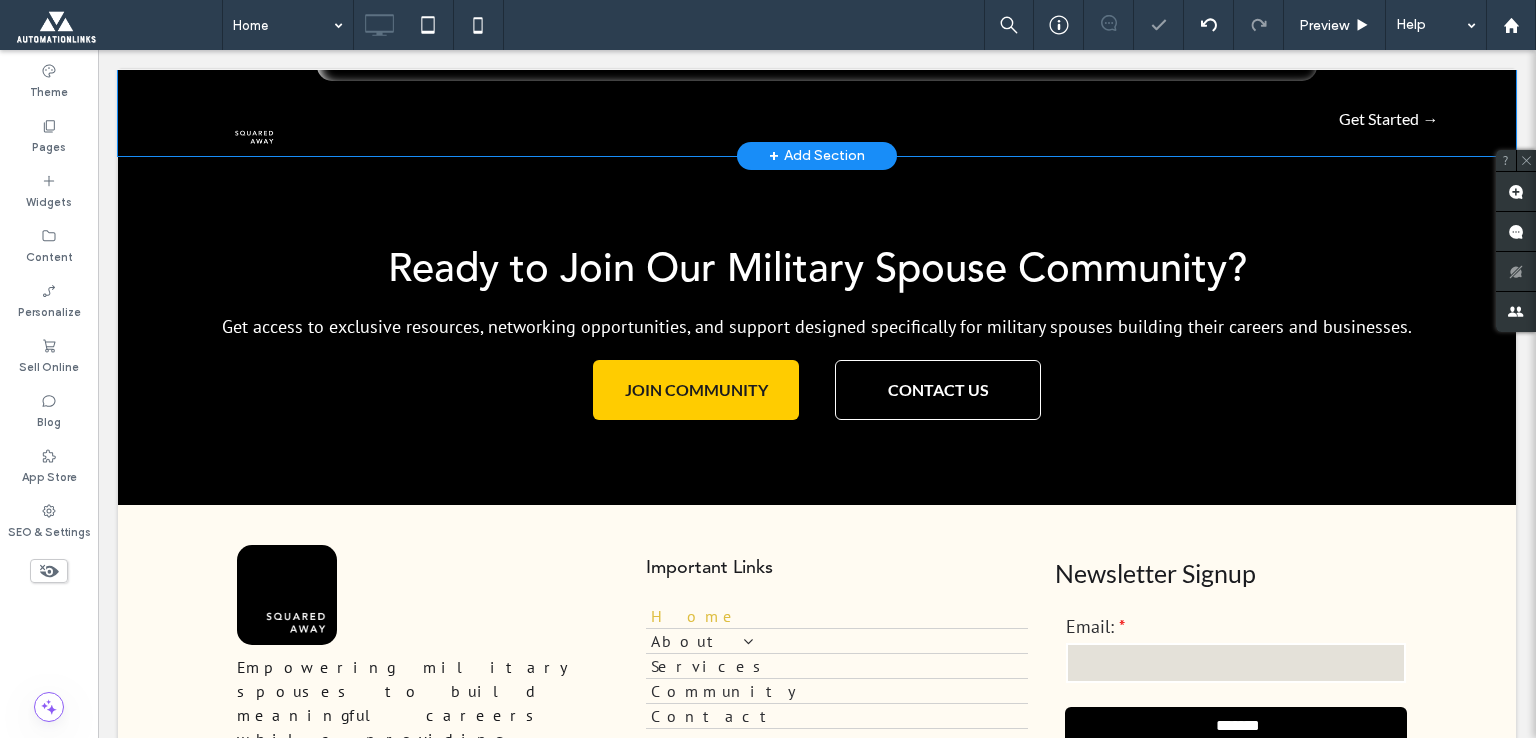 scroll, scrollTop: 9547, scrollLeft: 0, axis: vertical 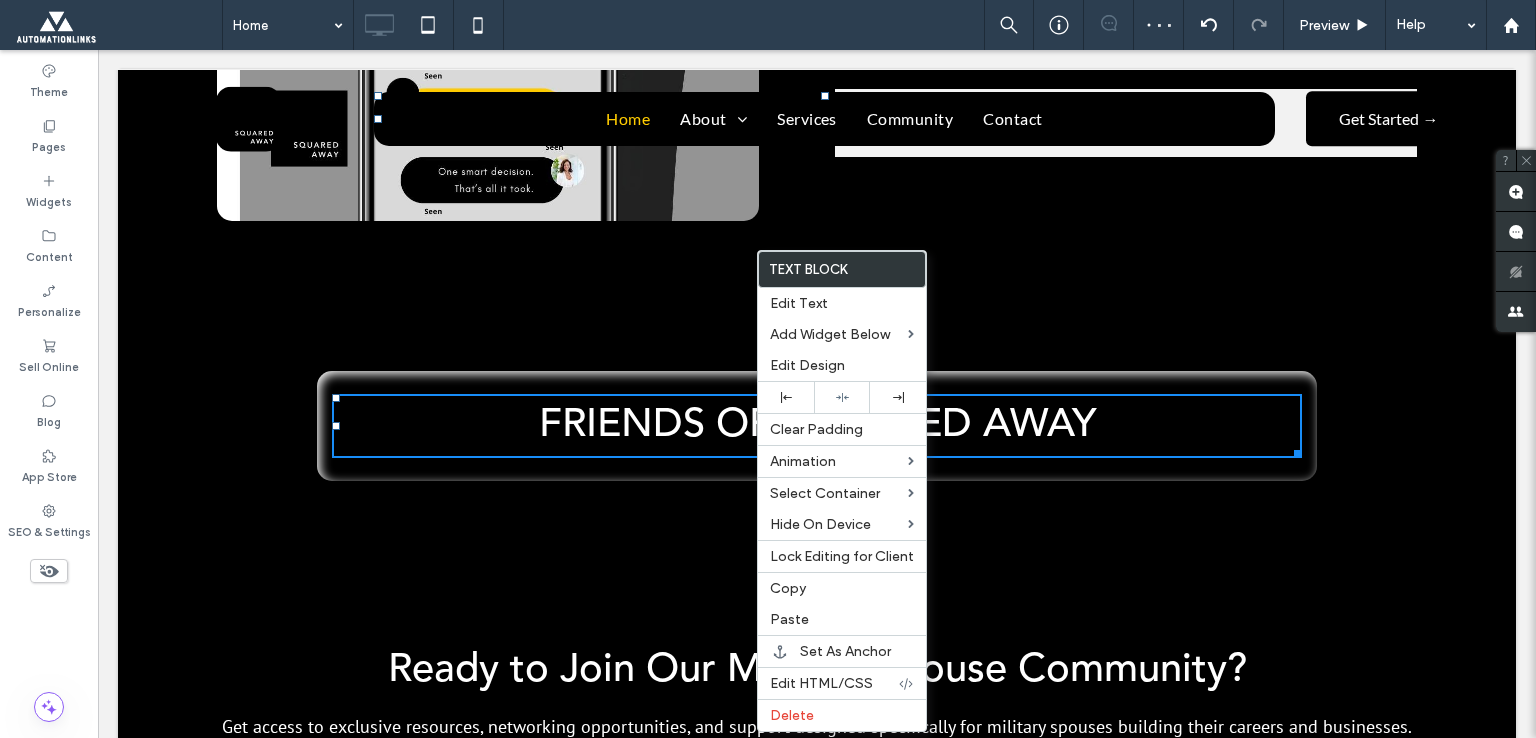 click on "Click To Paste     Click To Paste     FRIENDS OF SQUARED AWAY" at bounding box center [817, 426] 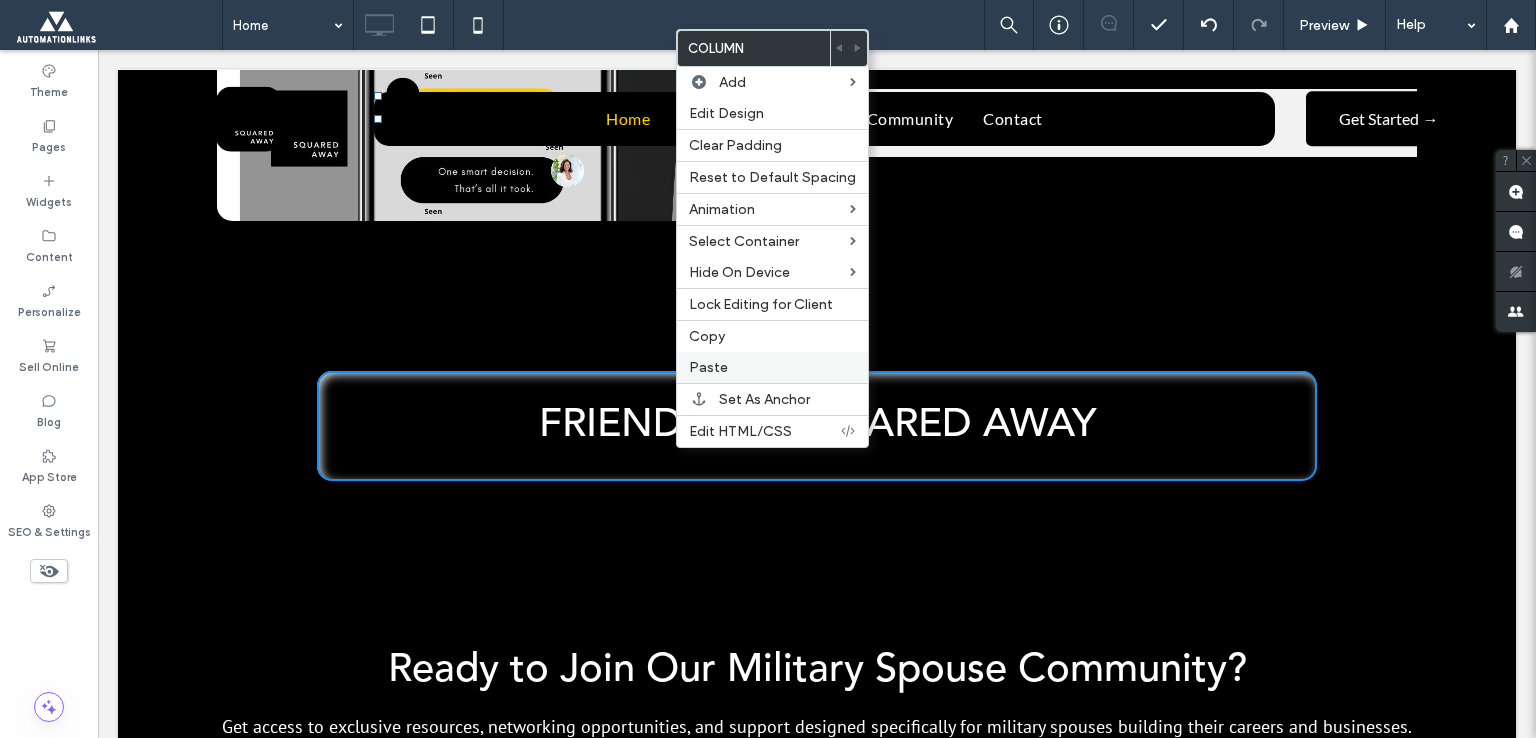 click on "Paste" at bounding box center (708, 367) 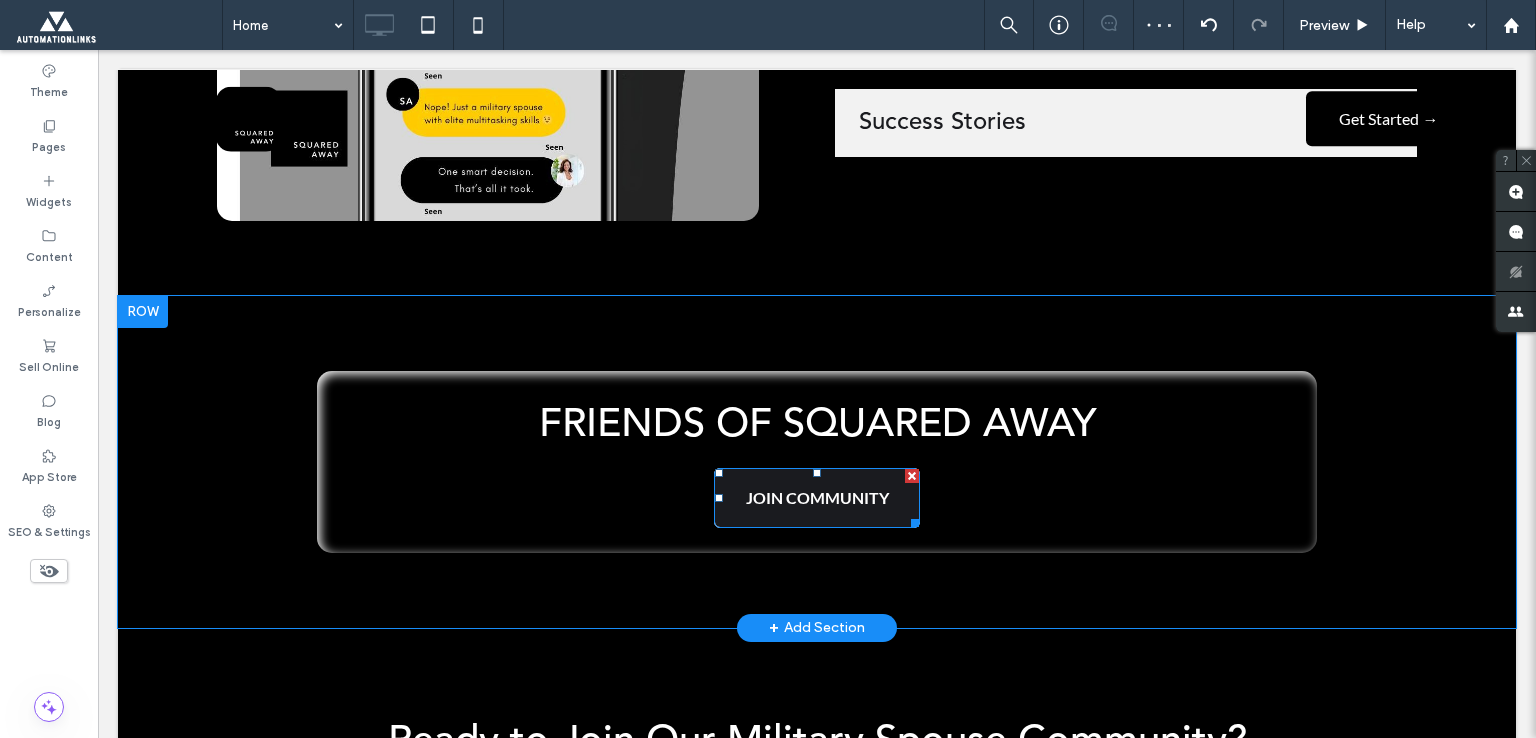 click on "JOIN COMMUNITY" at bounding box center [817, 498] 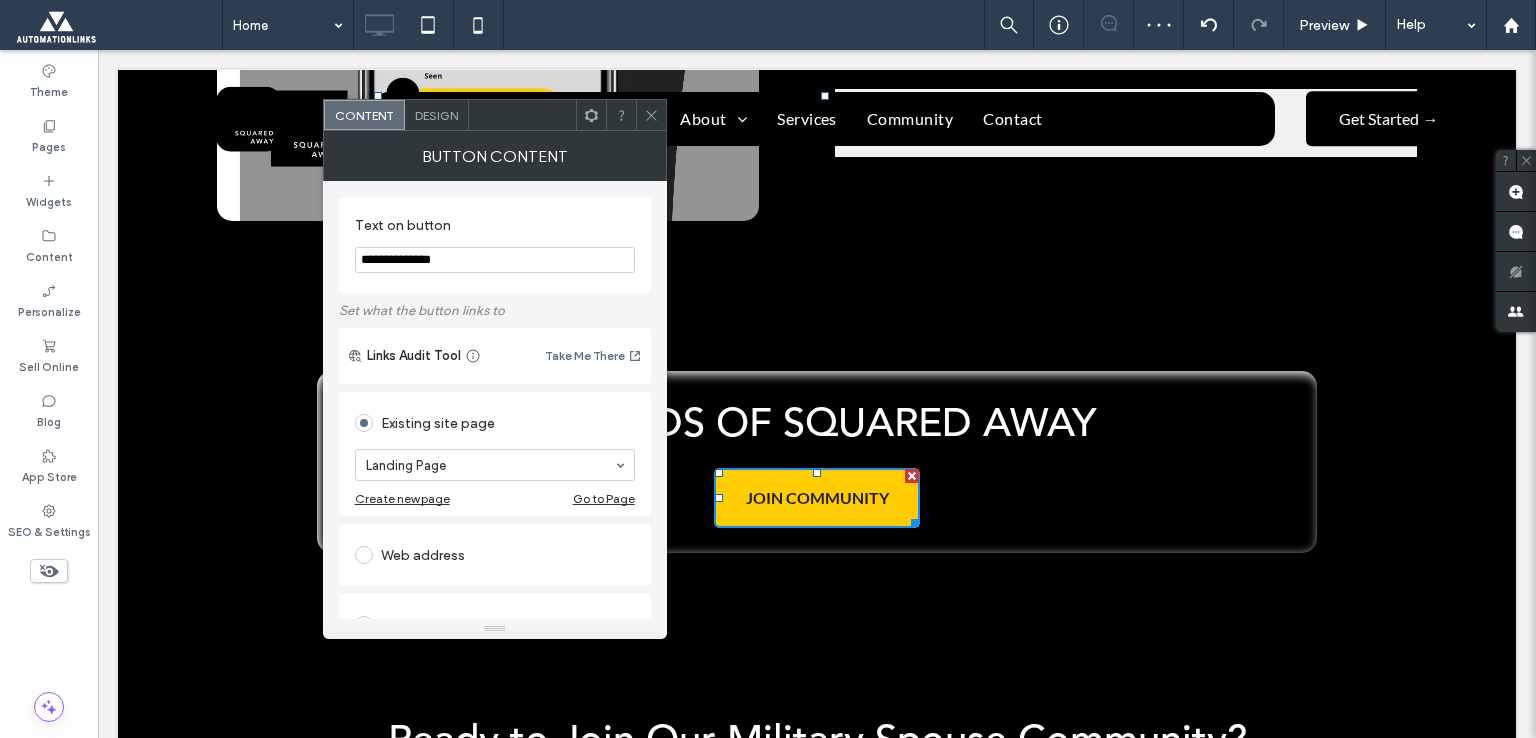 drag, startPoint x: 516, startPoint y: 254, endPoint x: 351, endPoint y: 256, distance: 165.01212 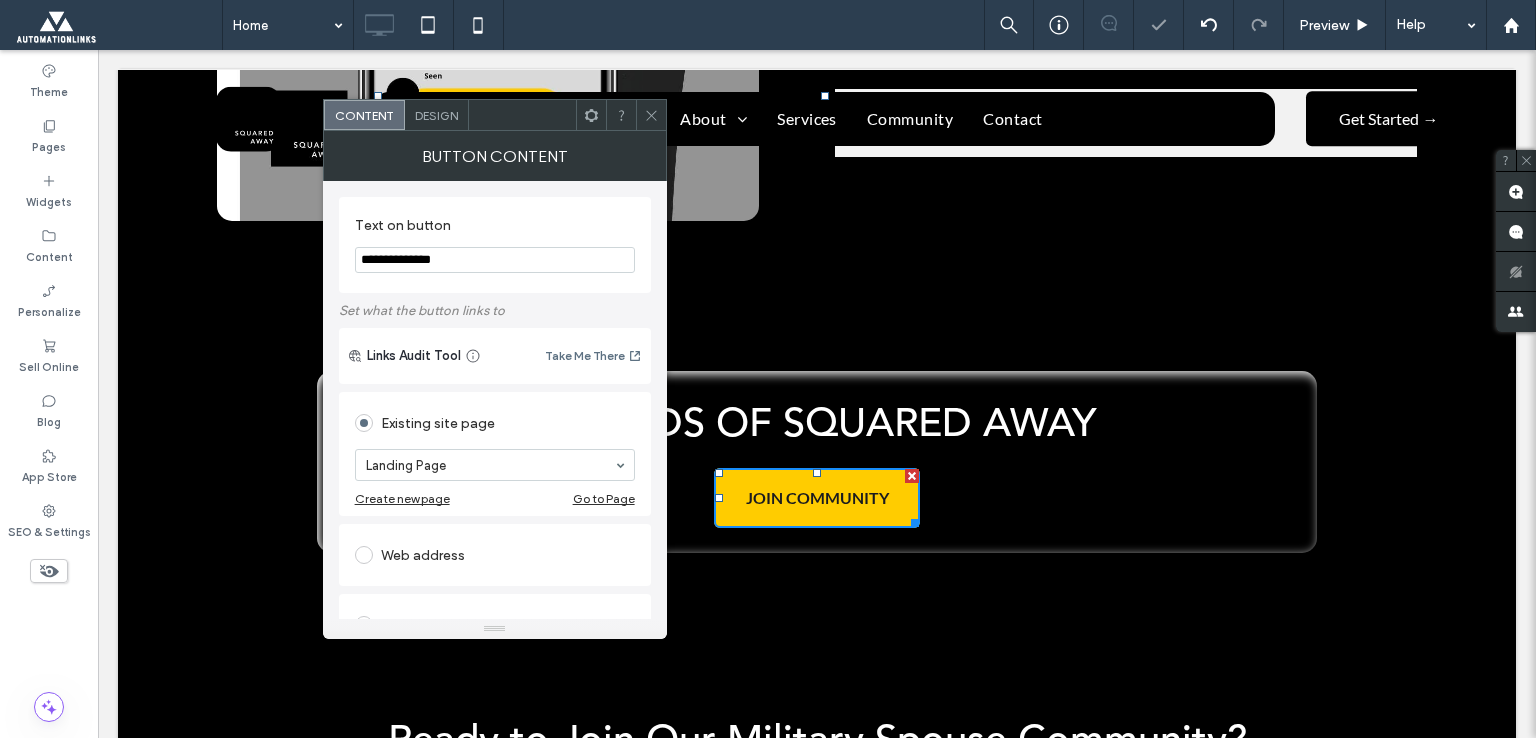 click on "**********" at bounding box center (495, 245) 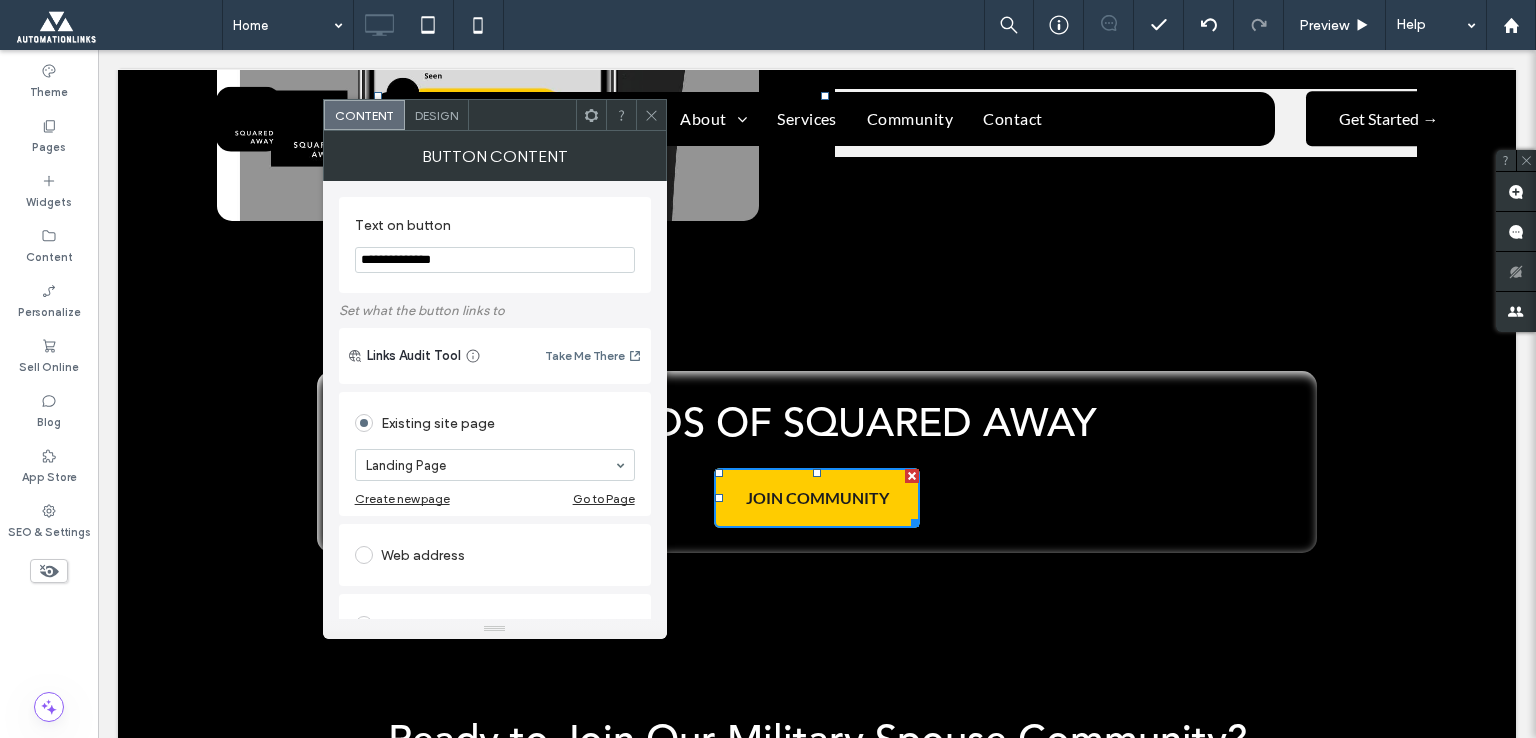 click 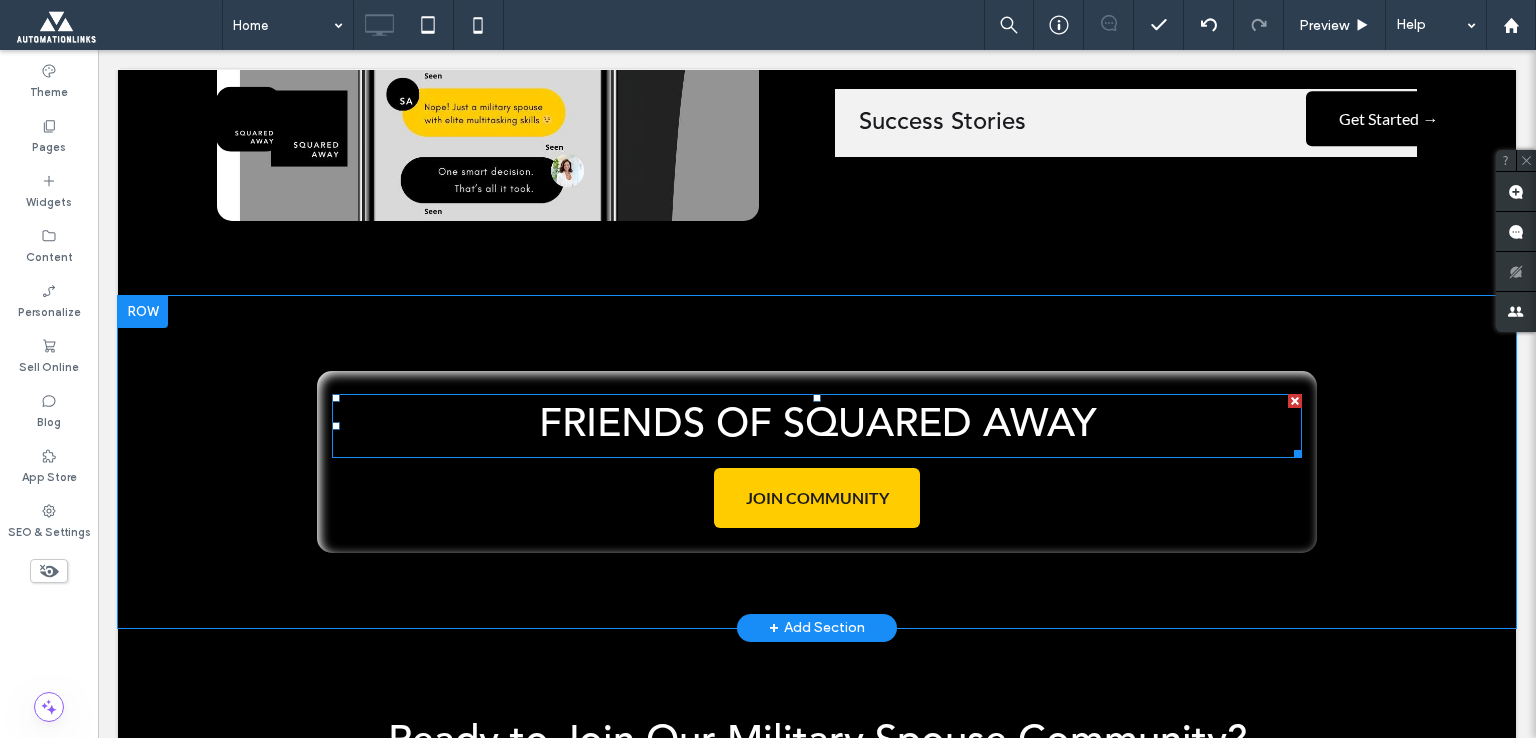 click on "FRIENDS OF SQUARED AWAY" at bounding box center [817, 426] 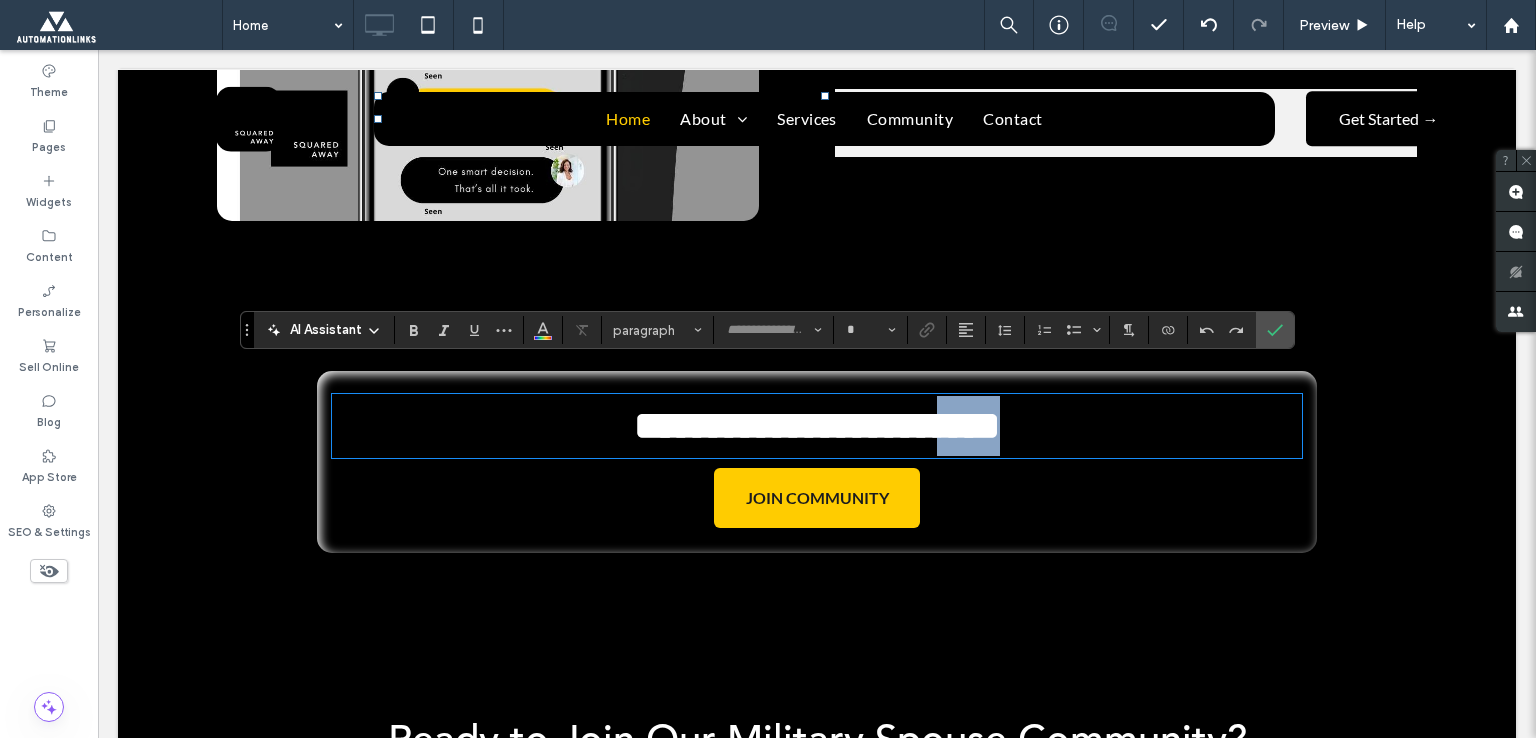 type on "**********" 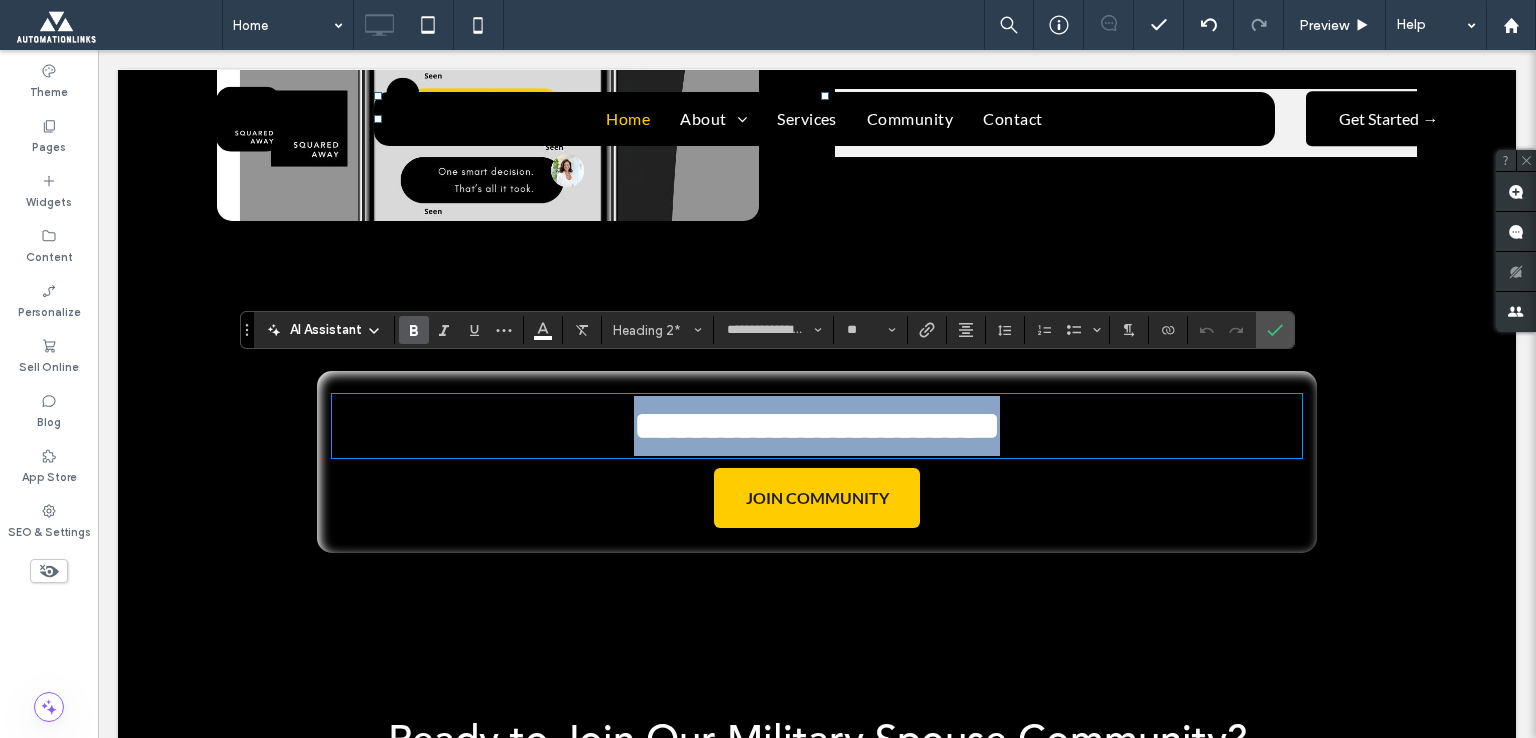 type 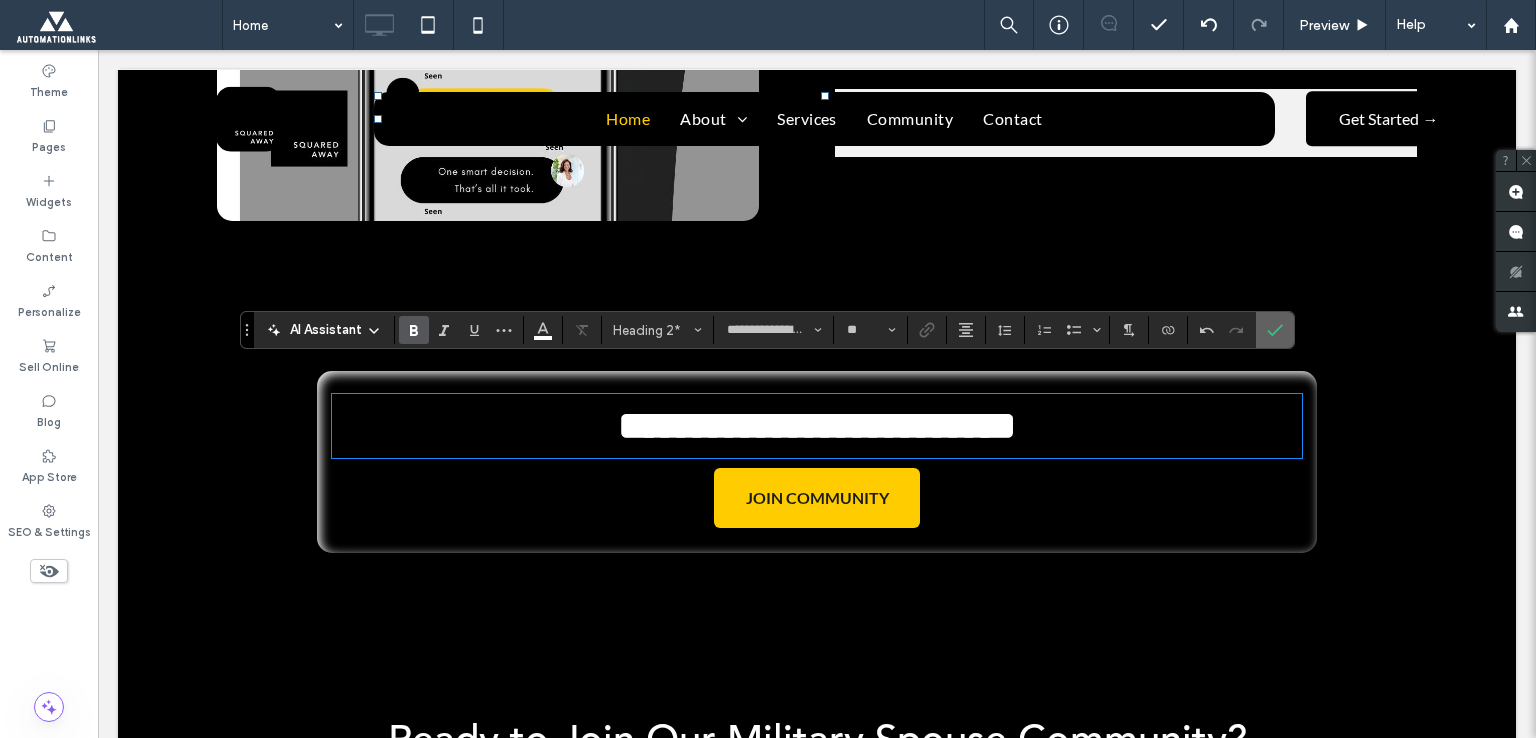 click 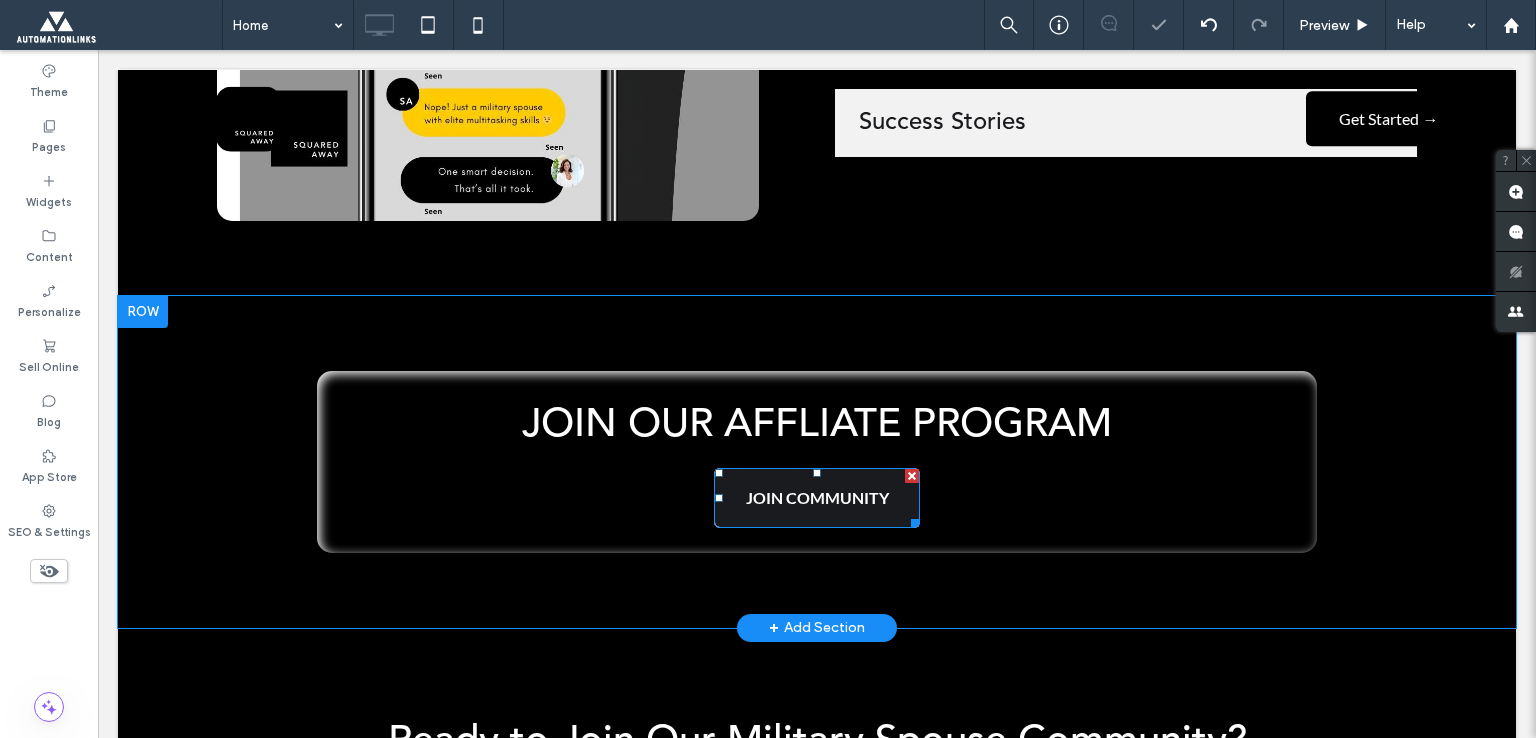 click on "JOIN COMMUNITY" at bounding box center [817, 497] 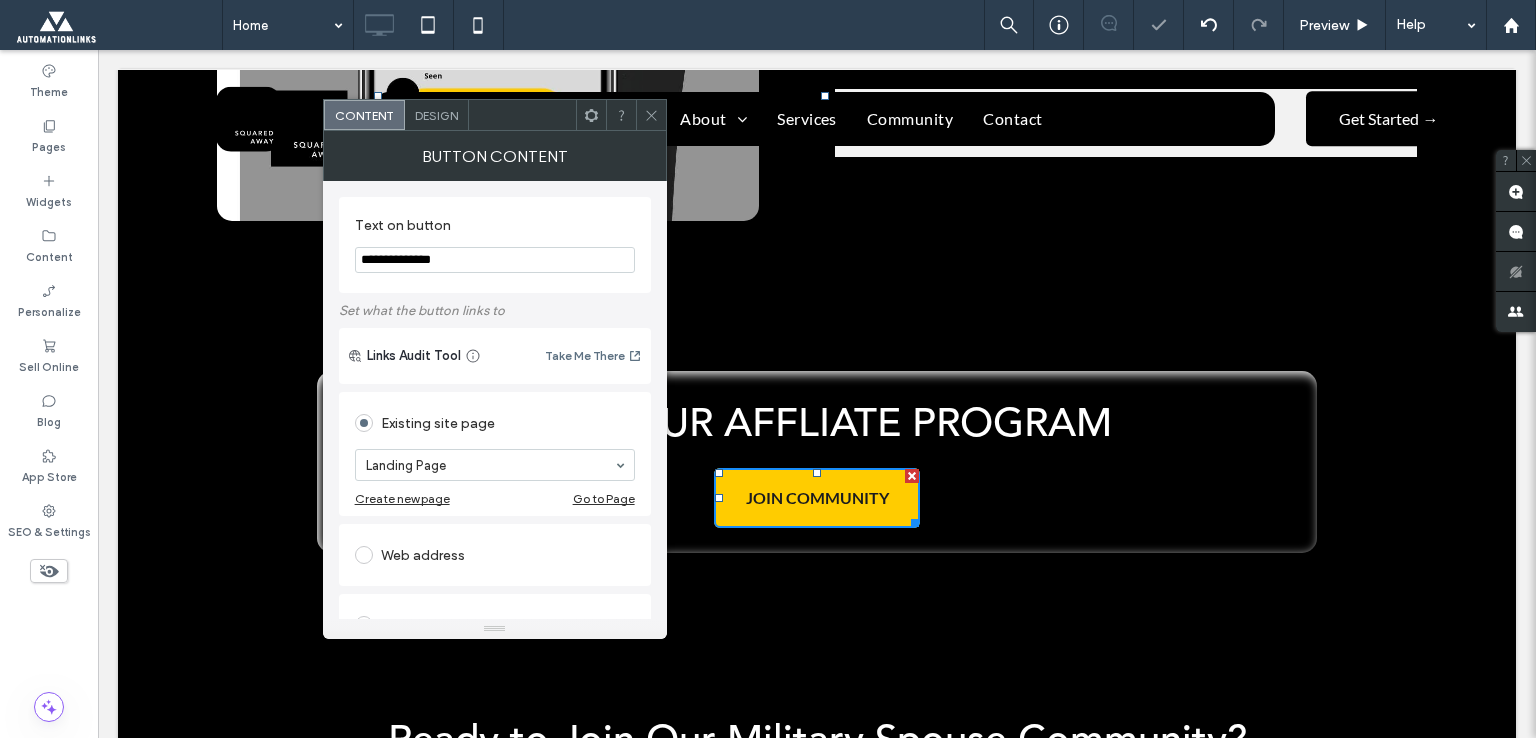 click on "**********" at bounding box center (495, 260) 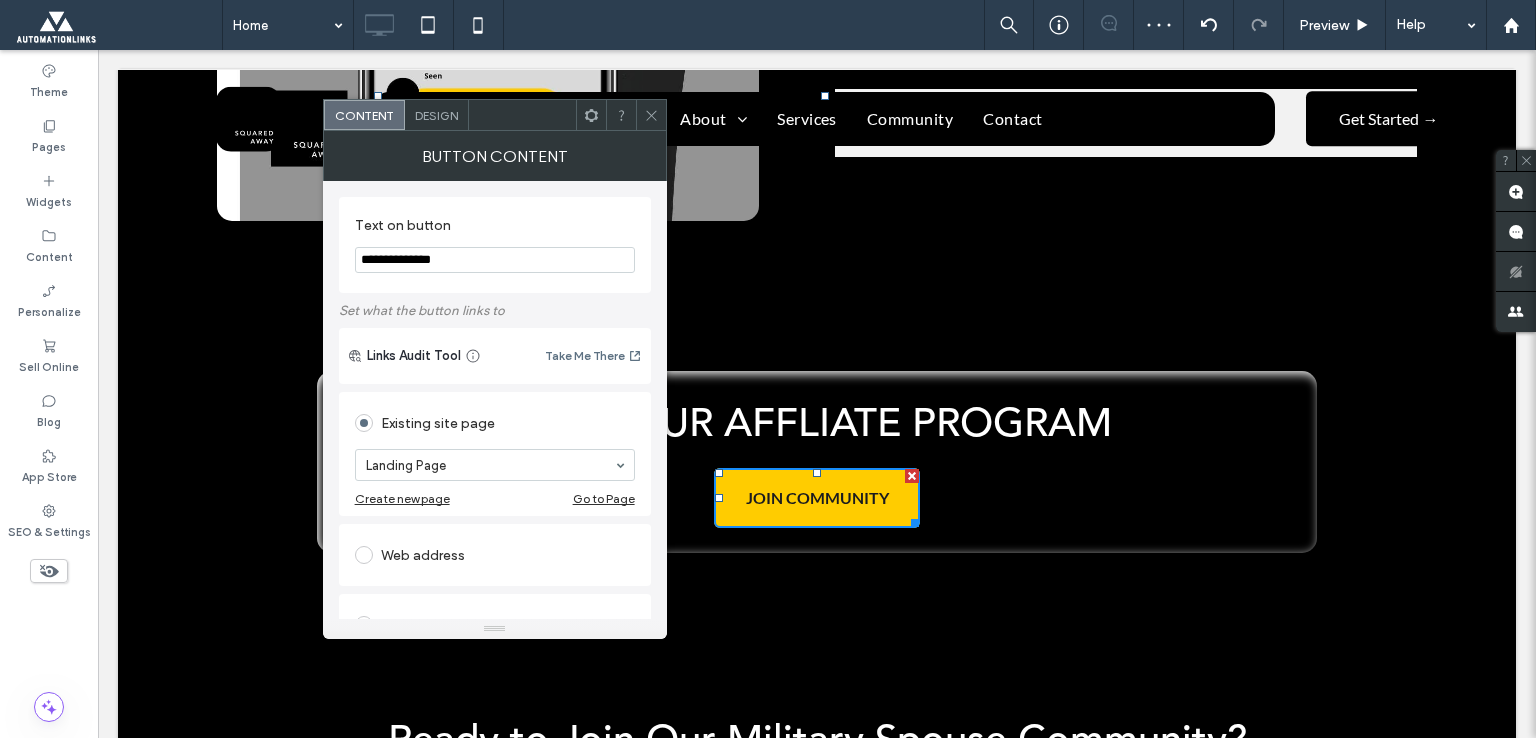 click on "**********" at bounding box center (495, 260) 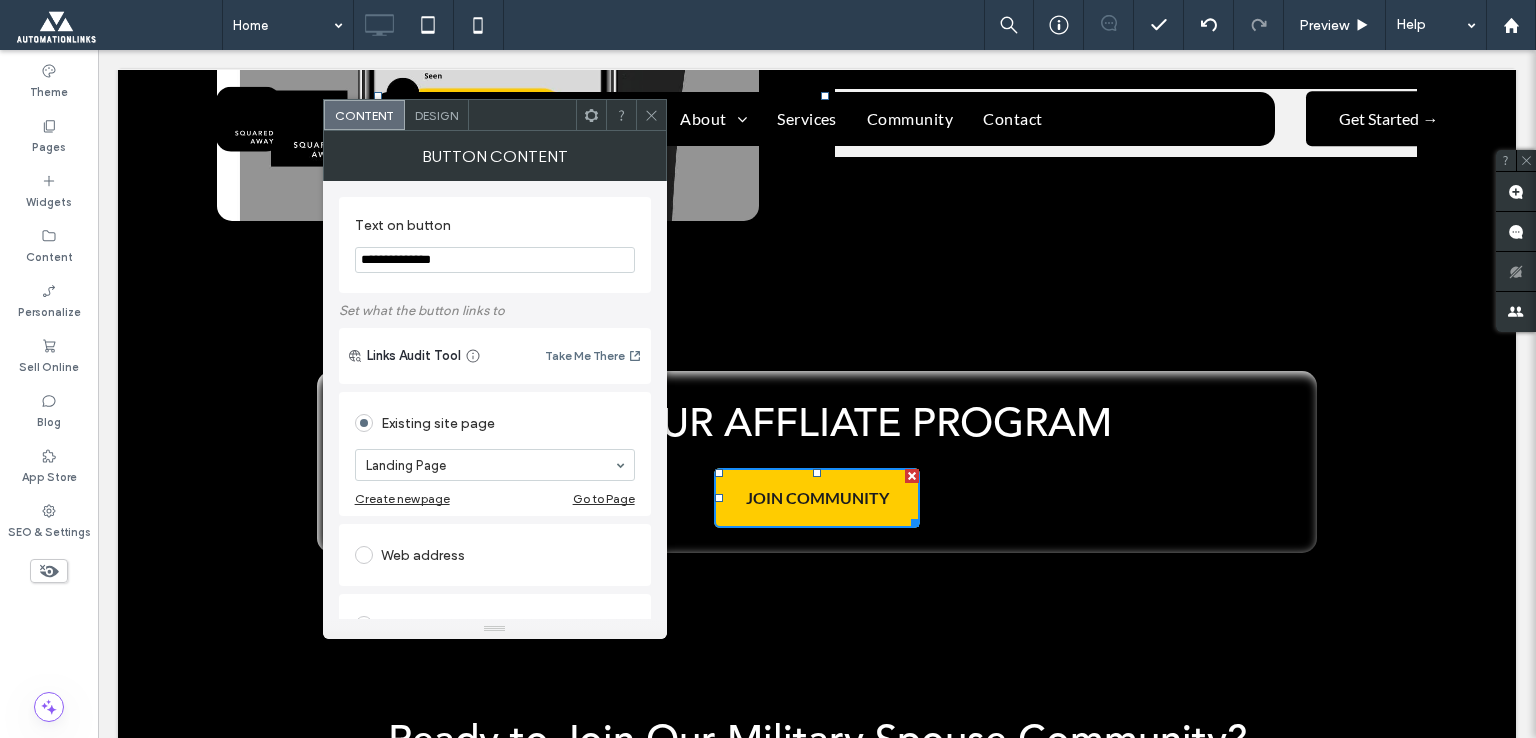 click at bounding box center (651, 115) 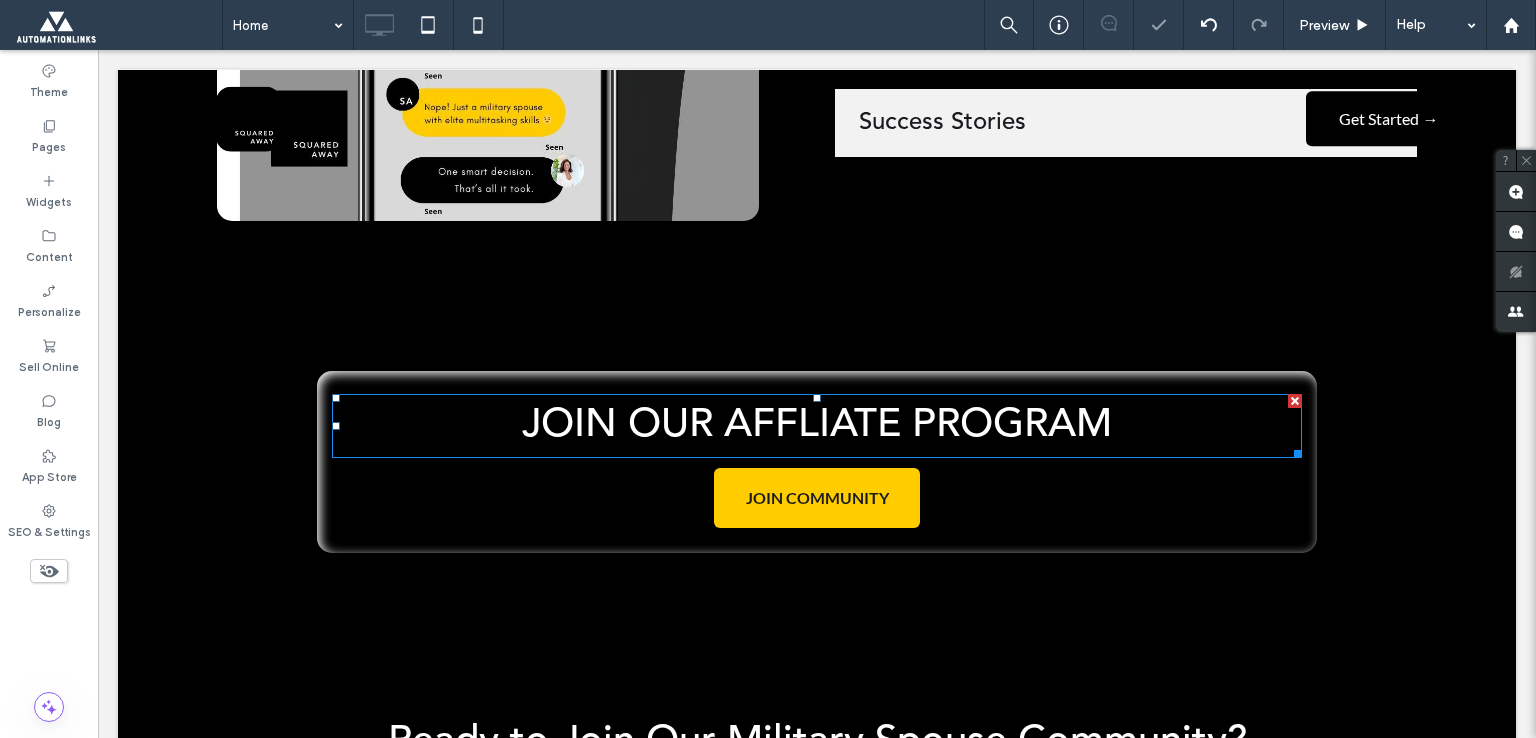 click on "JOIN OUR AFFLIATE PROGRAM" at bounding box center (817, 426) 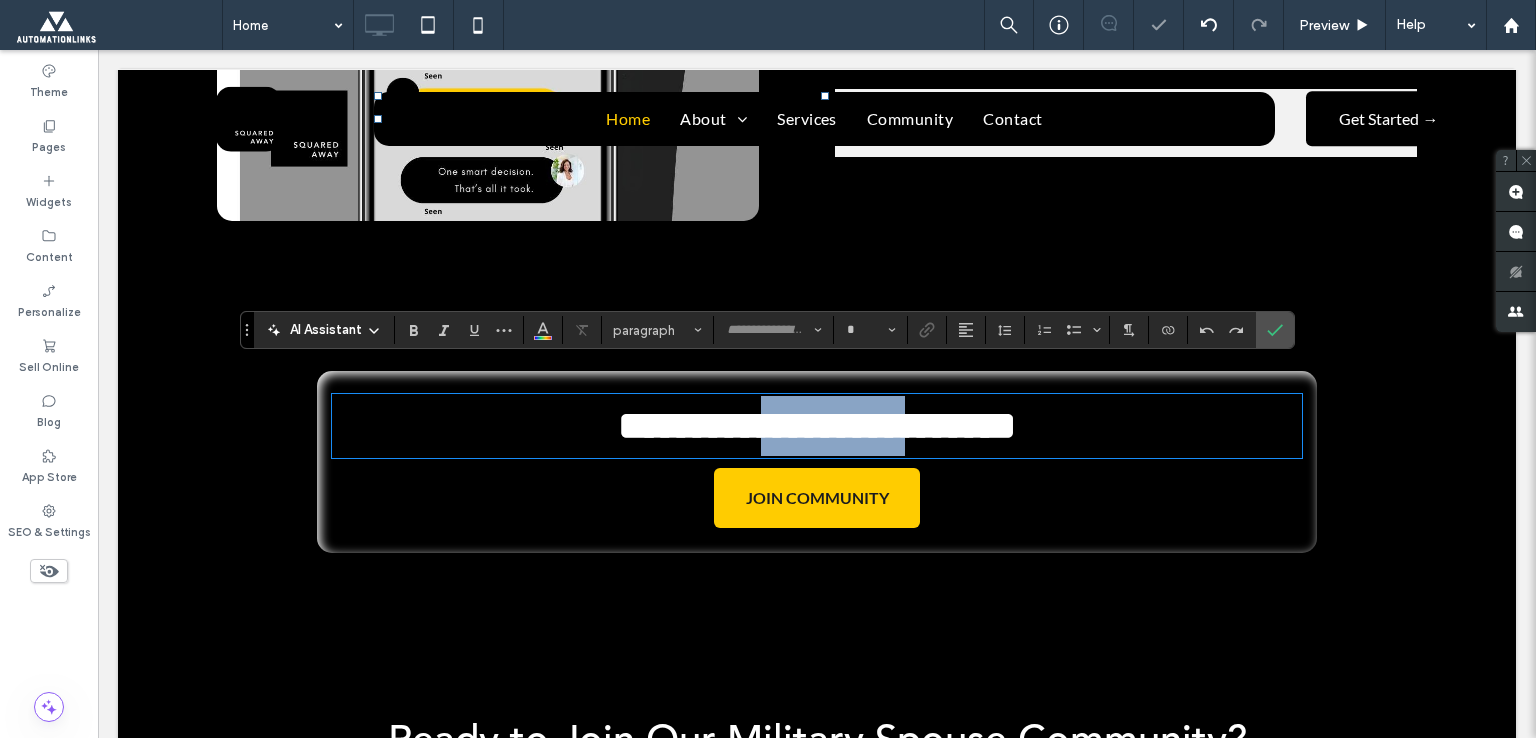 type on "**********" 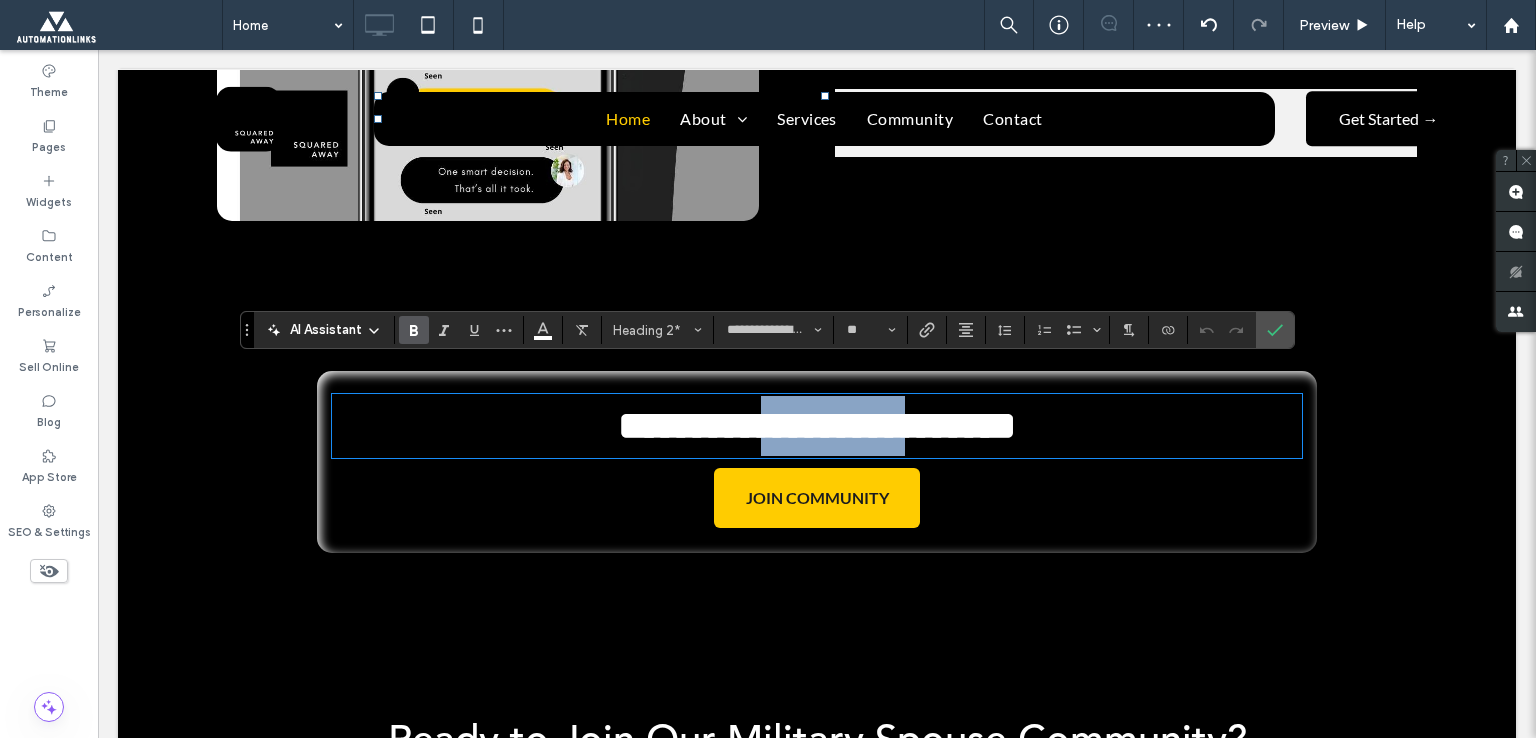 click on "**********" at bounding box center (817, 425) 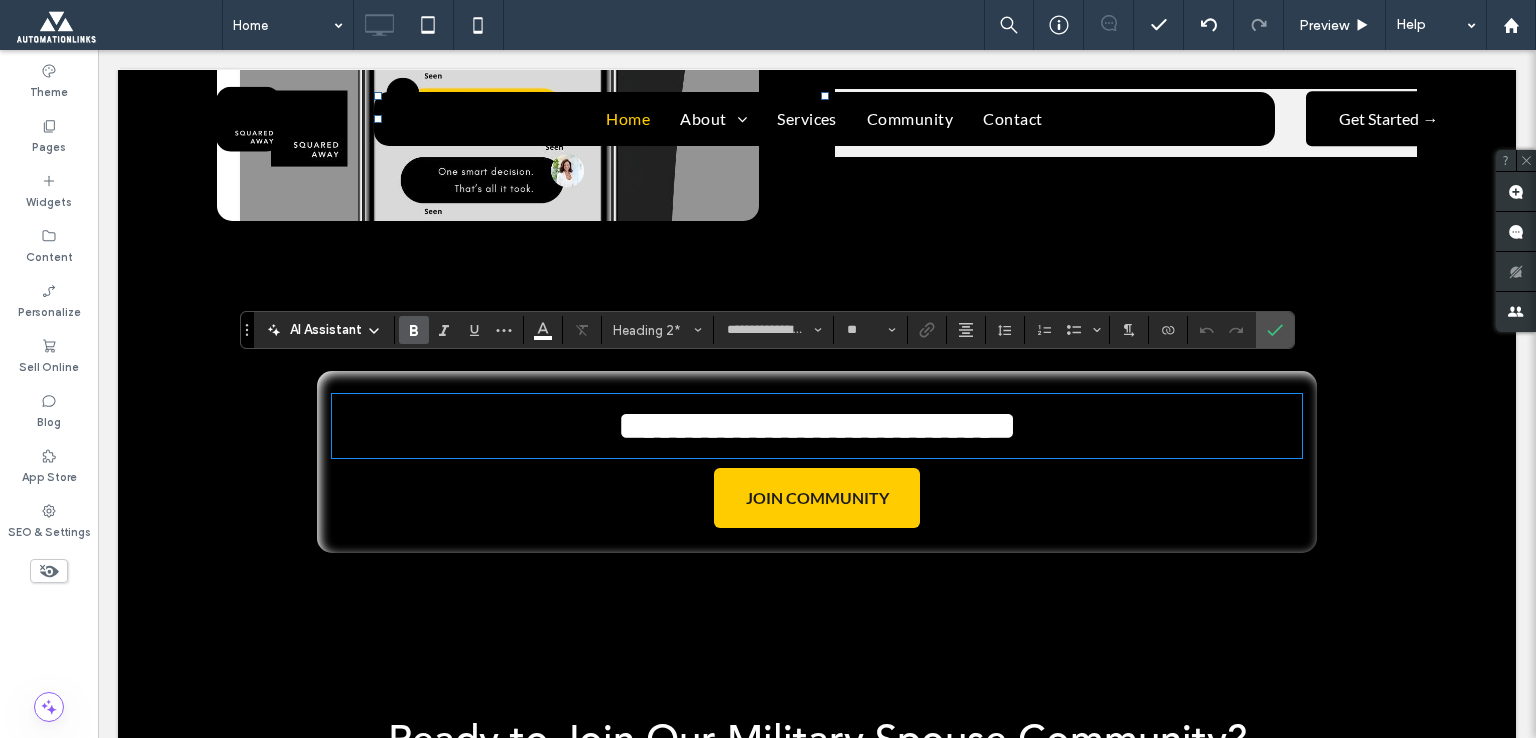 click on "**********" at bounding box center [817, 425] 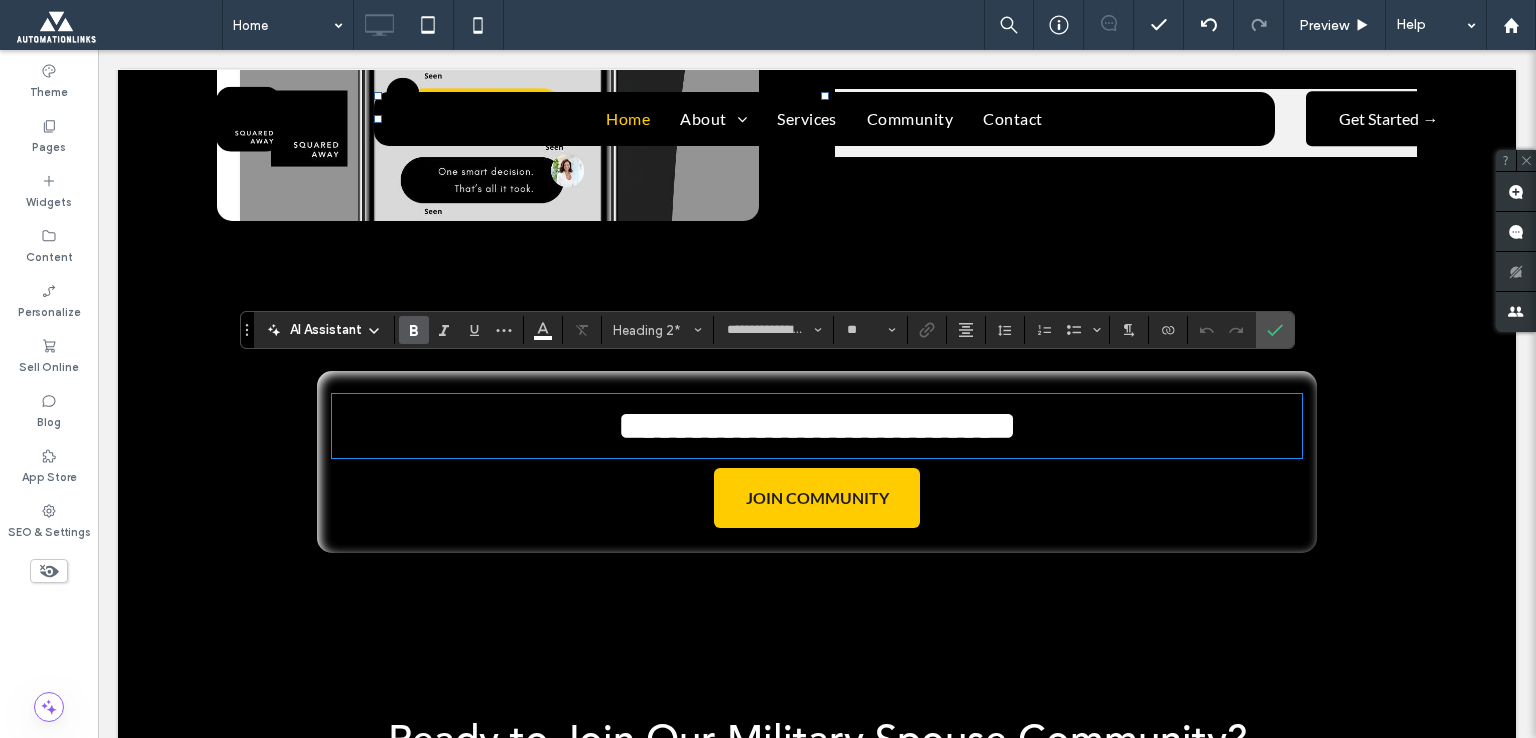 type 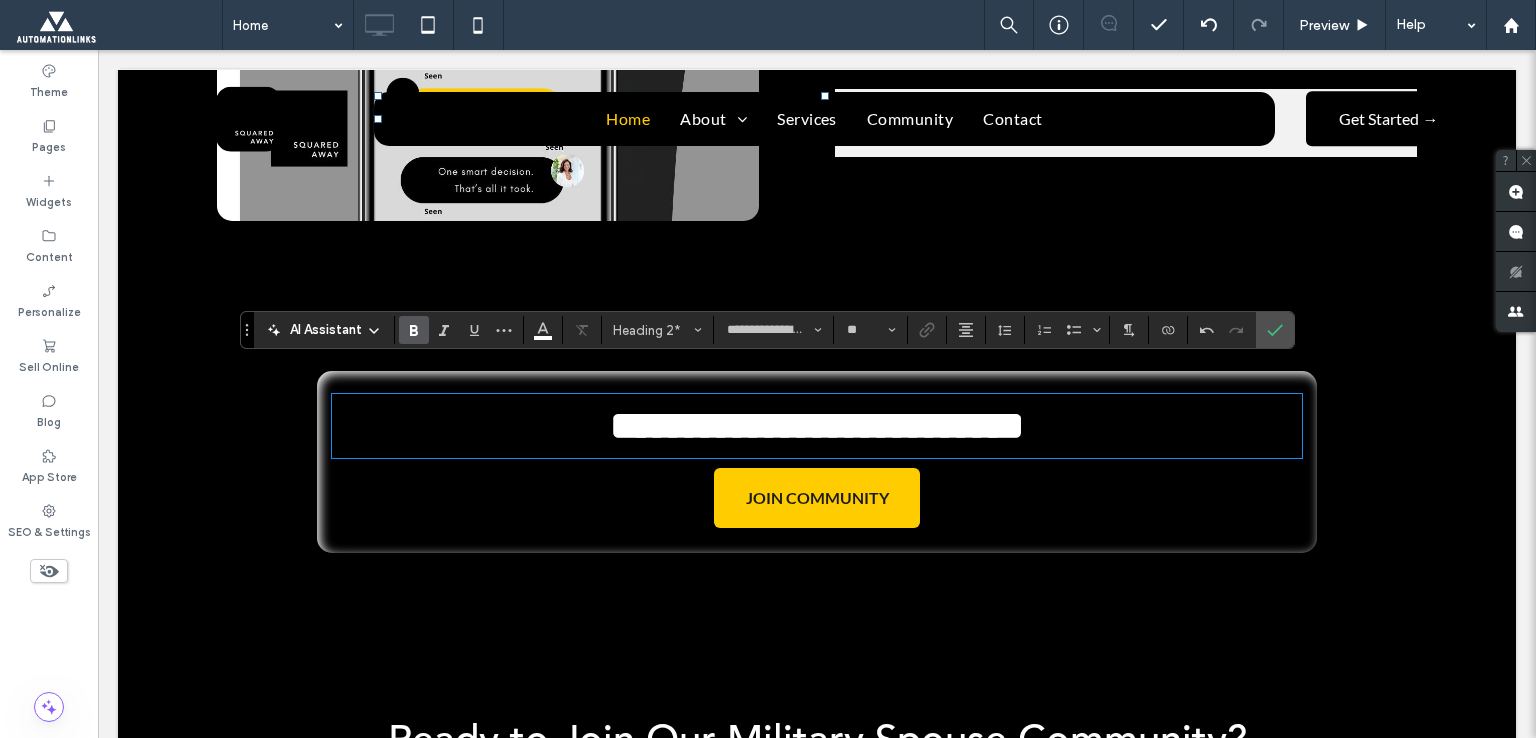 click on "**********" at bounding box center (817, 425) 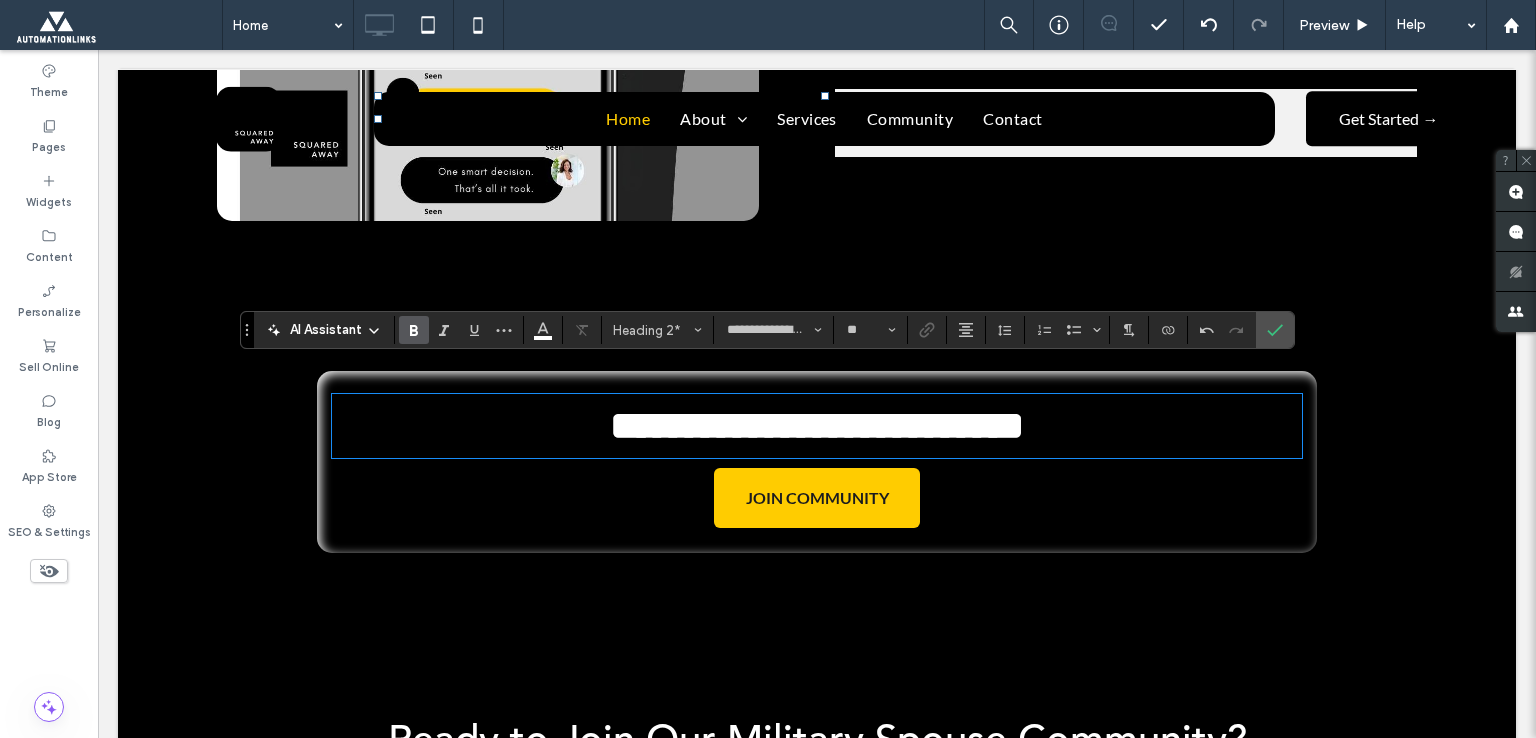 click on "**********" at bounding box center (817, 425) 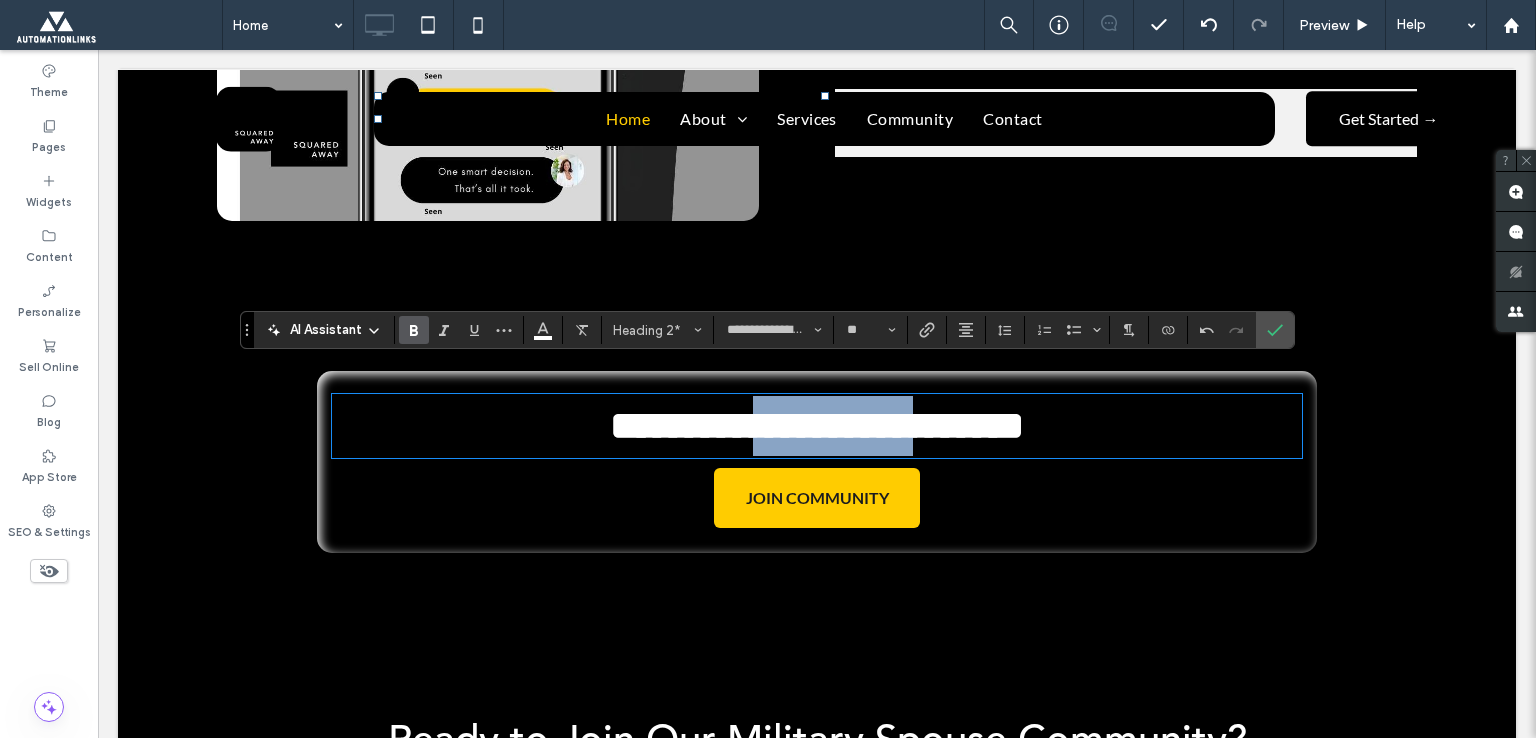 copy on "**********" 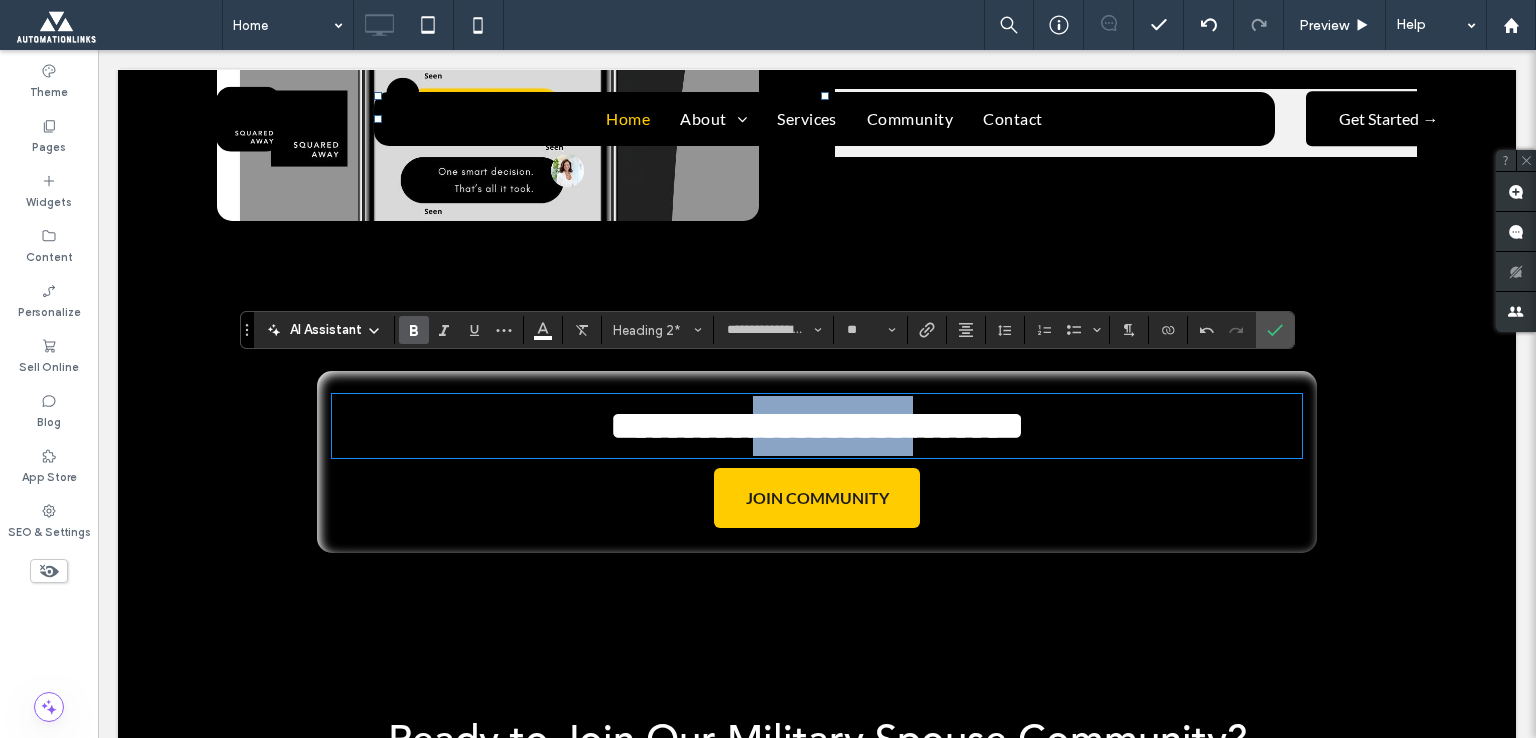 click on "**********" at bounding box center [817, 425] 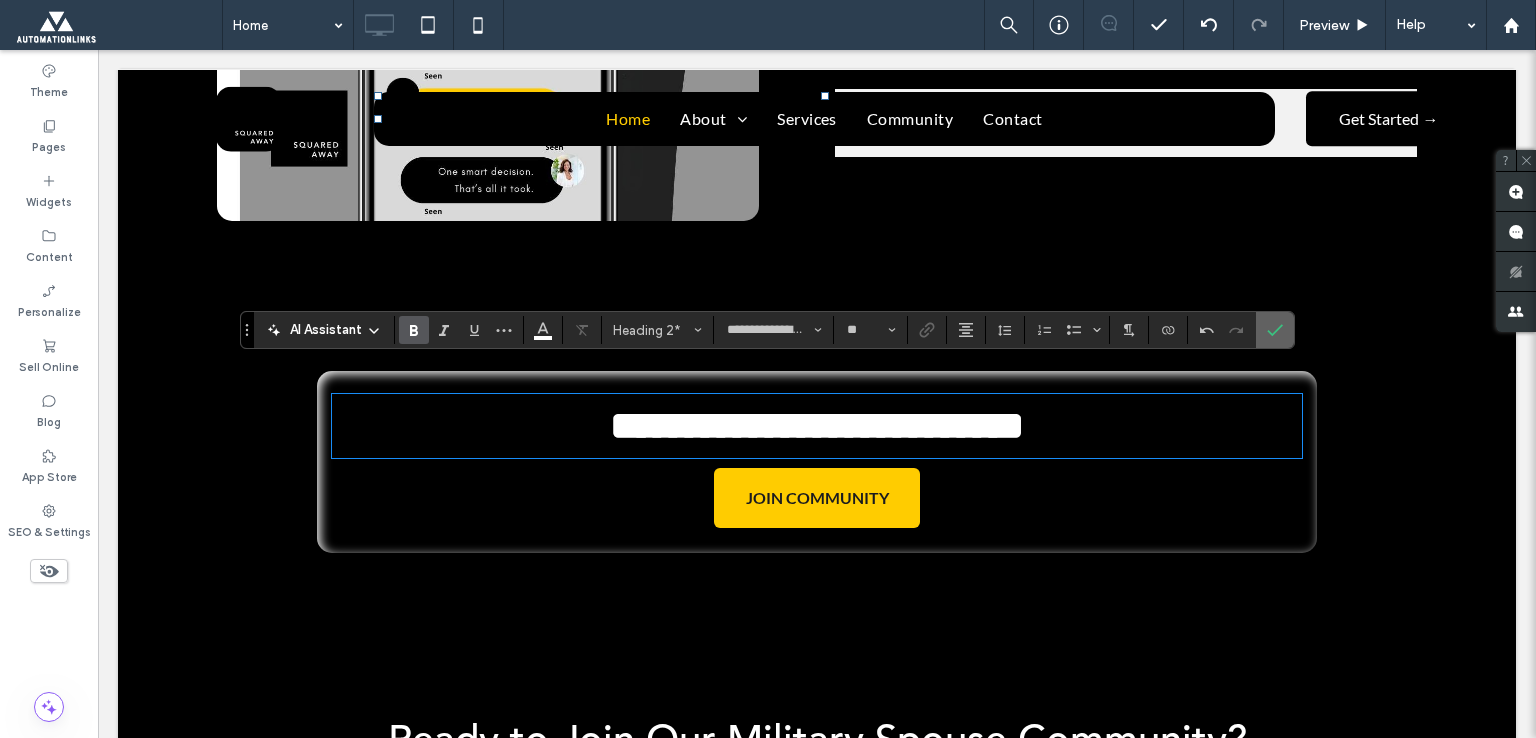 click 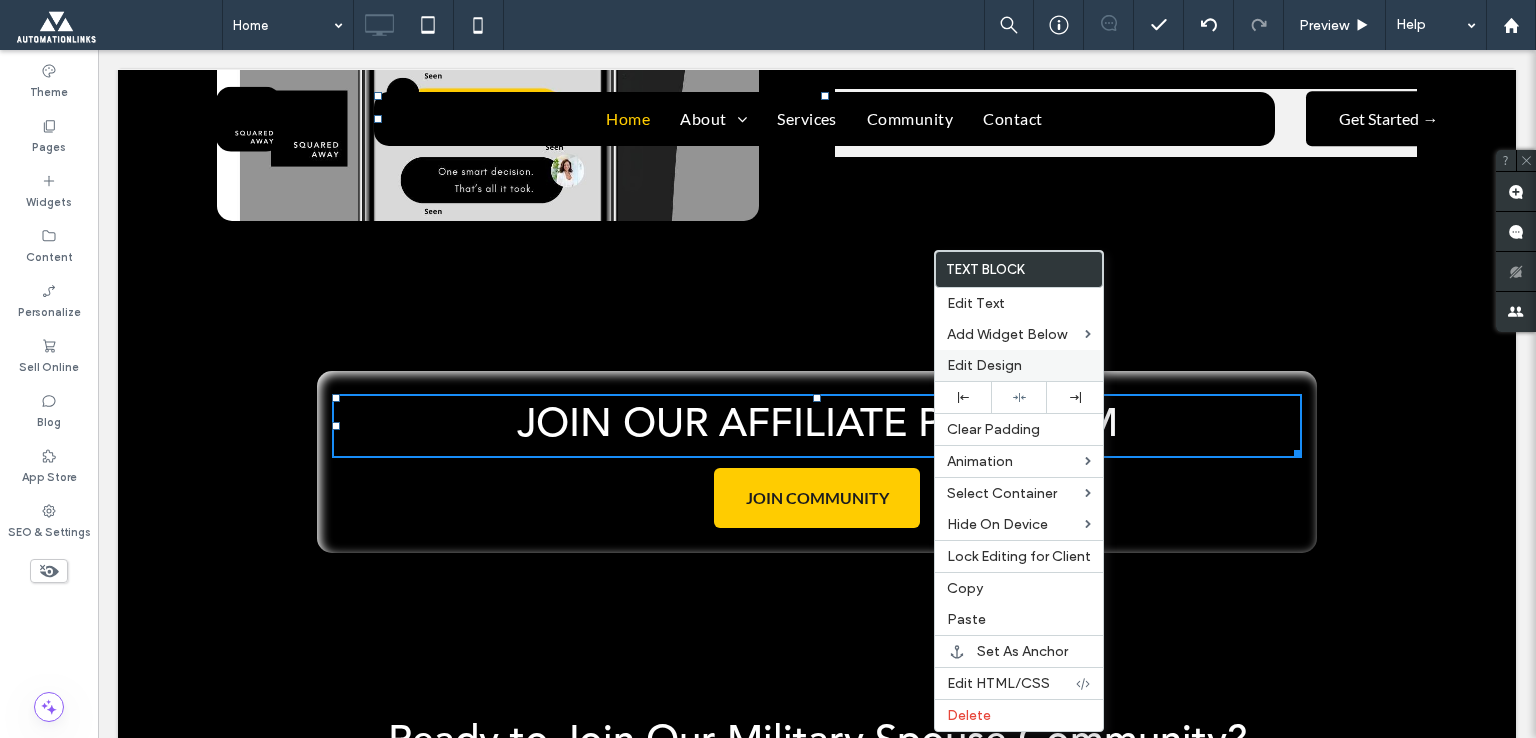 drag, startPoint x: 1035, startPoint y: 364, endPoint x: 622, endPoint y: 279, distance: 421.65625 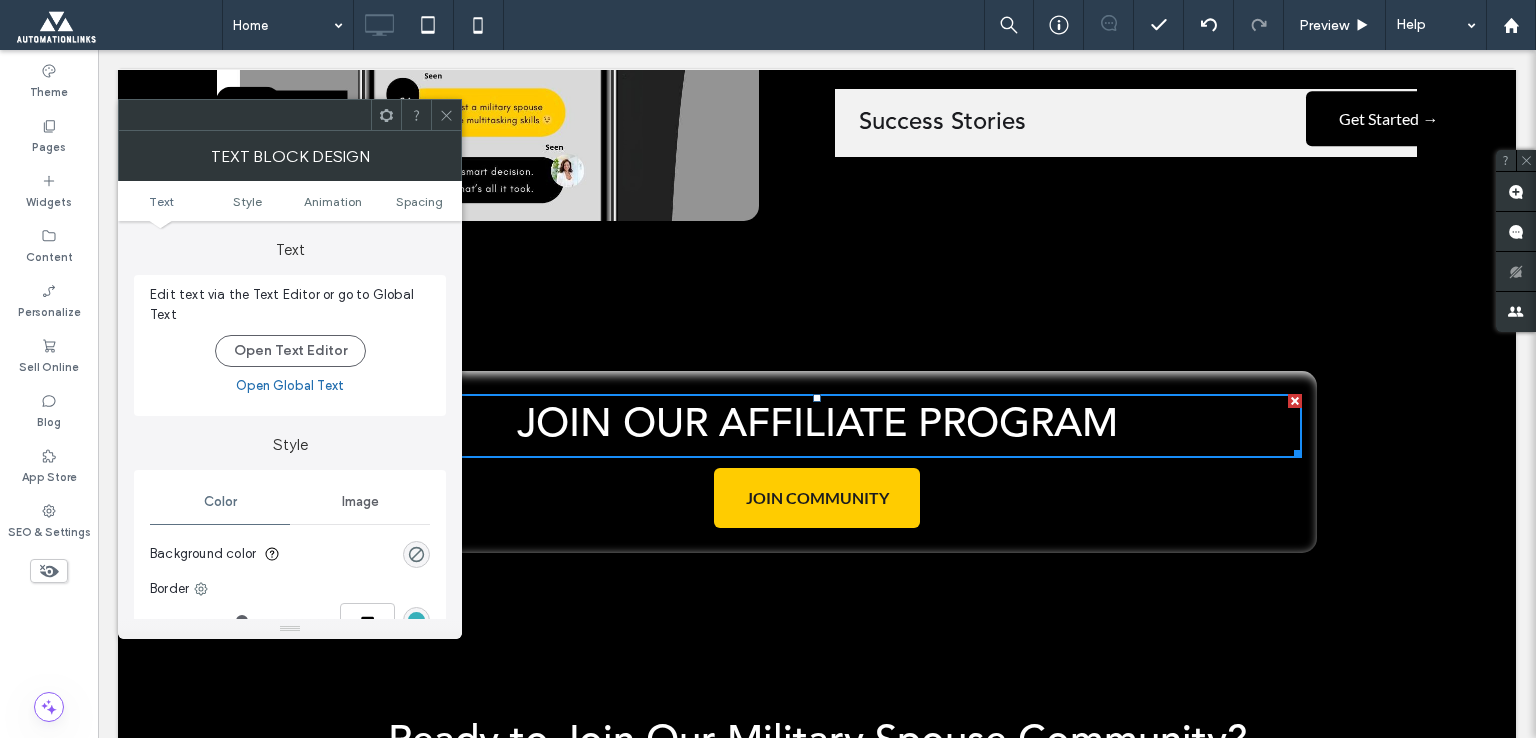 click 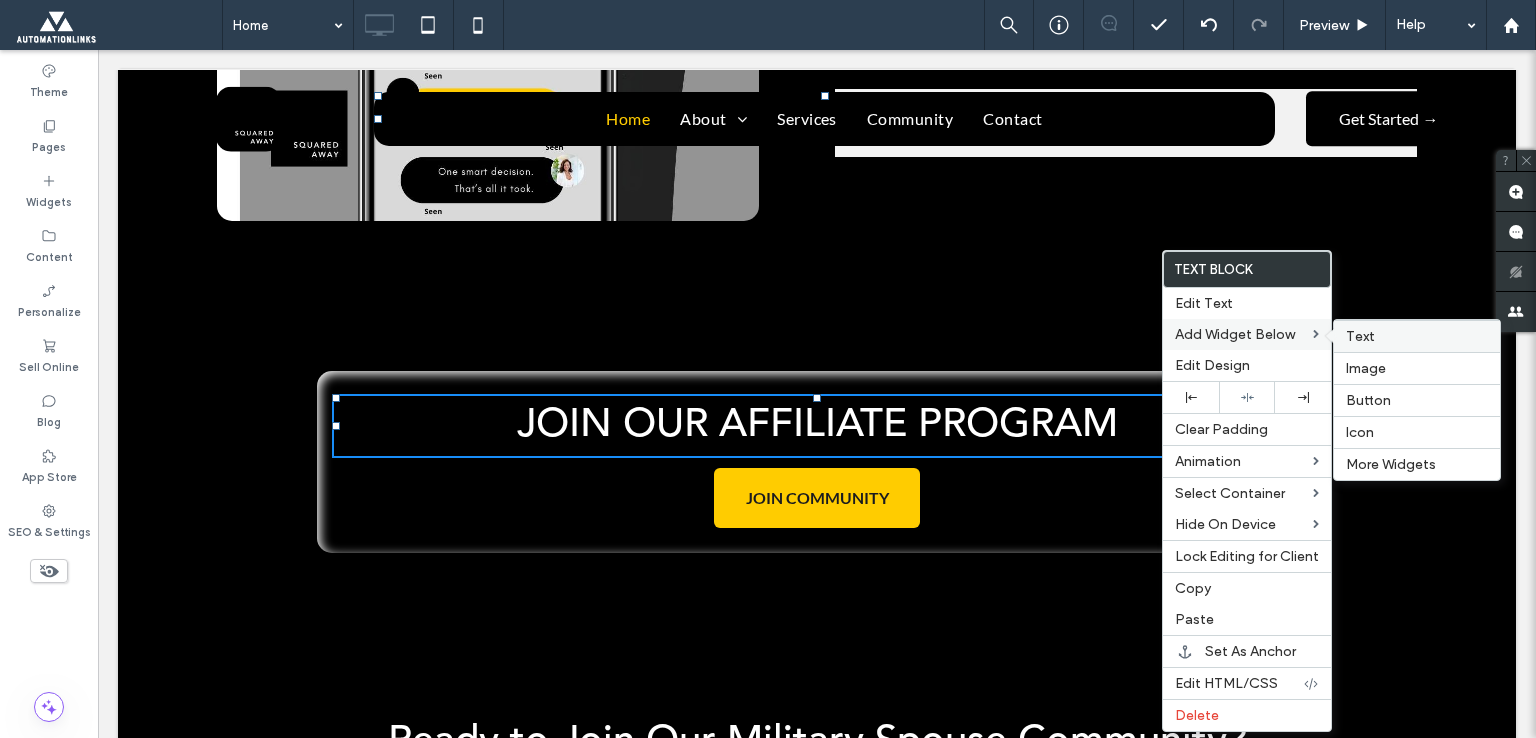 click on "Text" at bounding box center (1417, 336) 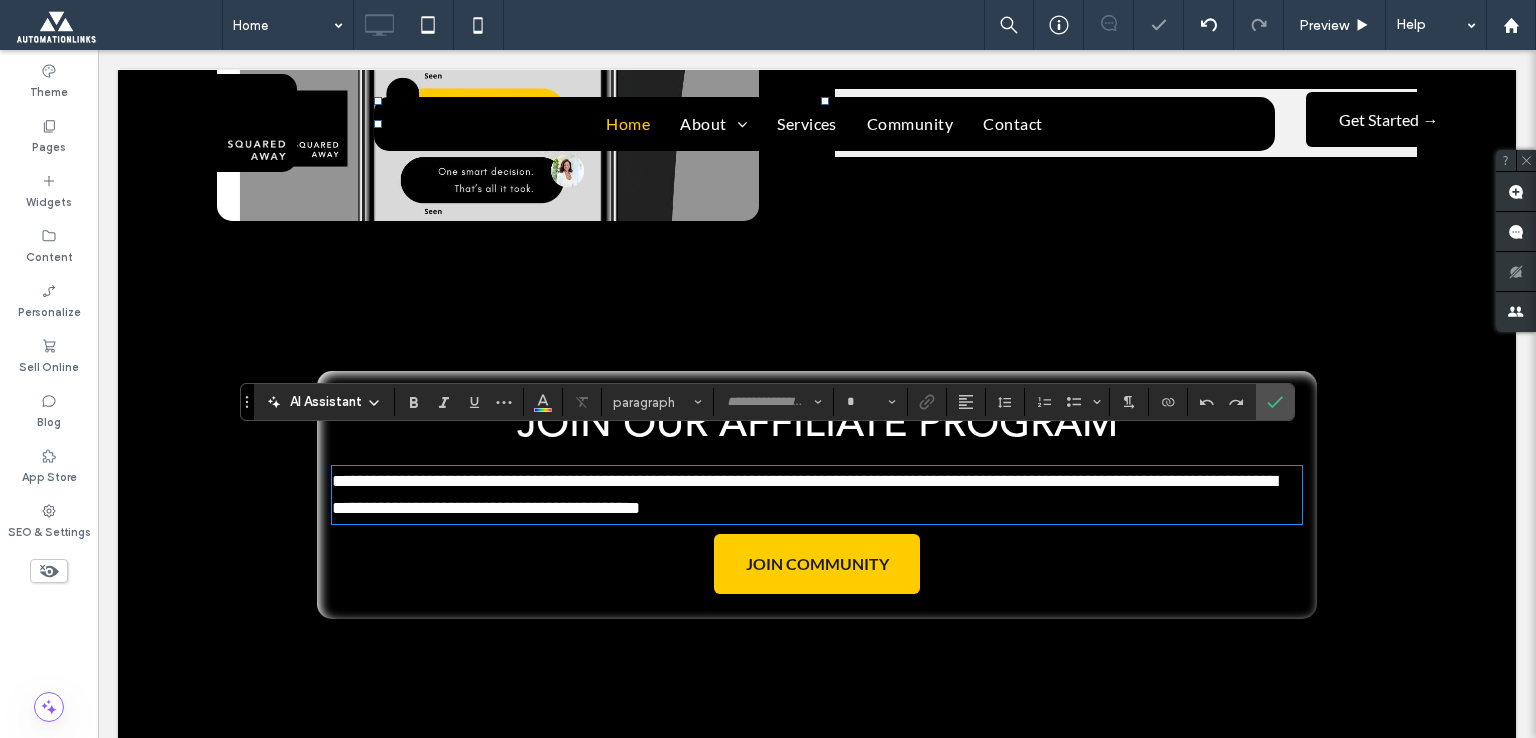 type on "*******" 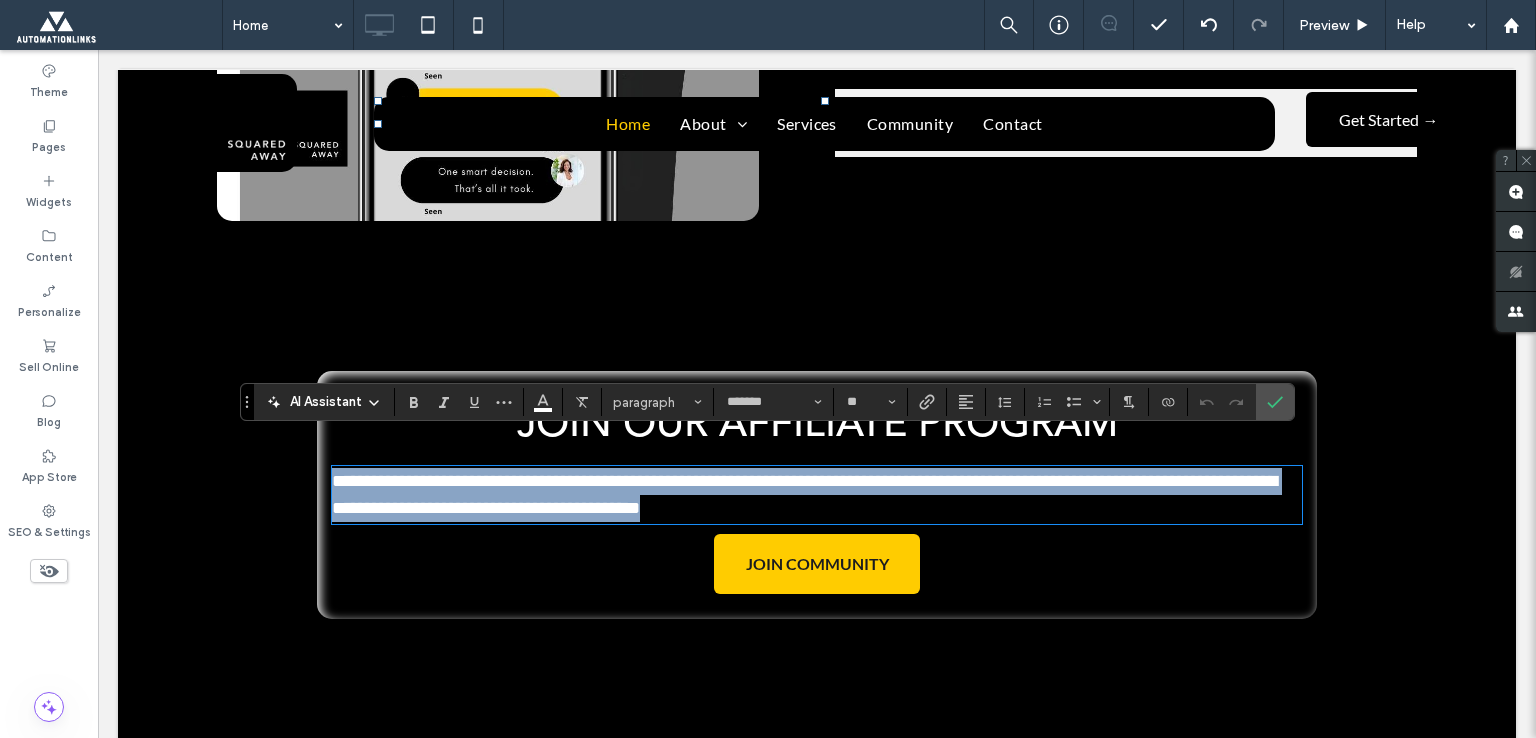 click on "**********" at bounding box center [817, 495] 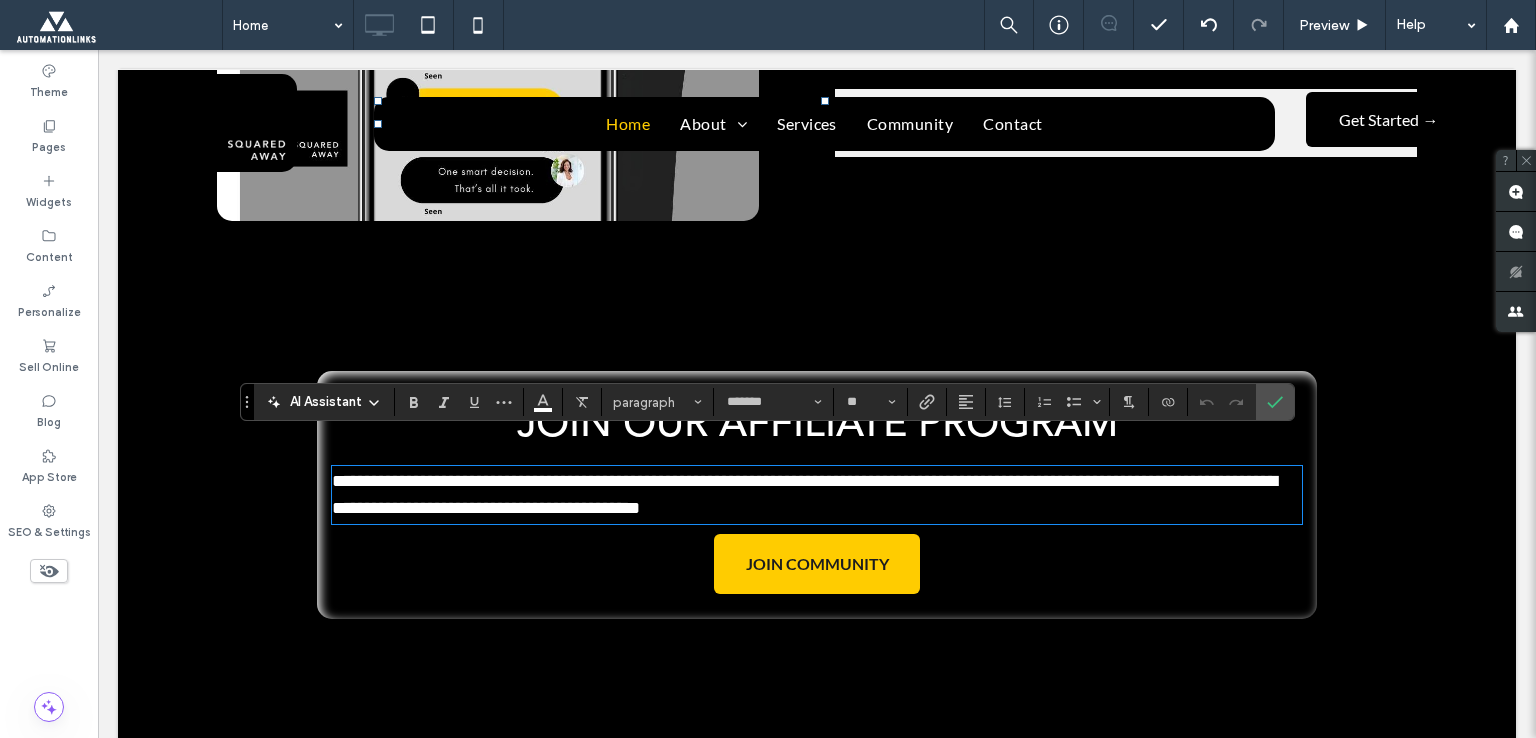 click on "**********" at bounding box center [817, 495] 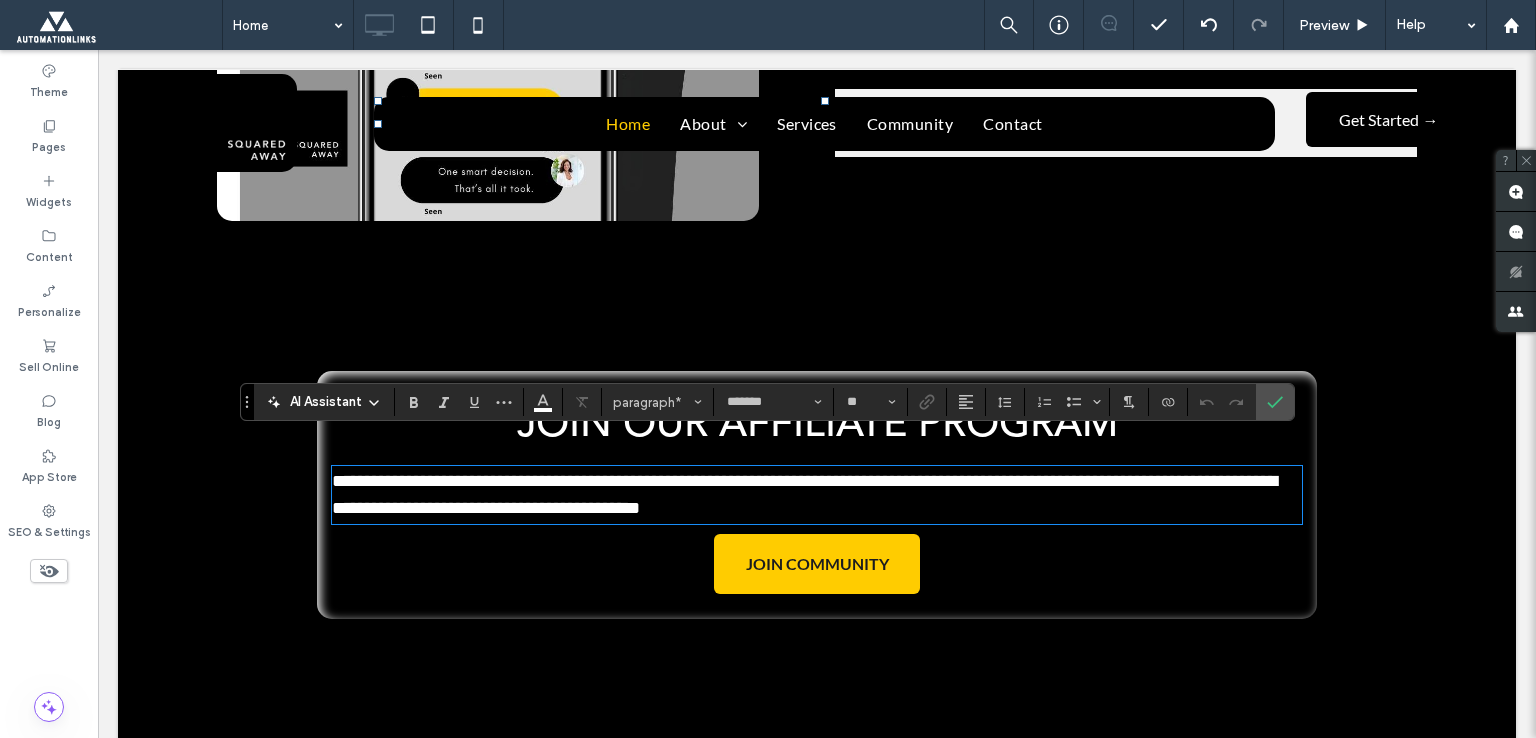 click on "**********" at bounding box center (817, 495) 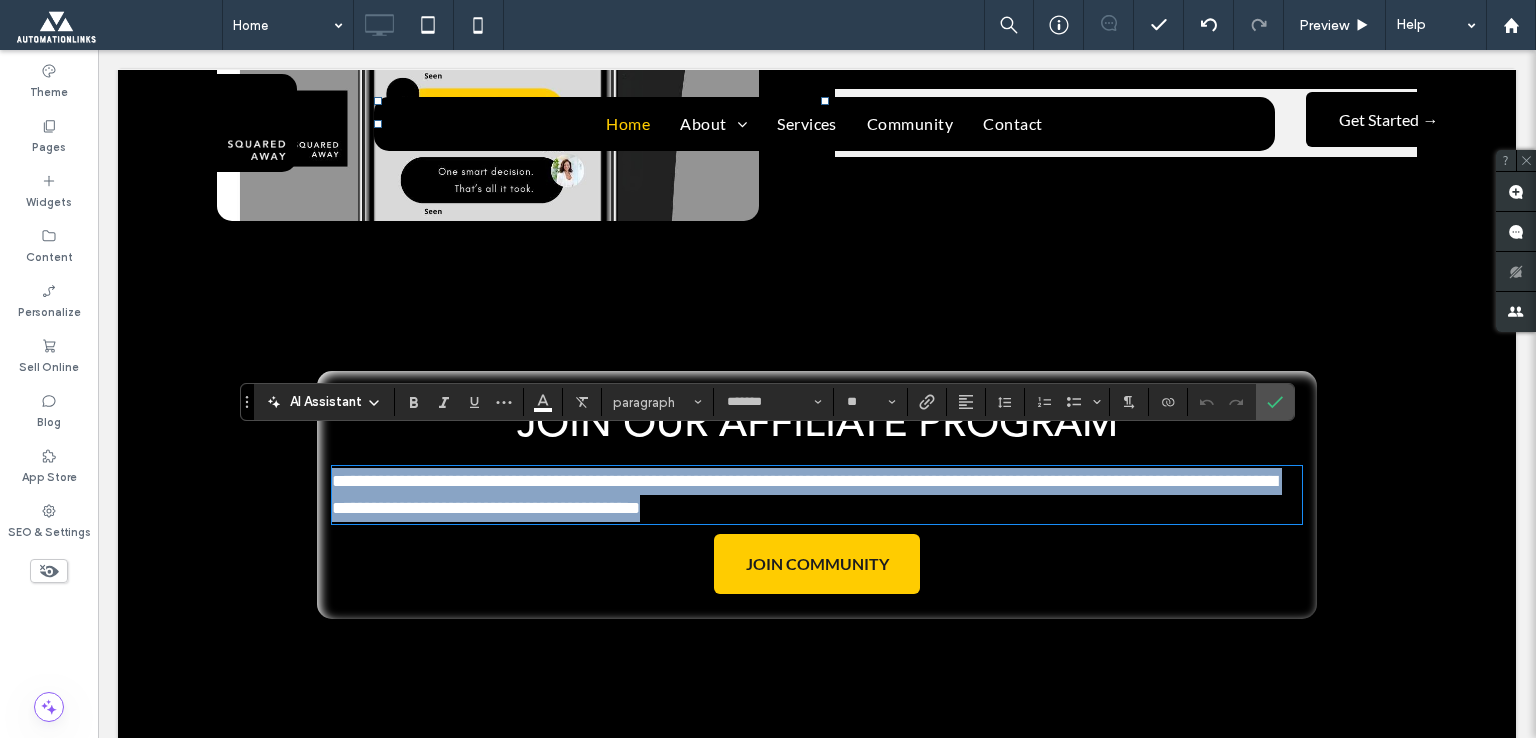 type 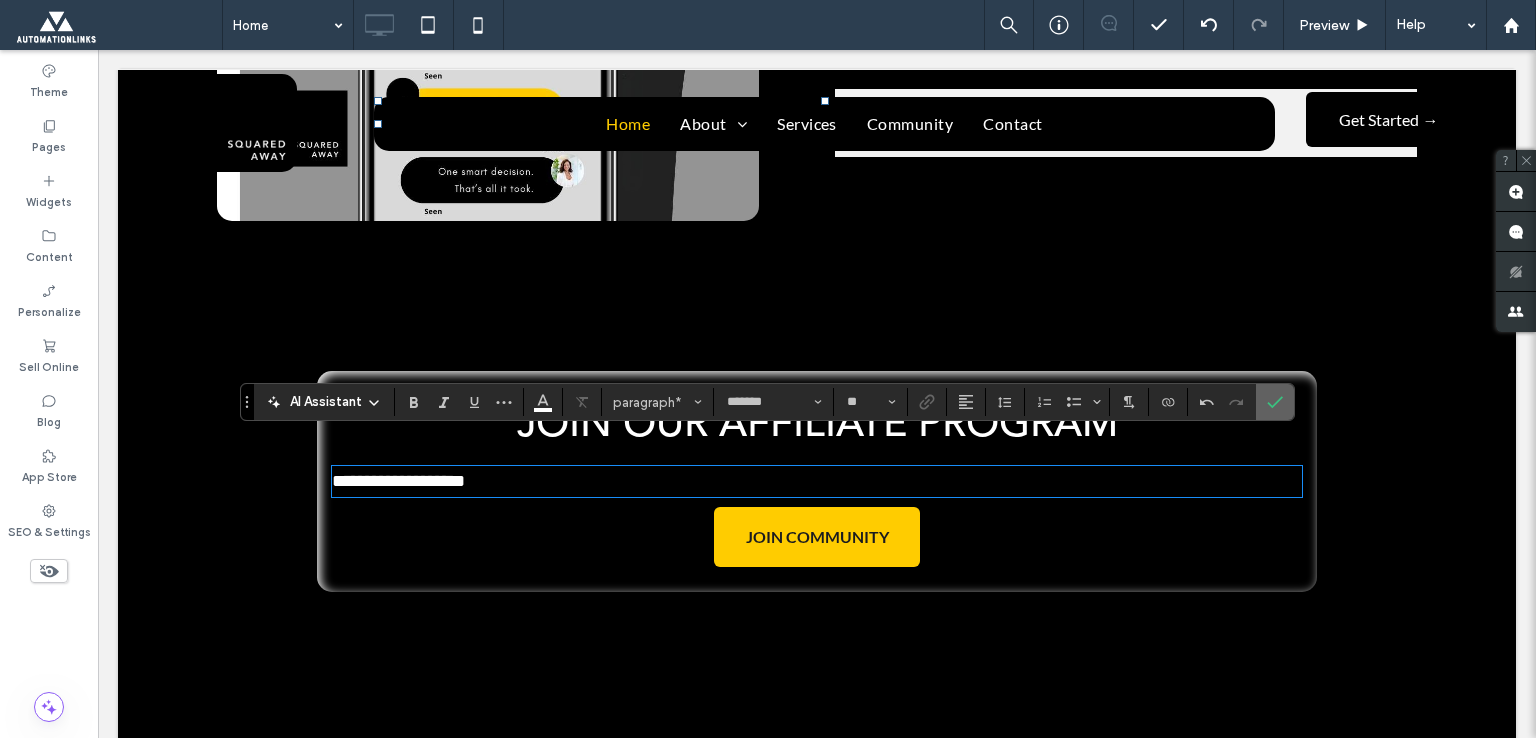 click at bounding box center [1275, 402] 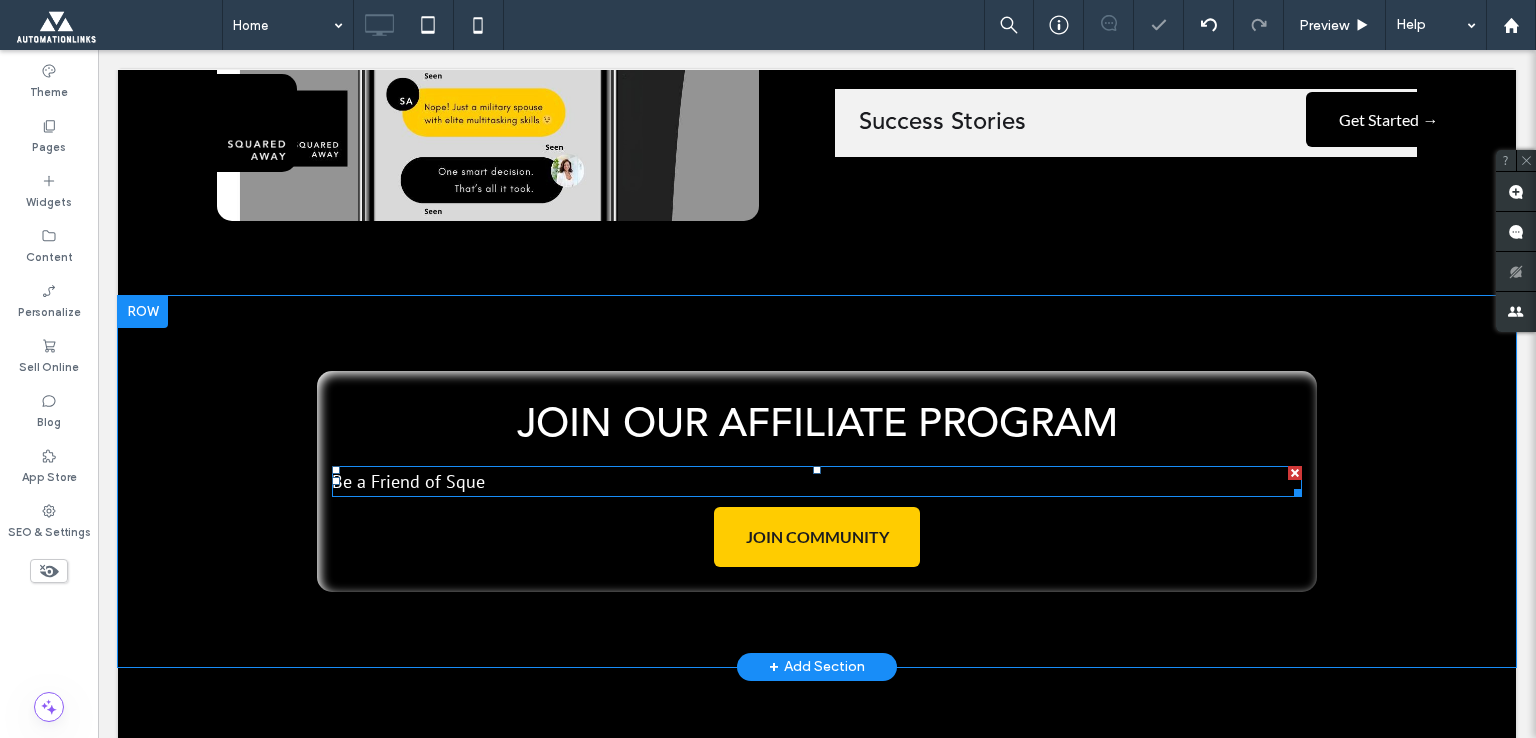 click on "Be a Friend of Sque" at bounding box center (817, 481) 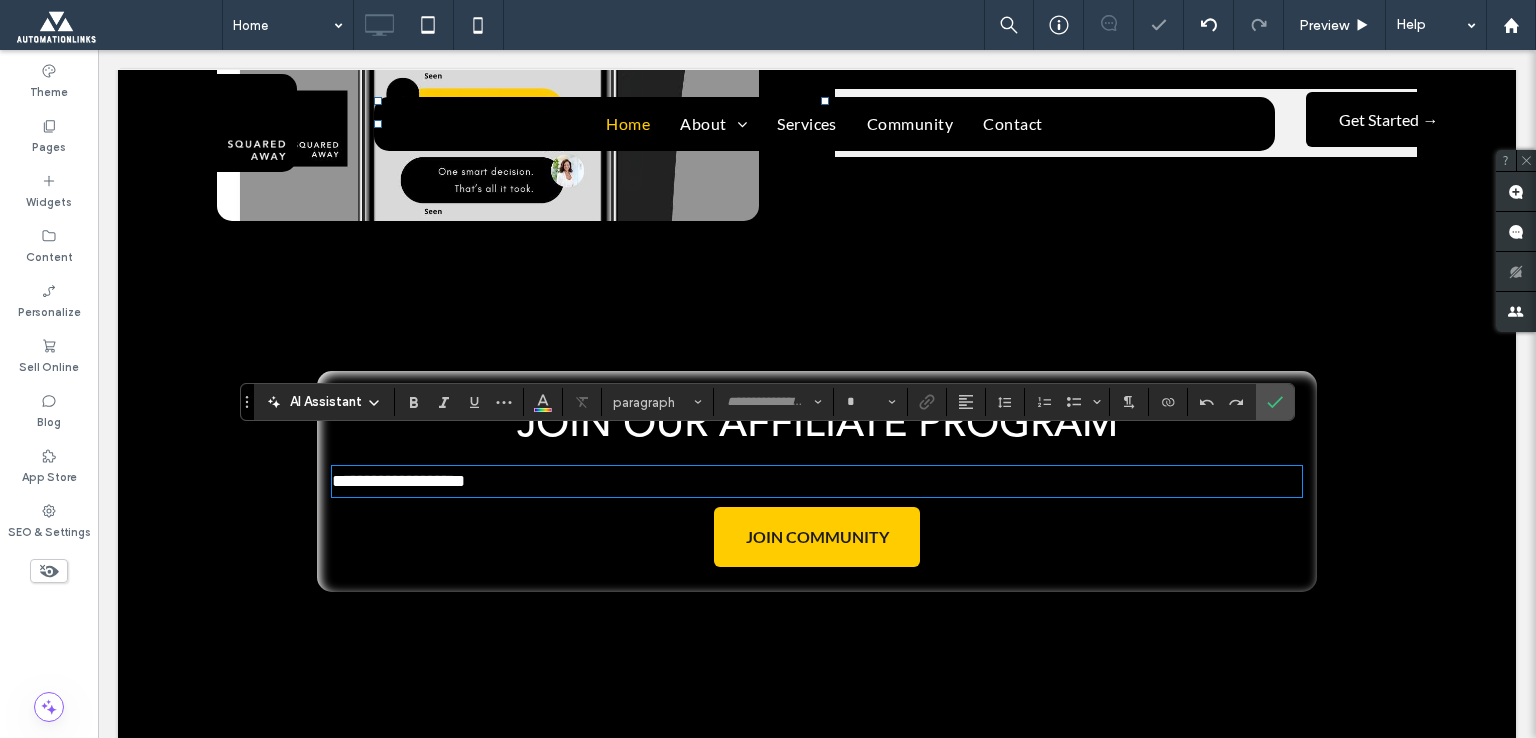 type on "*******" 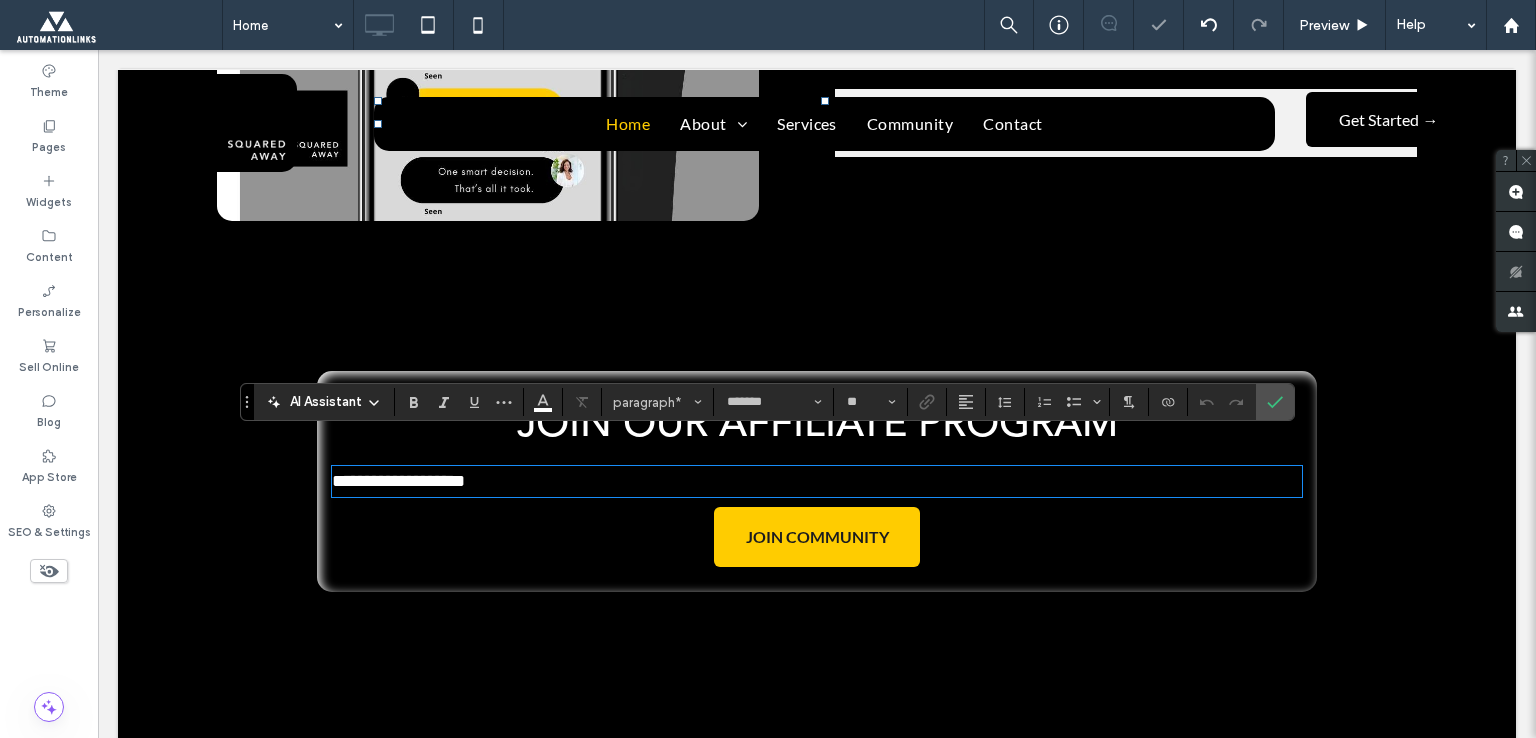 click on "**********" at bounding box center [817, 481] 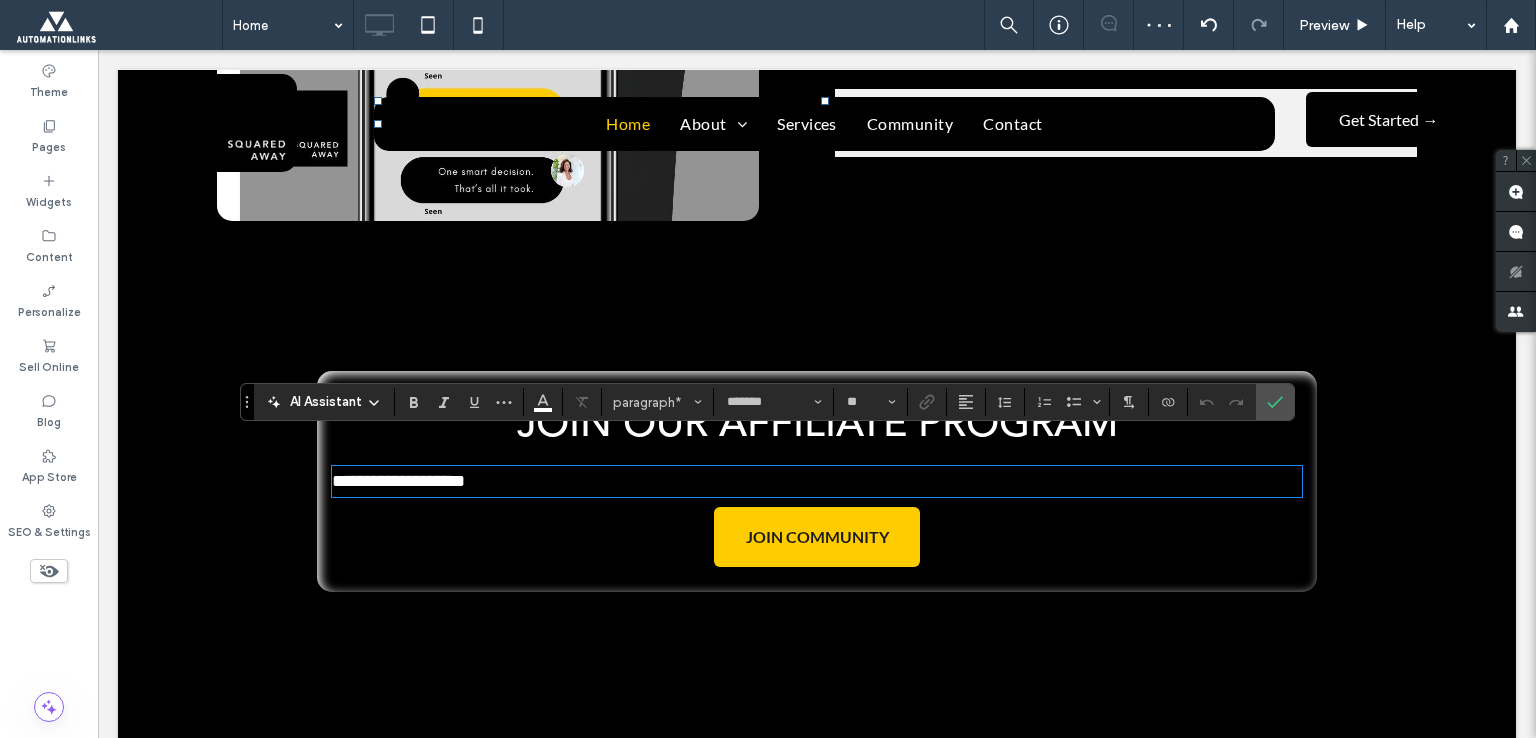 type 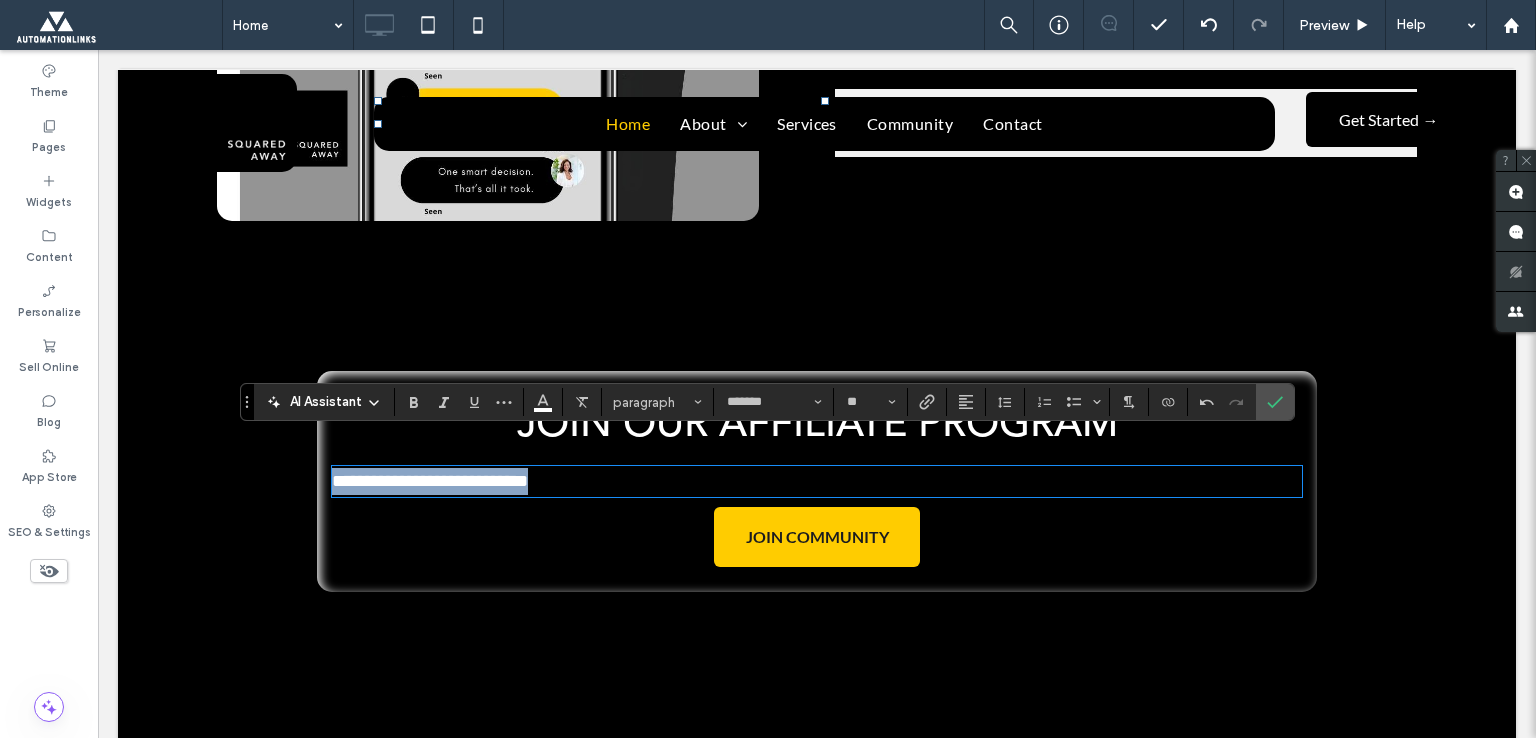 click on "**********" at bounding box center [817, 481] 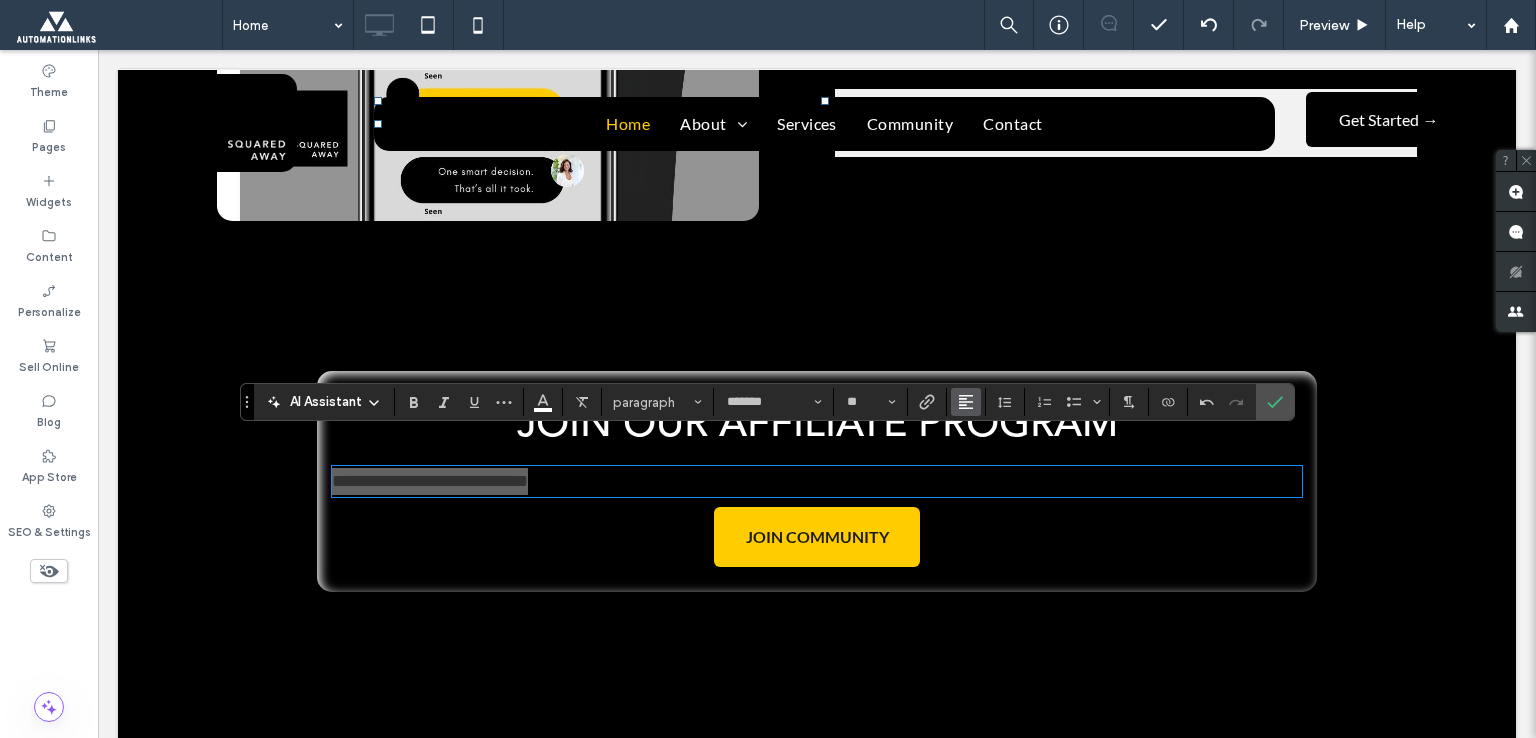 click 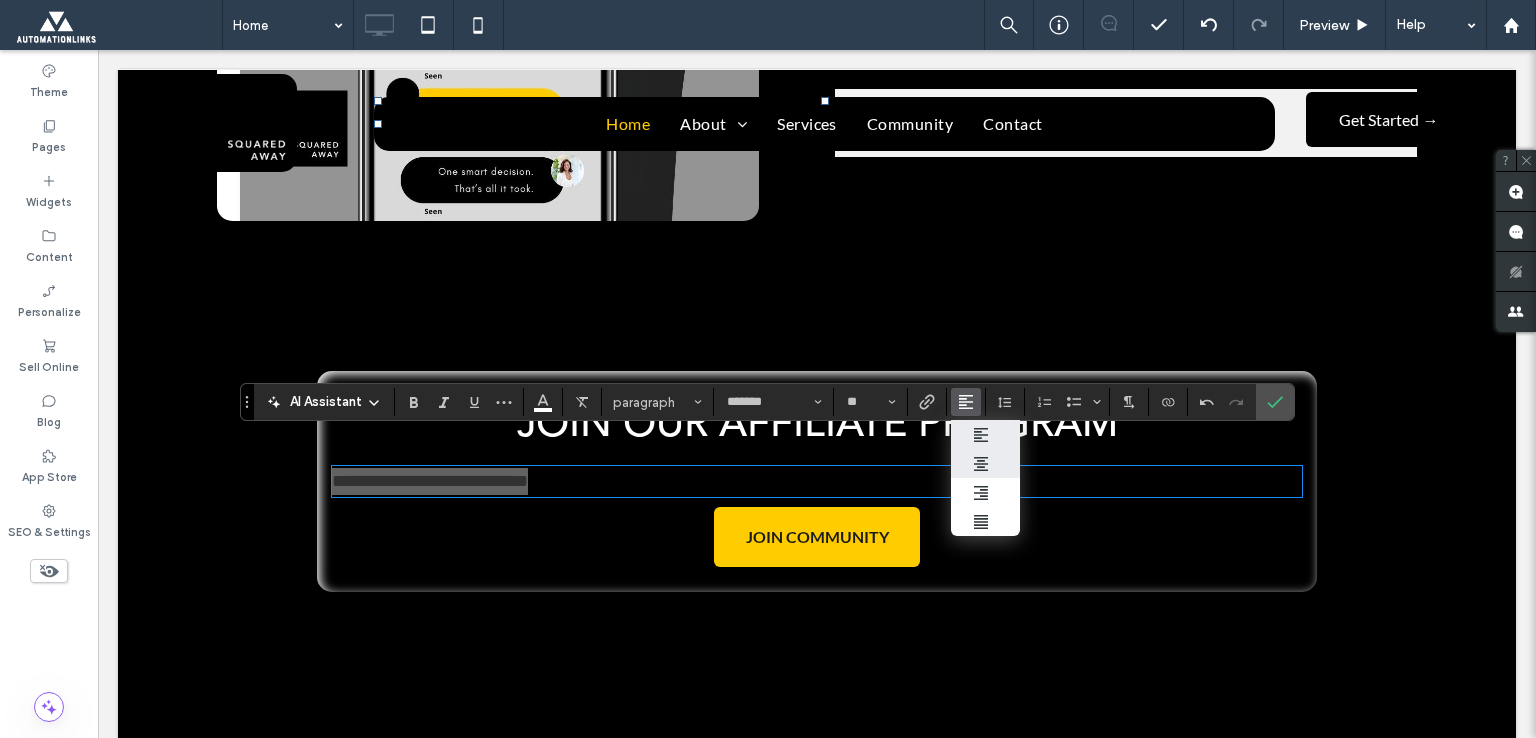 click 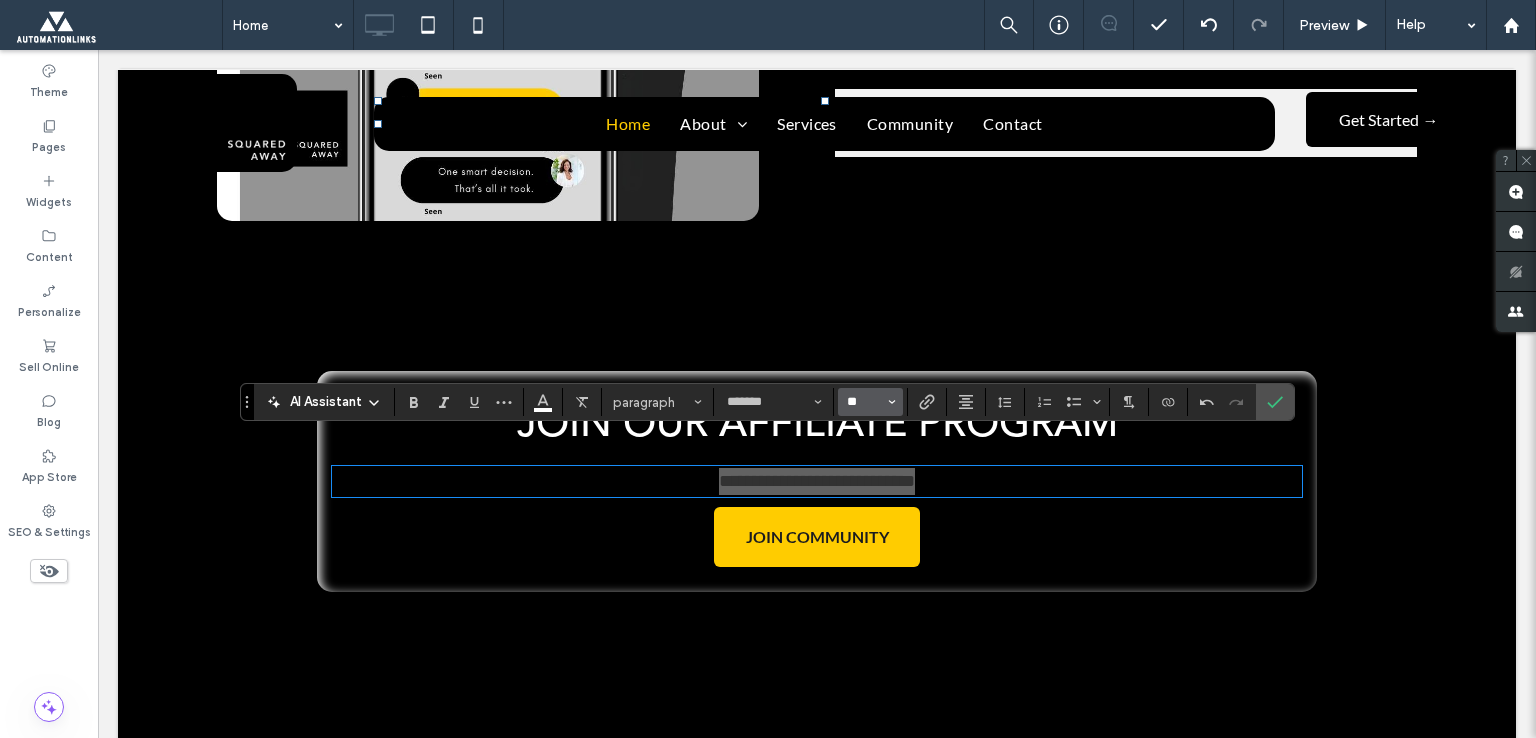 click on "**" at bounding box center (864, 402) 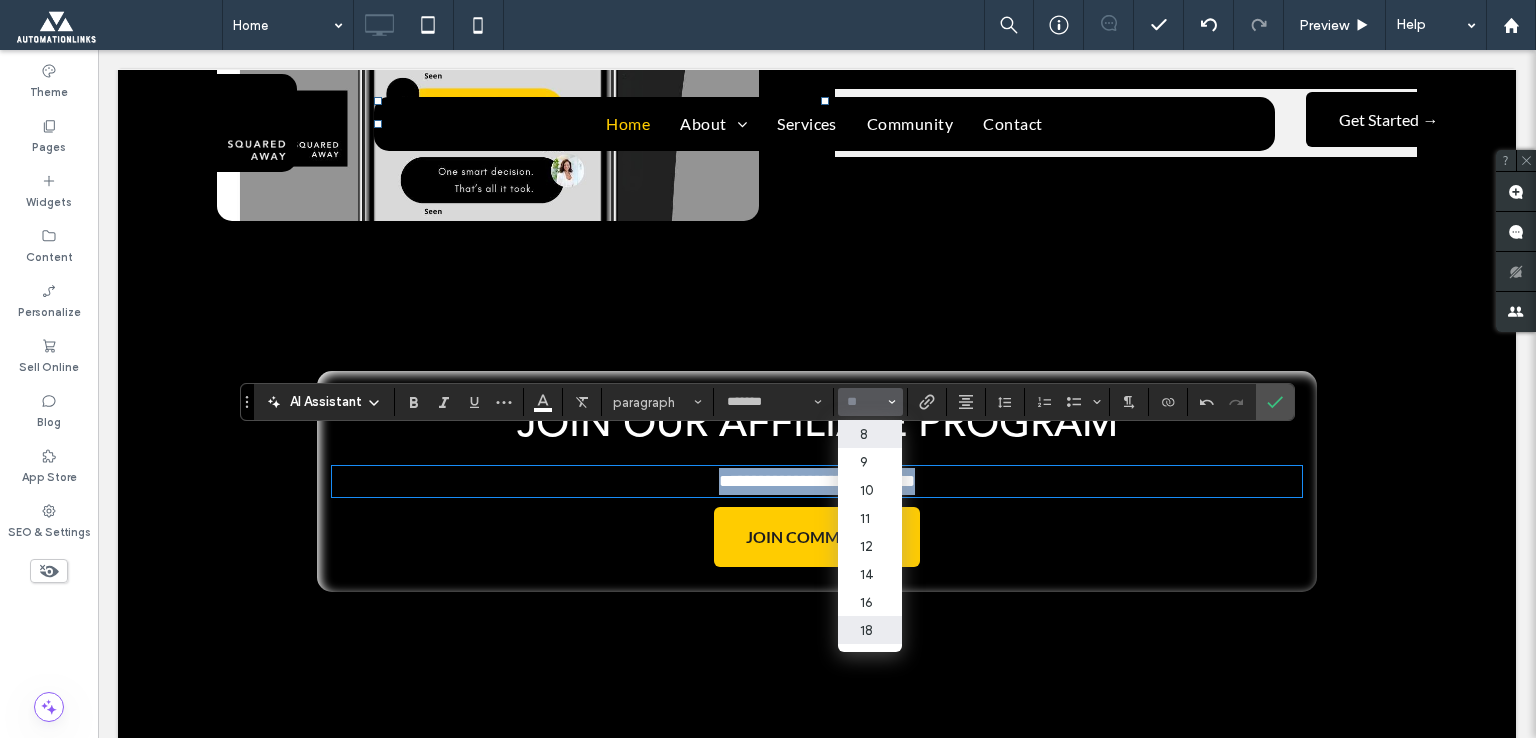 type on "*" 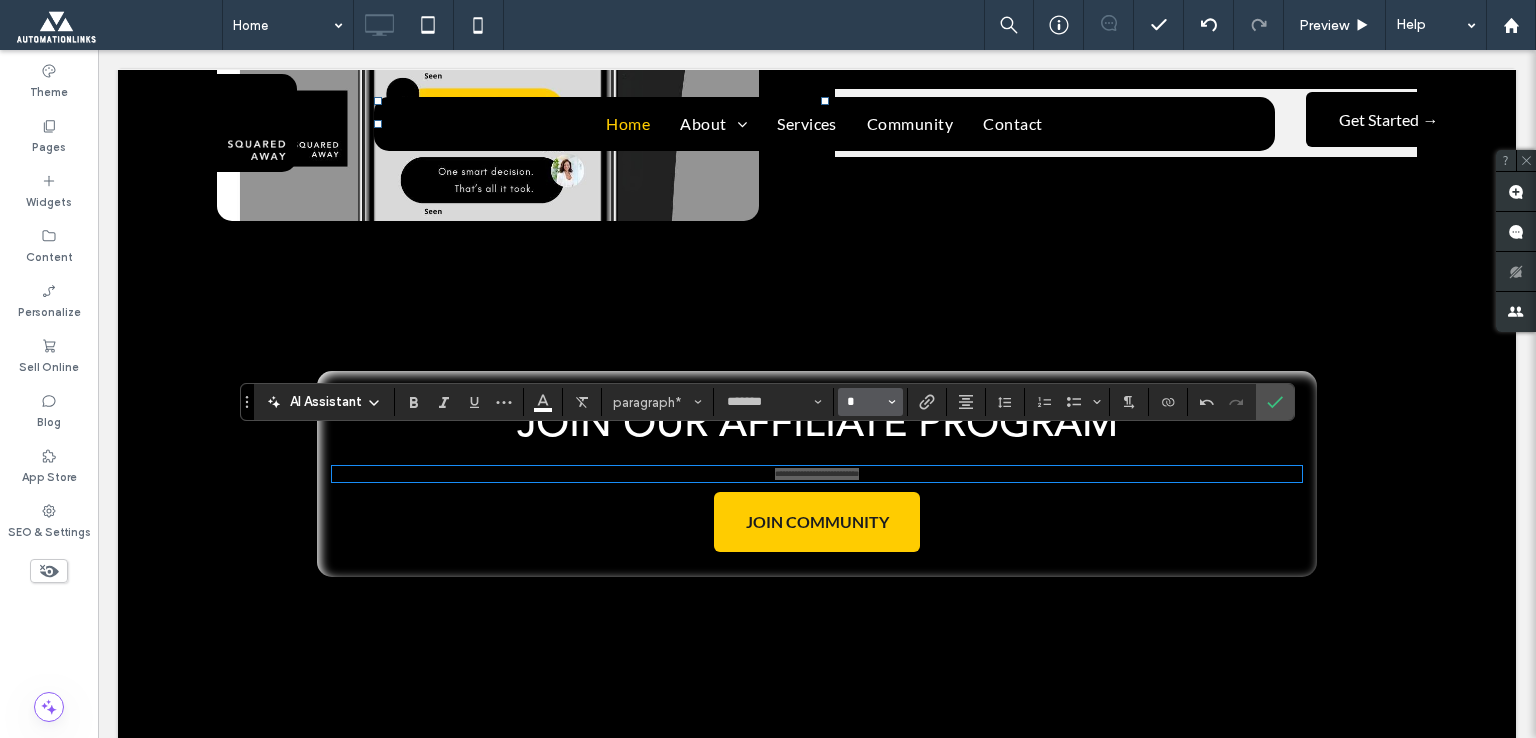 click on "*" at bounding box center [864, 402] 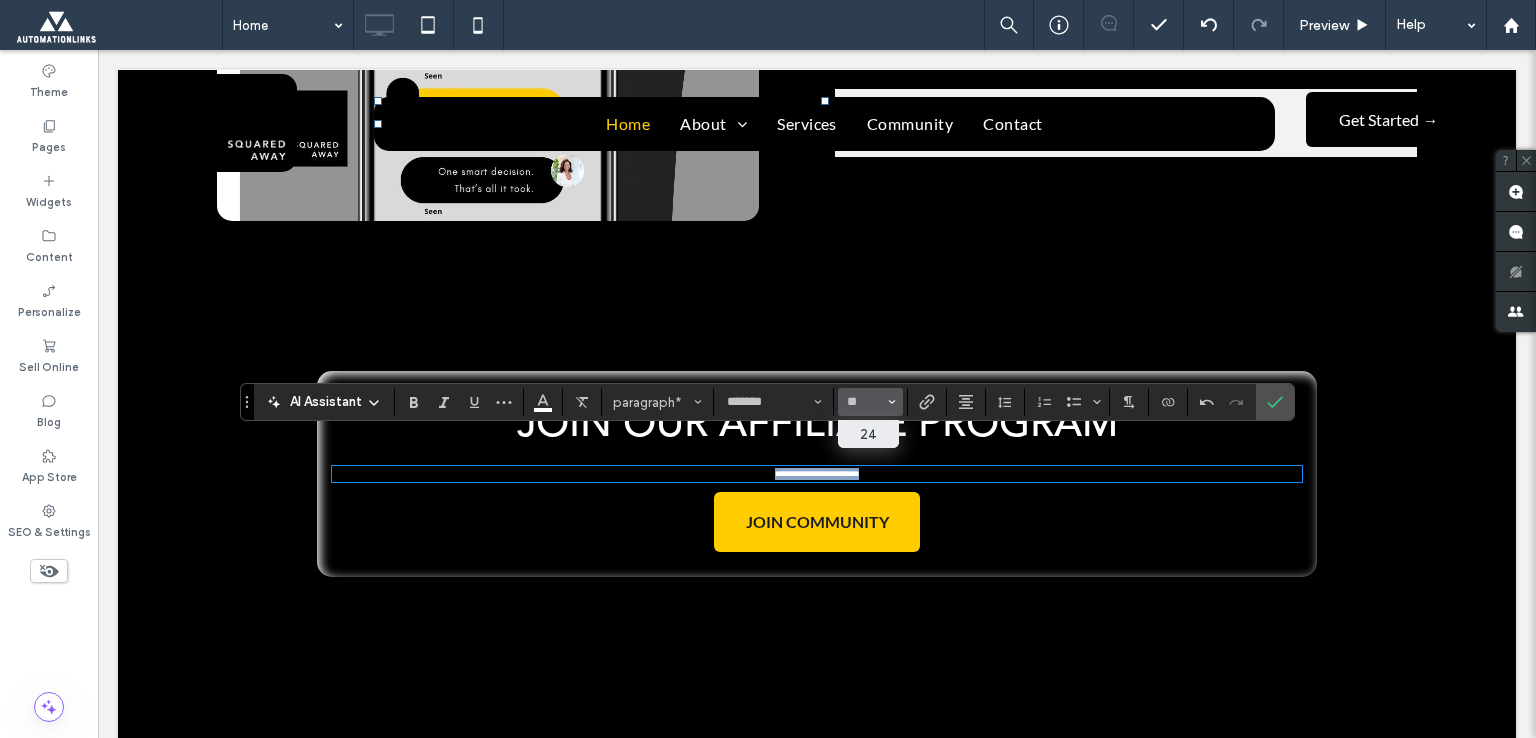 type on "**" 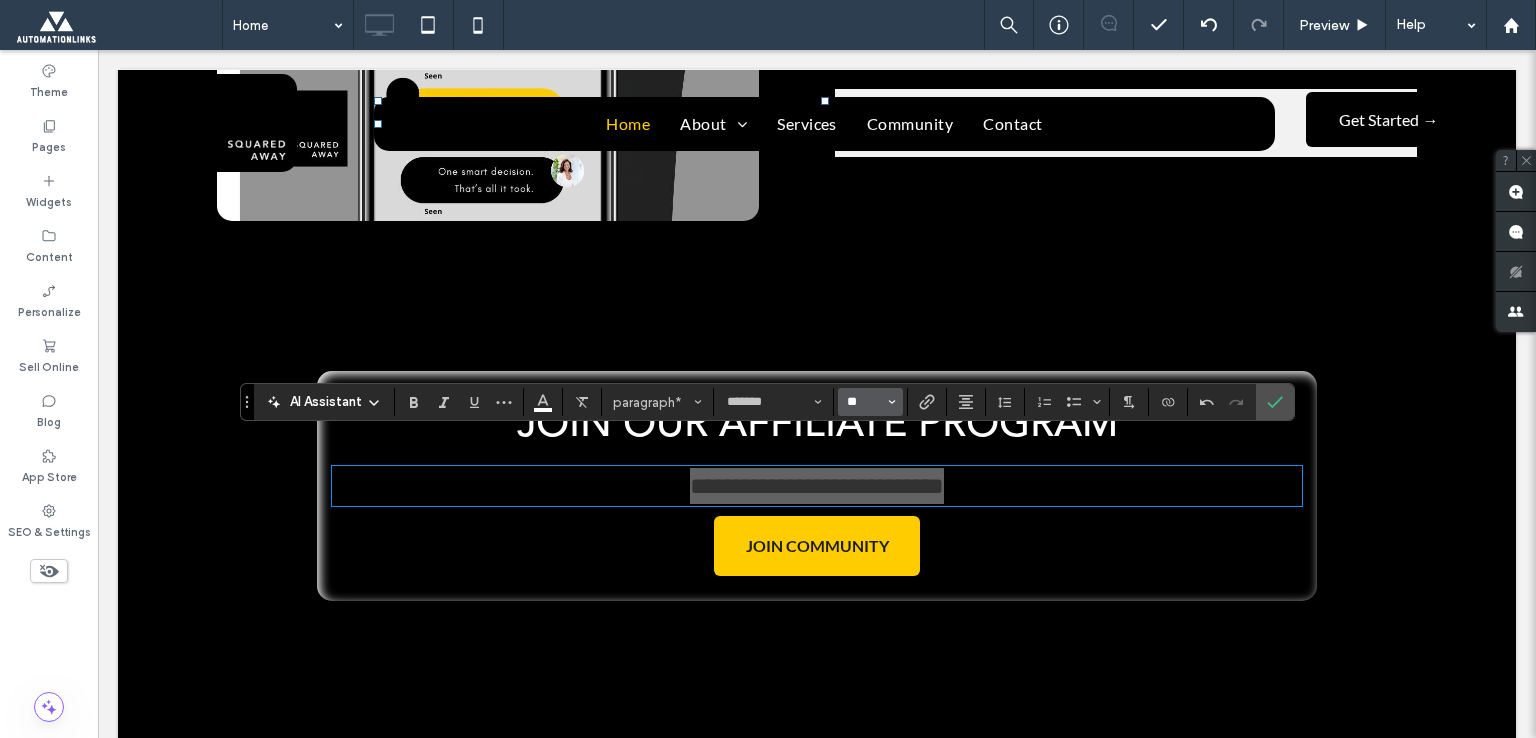 click on "**" at bounding box center [864, 402] 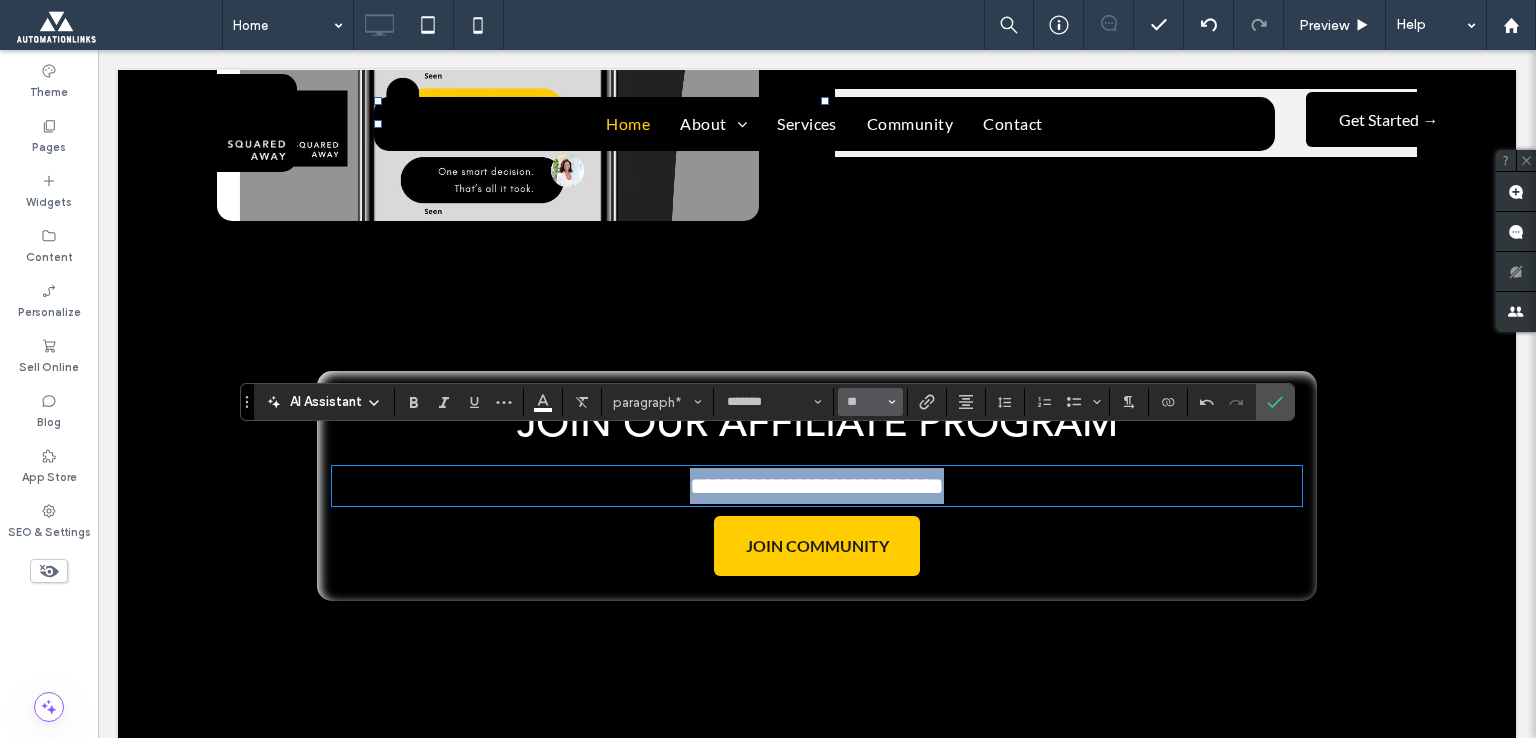 type on "**" 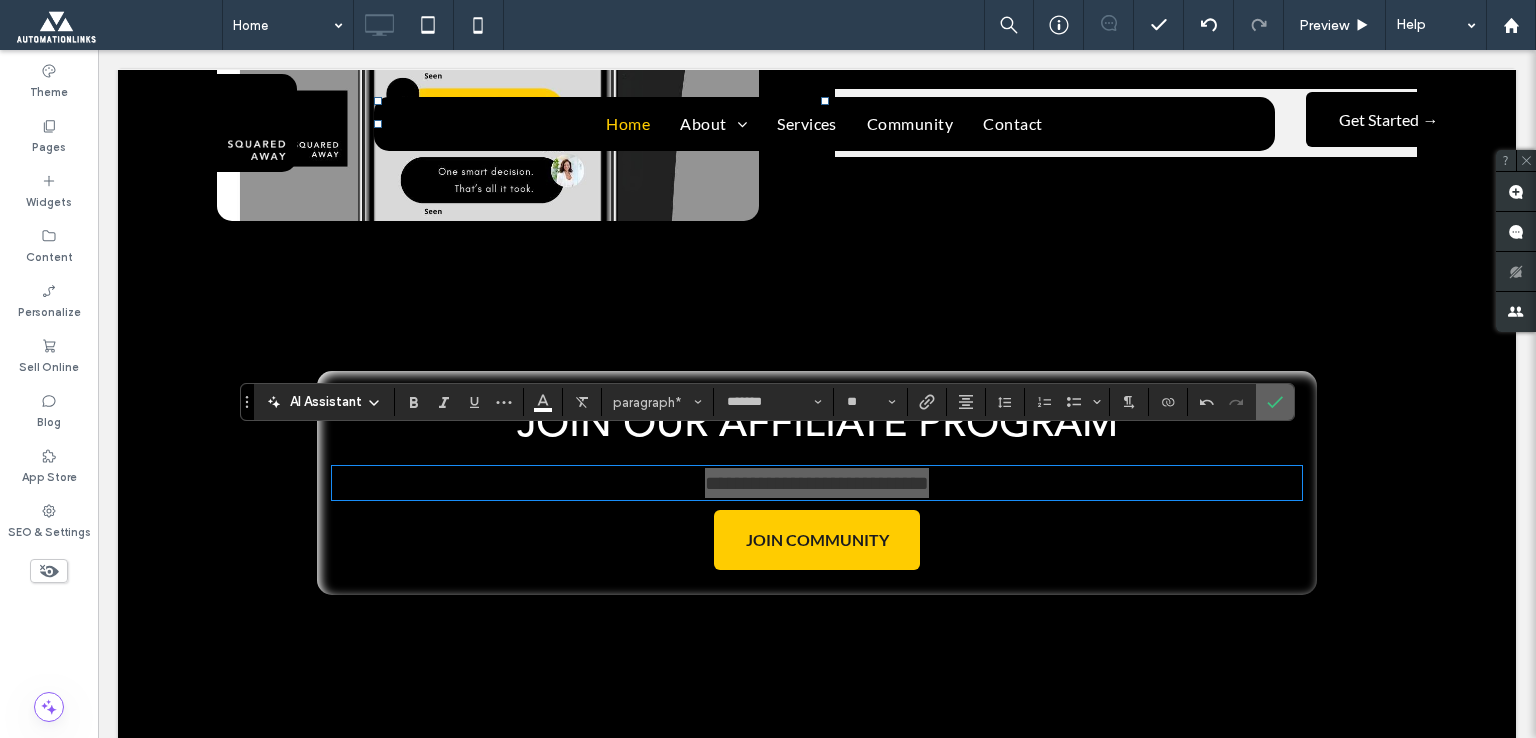 drag, startPoint x: 1266, startPoint y: 391, endPoint x: 1134, endPoint y: 380, distance: 132.45753 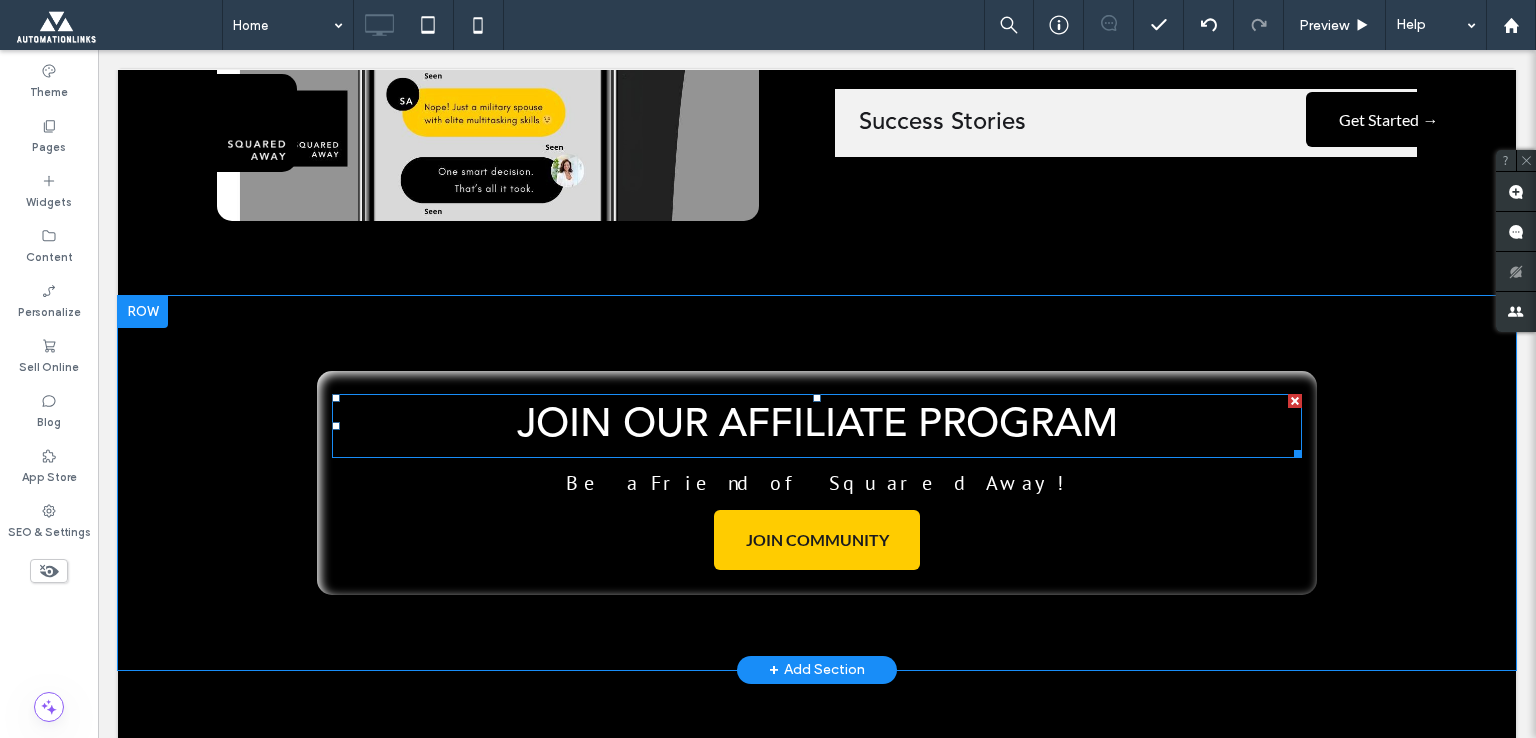 click on "JOIN OUR AFFILIATE PROGRAM" at bounding box center (817, 426) 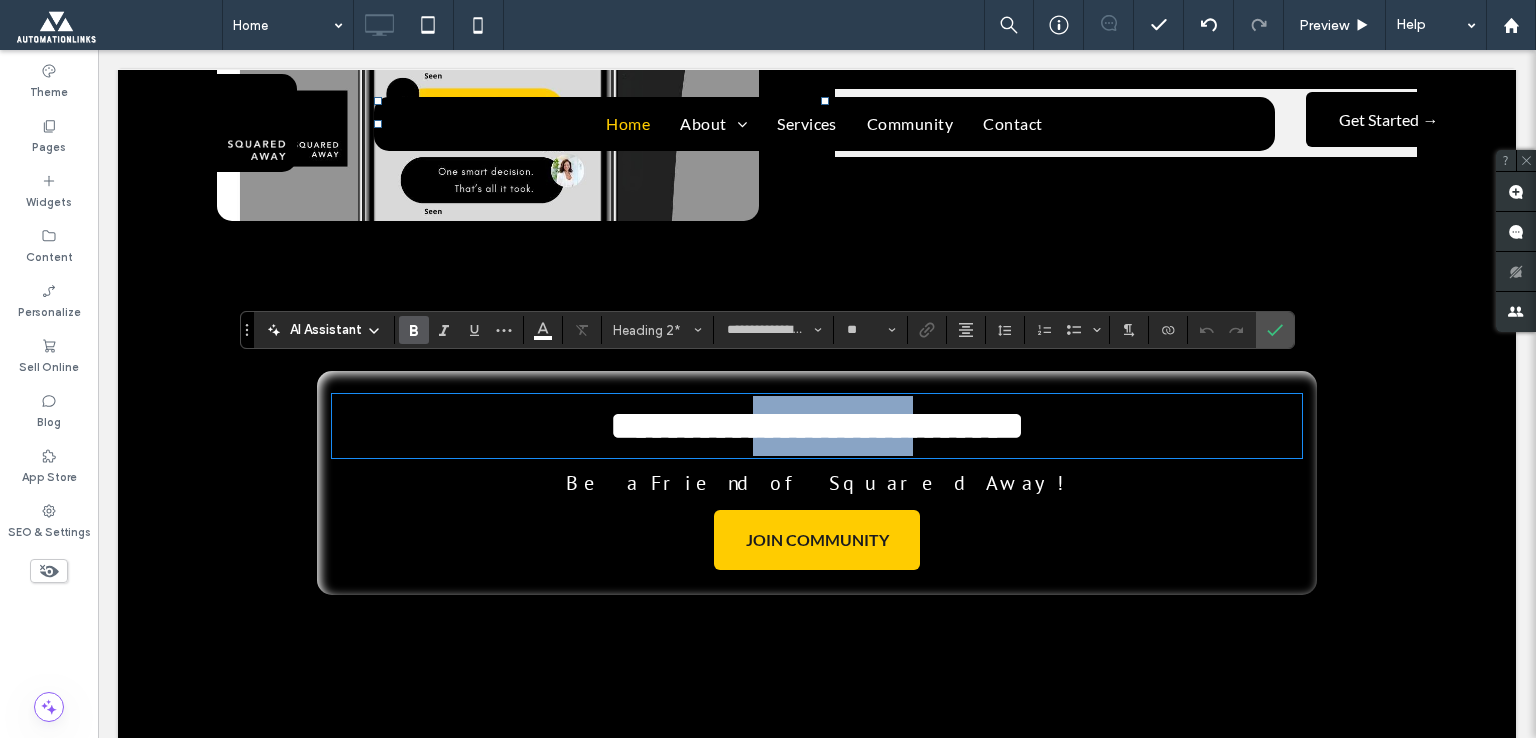 click on "**********" at bounding box center (817, 426) 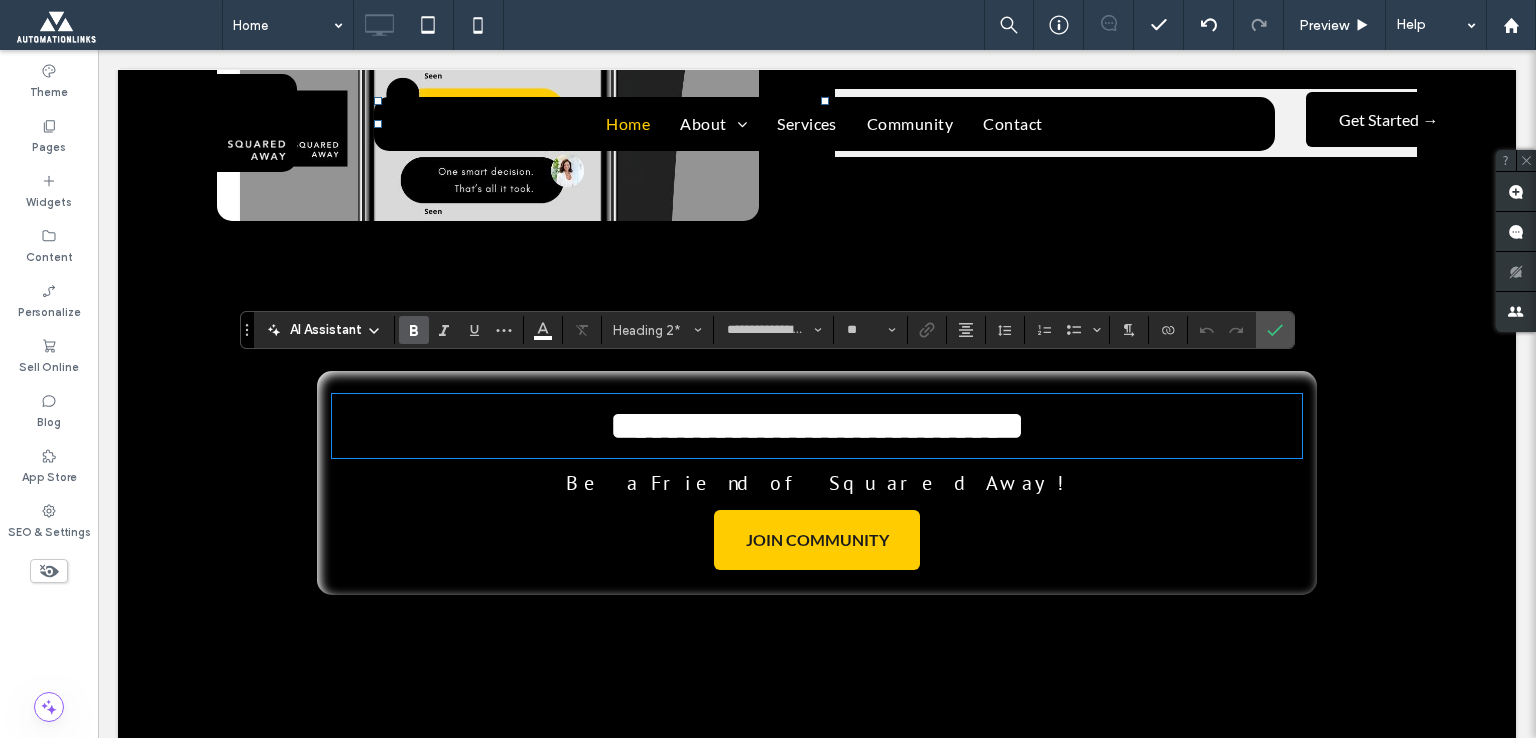 click on "Be a Friend of Squared Away!" at bounding box center [817, 483] 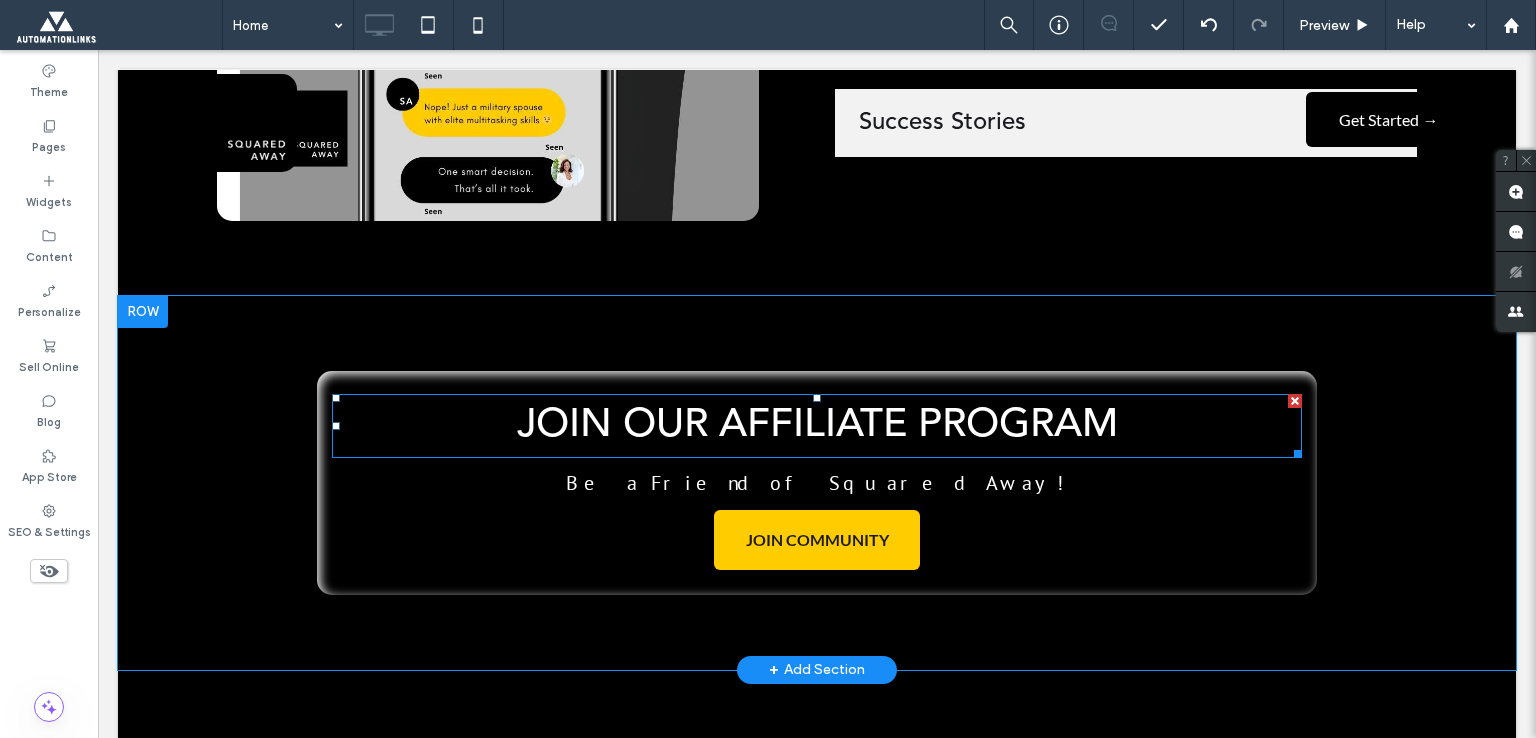 click on "JOIN OUR AFFILIATE PROGRAM" at bounding box center [817, 426] 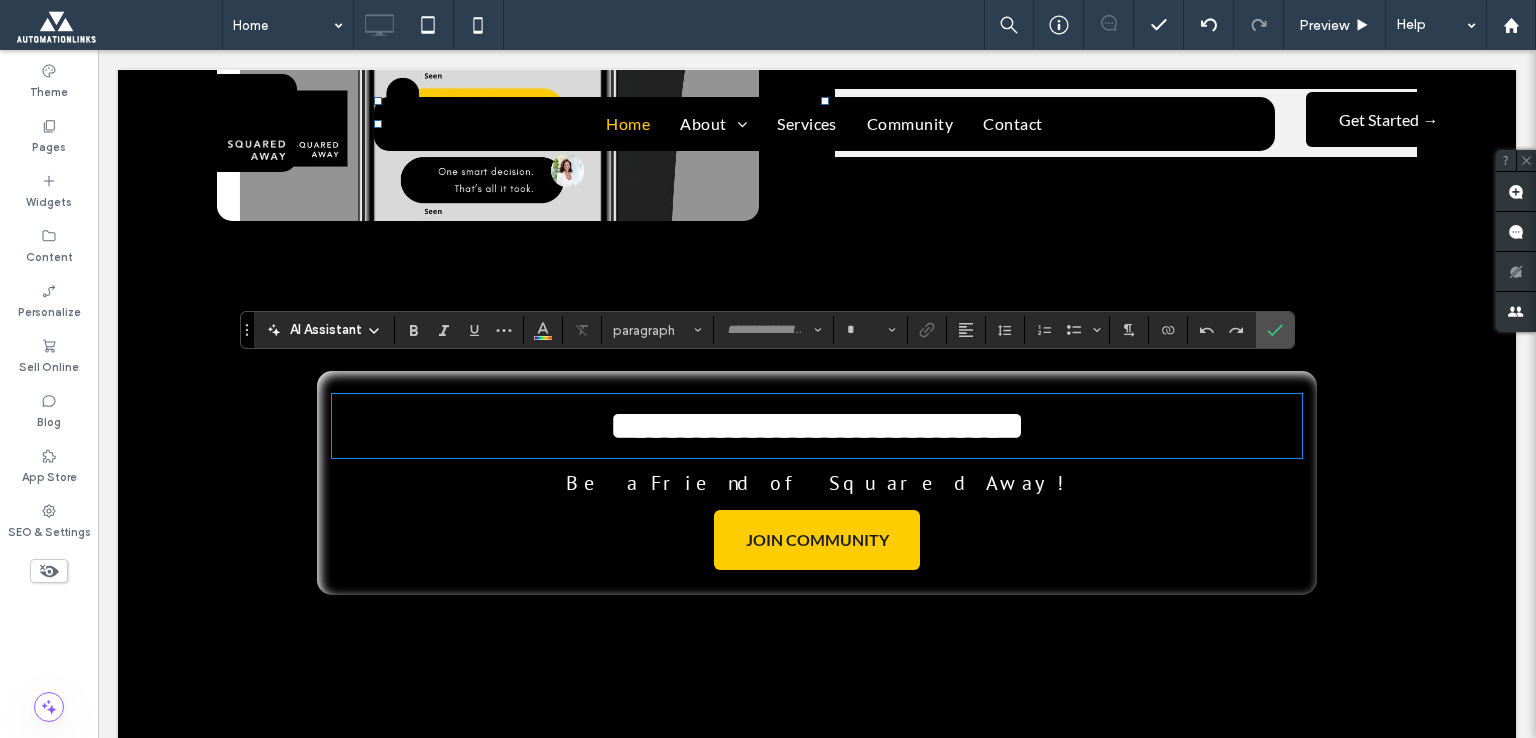 type on "**********" 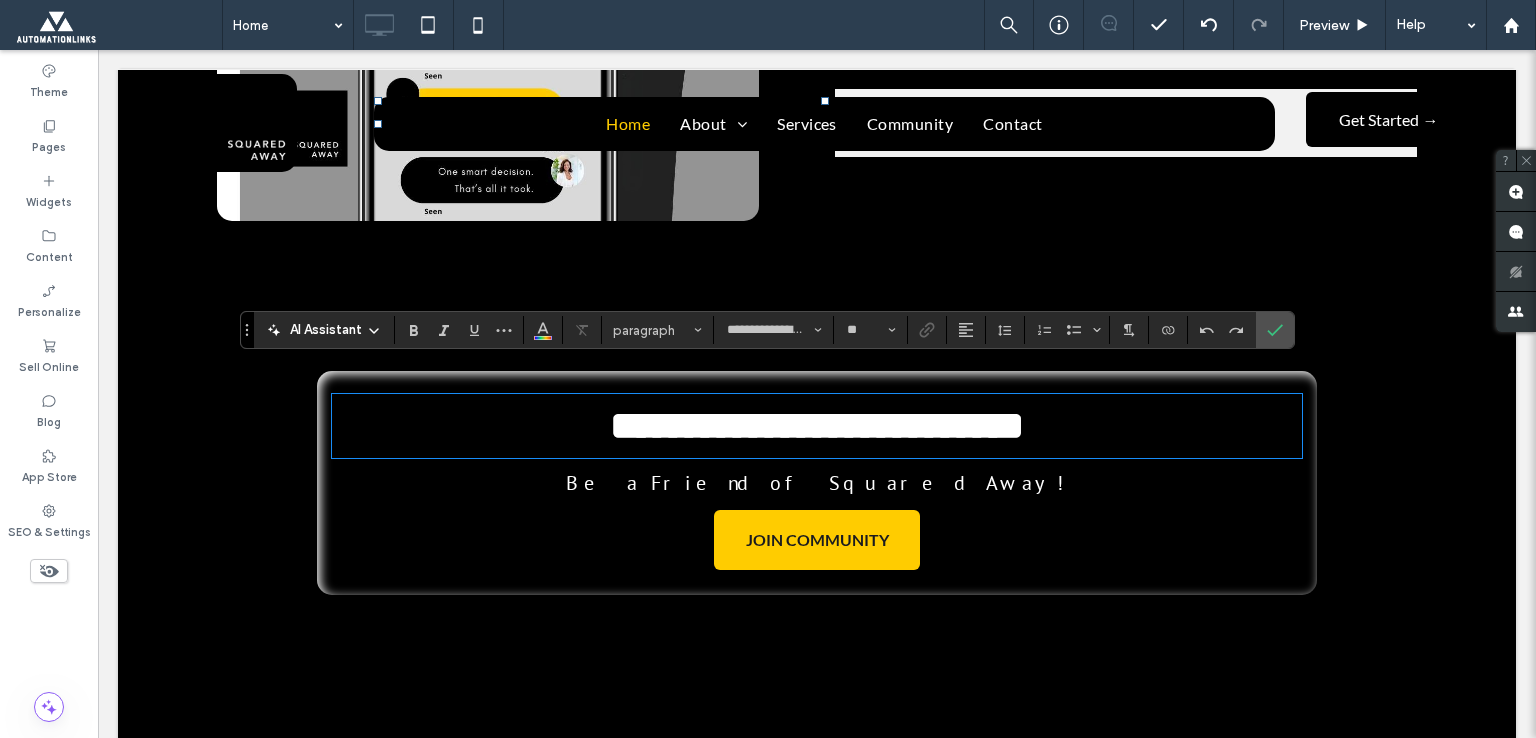 click on "**********" at bounding box center (817, 425) 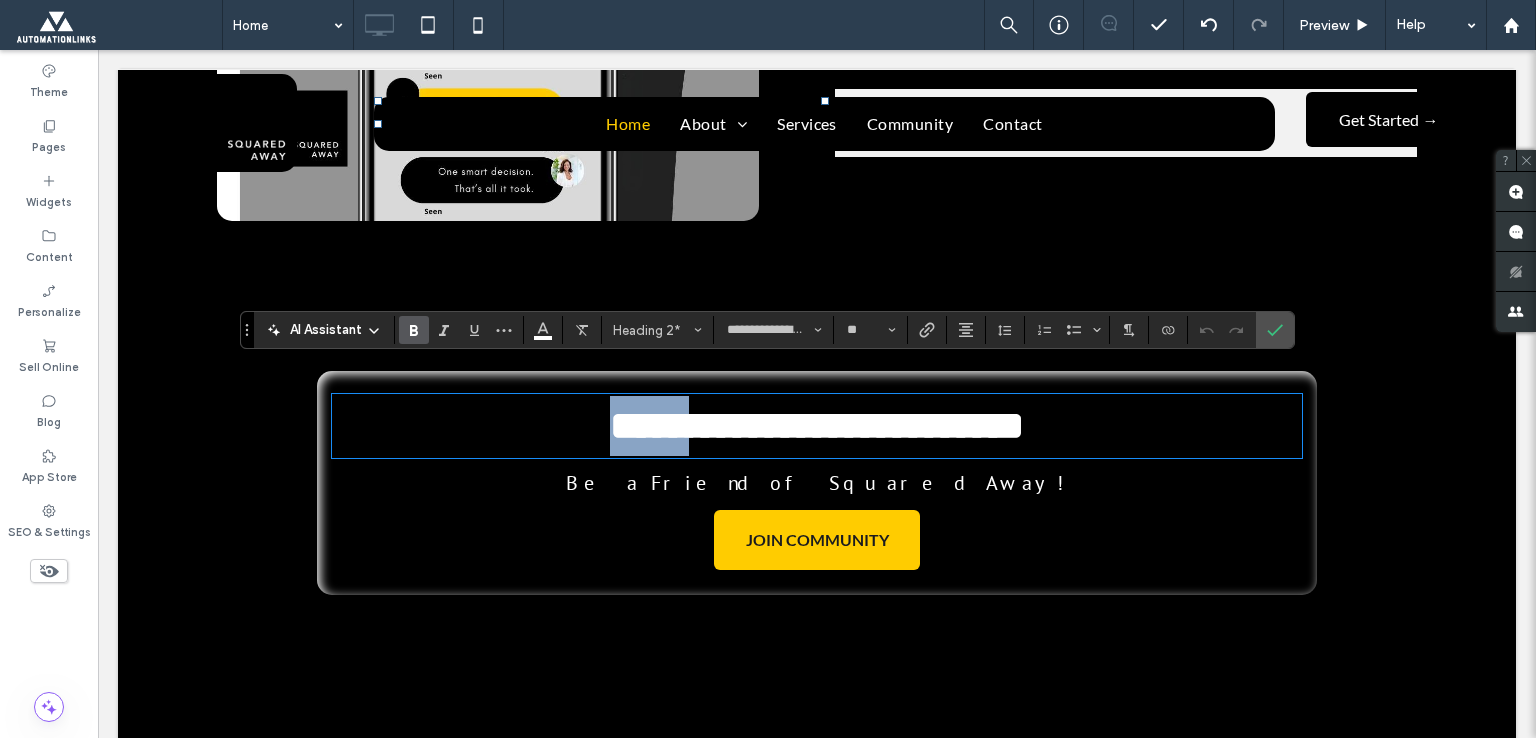 drag, startPoint x: 608, startPoint y: 397, endPoint x: 473, endPoint y: 394, distance: 135.03333 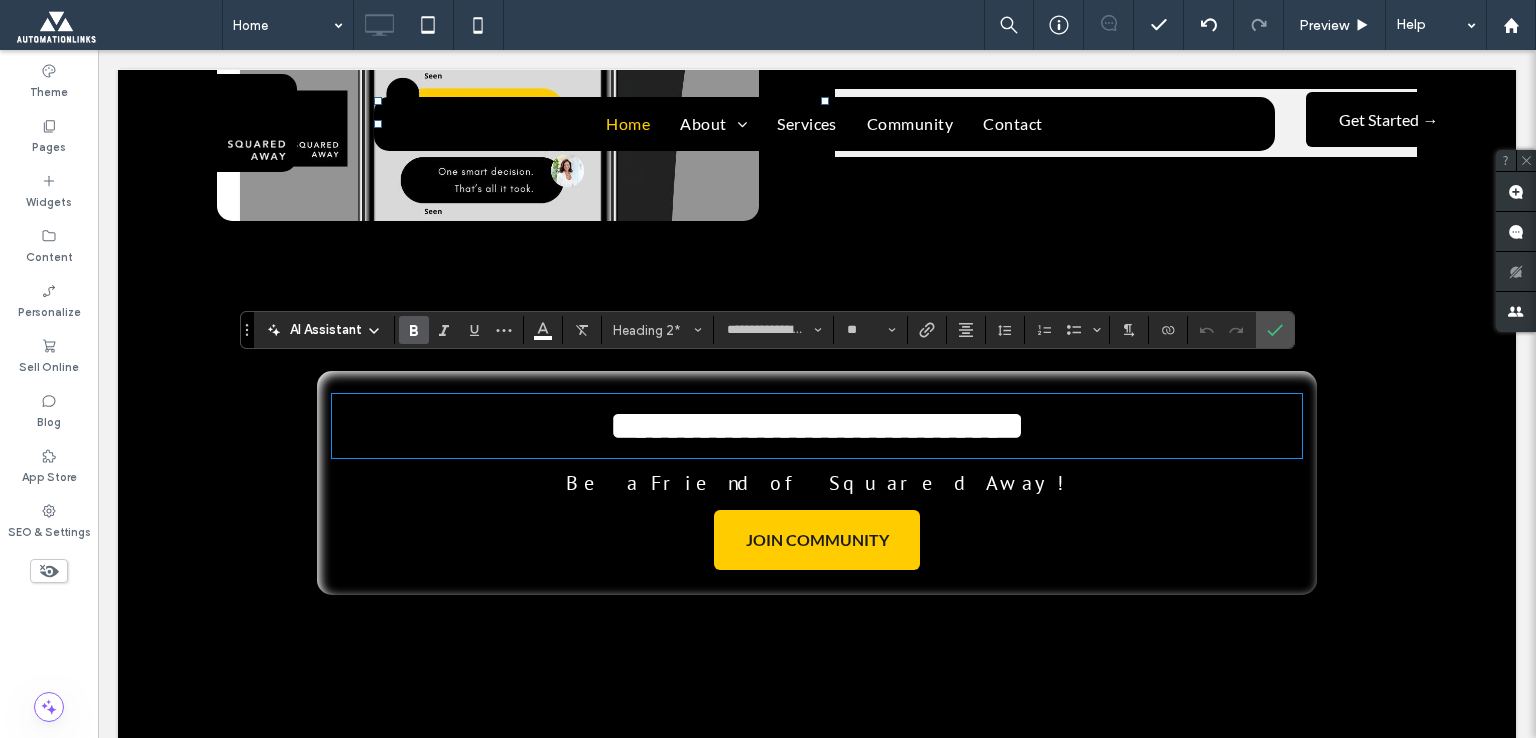 click on "Be a Friend of Squared Away!" at bounding box center (817, 483) 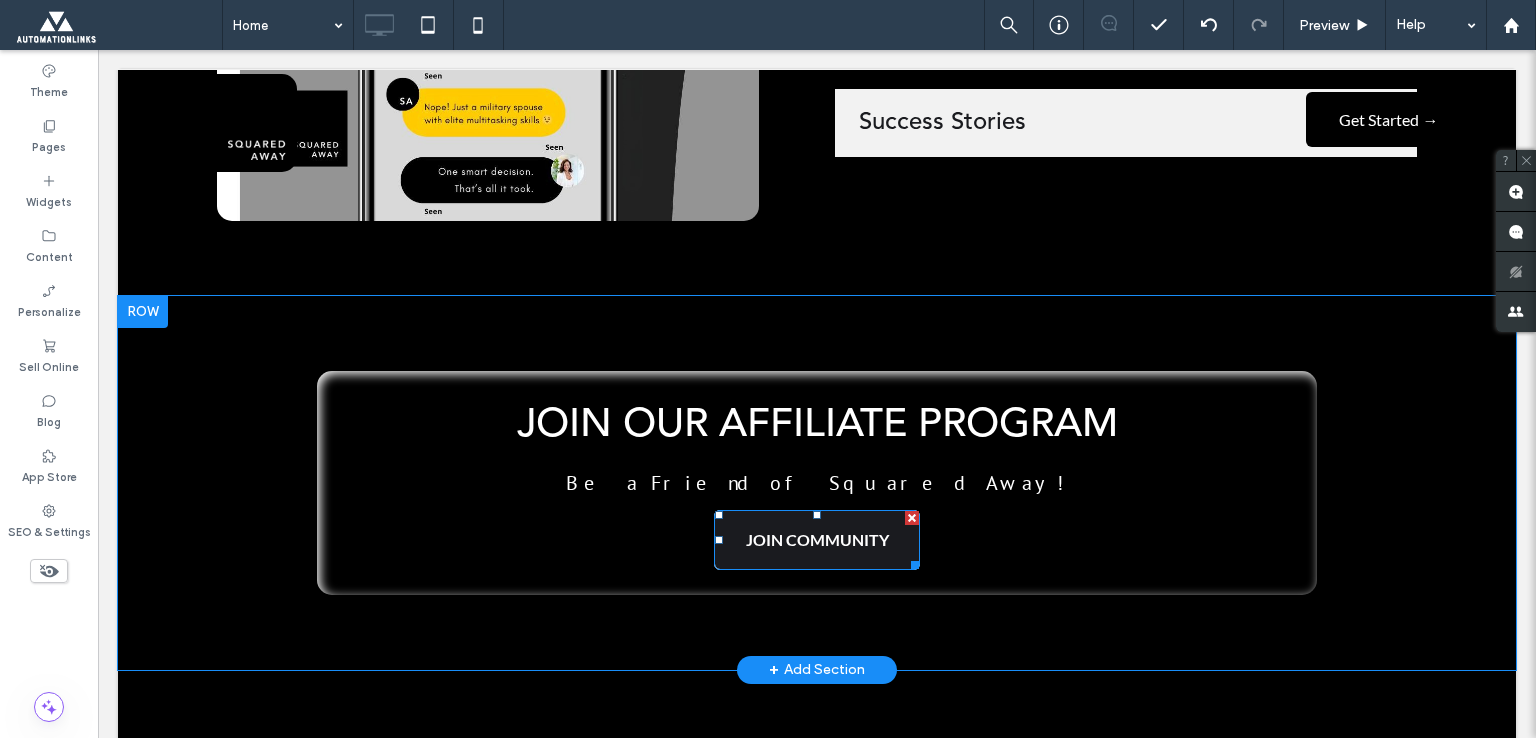 click on "JOIN COMMUNITY" at bounding box center [817, 540] 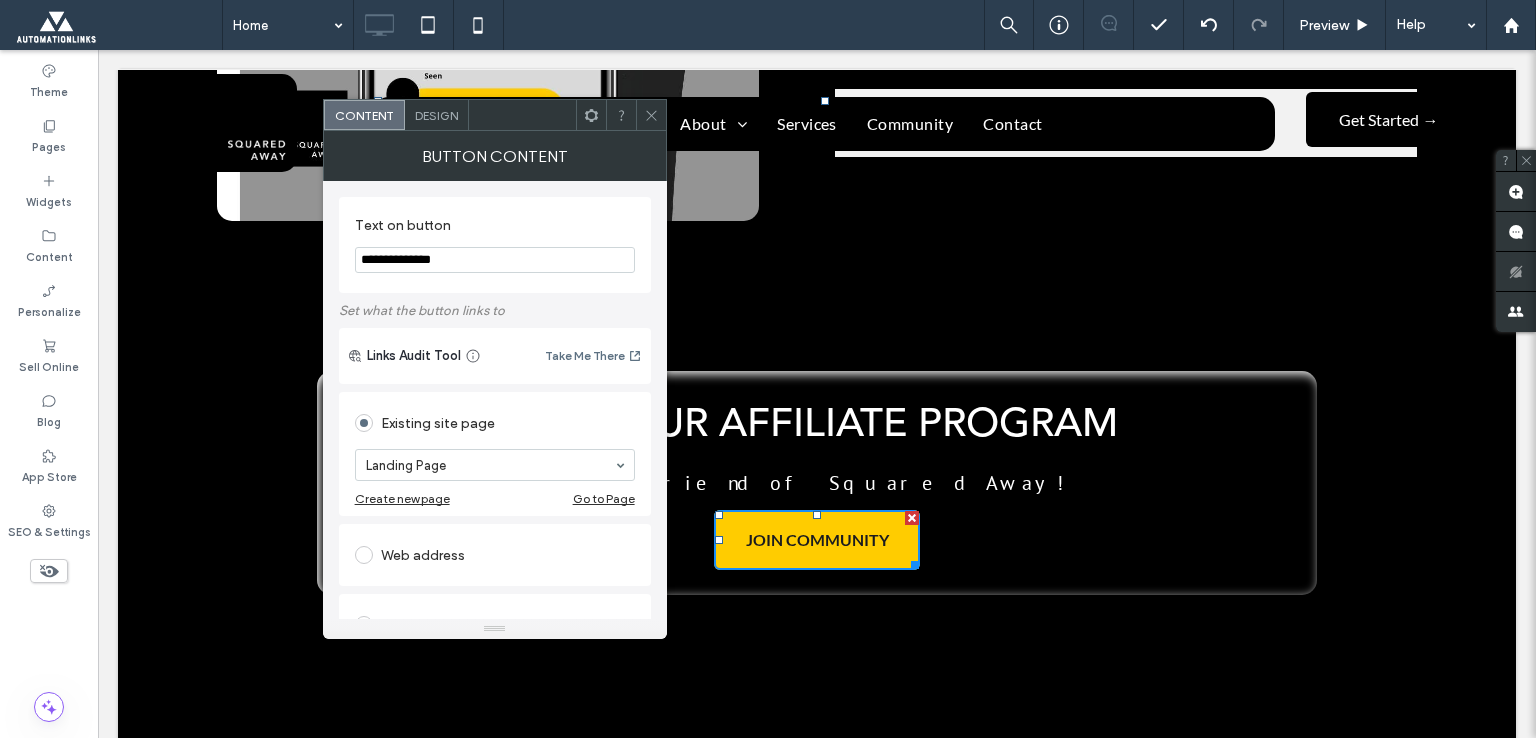 drag, startPoint x: 569, startPoint y: 321, endPoint x: 240, endPoint y: 263, distance: 334.07333 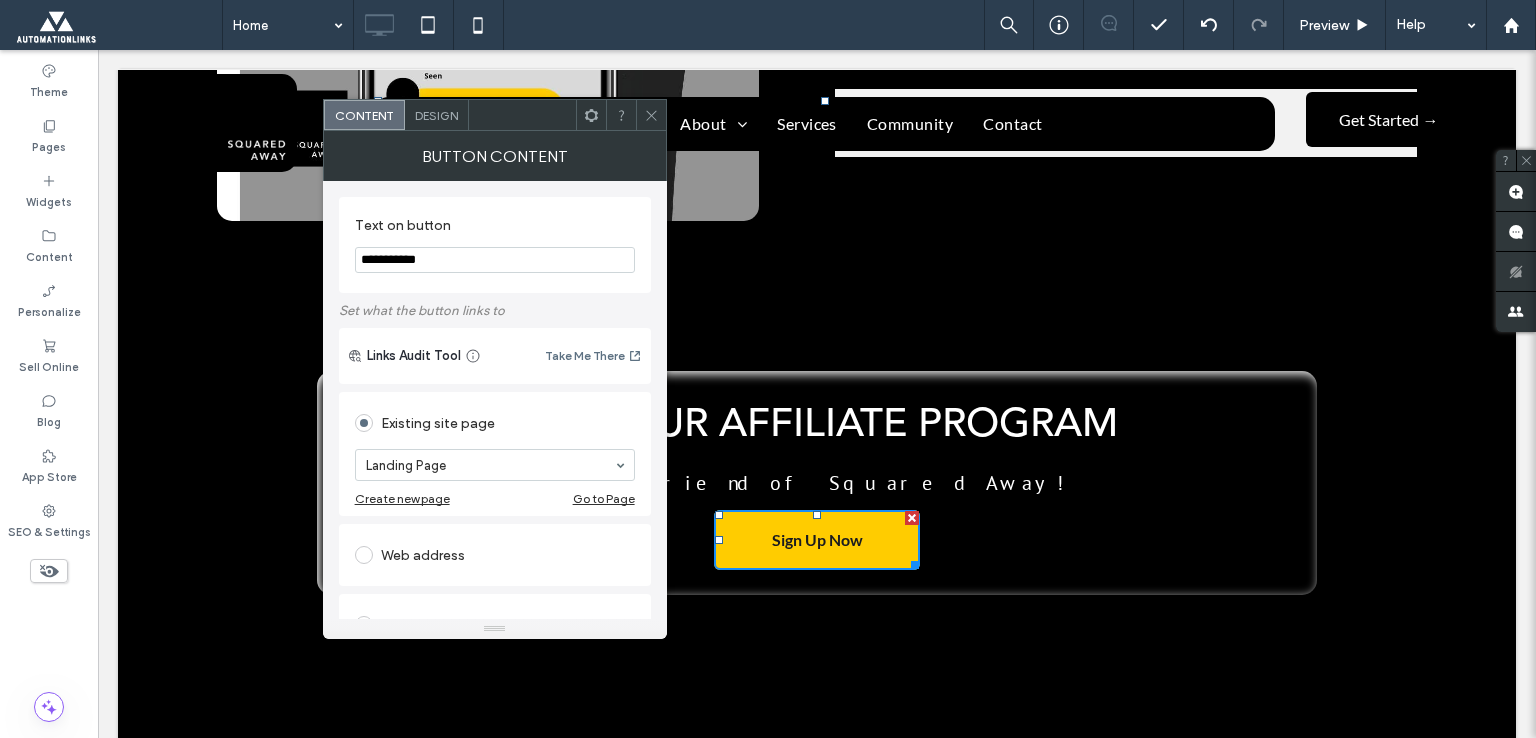 type on "**********" 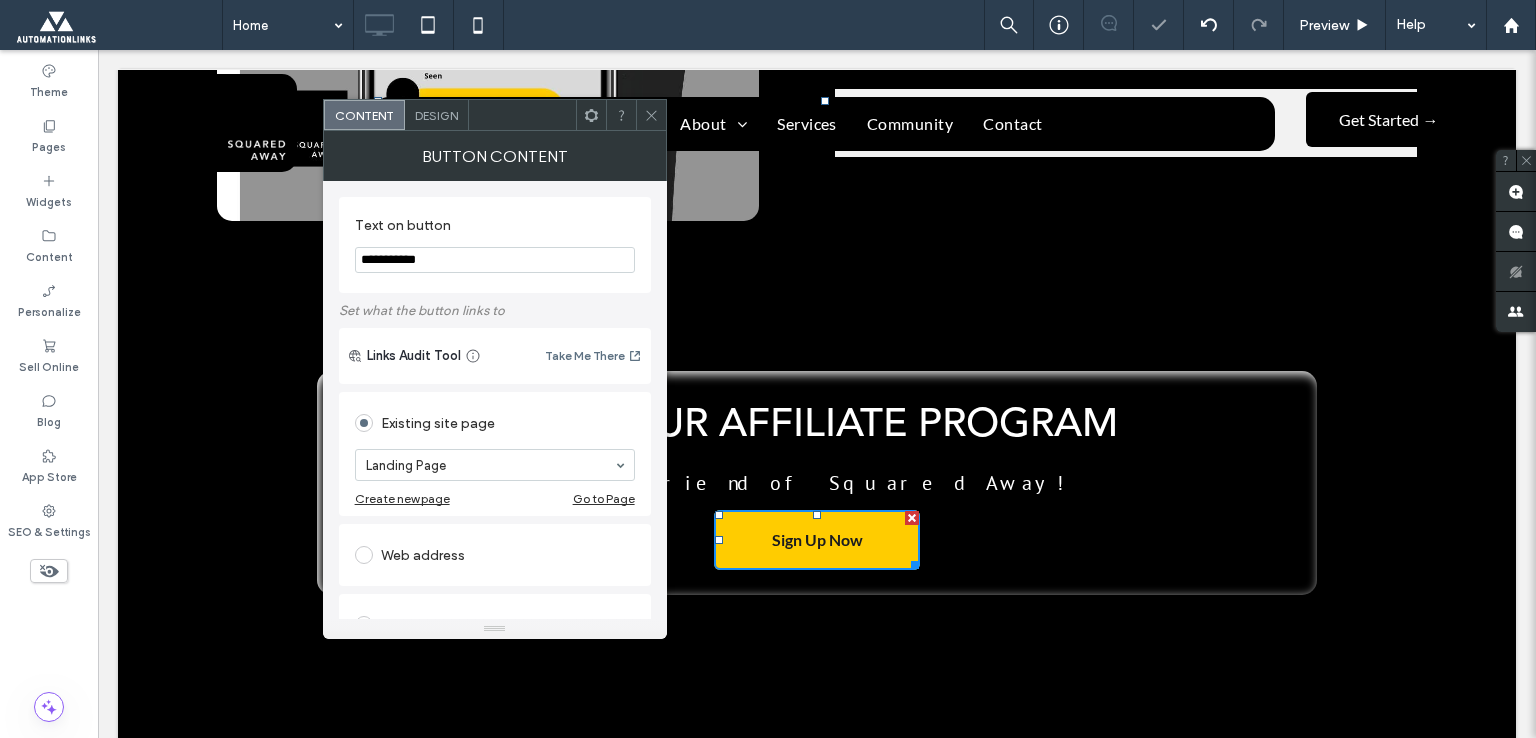 click 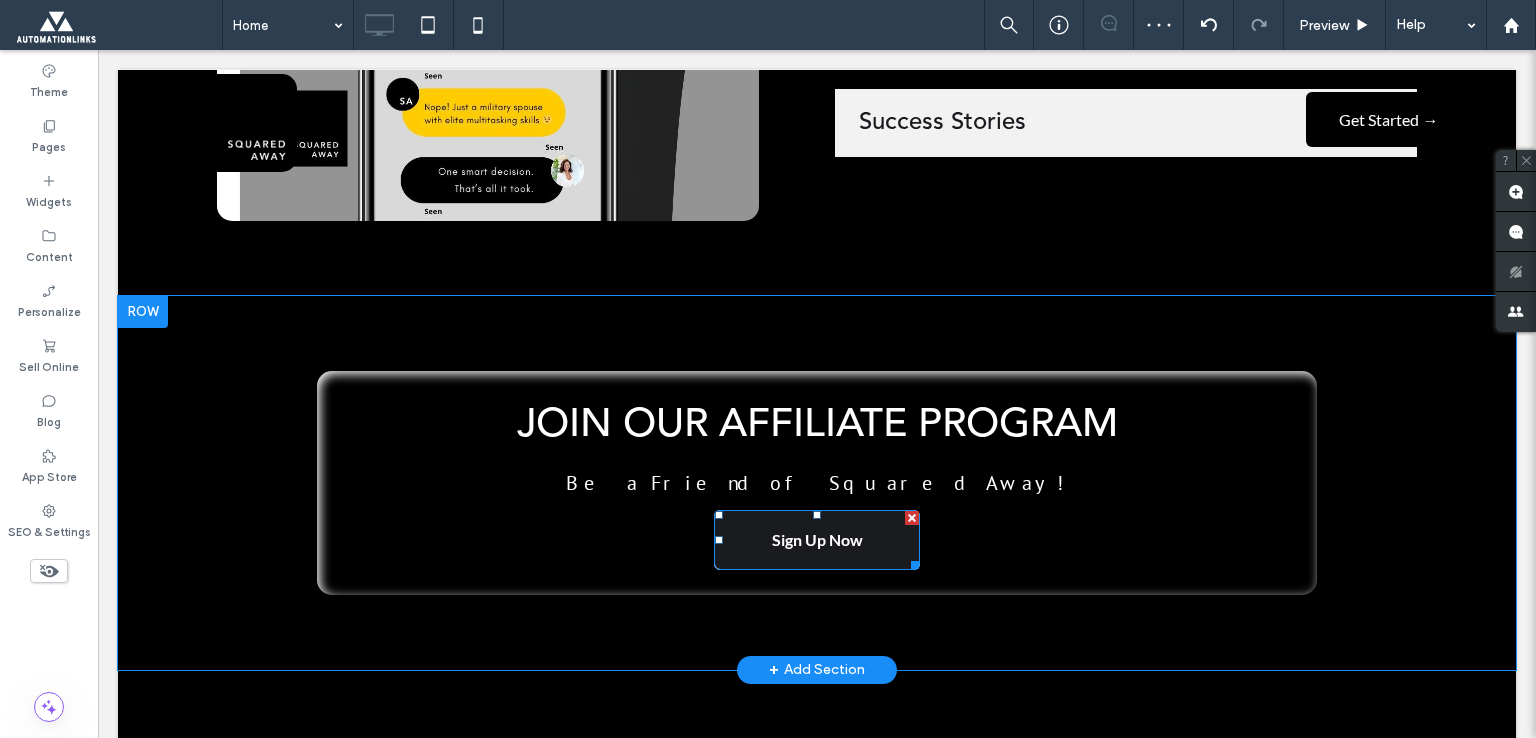 click on "Sign Up Now" at bounding box center [817, 539] 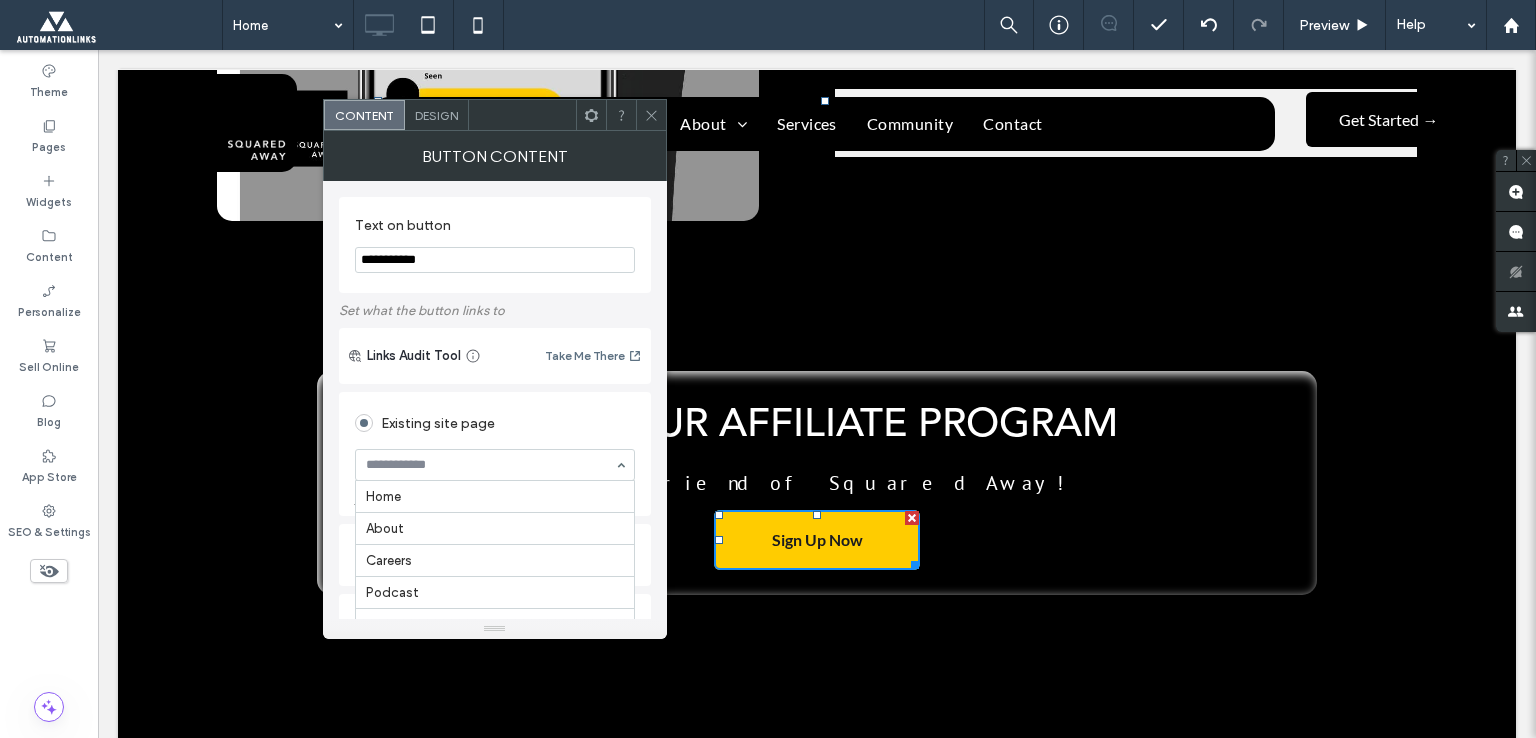 scroll, scrollTop: 161, scrollLeft: 0, axis: vertical 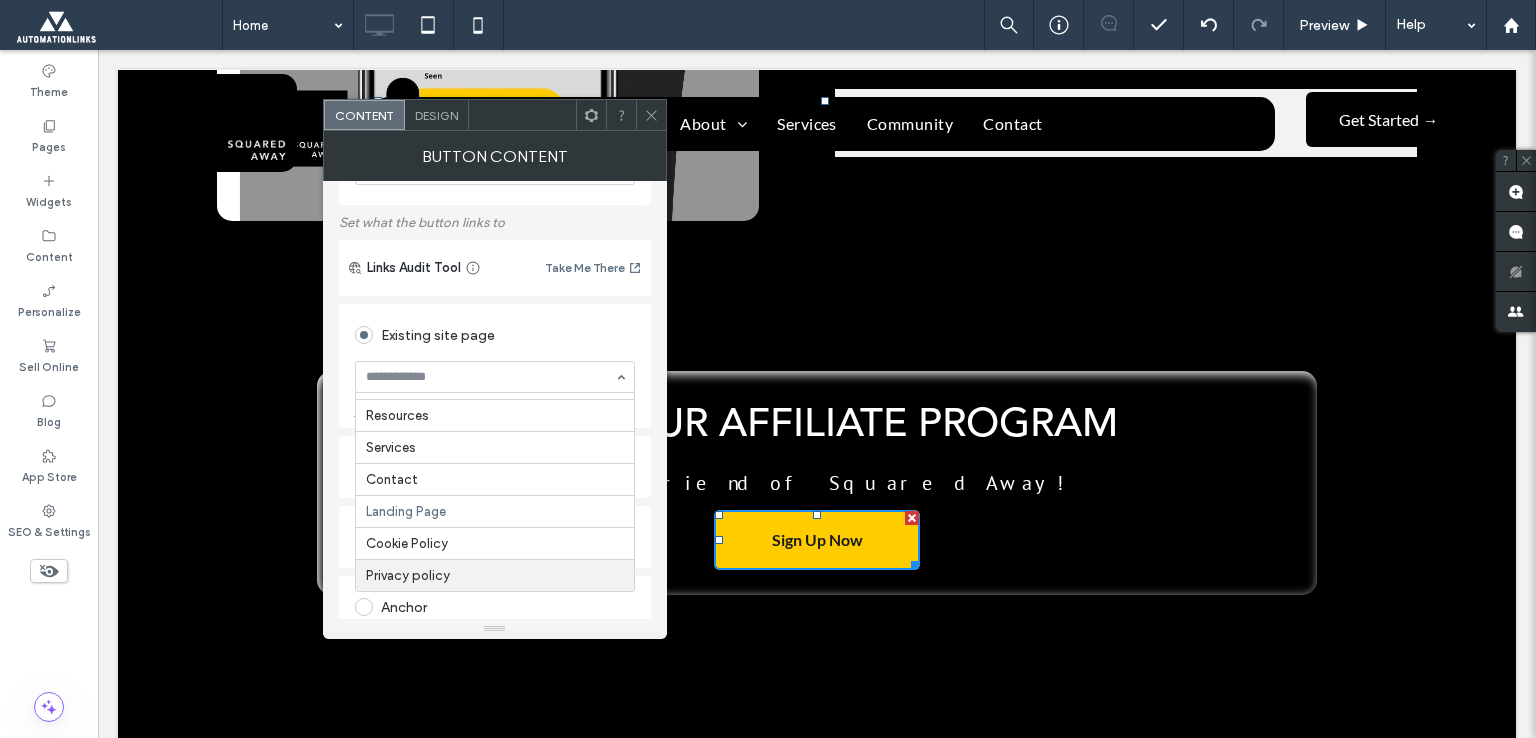 click on "Existing site page" at bounding box center [495, 335] 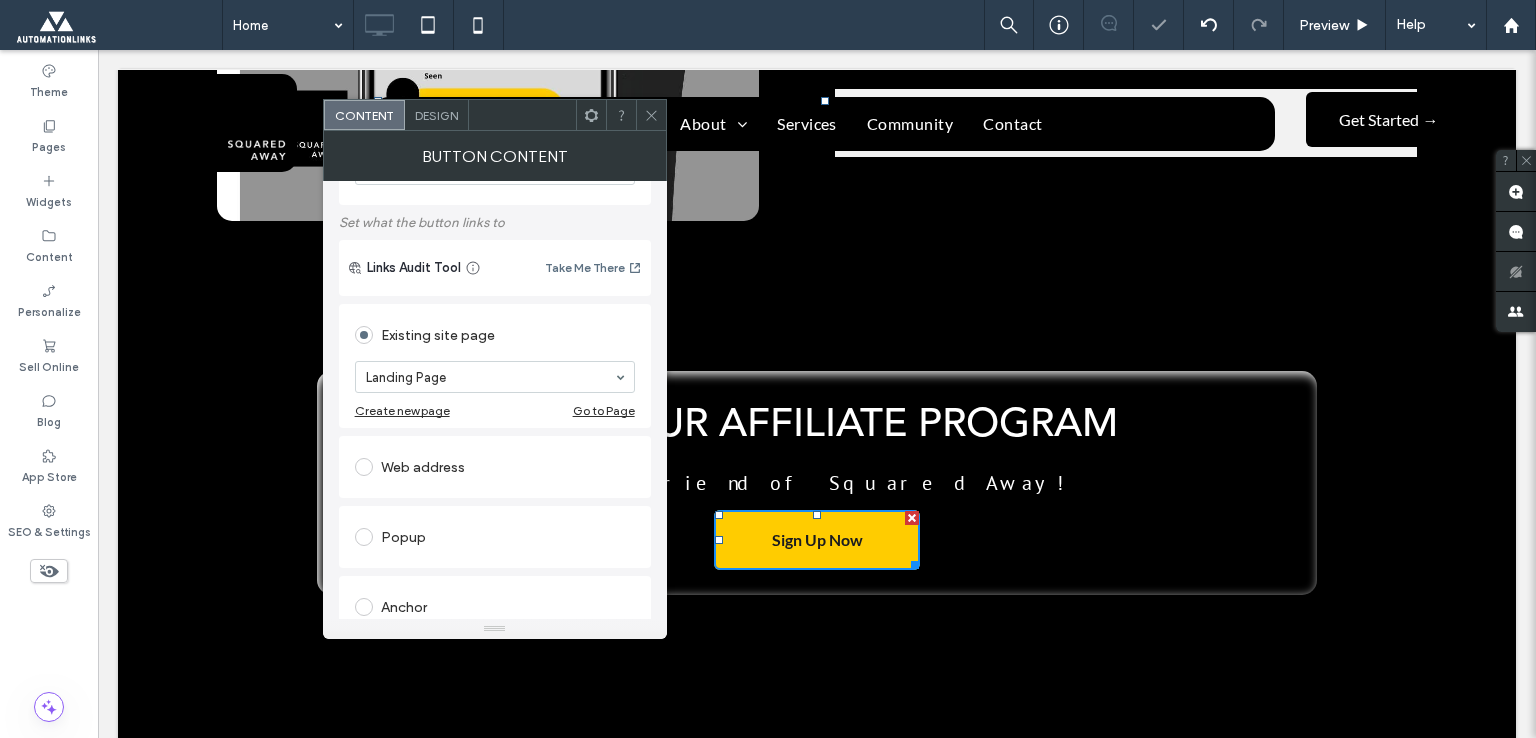click on "Web address" at bounding box center [495, 467] 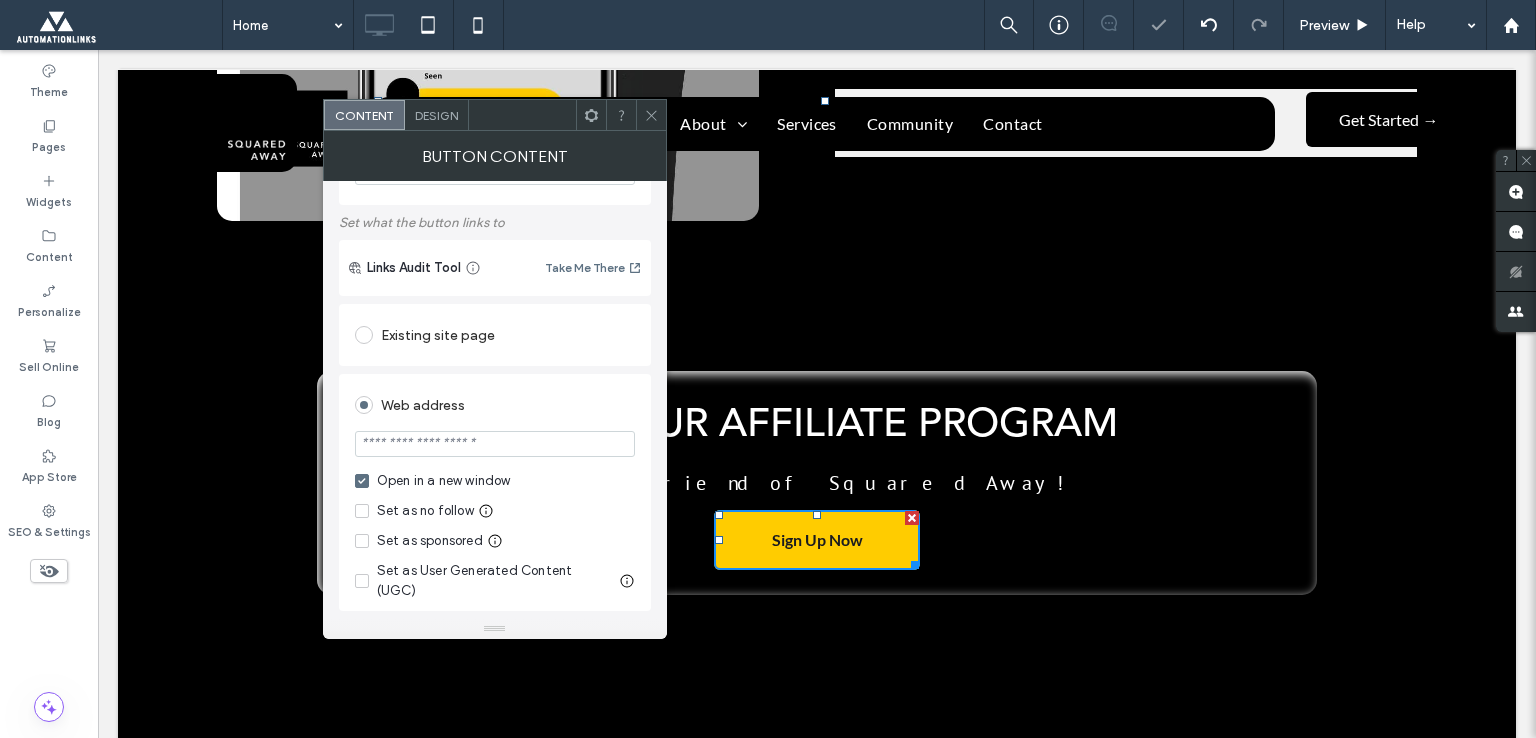 click at bounding box center (495, 446) 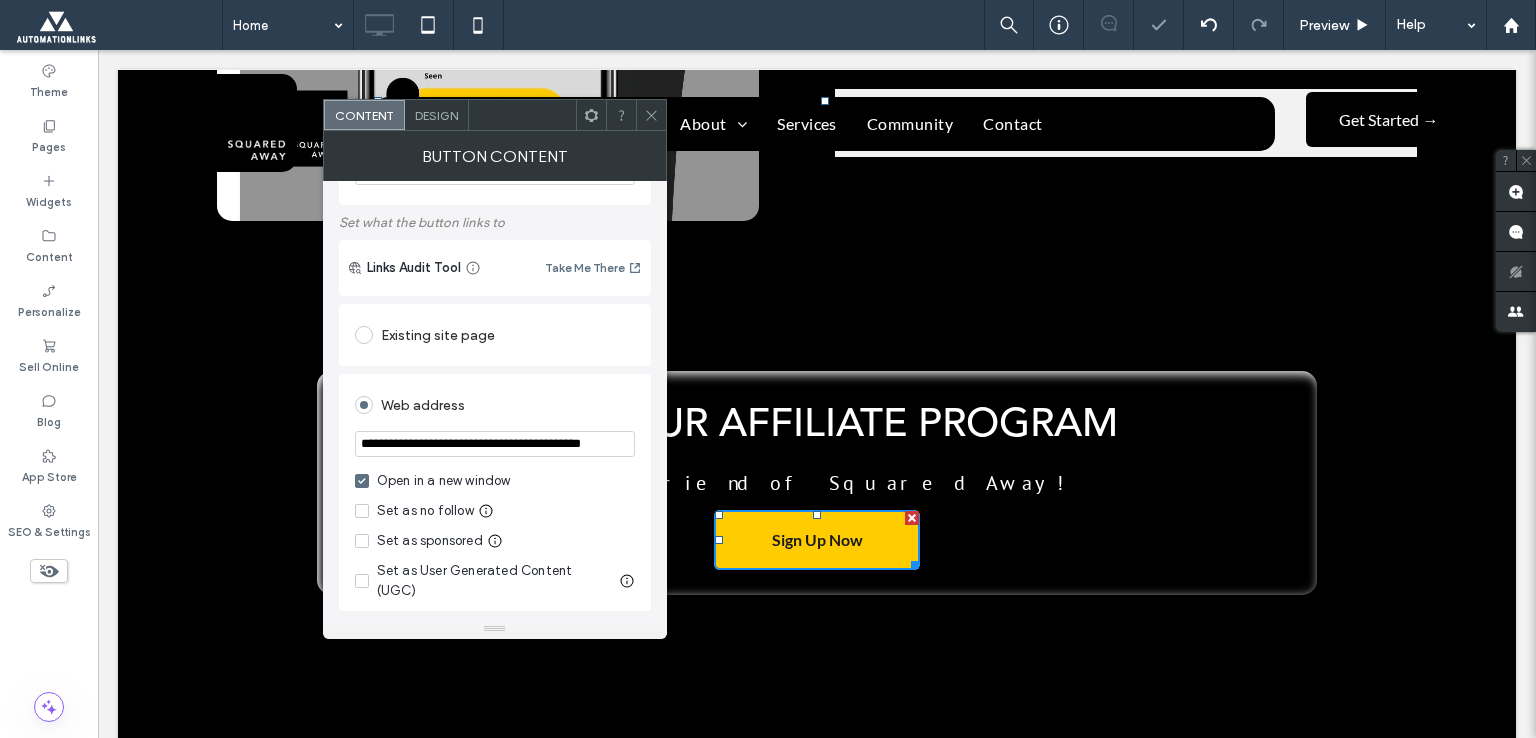 scroll, scrollTop: 0, scrollLeft: 47, axis: horizontal 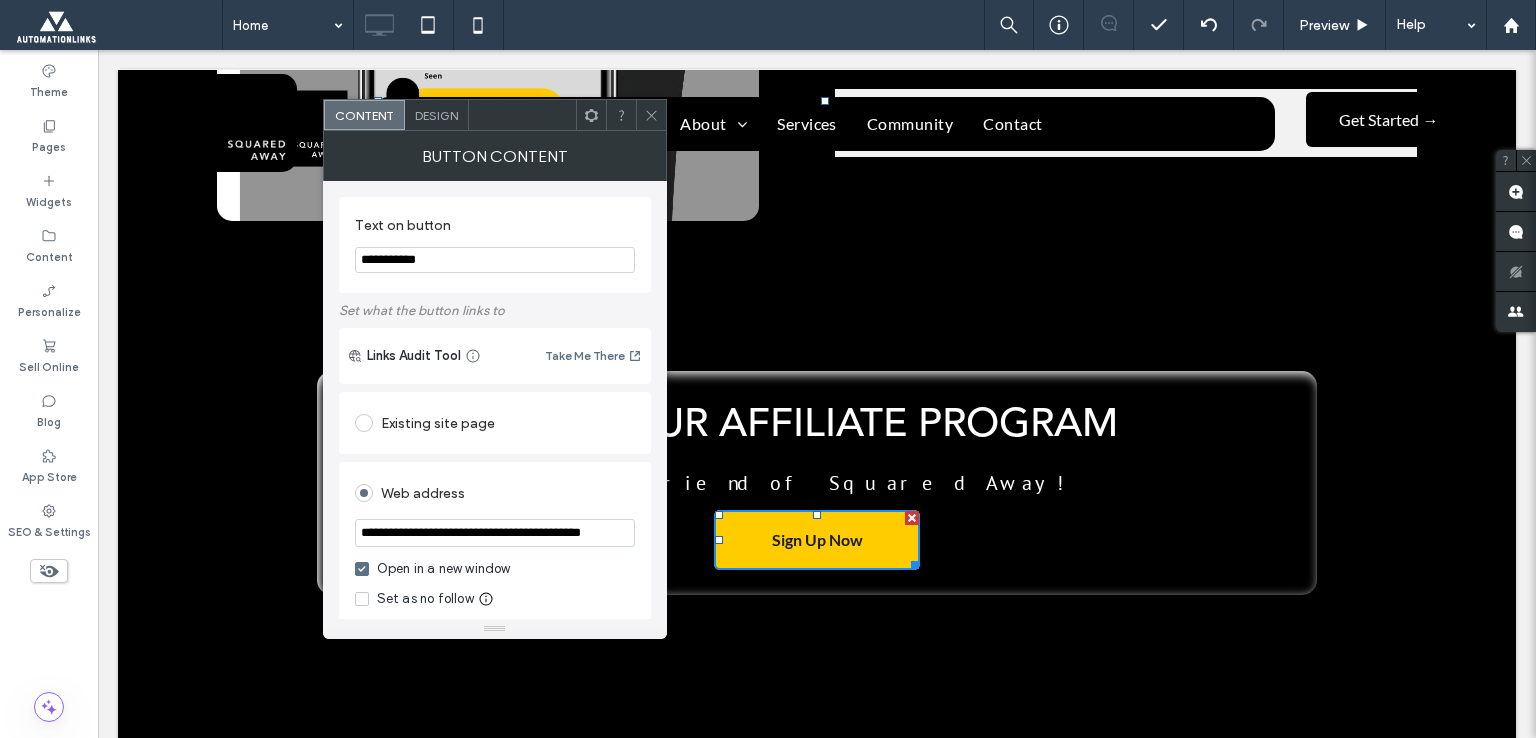 type on "**********" 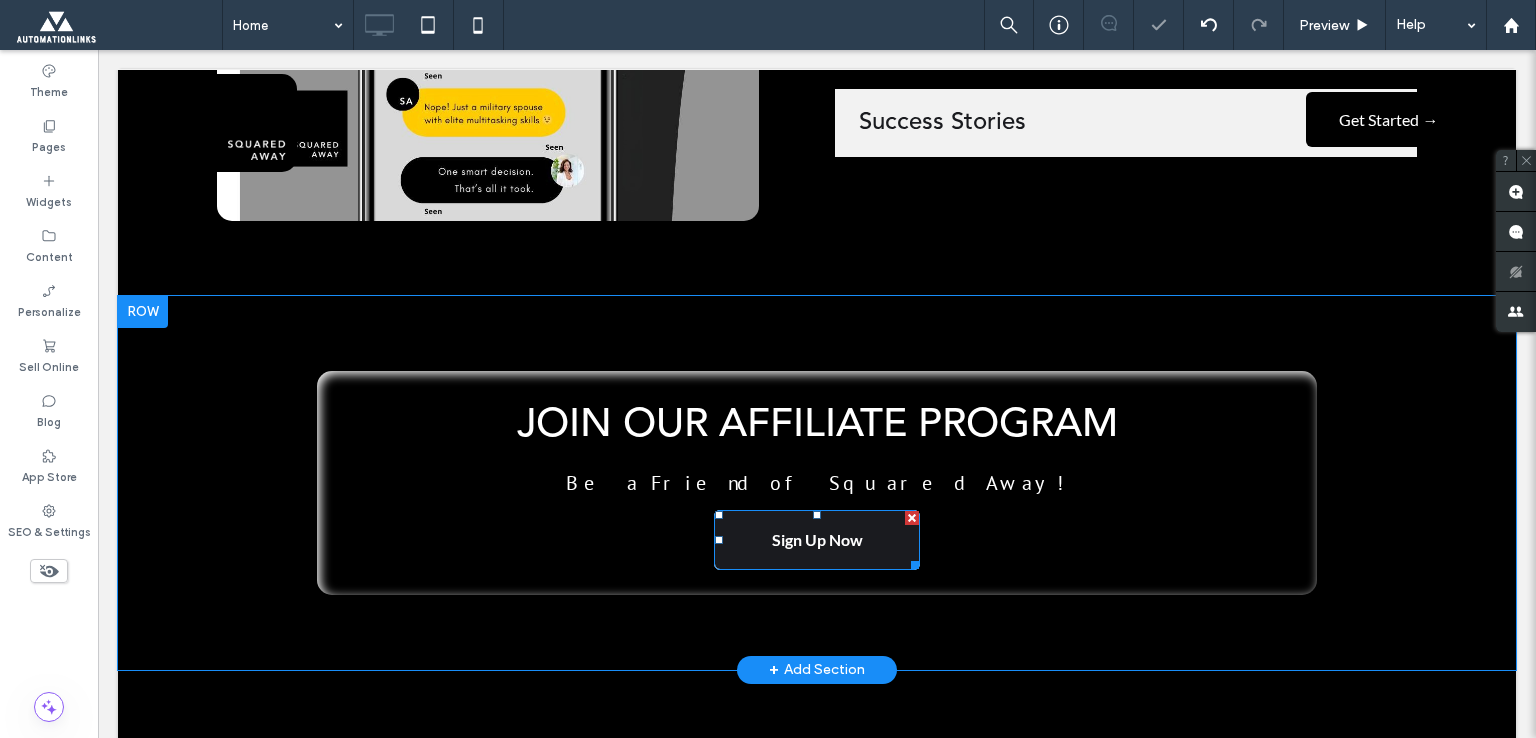 click on "Sign Up Now" at bounding box center (817, 540) 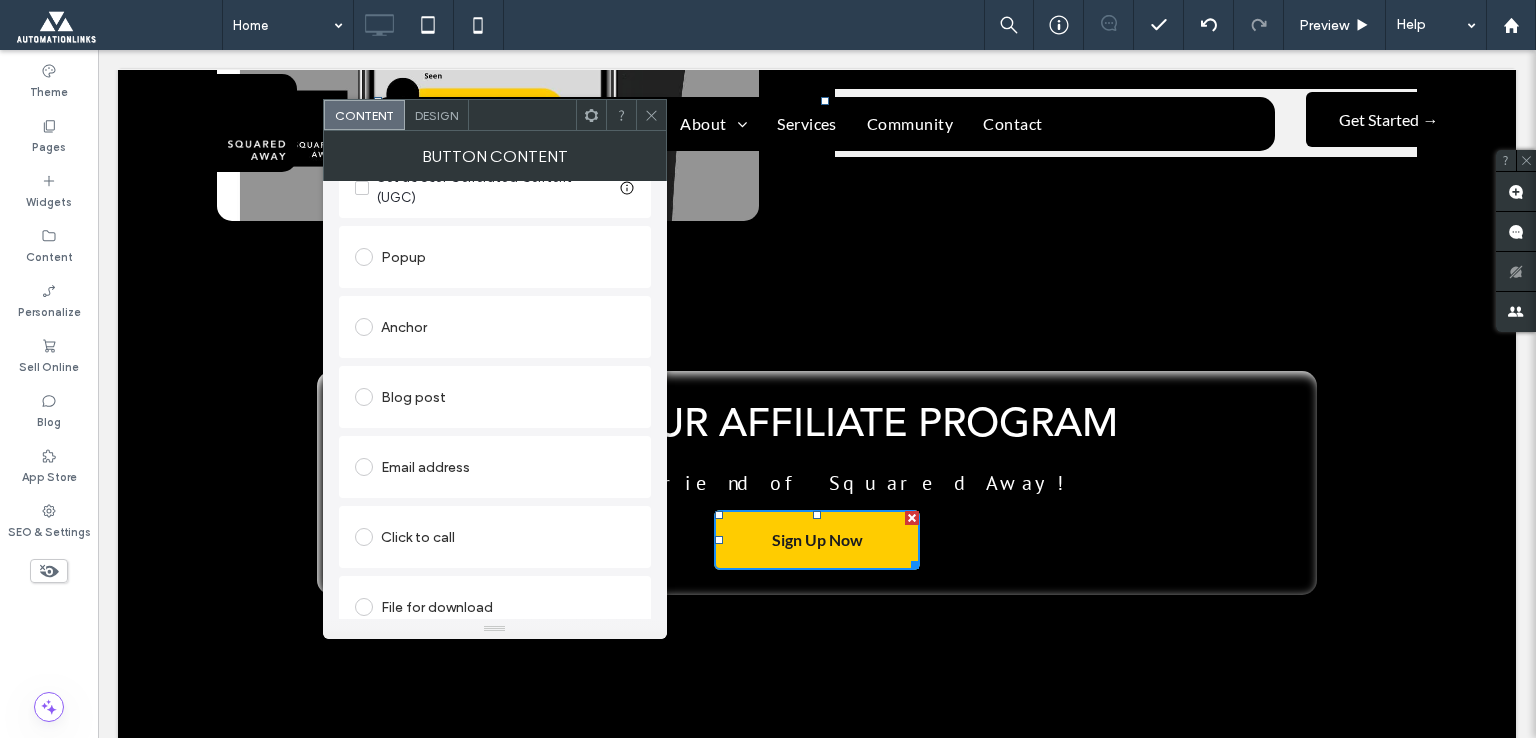 scroll, scrollTop: 81, scrollLeft: 0, axis: vertical 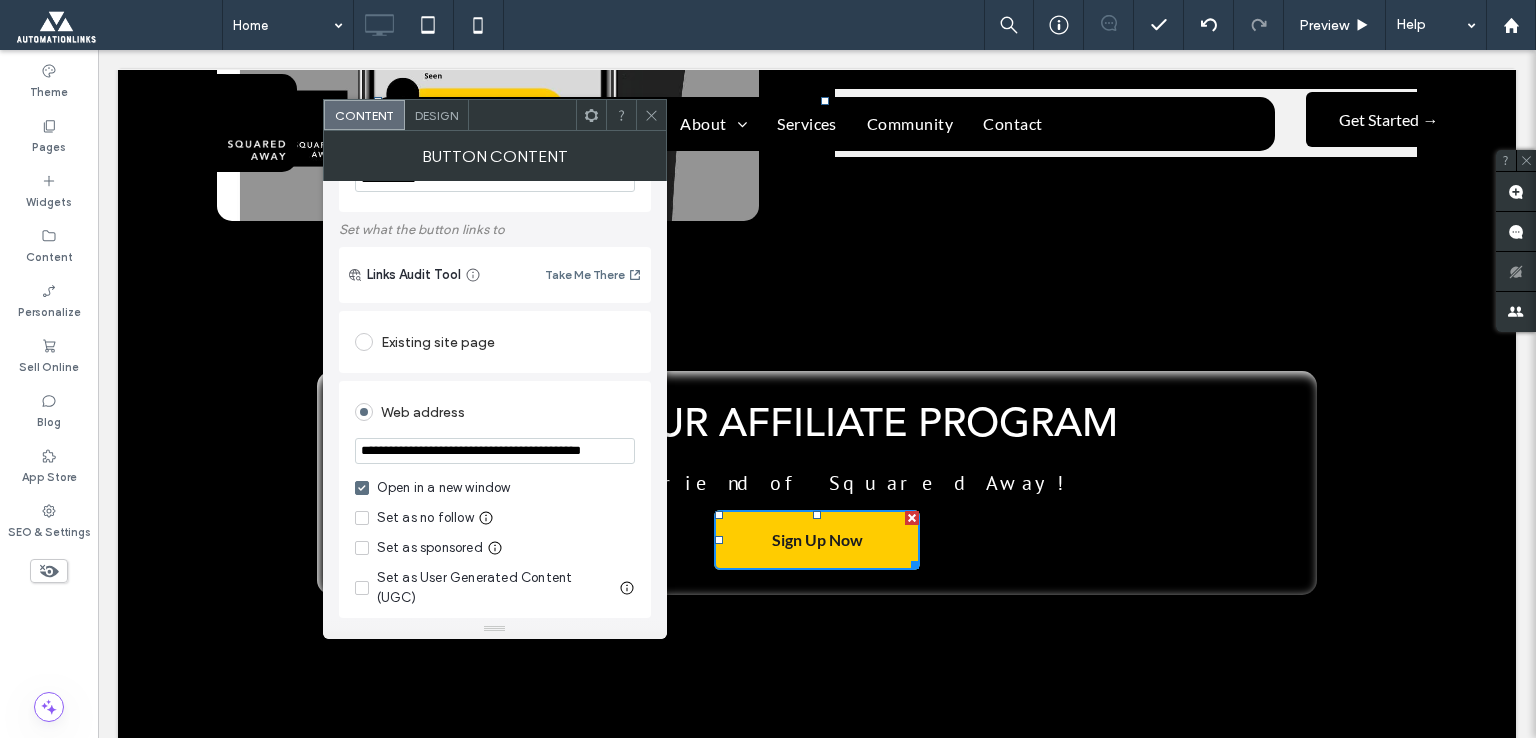 click 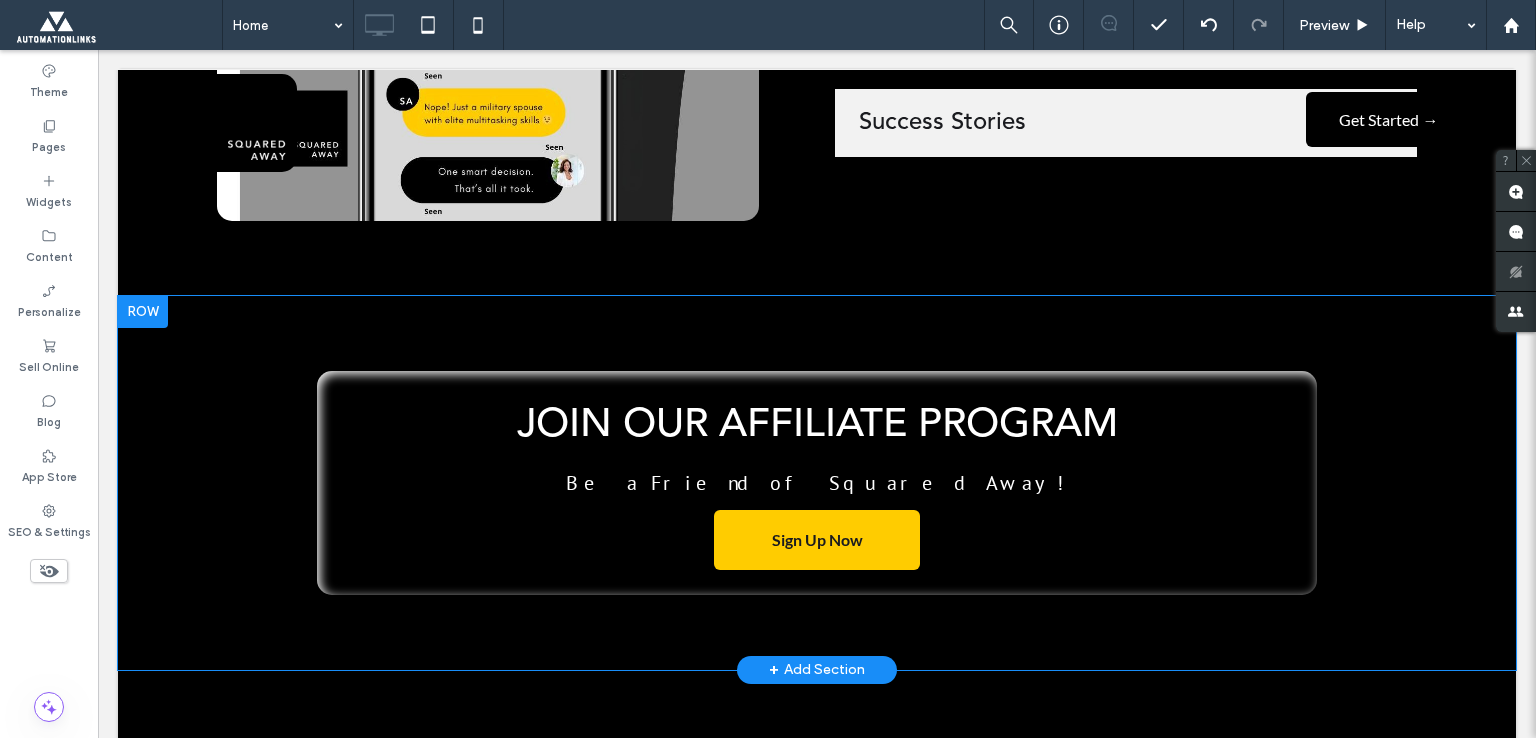 click on "Click To Paste     Click To Paste     JOIN OUR AFFILIATE PROGRAM Be a Friend of Squared Away!
Sign Up Now" at bounding box center [817, 483] 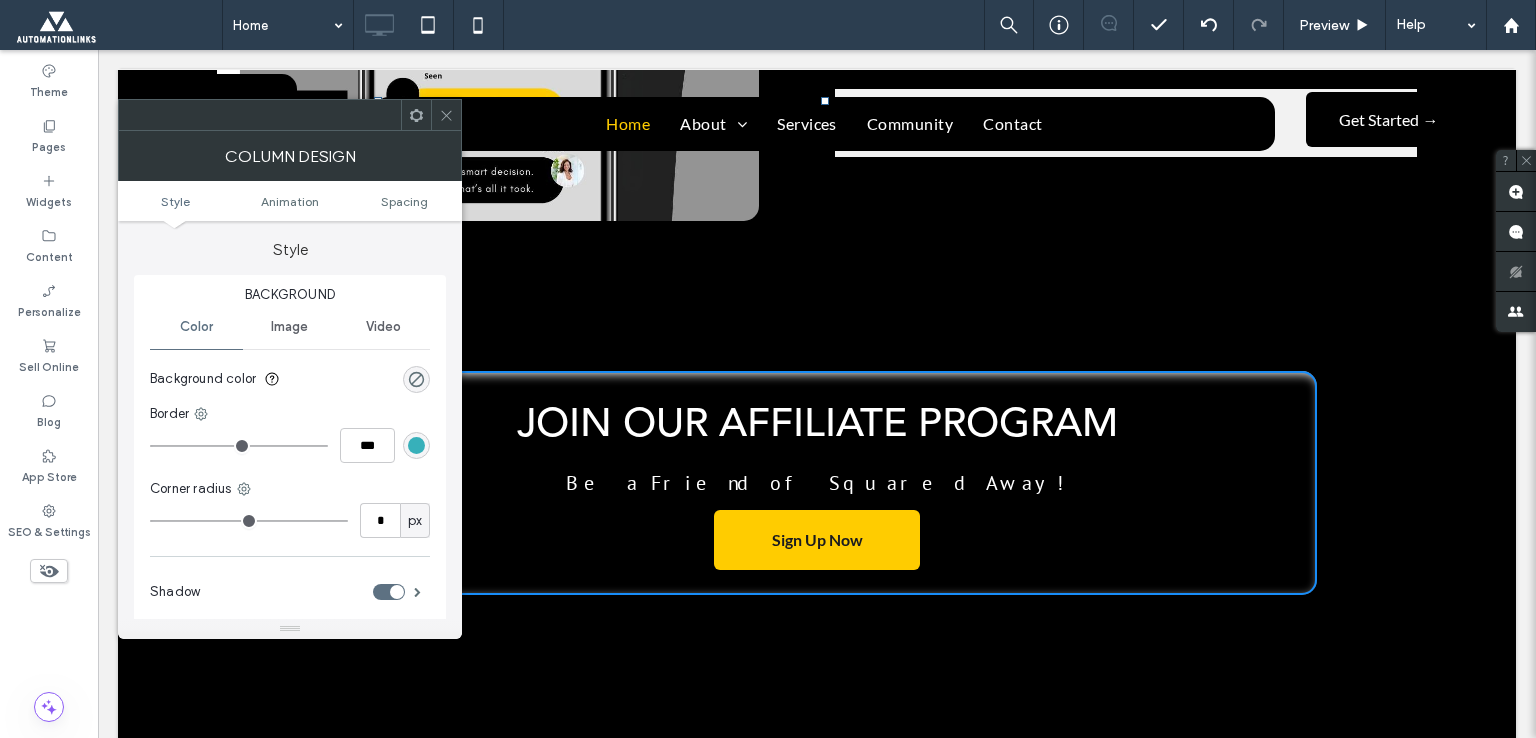 type on "**" 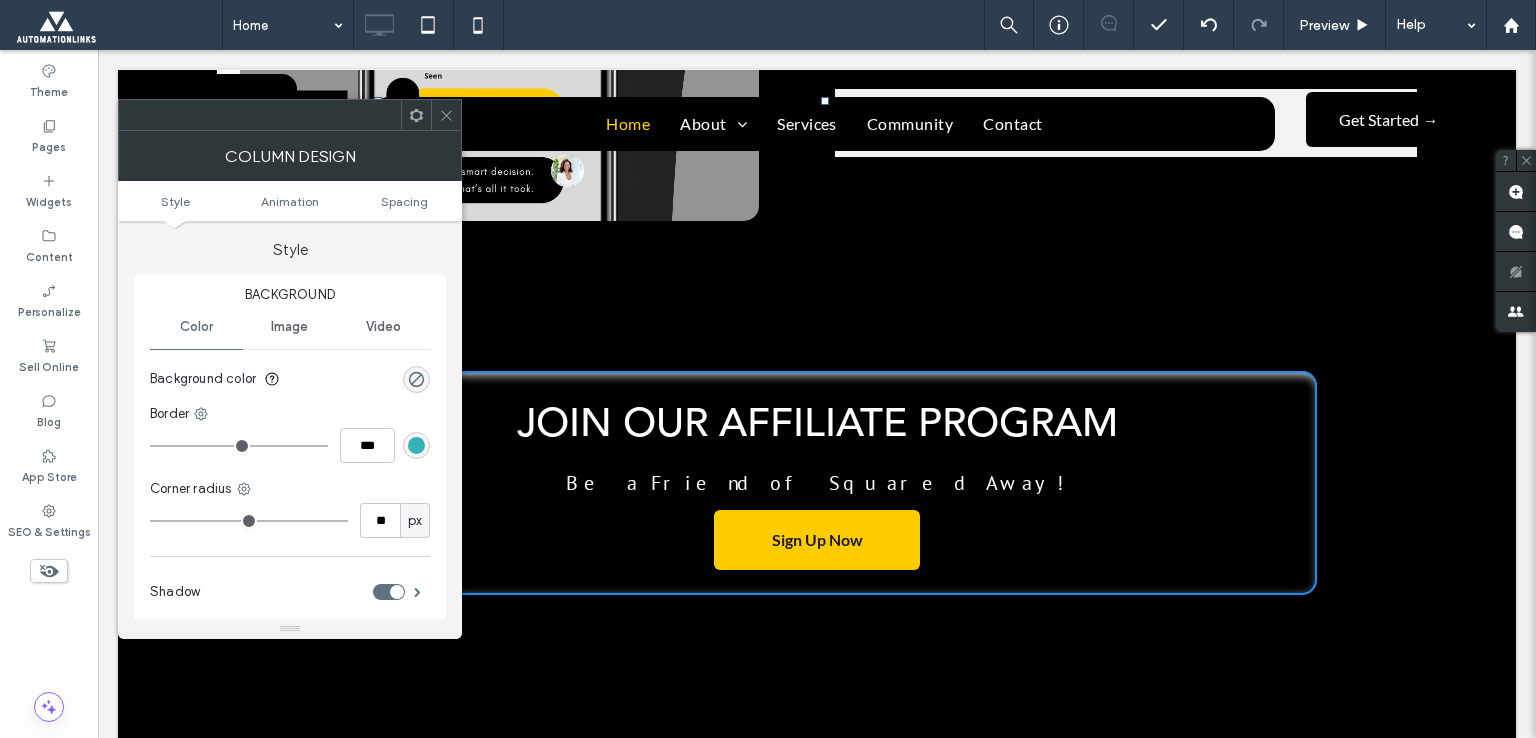 click 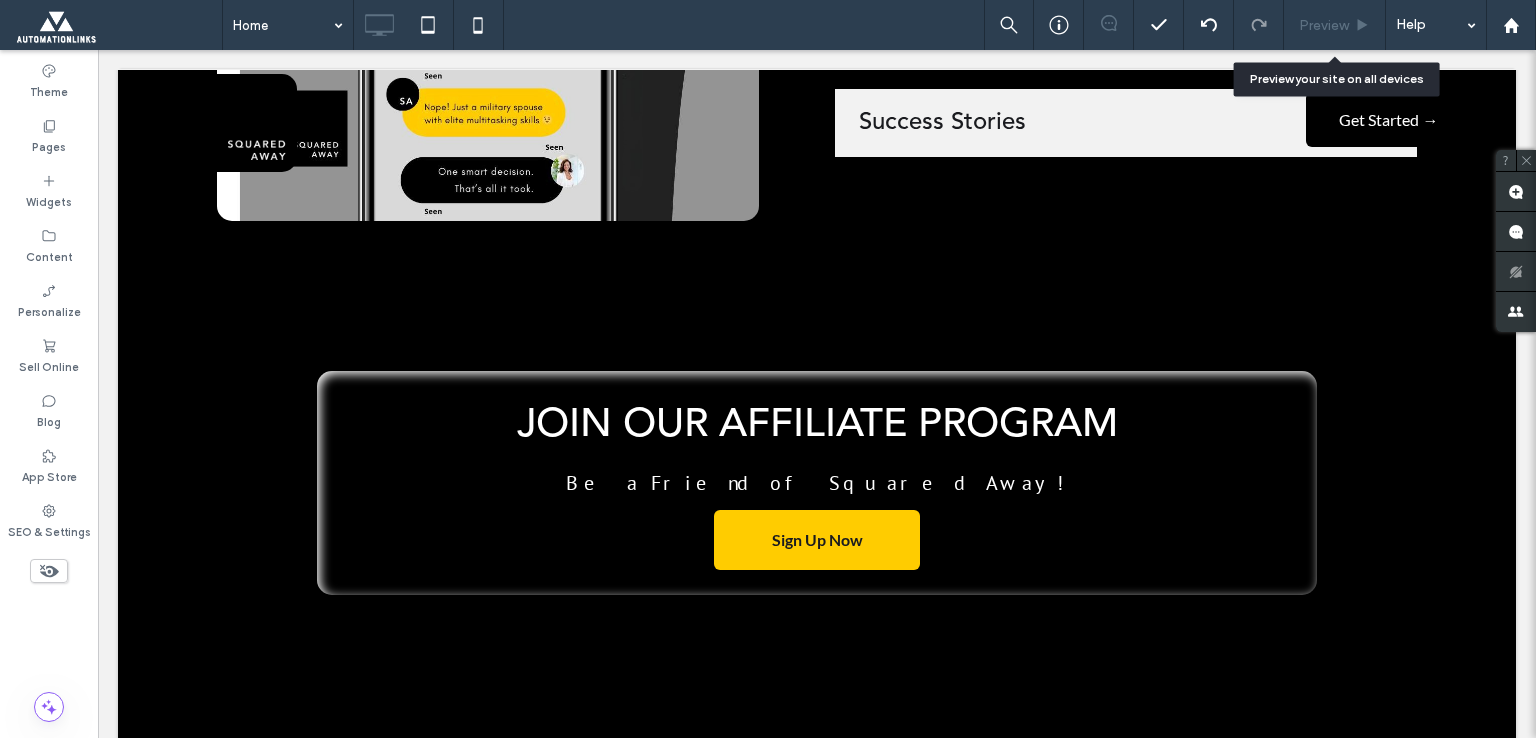 click on "Preview" at bounding box center [1324, 25] 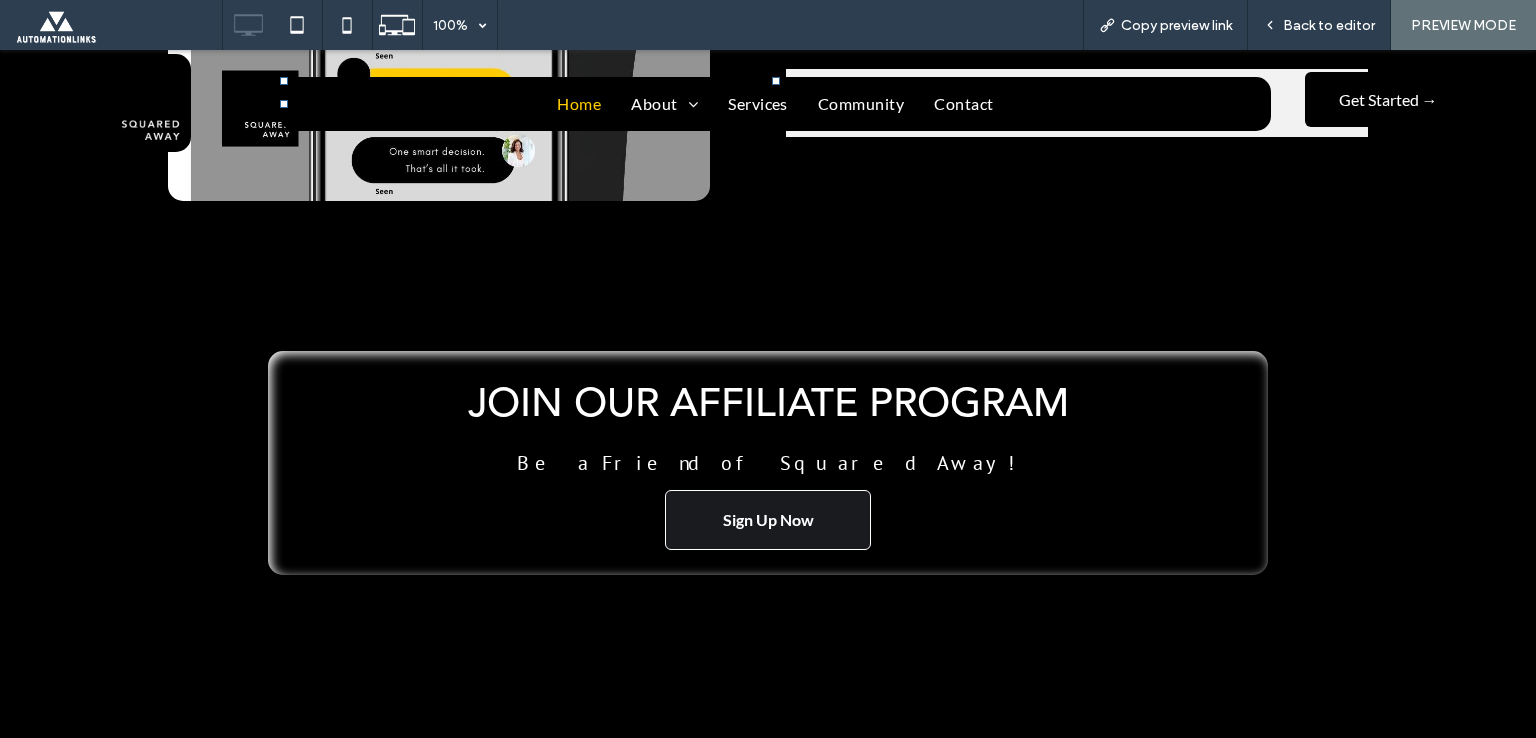 click on "Sign Up Now" at bounding box center (768, 520) 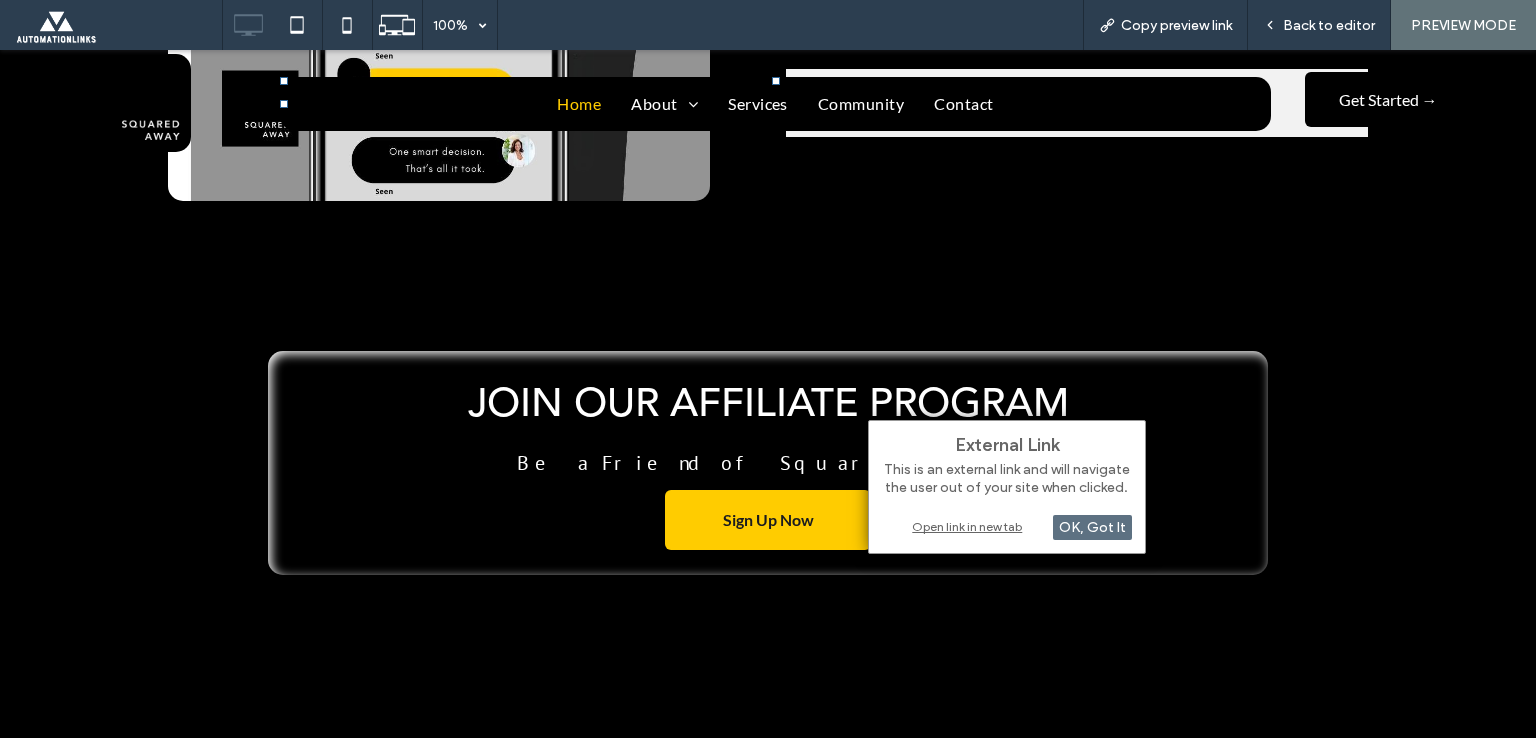 click on "Open link in new tab" at bounding box center (1007, 526) 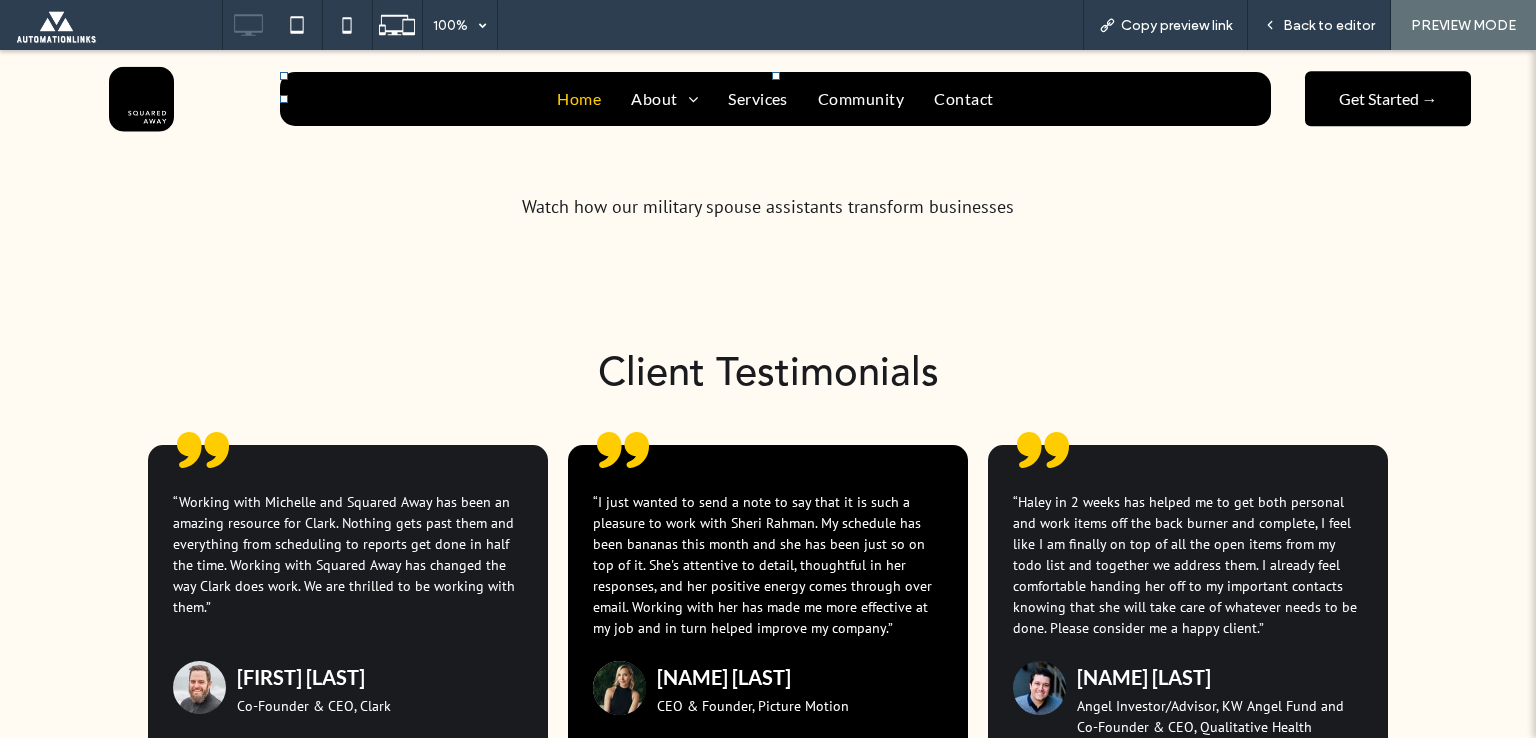 scroll, scrollTop: 5647, scrollLeft: 0, axis: vertical 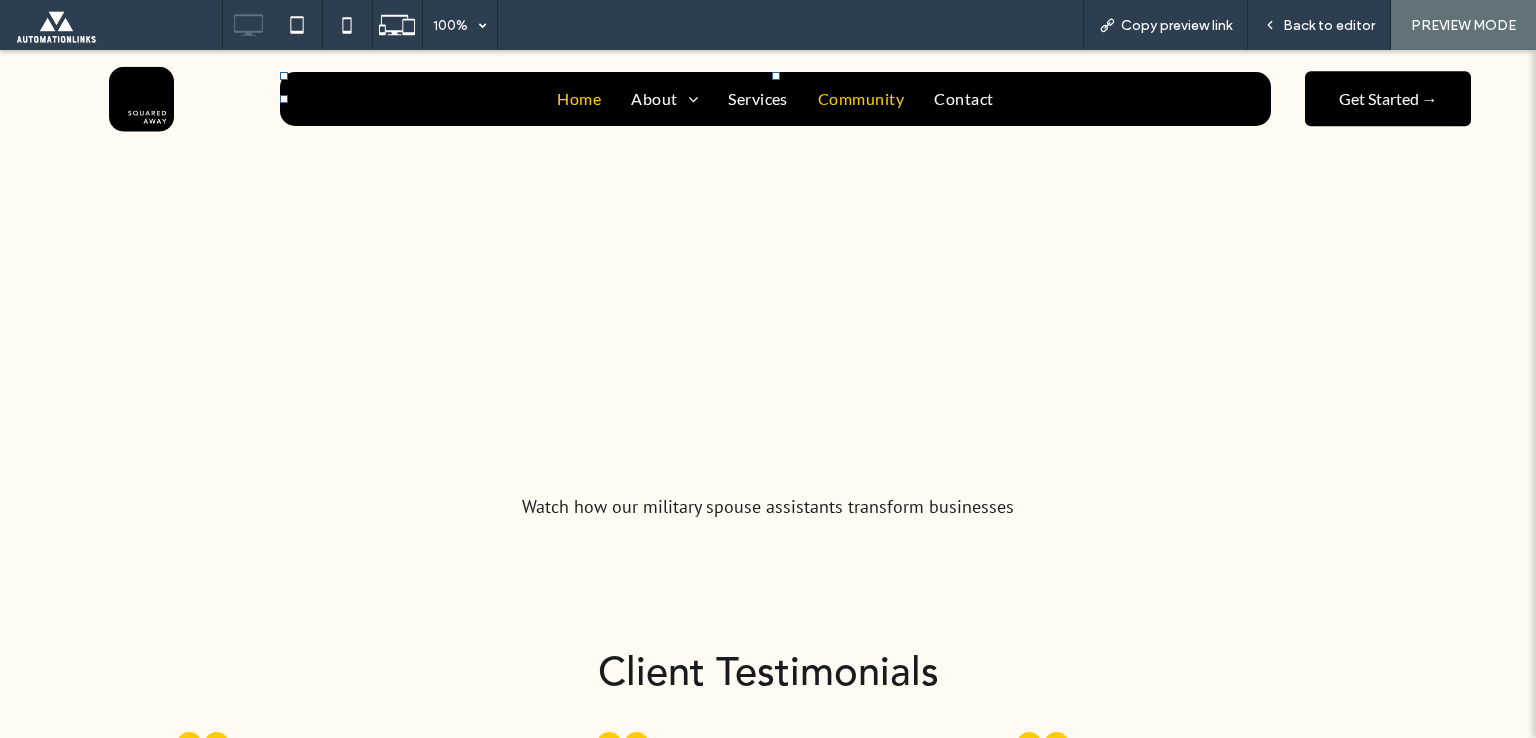 click on "Community" at bounding box center (861, 99) 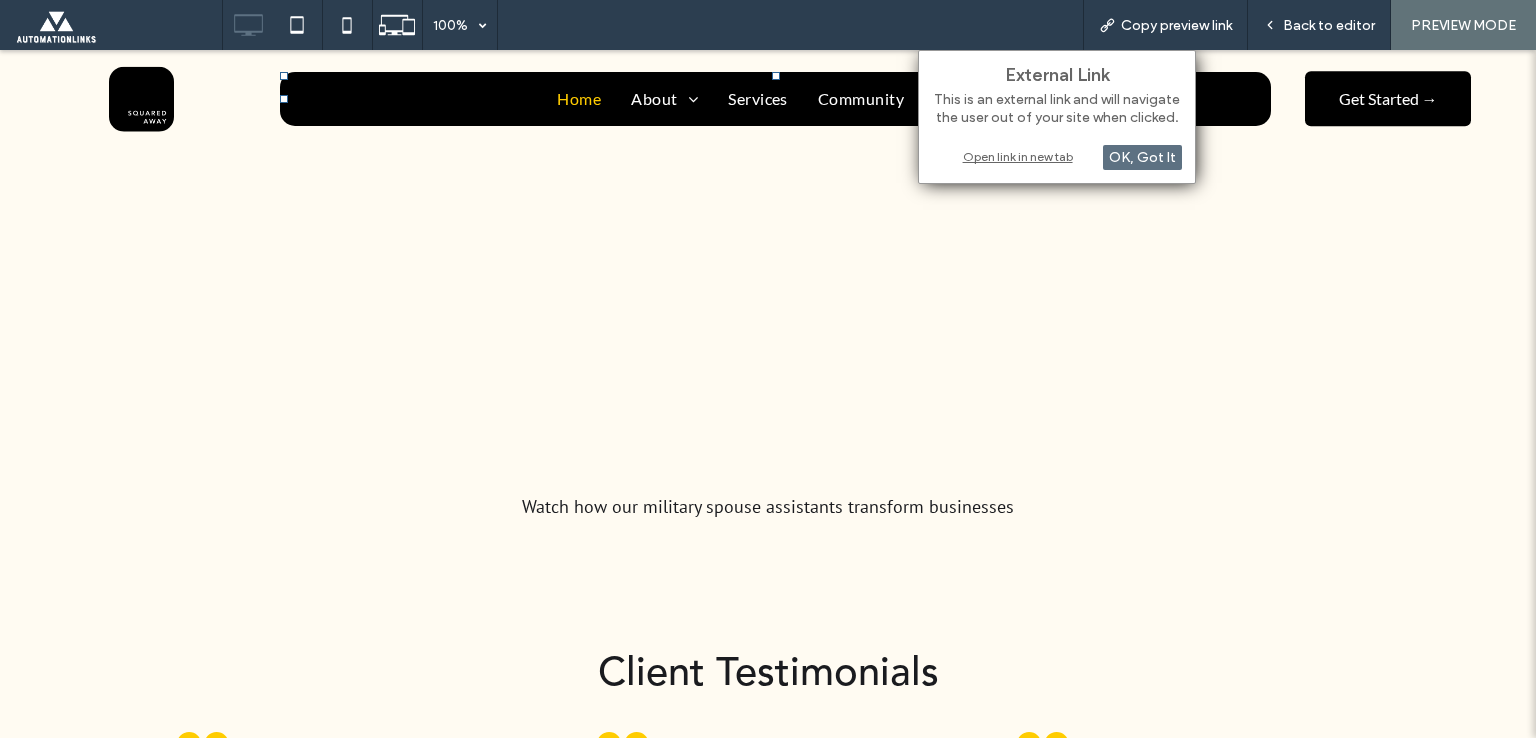 click on "Open link in new tab" at bounding box center [1057, 156] 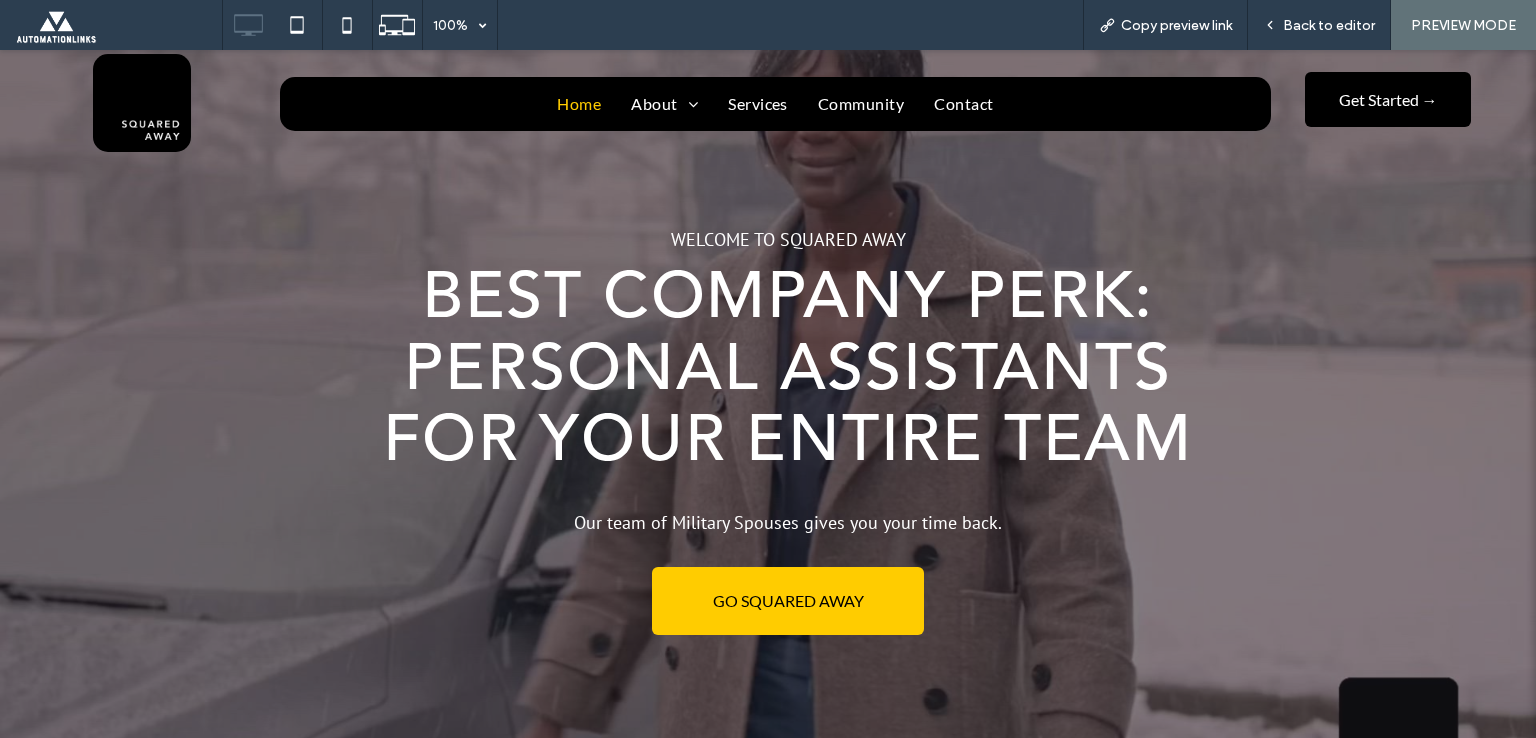 scroll, scrollTop: 0, scrollLeft: 0, axis: both 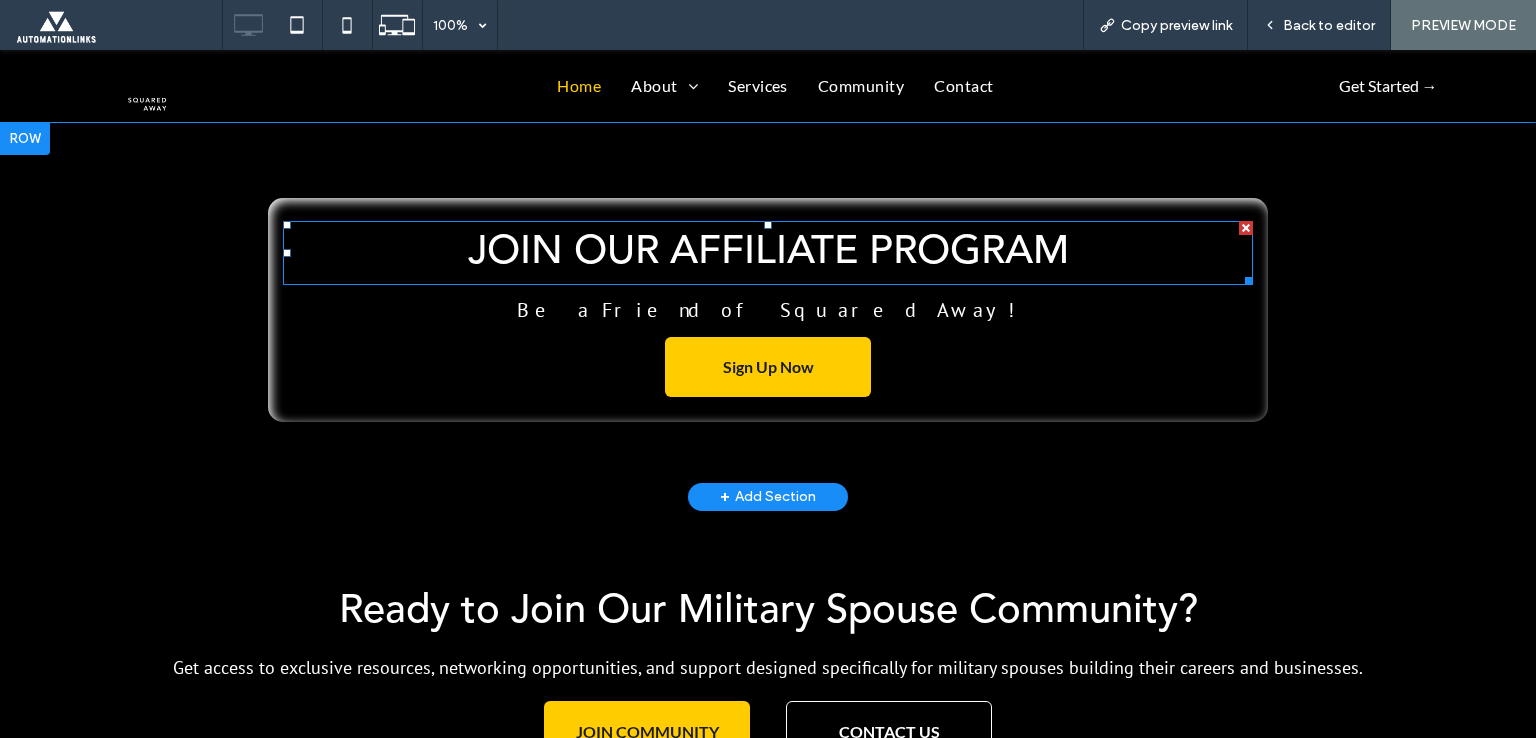 click on "JOIN OUR AFFILIATE PROGRAM" at bounding box center [768, 253] 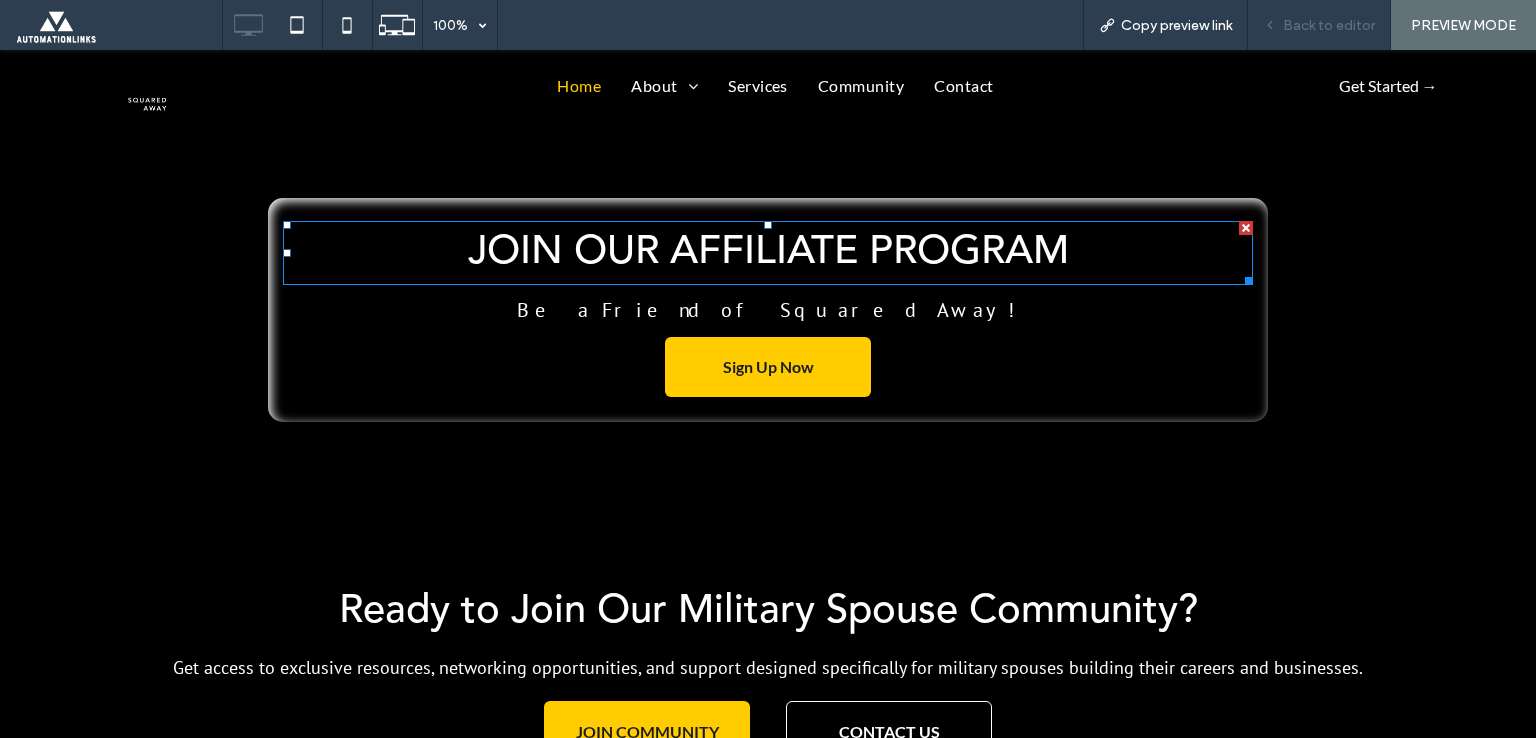 click on "Back to editor" at bounding box center (1329, 25) 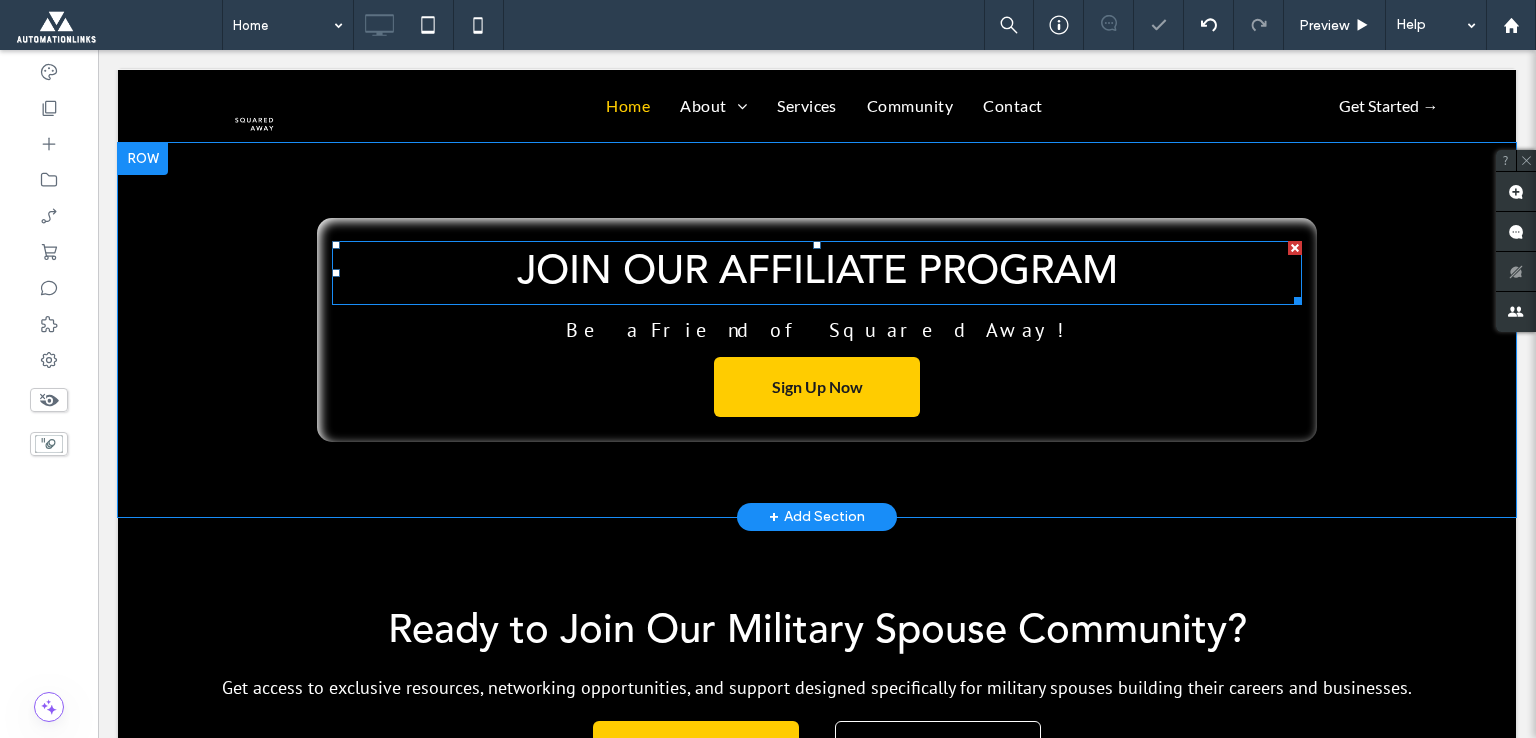 click on "JOIN OUR AFFILIATE PROGRAM" at bounding box center (817, 273) 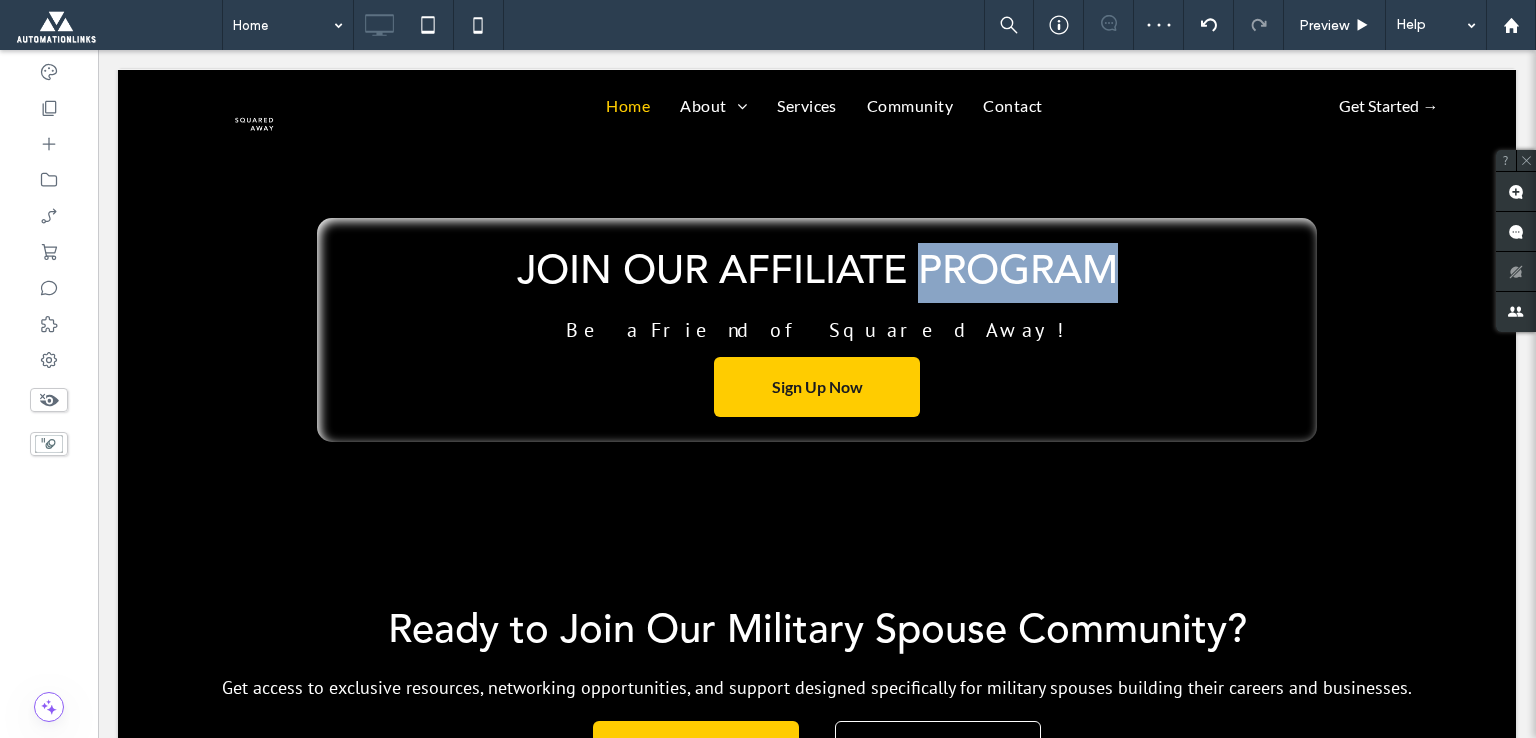 copy on "PROGRAM" 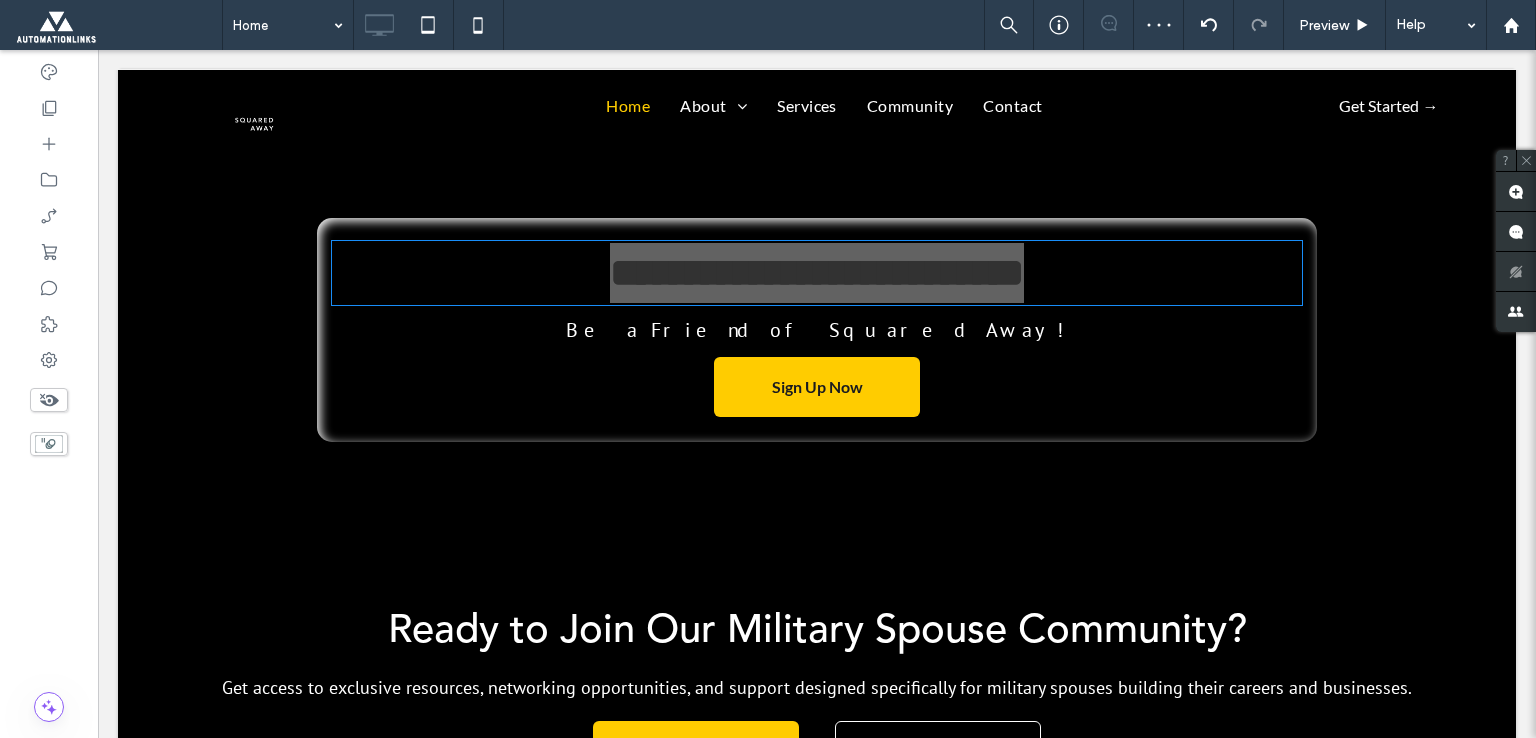 type on "**********" 